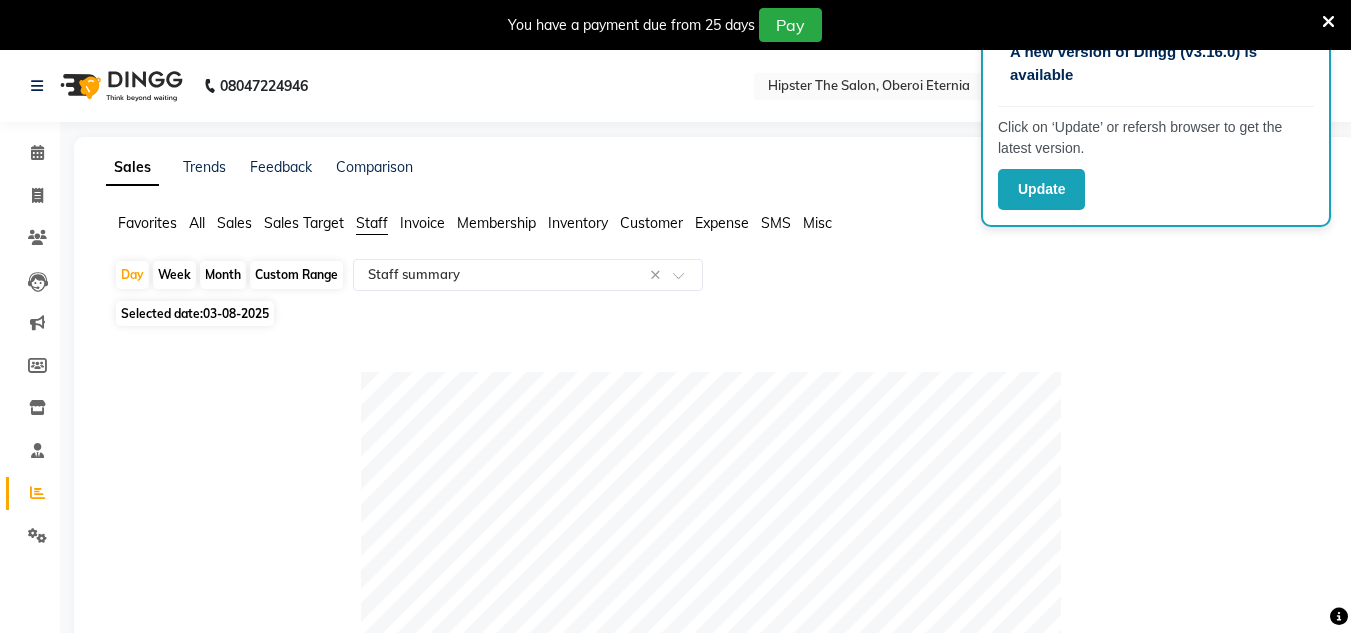 select on "full_report" 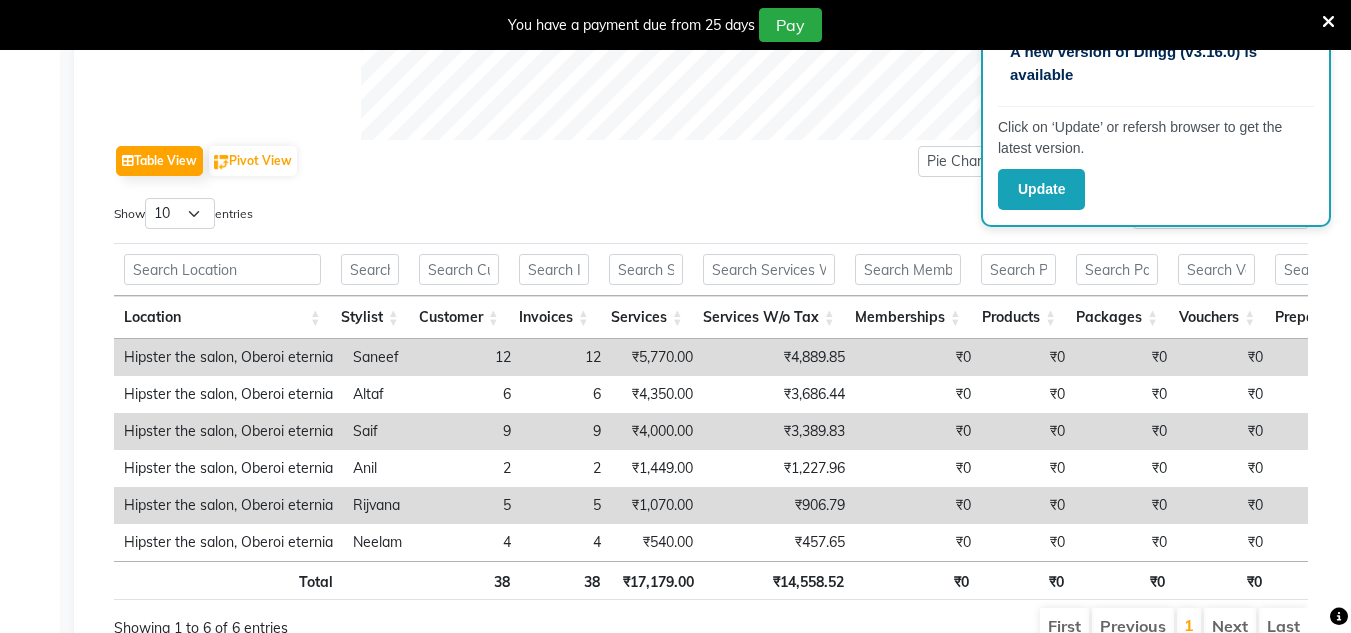 scroll, scrollTop: 0, scrollLeft: 0, axis: both 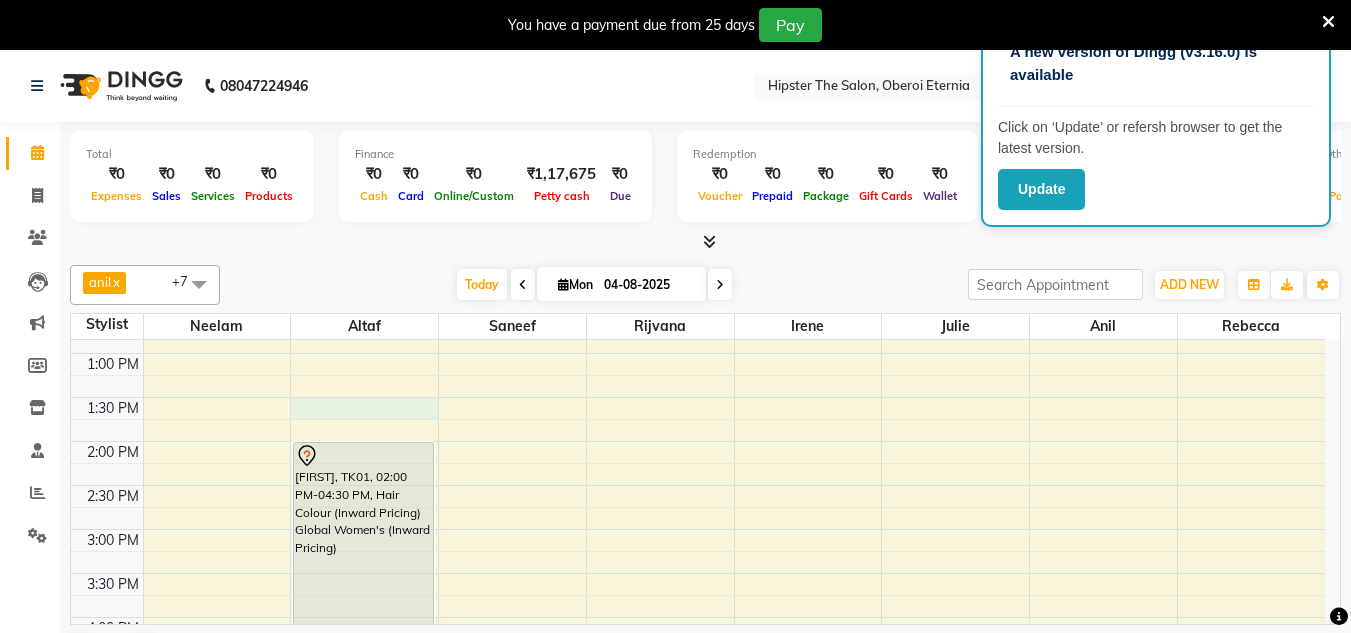 click on "8:00 AM 8:30 AM 9:00 AM 9:30 AM 10:00 AM 10:30 AM 11:00 AM 11:30 AM 12:00 PM 12:30 PM 1:00 PM 1:30 PM 2:00 PM 2:30 PM 3:00 PM 3:30 PM 4:00 PM 4:30 PM 5:00 PM 5:30 PM 6:00 PM 6:30 PM 7:00 PM 7:30 PM 8:00 PM 8:30 PM             [FIRST], TK01, 02:00 PM-04:30 PM, Hair Colour (Inward Pricing) Global Women's (Inward Pricing)             [FIRST], TK02, 07:15 PM-08:00 PM, Haircuts Women's Haircut - Senior Stylist             [FIRST] [LAST], TK03, 07:30 PM-08:00 PM, Haircuts Men's Haircut - Junior Stylist" at bounding box center (698, 485) 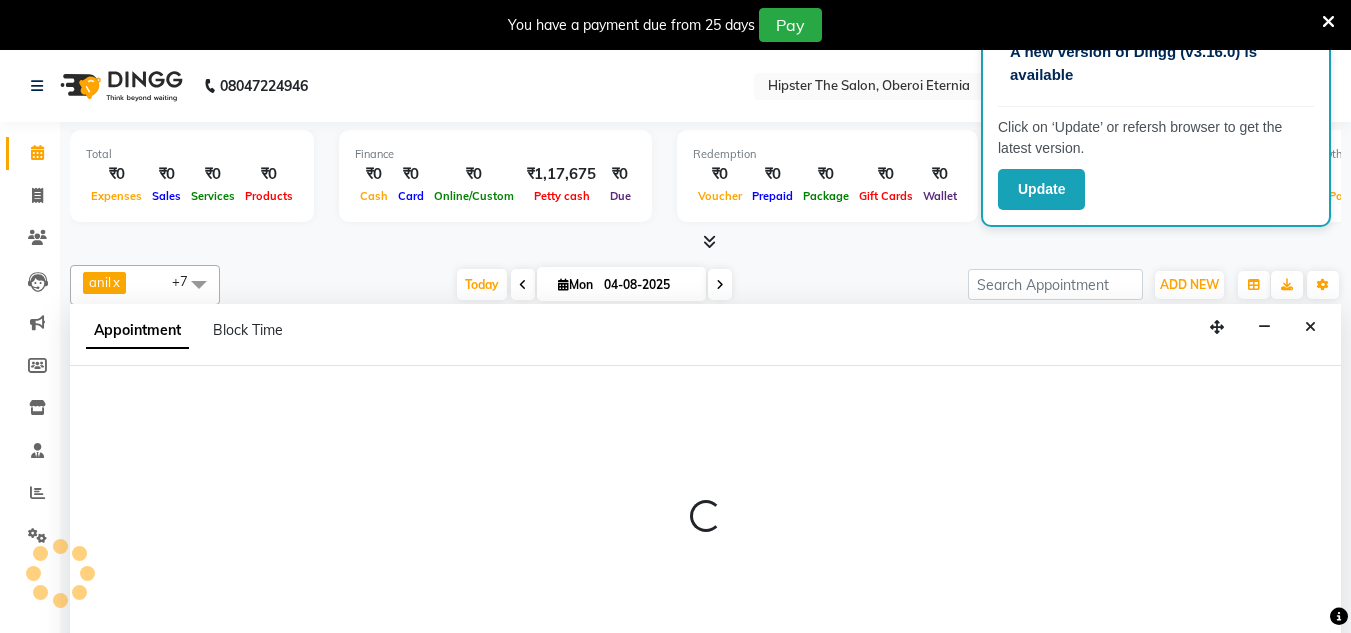 scroll, scrollTop: 51, scrollLeft: 0, axis: vertical 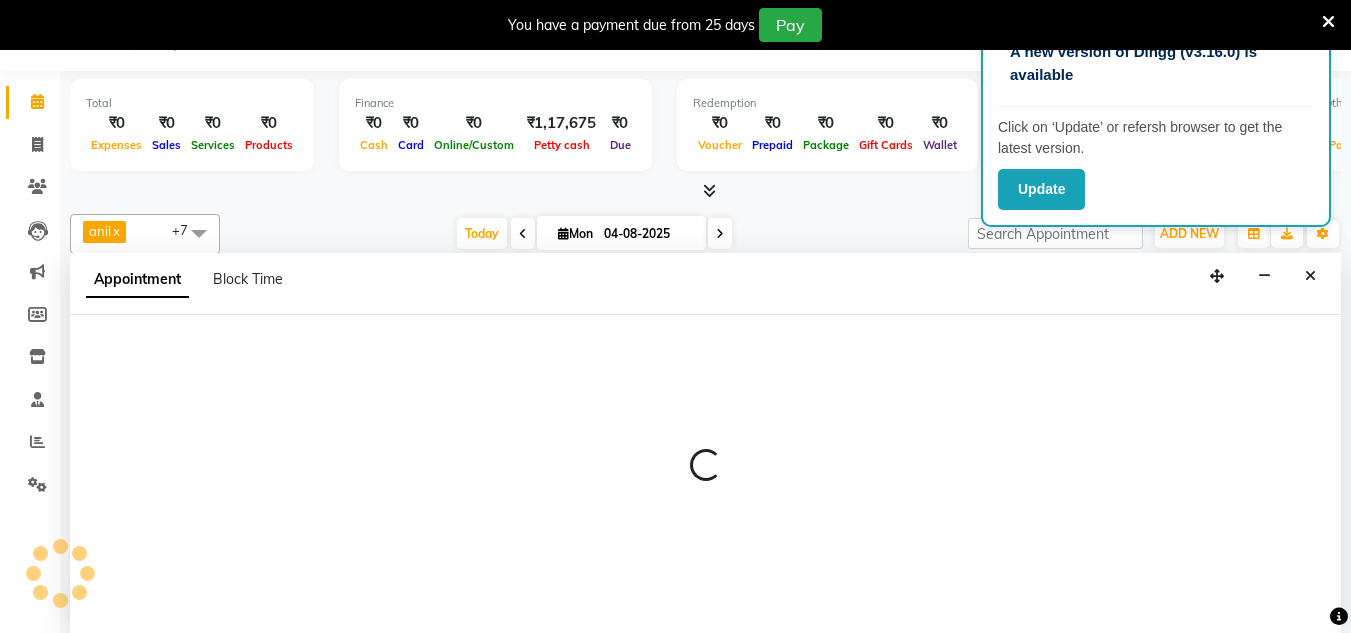 select on "85979" 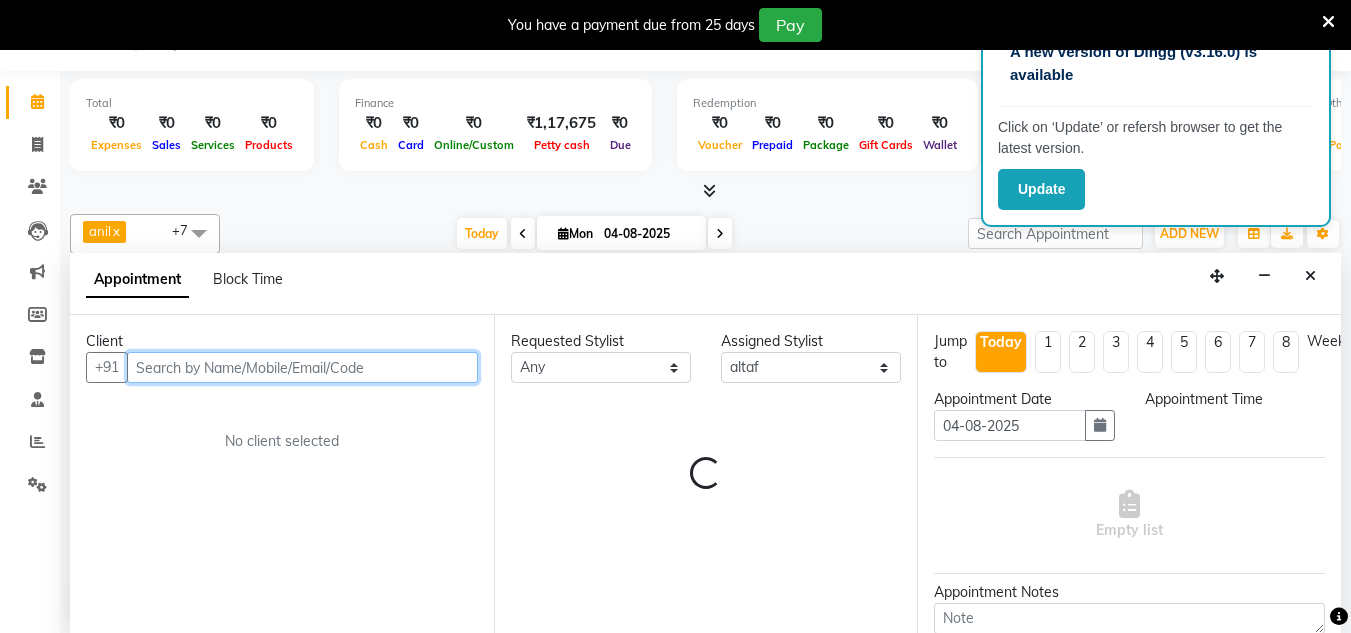 select on "810" 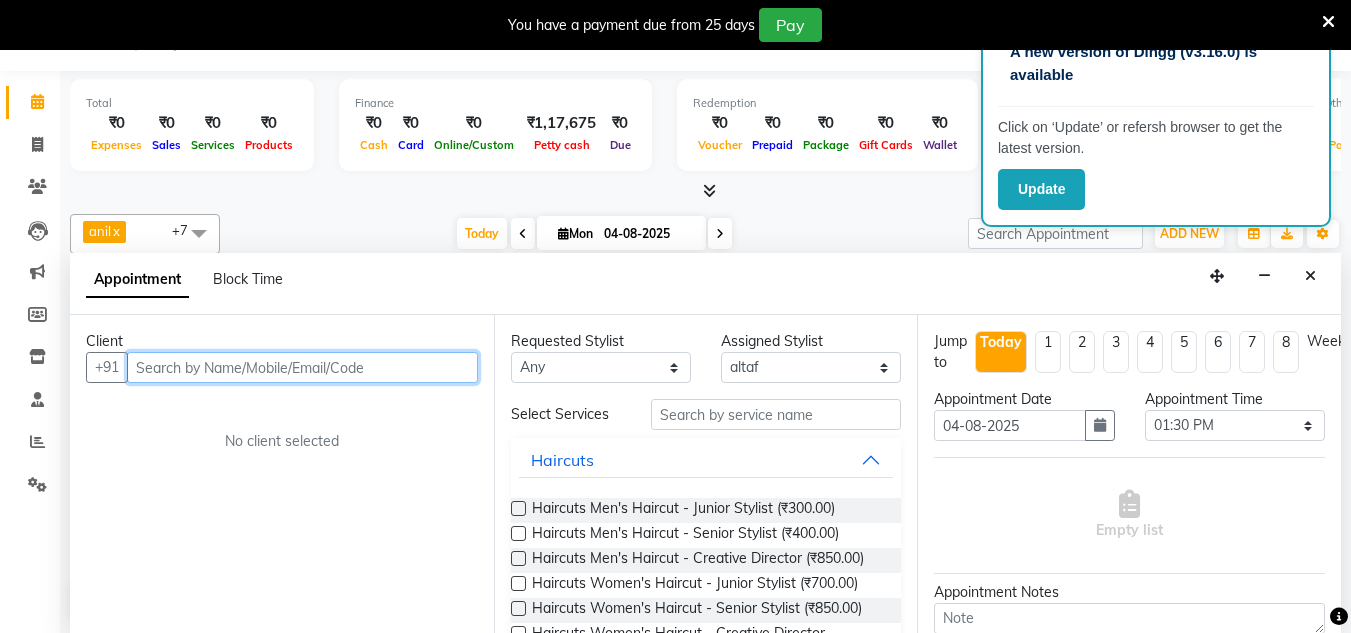 click at bounding box center (302, 367) 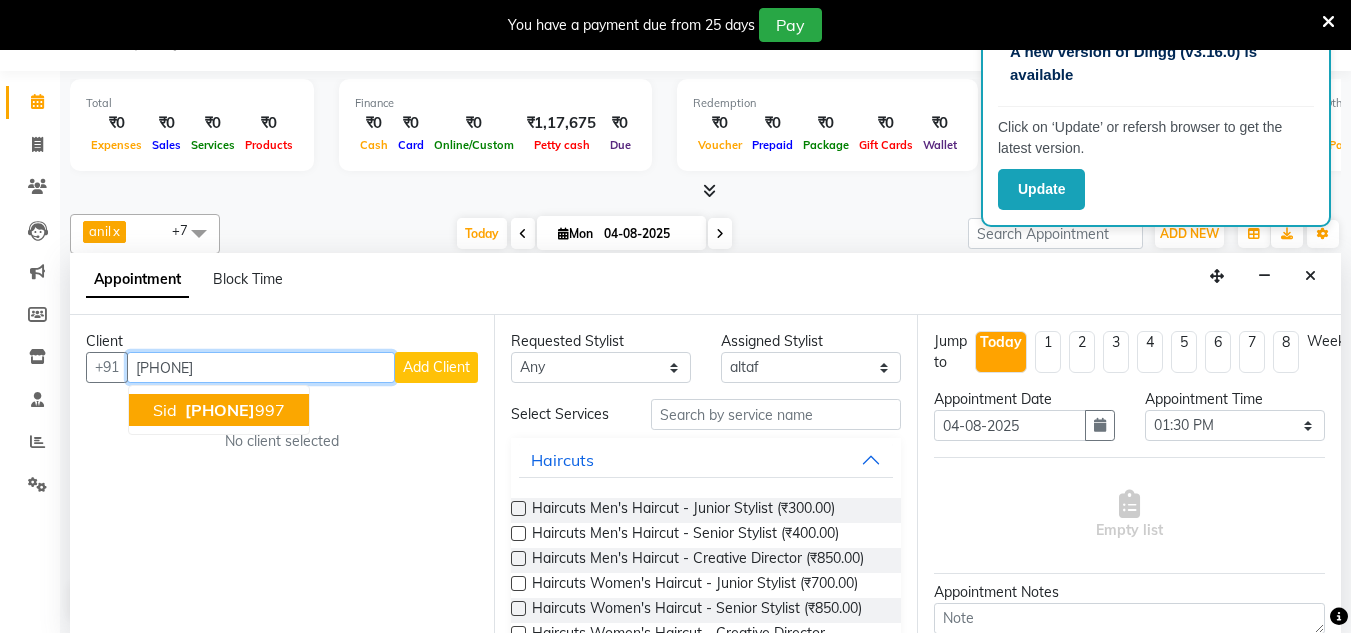 click on "[PHONE]" at bounding box center (233, 410) 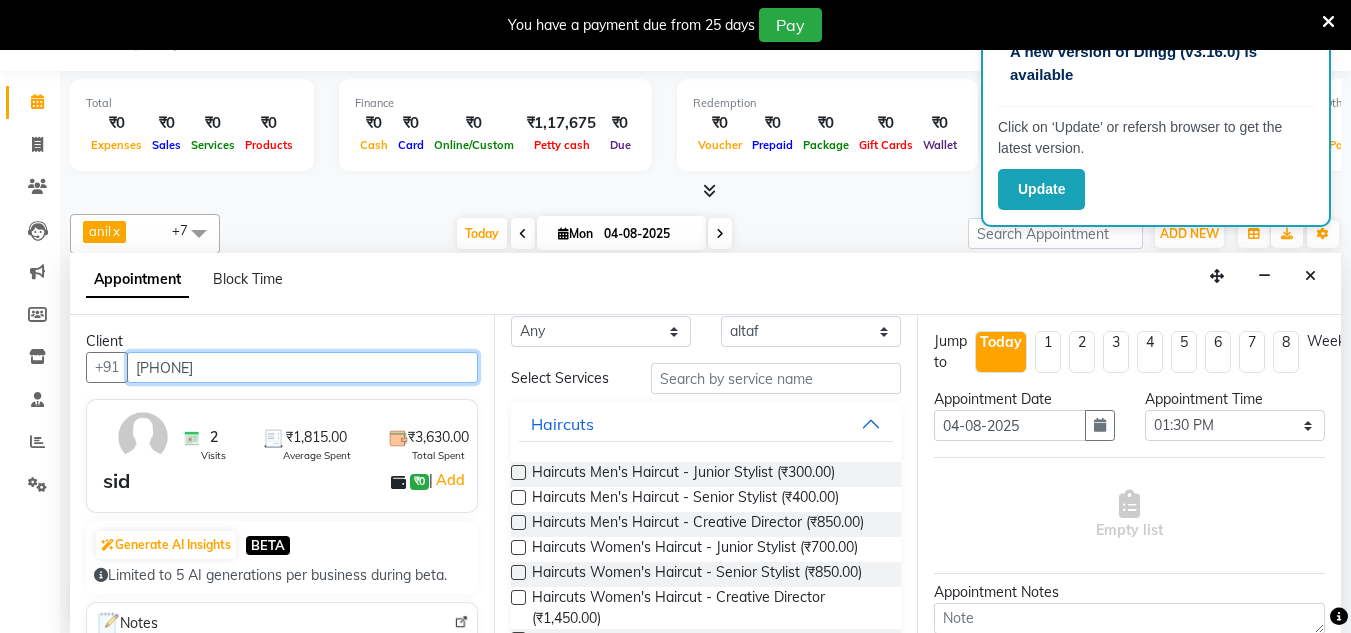 scroll, scrollTop: 36, scrollLeft: 0, axis: vertical 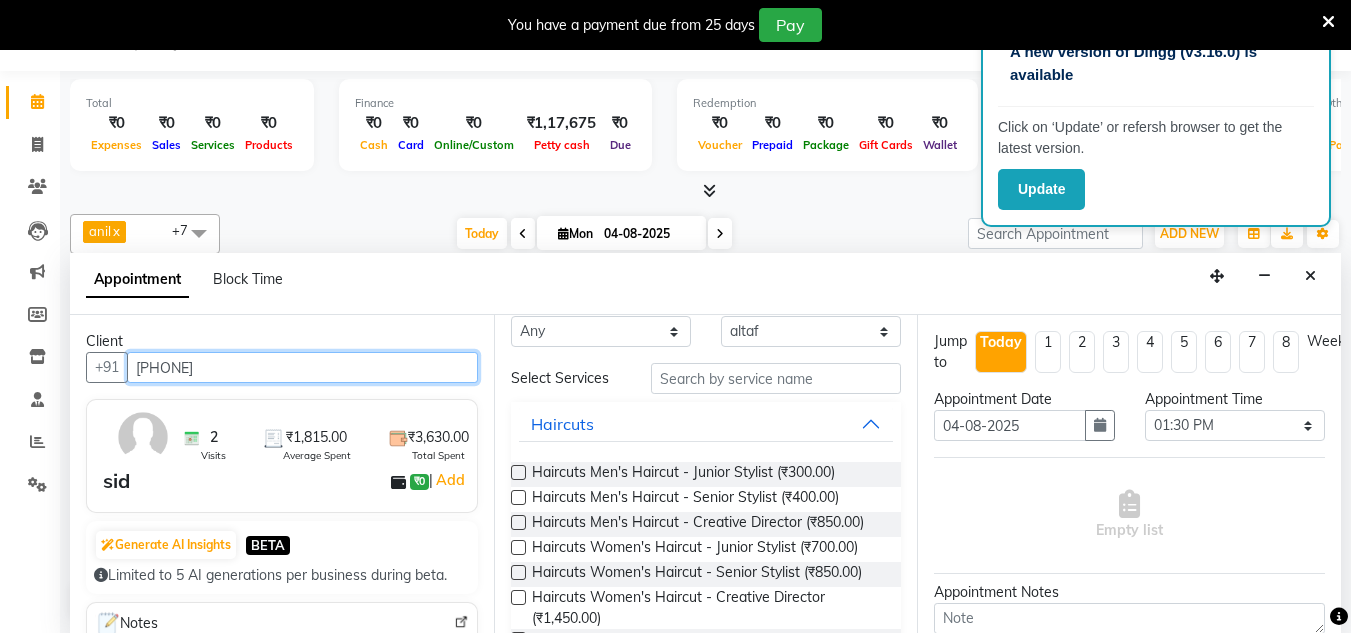 type on "[PHONE]" 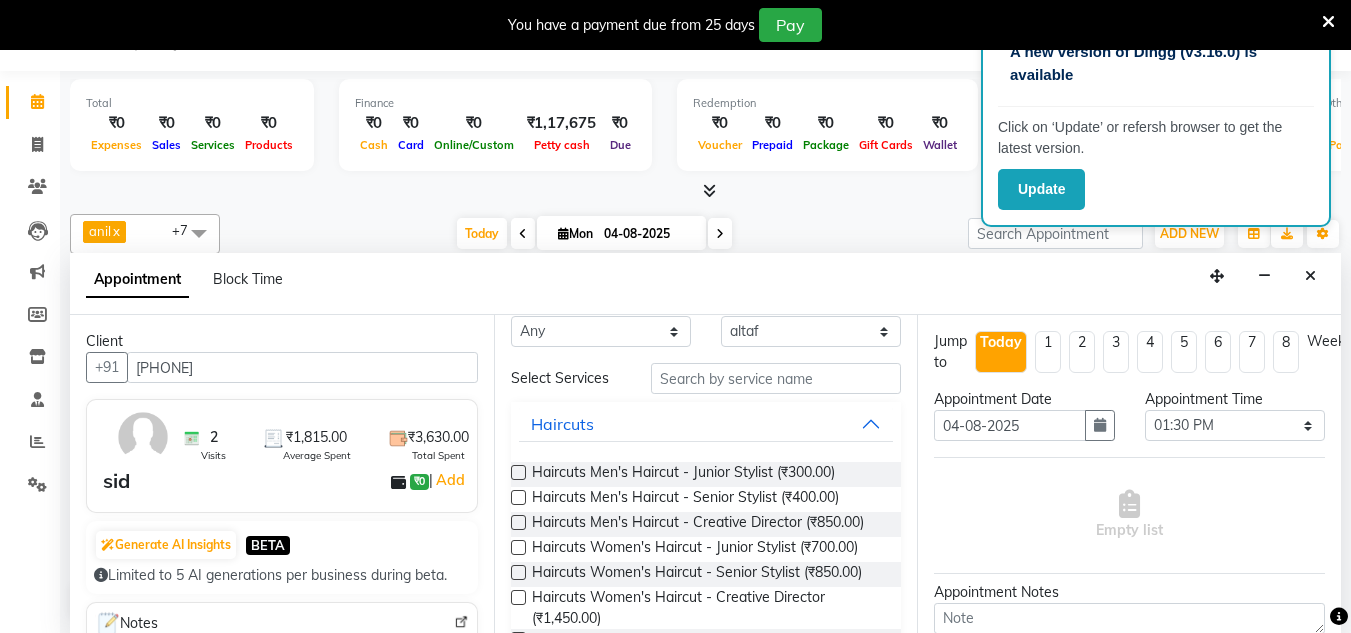 click at bounding box center (518, 497) 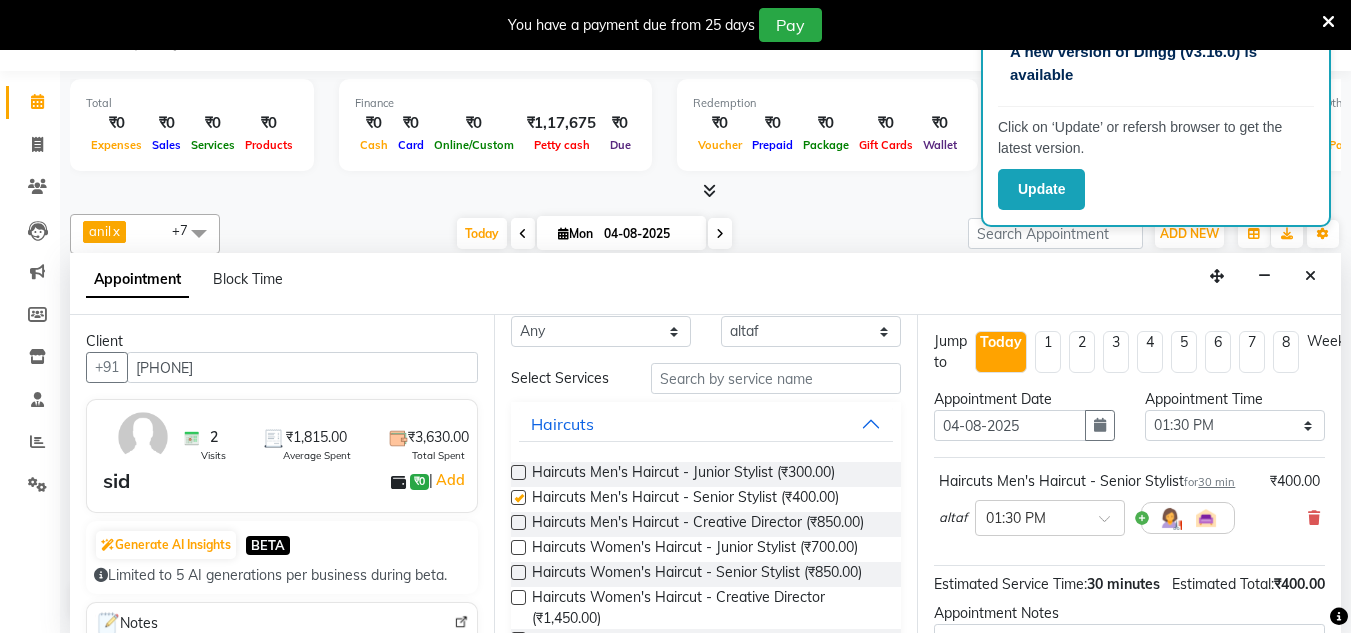 checkbox on "false" 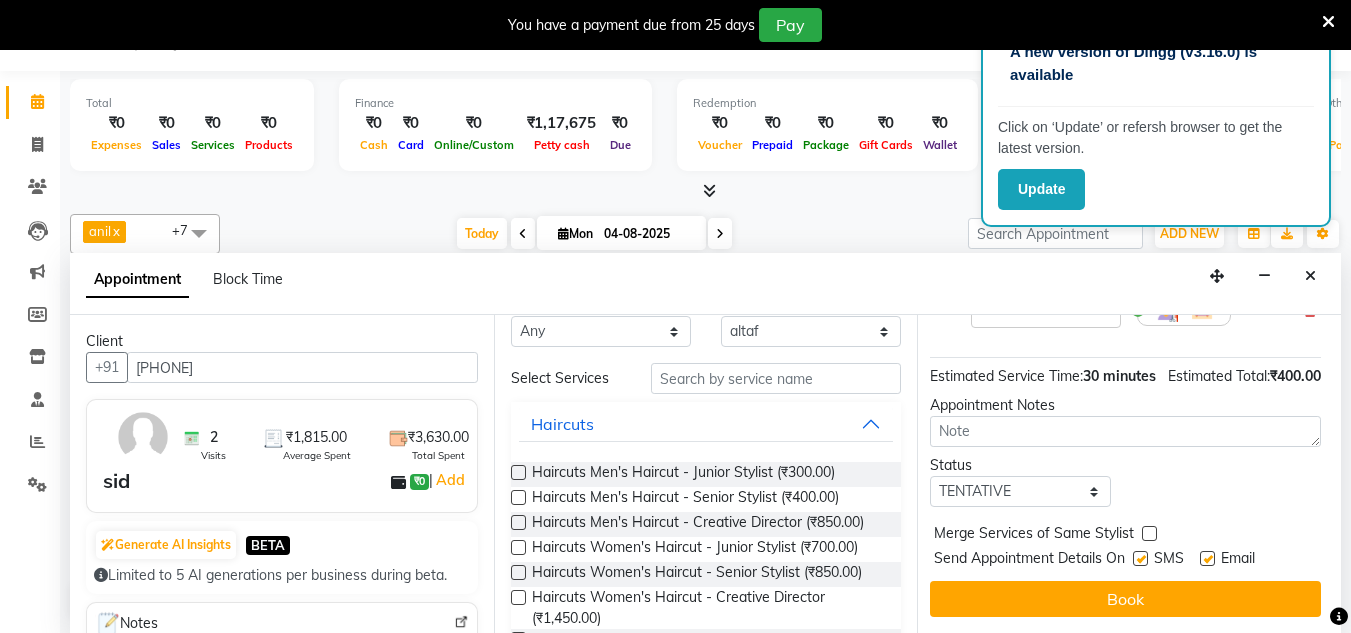 scroll, scrollTop: 212, scrollLeft: 4, axis: both 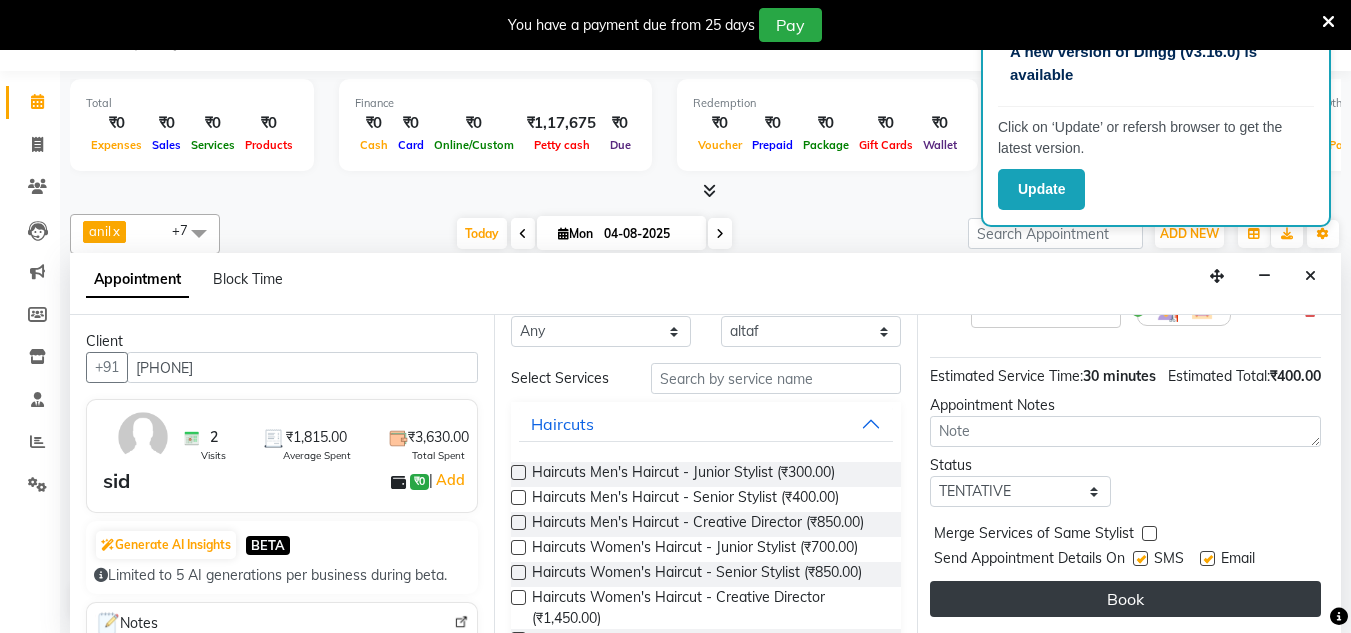 click on "Book" at bounding box center (1125, 599) 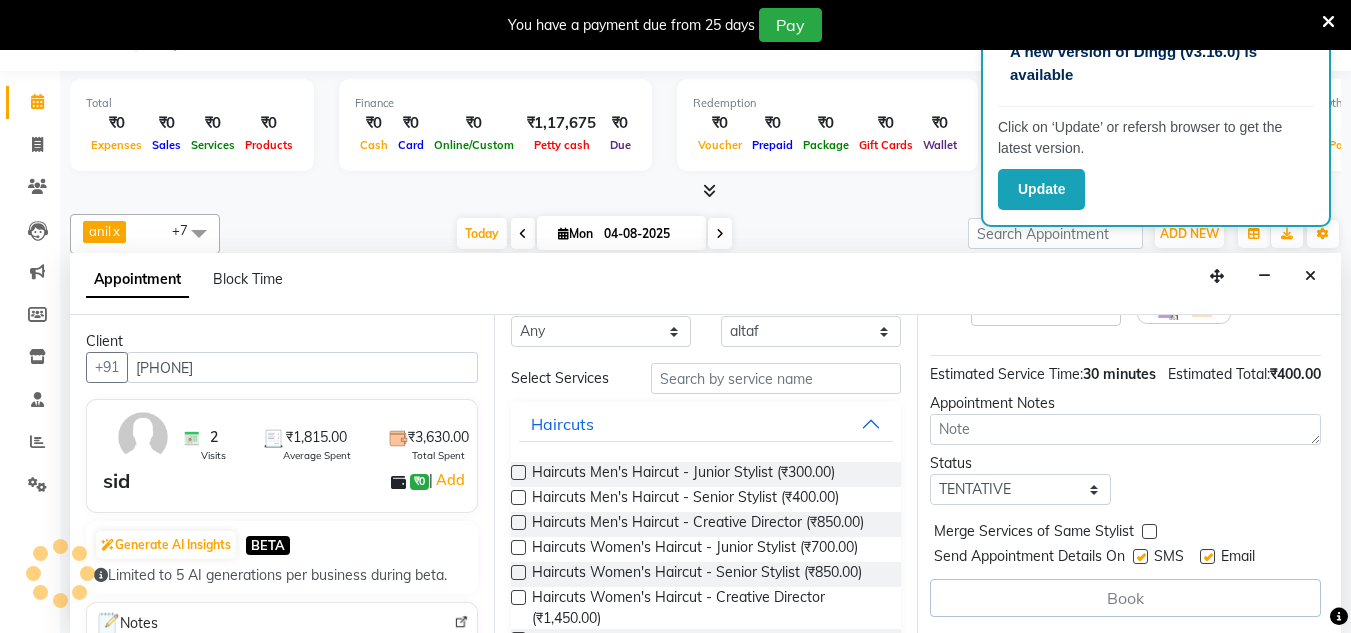 scroll, scrollTop: 0, scrollLeft: 0, axis: both 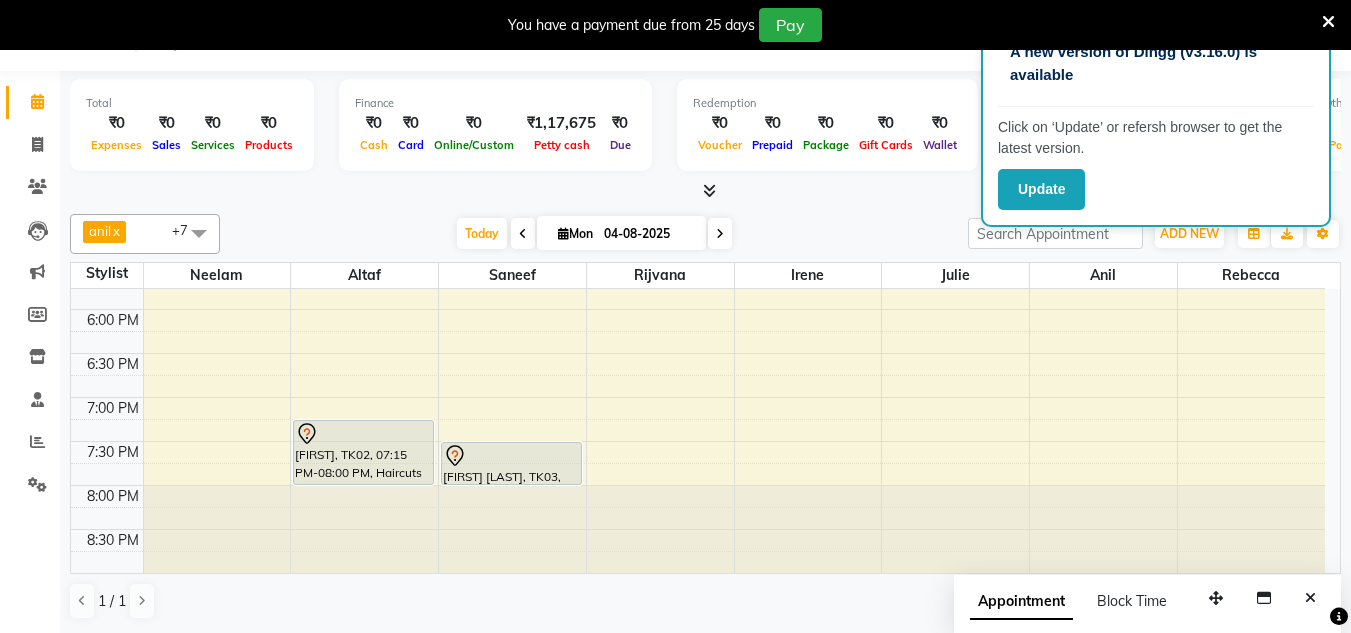 click at bounding box center (512, 529) 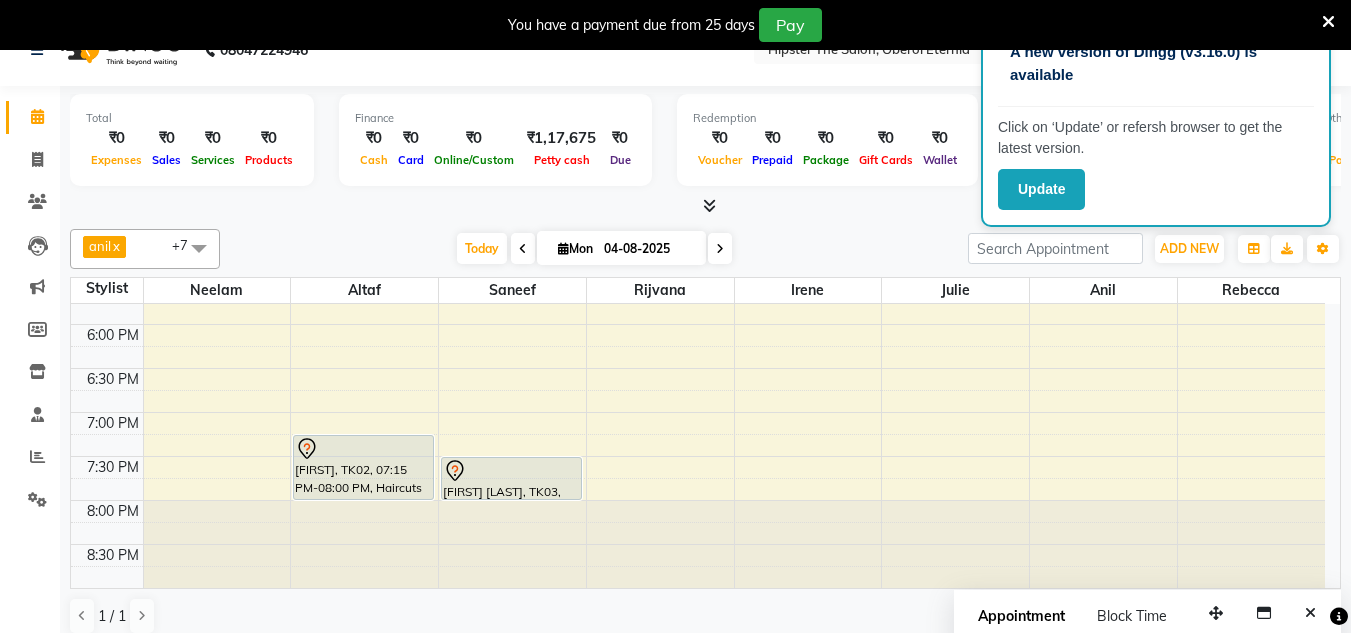 scroll, scrollTop: 51, scrollLeft: 0, axis: vertical 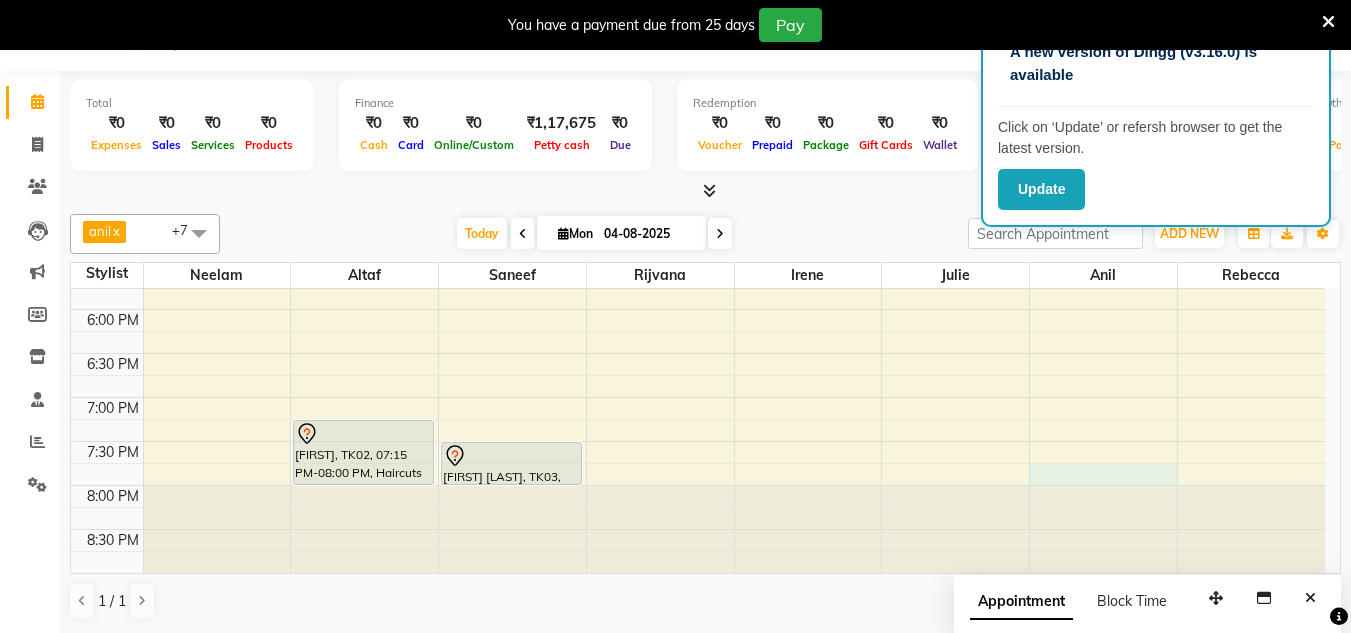 click on "8:00 AM 8:30 AM 9:00 AM 9:30 AM 10:00 AM 10:30 AM 11:00 AM 11:30 AM 12:00 PM 12:30 PM 1:00 PM 1:30 PM 2:00 PM 2:30 PM 3:00 PM 3:30 PM 4:00 PM 4:30 PM 5:00 PM 5:30 PM 6:00 PM 6:30 PM 7:00 PM 7:30 PM 8:00 PM 8:30 PM             sid, TK04, 01:30 PM-02:00 PM, Haircuts Men's Haircut - Senior Stylist             anna, TK01, 02:00 PM-04:30 PM, Hair Colour (Inward Pricing) Global Women's (Inward Pricing)             Harshda, TK02, 07:15 PM-08:00 PM, Haircuts Women's Haircut - Senior Stylist             deepak nadu, TK03, 07:30 PM-08:00 PM, Haircuts Men's Haircut - Junior Stylist" at bounding box center (698, 1) 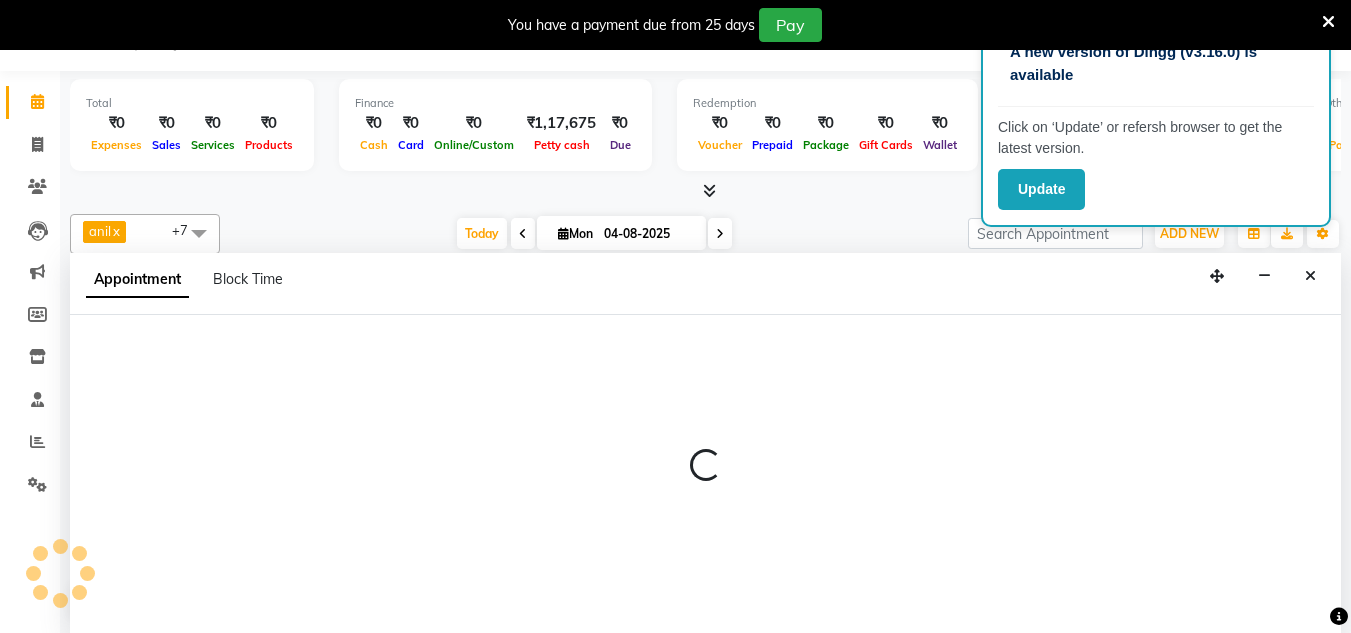 select on "85986" 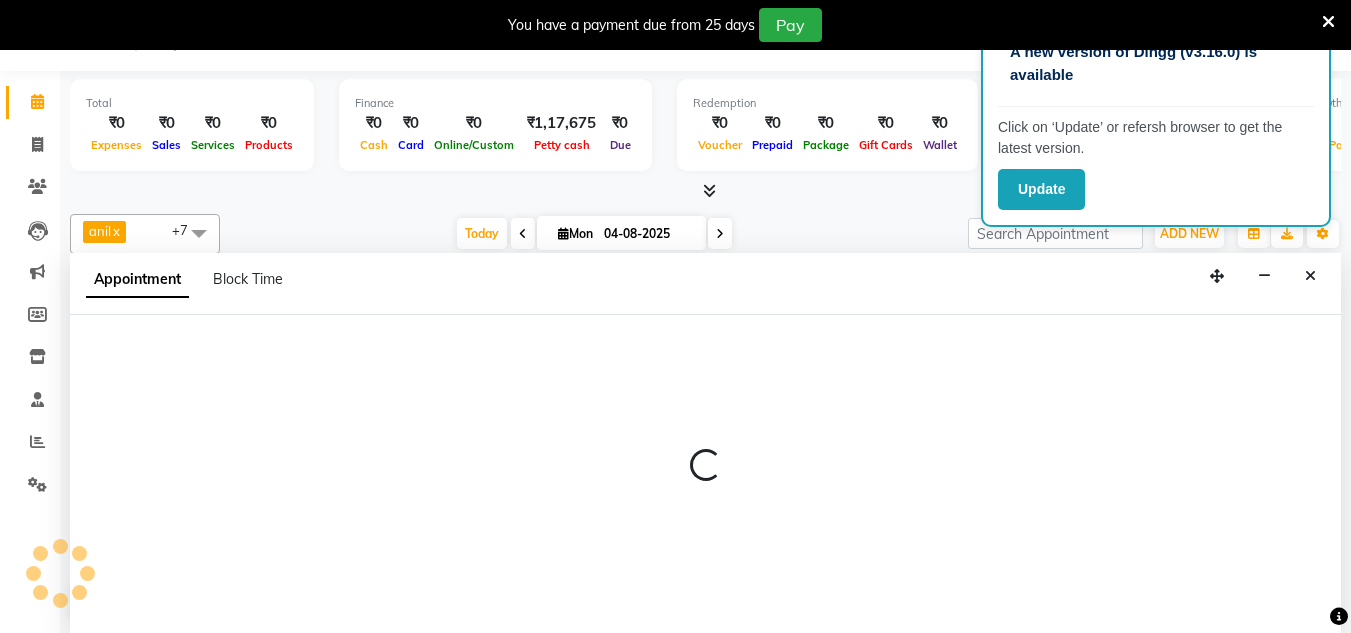 select on "1185" 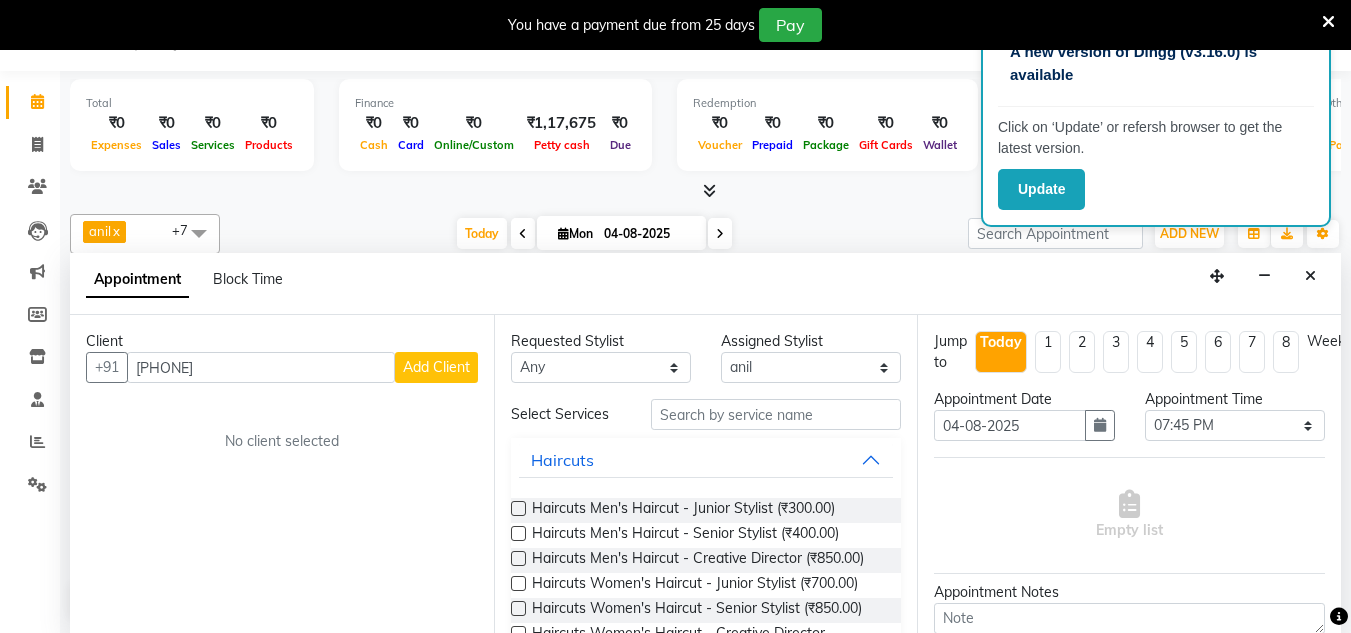 type on "[PHONE]" 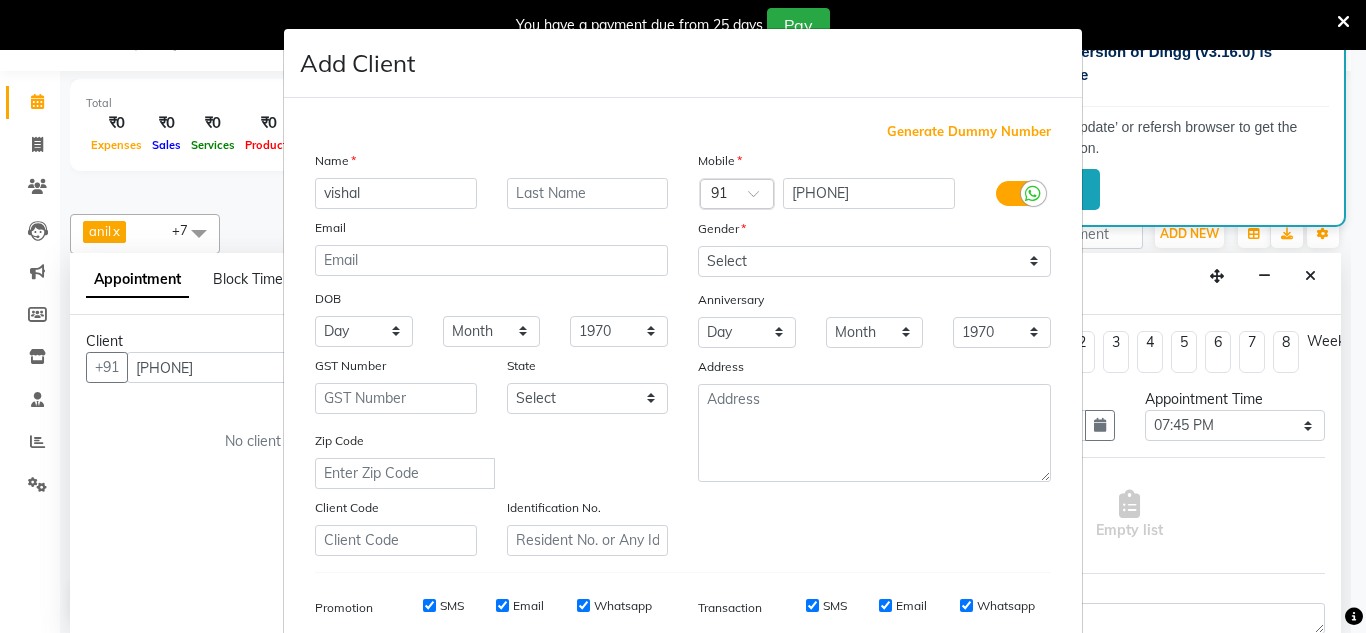 type on "vishal" 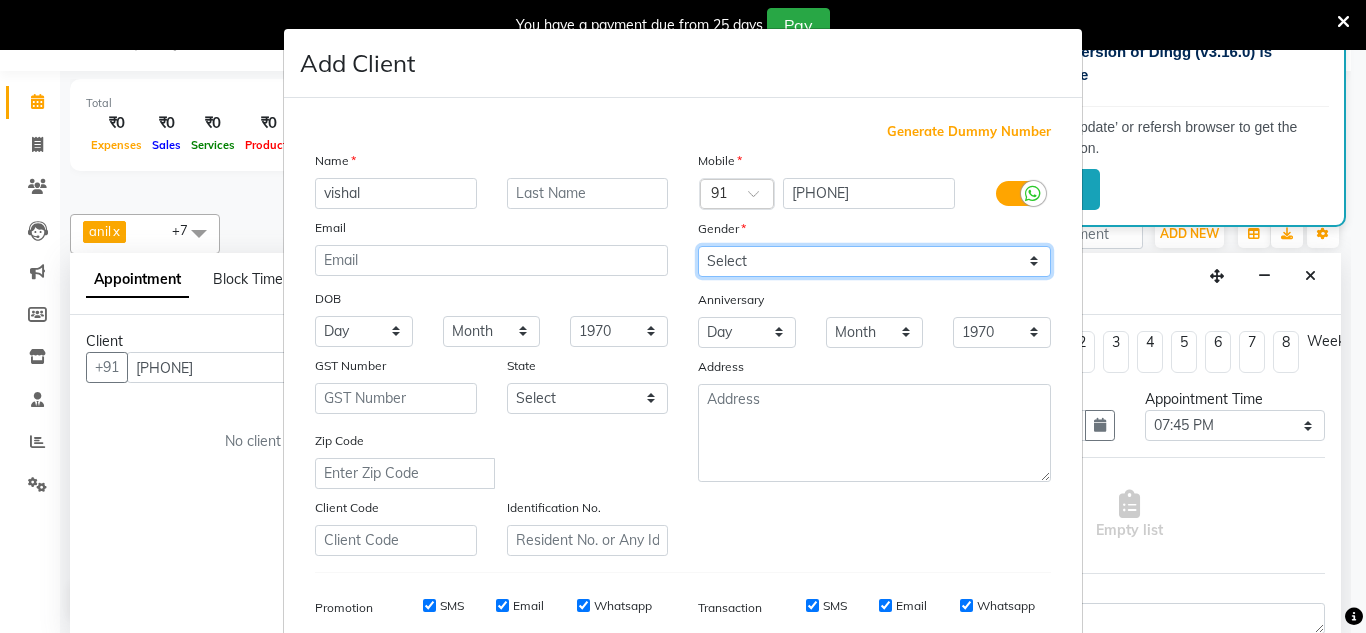 click on "Select Male Female Other Prefer Not To Say" at bounding box center [874, 261] 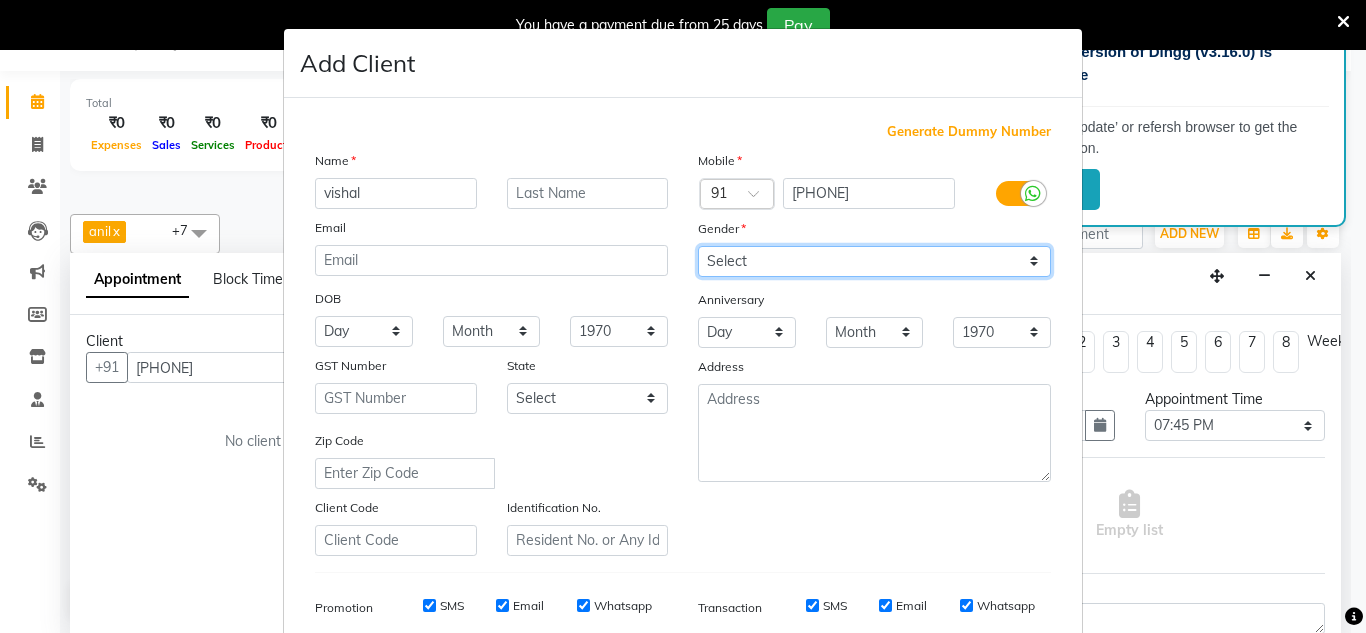 click on "Select Male Female Other Prefer Not To Say" at bounding box center [874, 261] 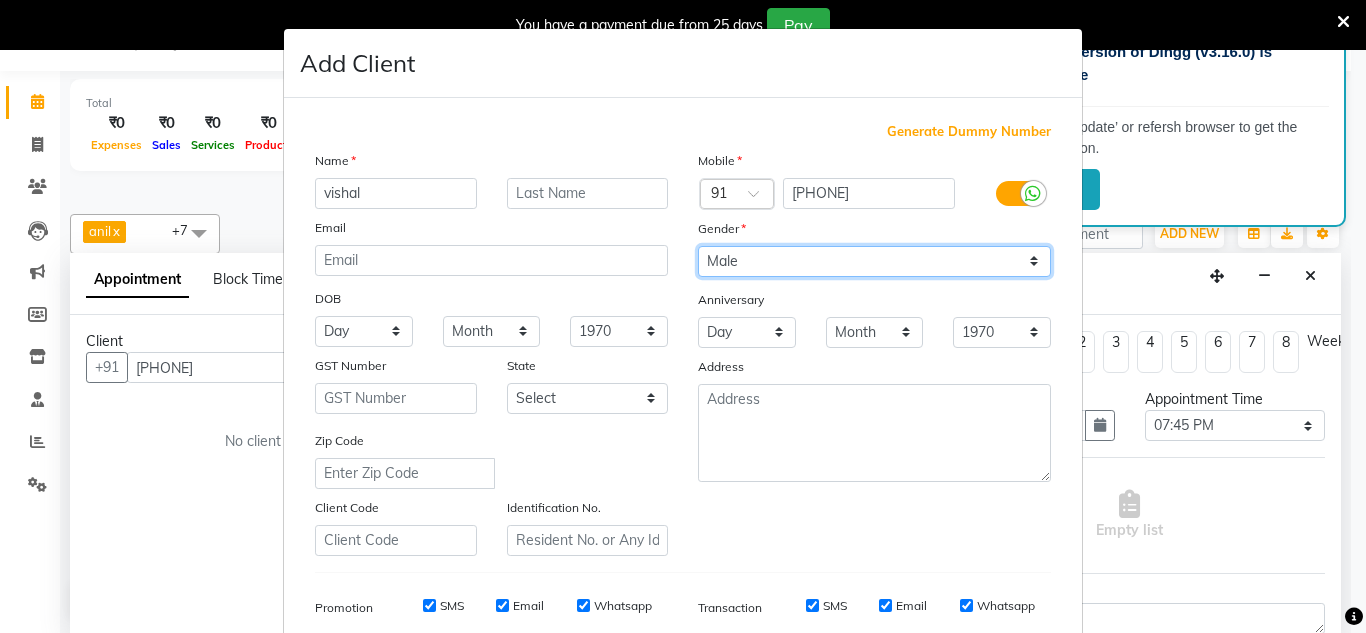 click on "Select Male Female Other Prefer Not To Say" at bounding box center [874, 261] 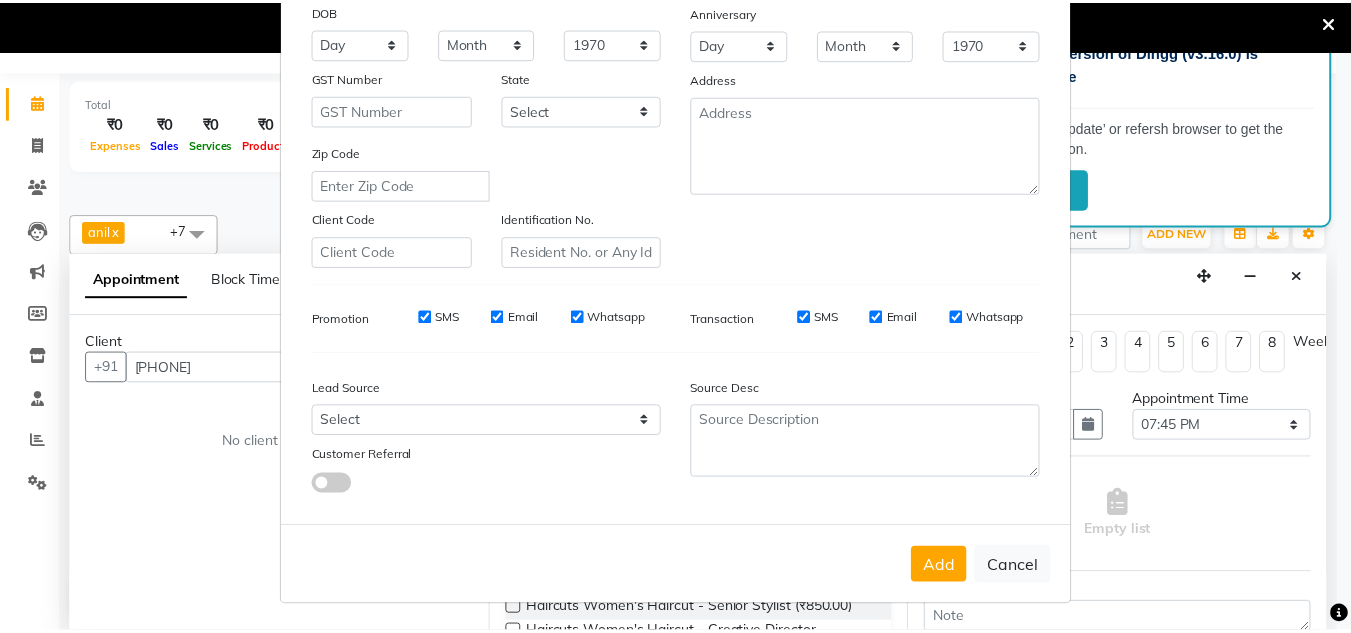 scroll, scrollTop: 290, scrollLeft: 0, axis: vertical 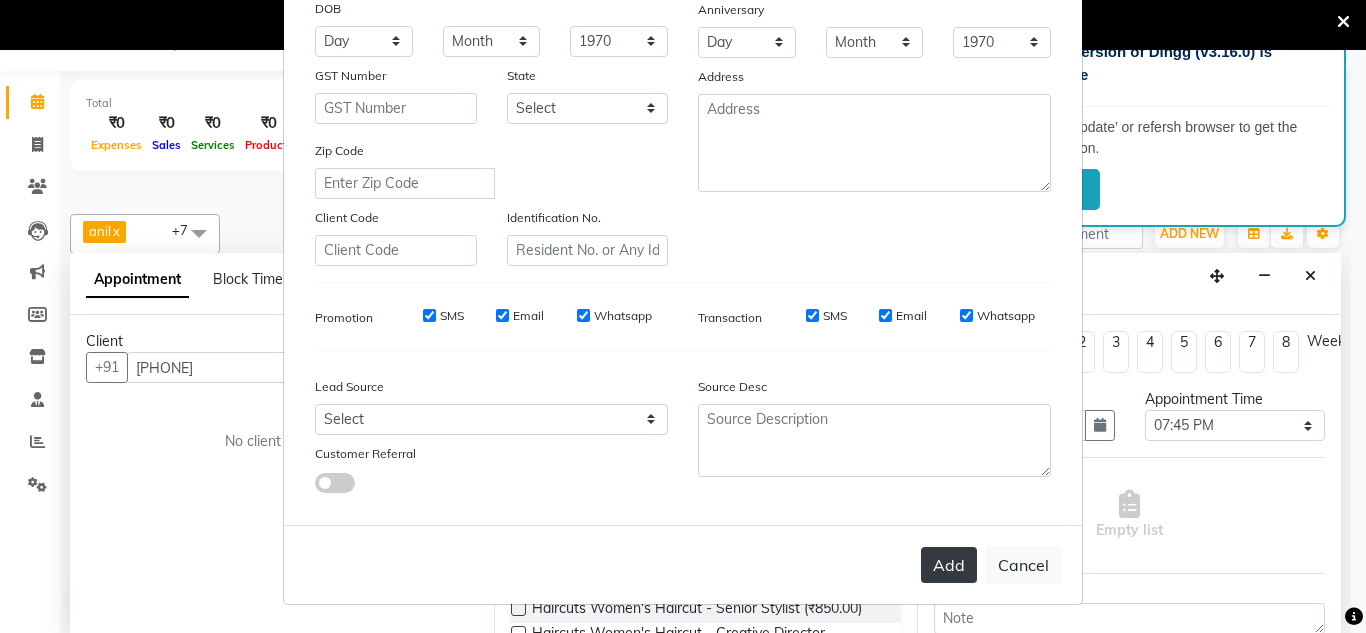 click on "Add" at bounding box center [949, 565] 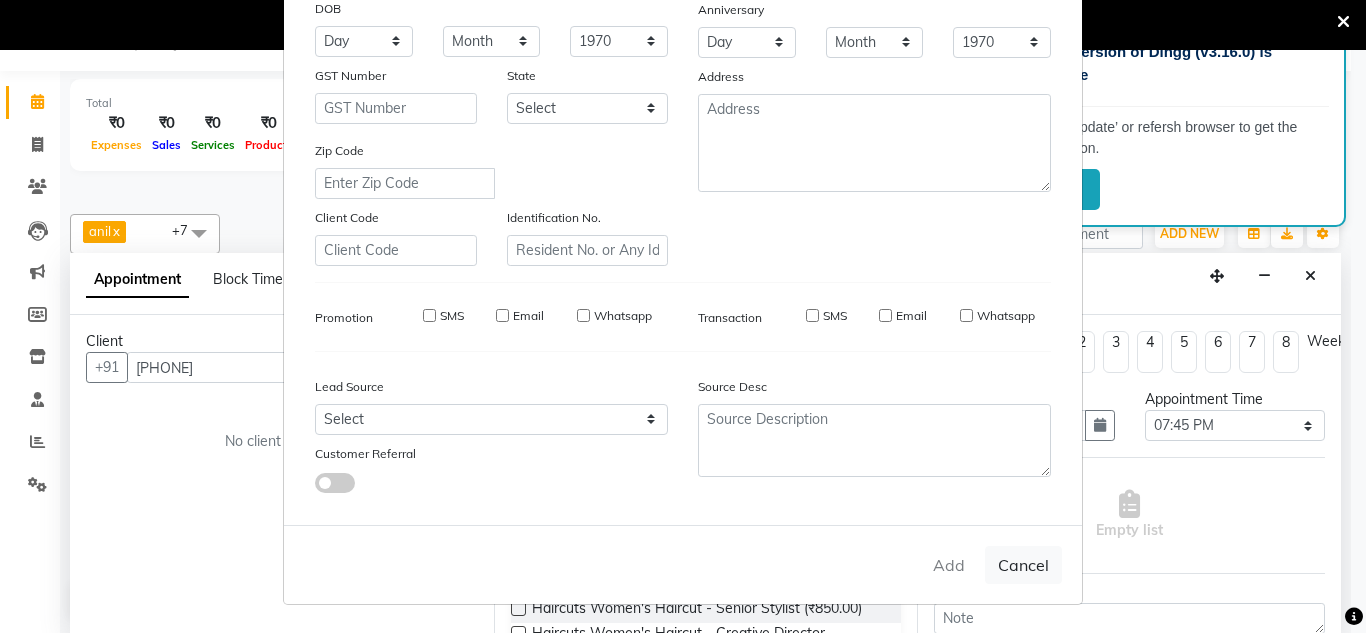type 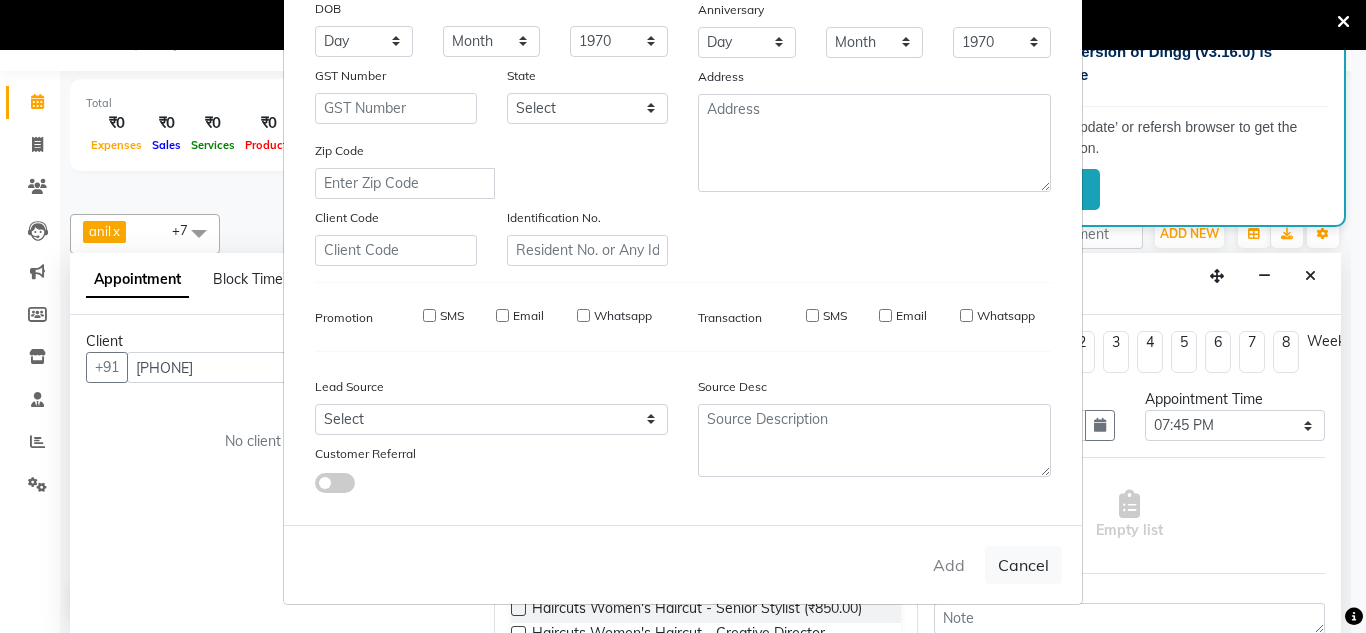 select 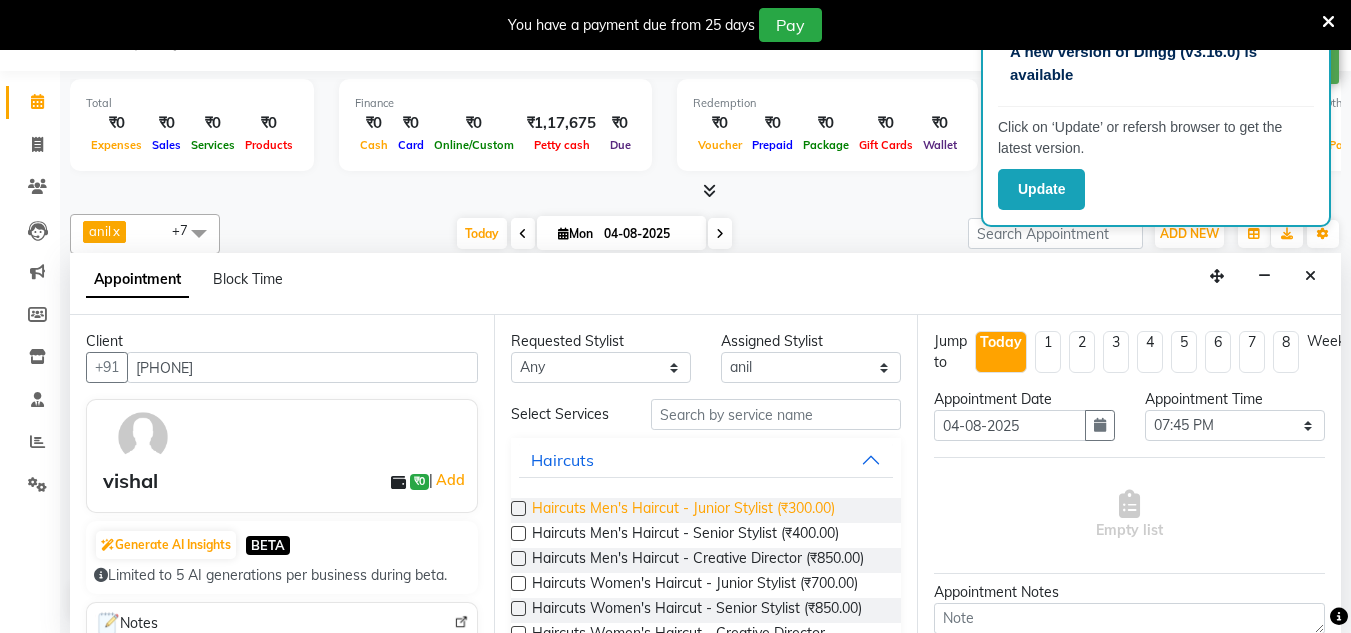 click on "Haircuts Men's Haircut - Junior Stylist (₹300.00)" at bounding box center [683, 510] 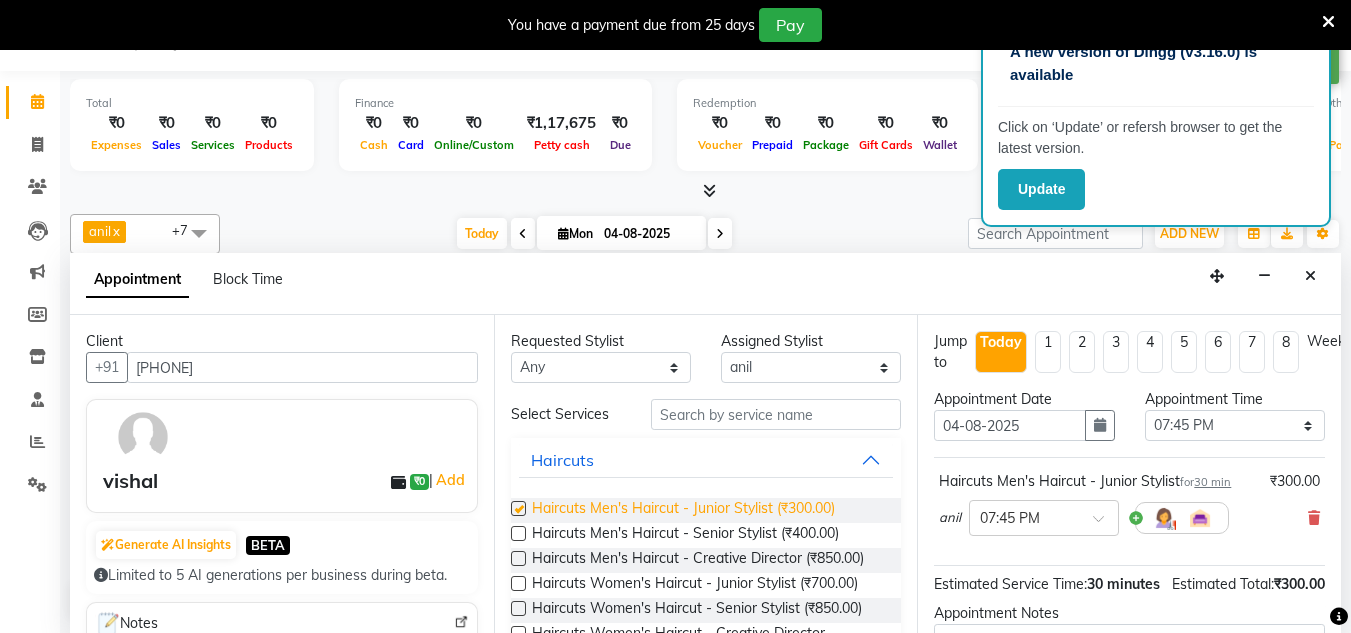 checkbox on "false" 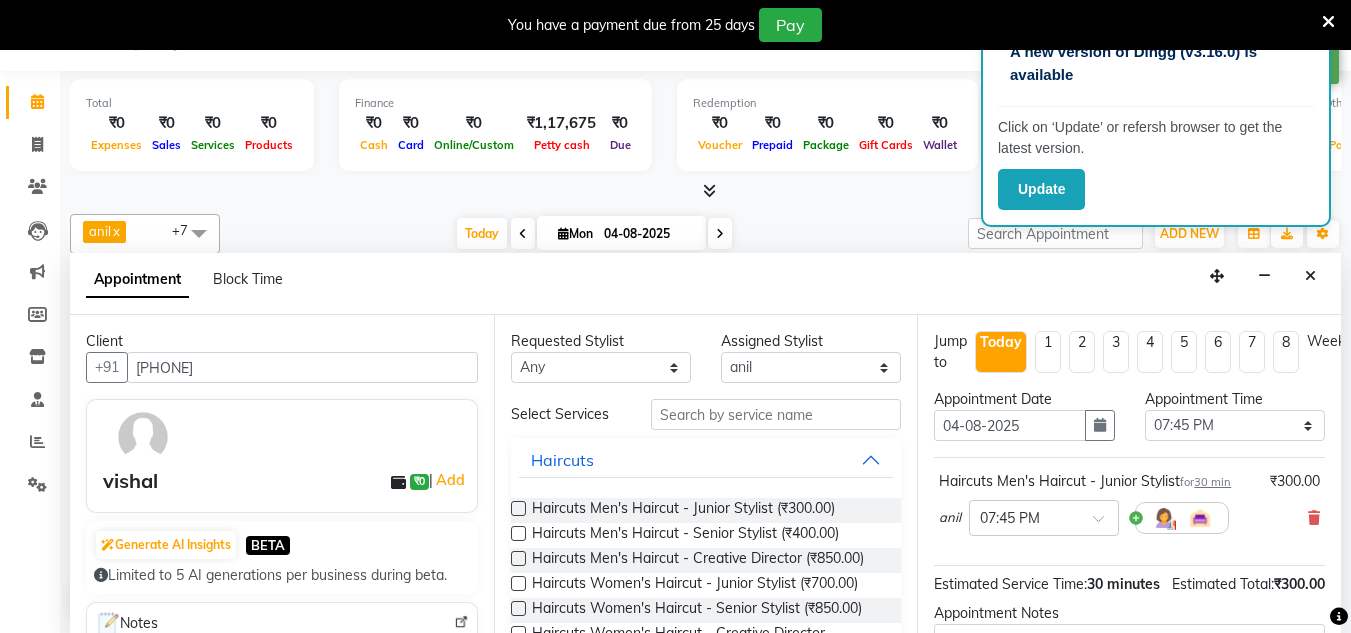 scroll, scrollTop: 244, scrollLeft: 0, axis: vertical 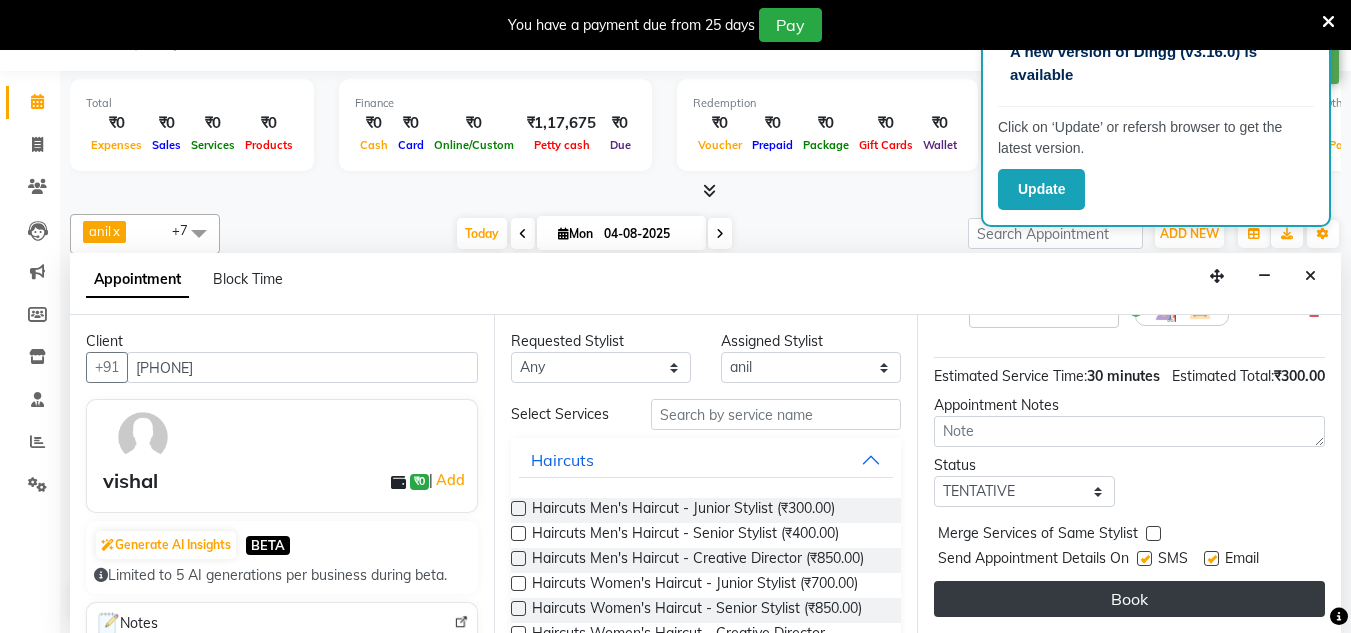 click on "Book" at bounding box center [1129, 599] 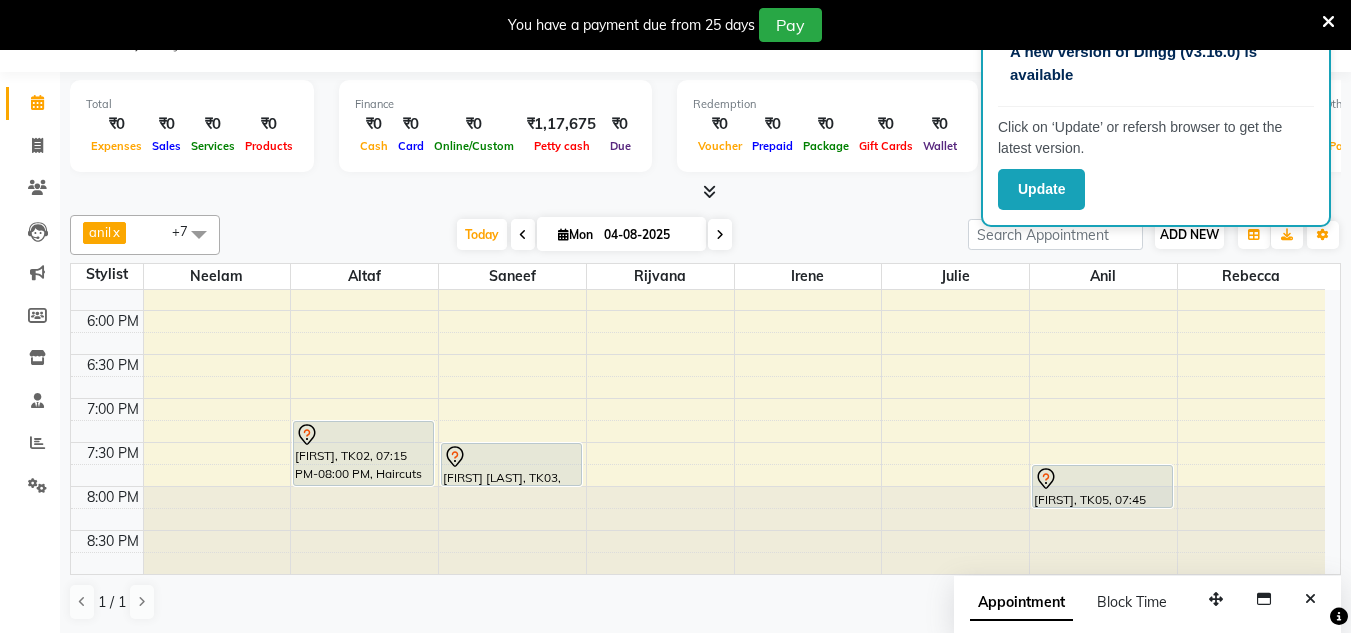scroll, scrollTop: 0, scrollLeft: 0, axis: both 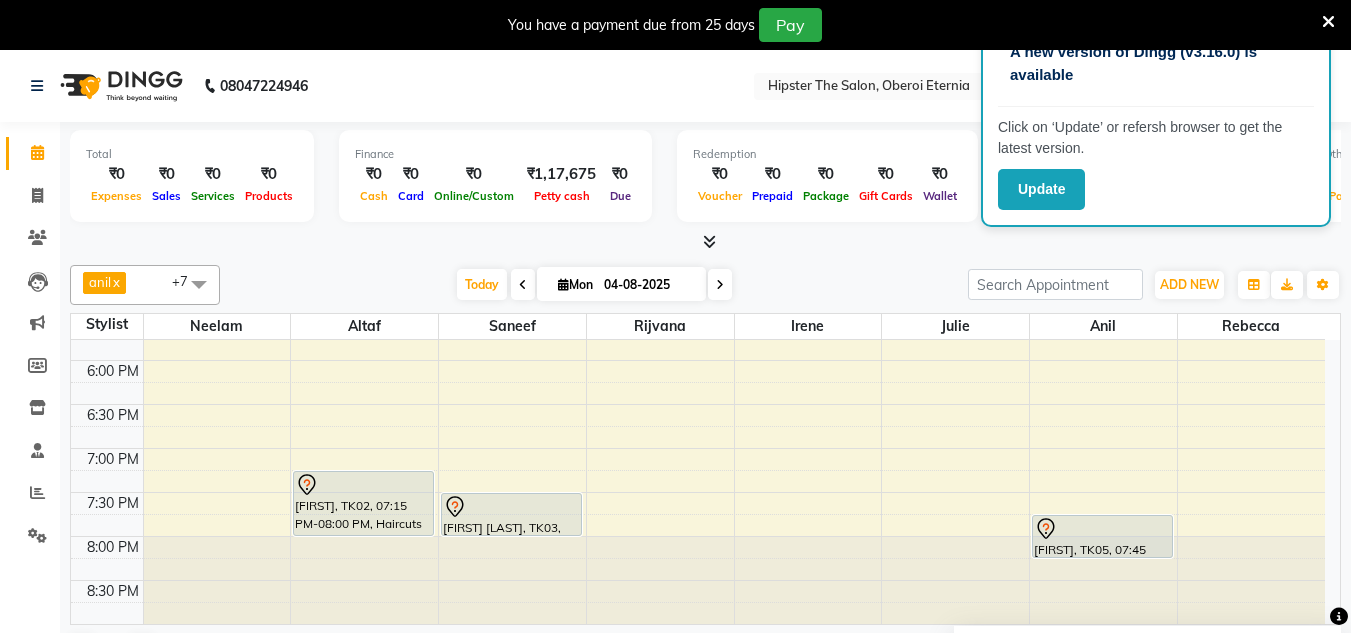 click on "08047224946 Select Location × Hipster The Salon, Oberoi Eternia Default Panel My Panel English ENGLISH Español العربية मराठी हिंदी ગુજરાતી தமிழ் 中文 Notifications nothing to show" 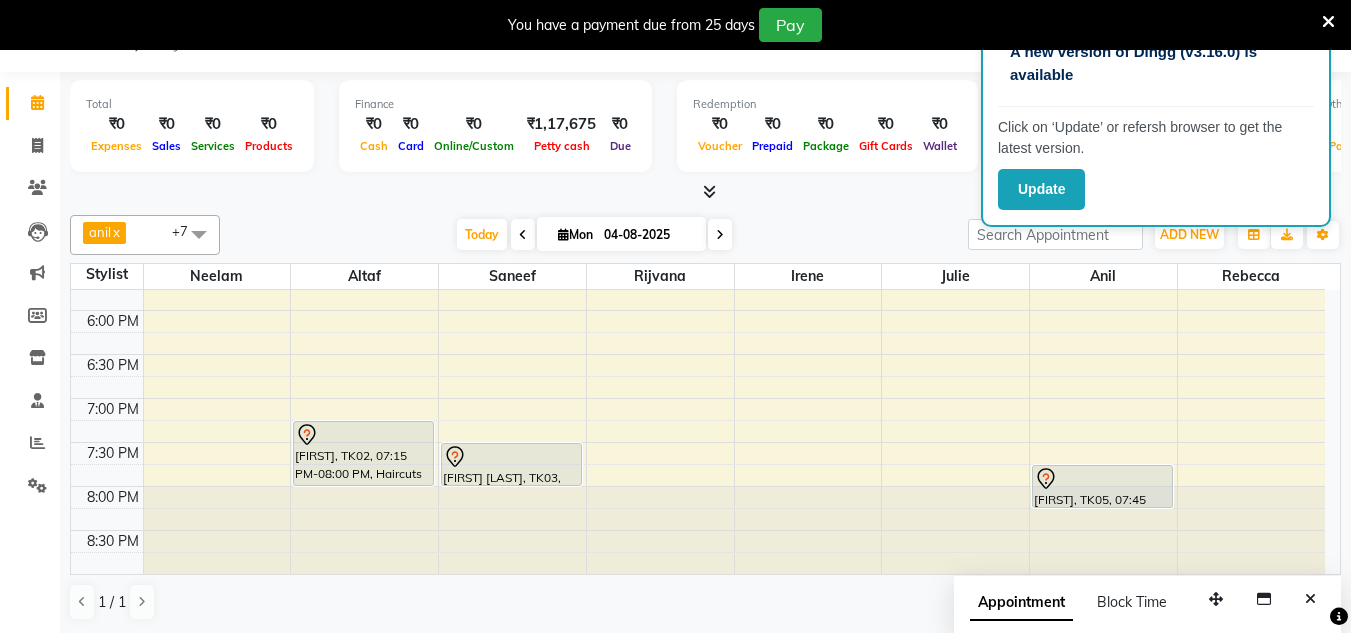 scroll, scrollTop: 51, scrollLeft: 0, axis: vertical 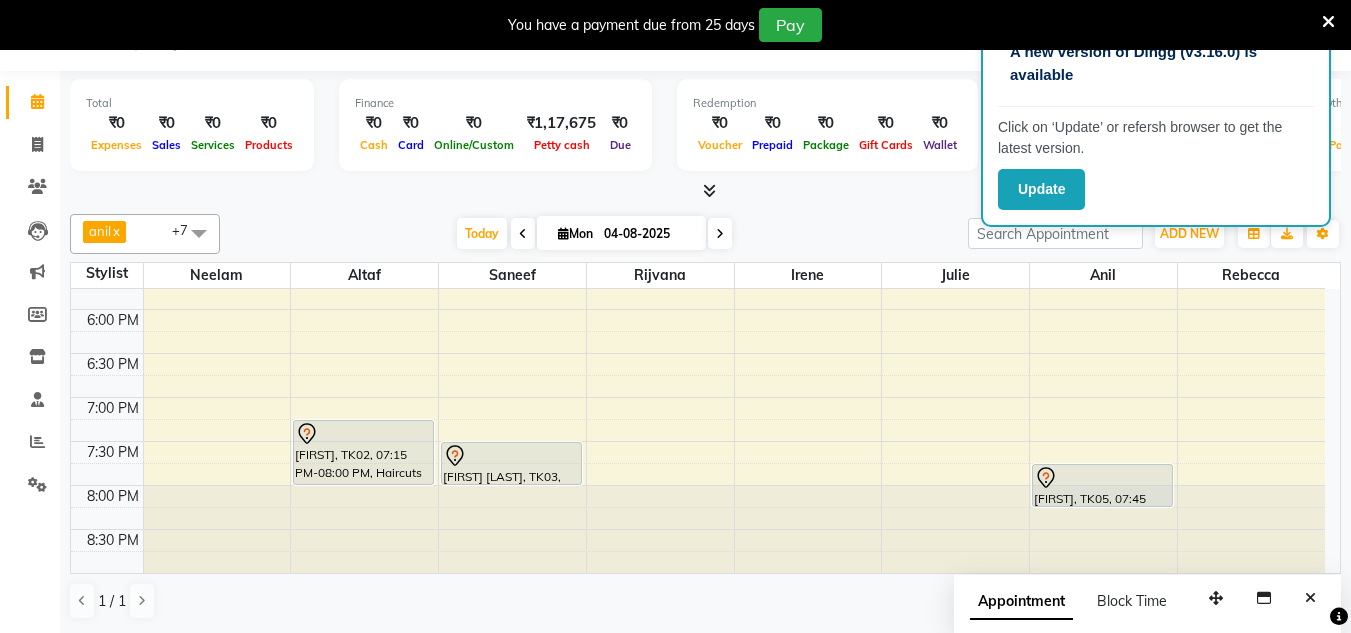 click on "Update" 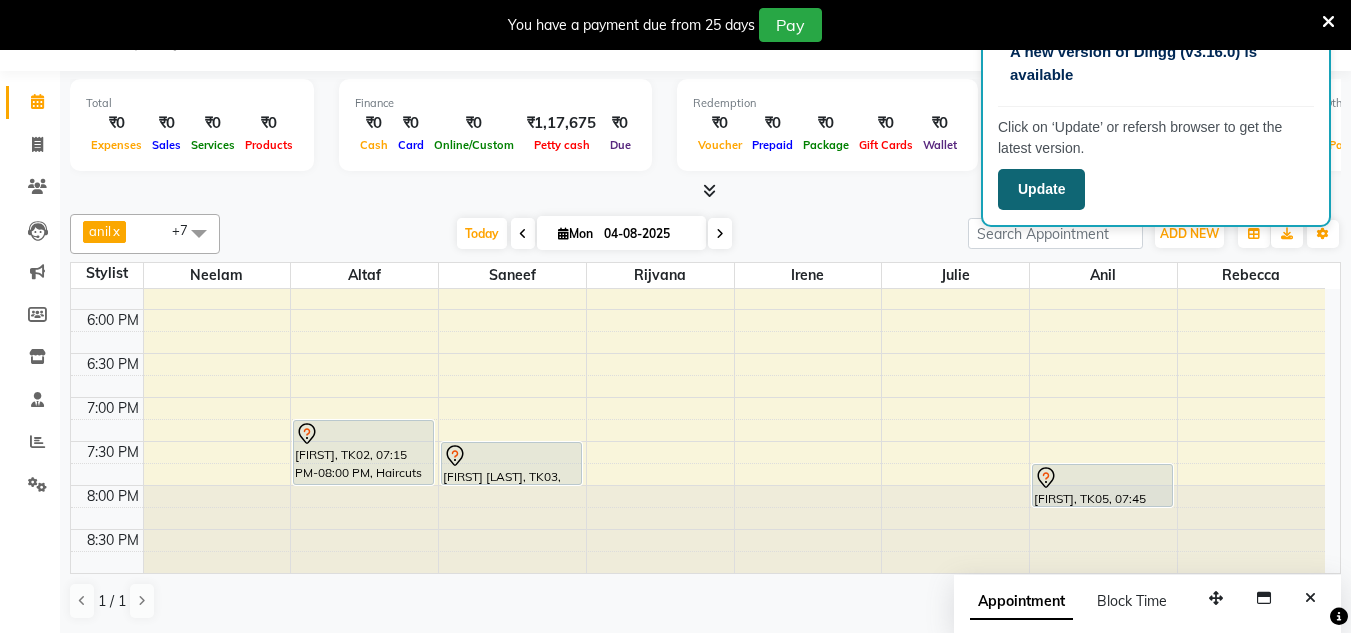 click on "Update" 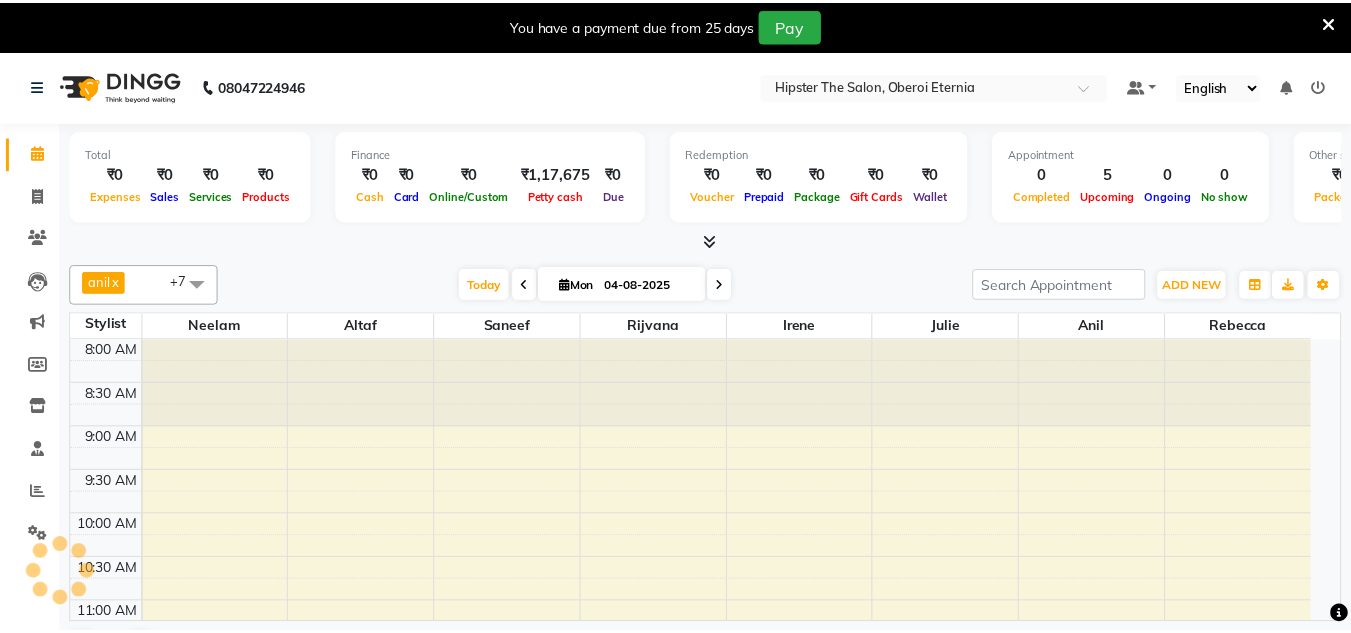 scroll, scrollTop: 0, scrollLeft: 0, axis: both 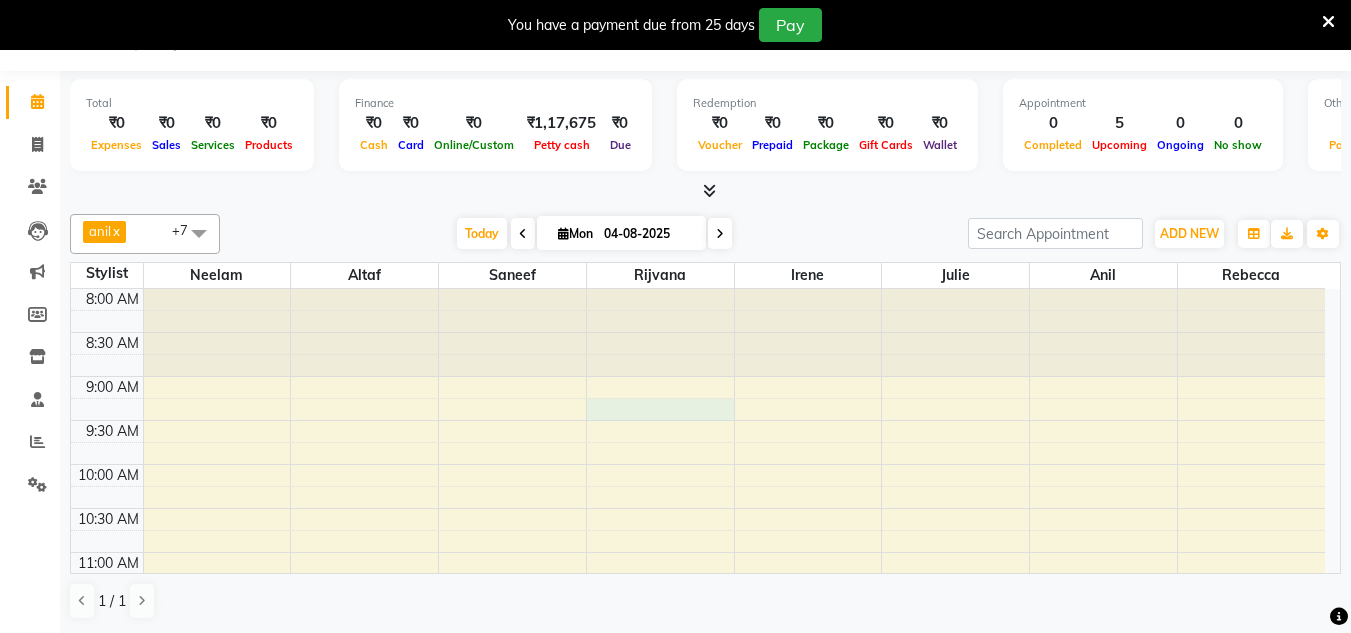 drag, startPoint x: 718, startPoint y: 400, endPoint x: 757, endPoint y: 278, distance: 128.082 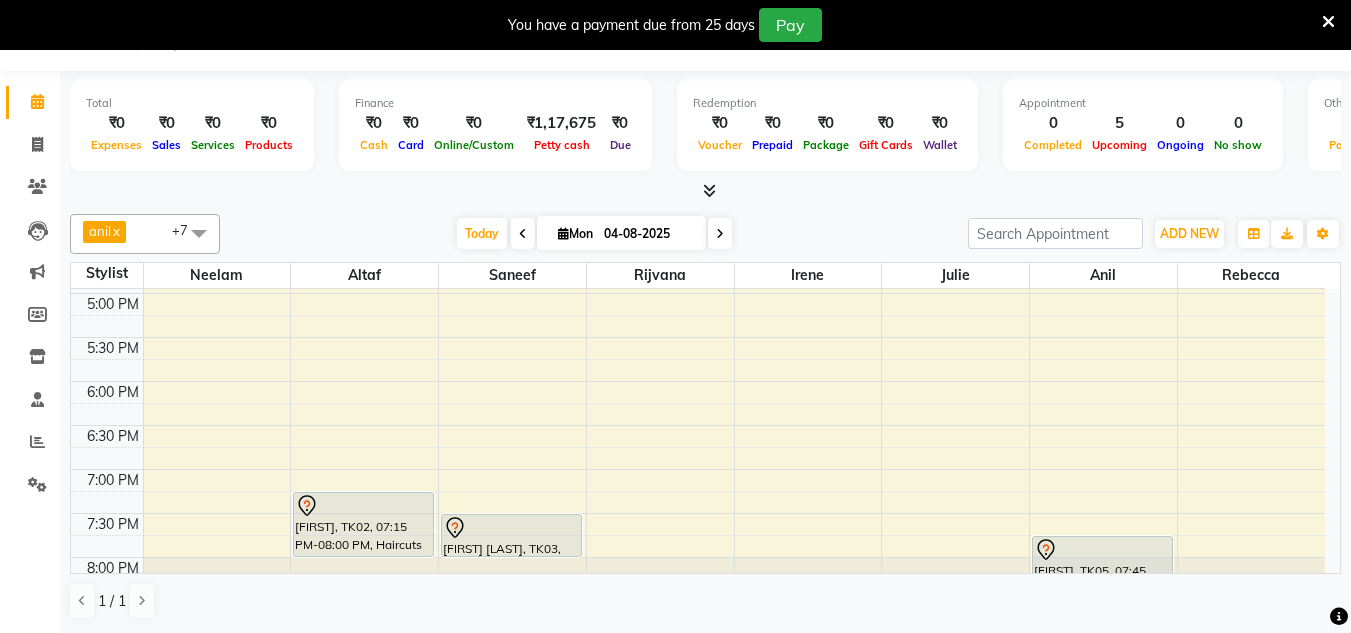 scroll, scrollTop: 859, scrollLeft: 0, axis: vertical 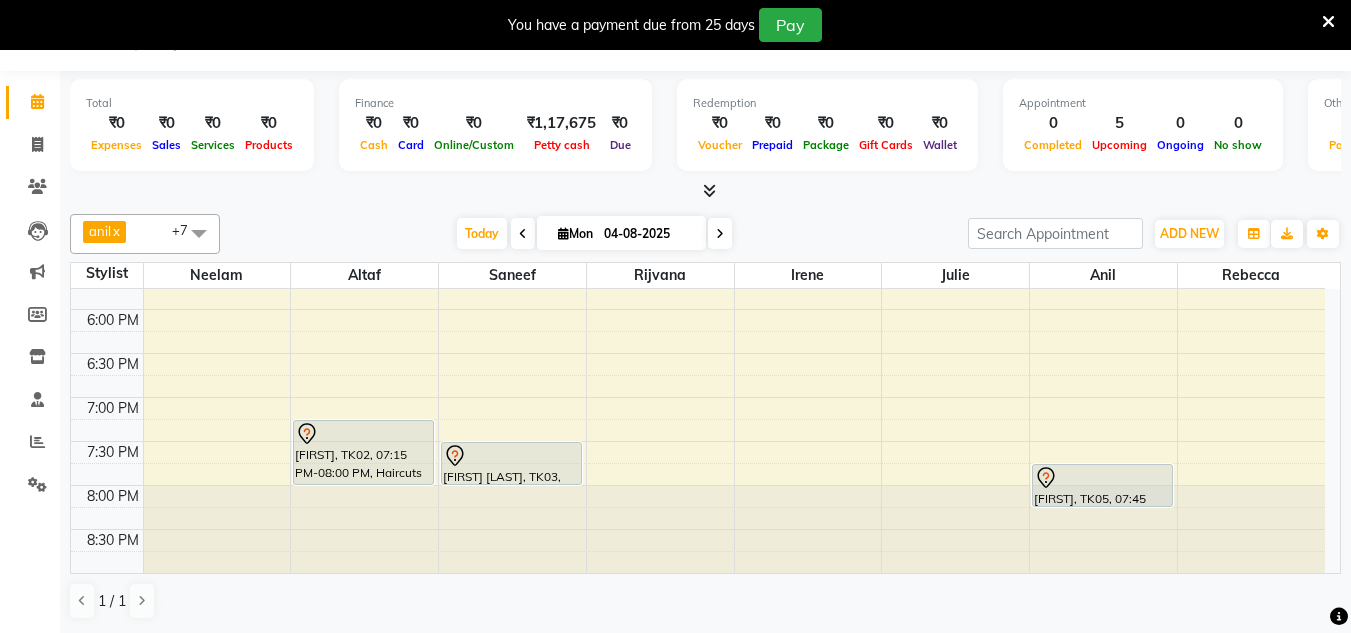 click at bounding box center (720, 233) 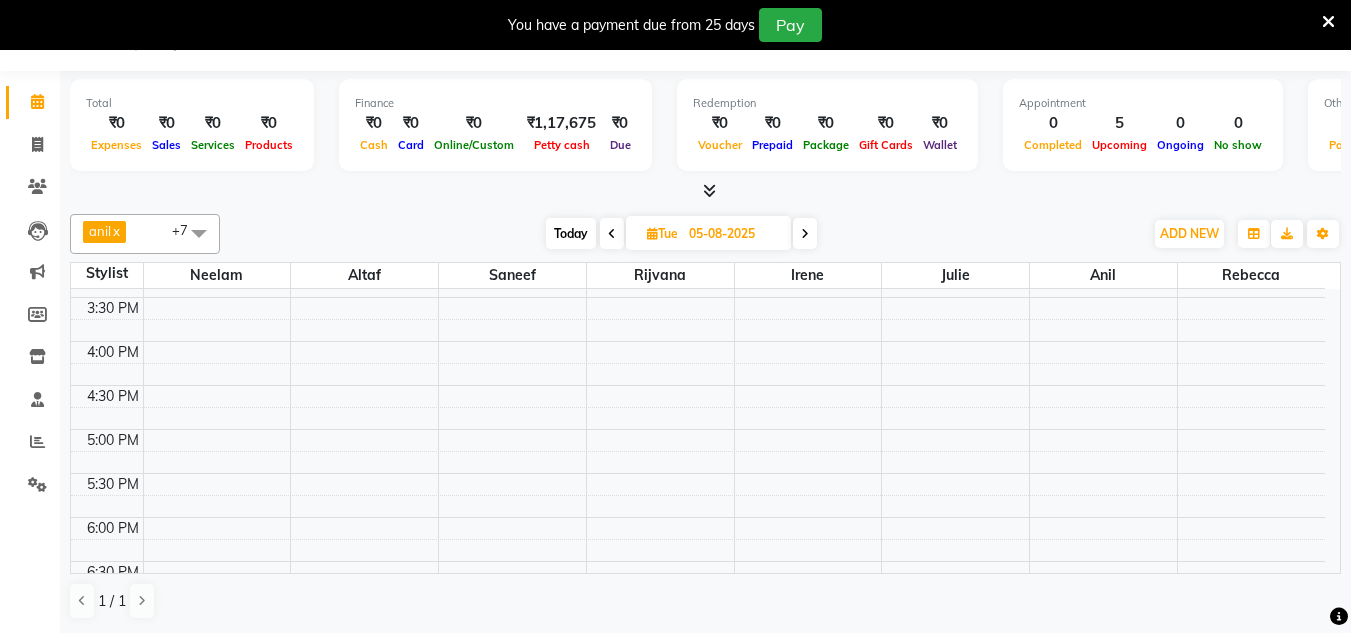 scroll, scrollTop: 859, scrollLeft: 0, axis: vertical 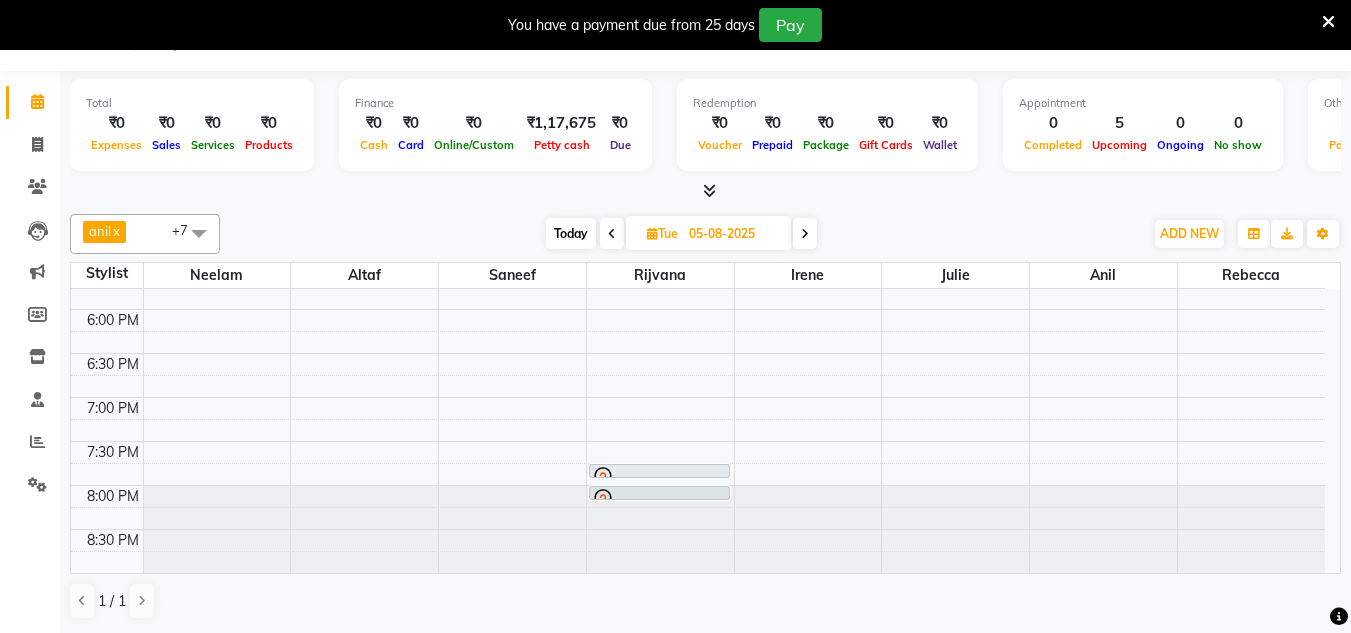 click on "Today" at bounding box center [571, 233] 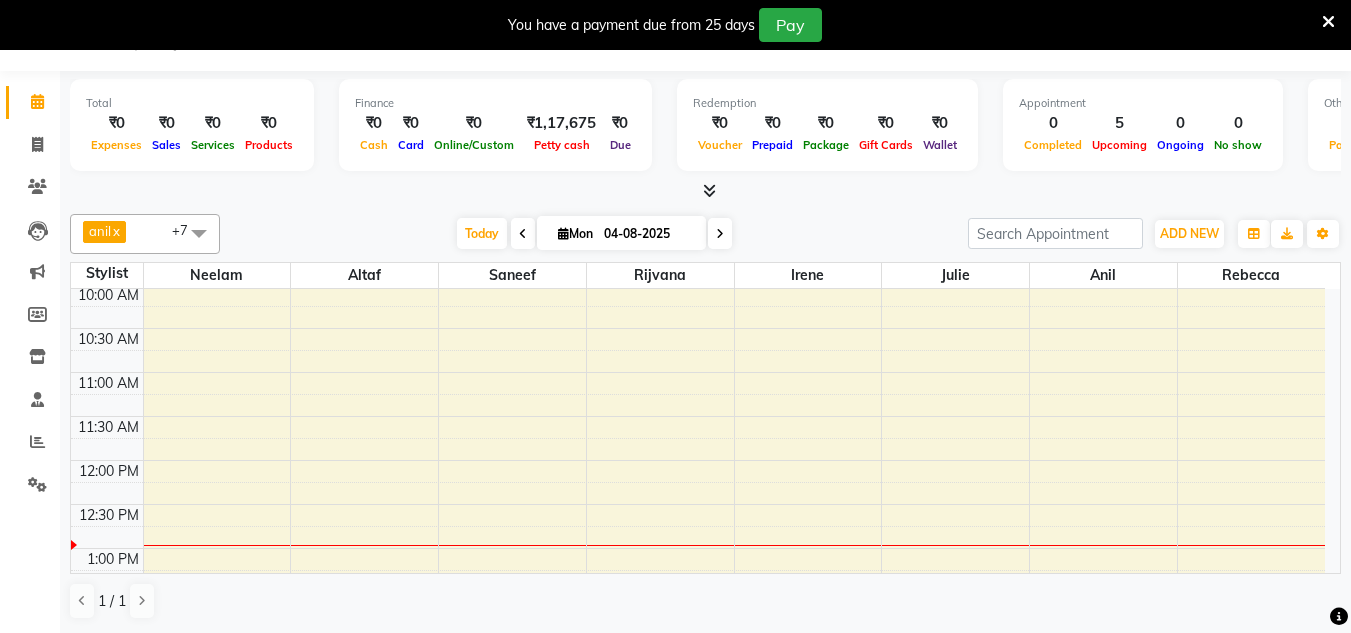 scroll, scrollTop: 181, scrollLeft: 0, axis: vertical 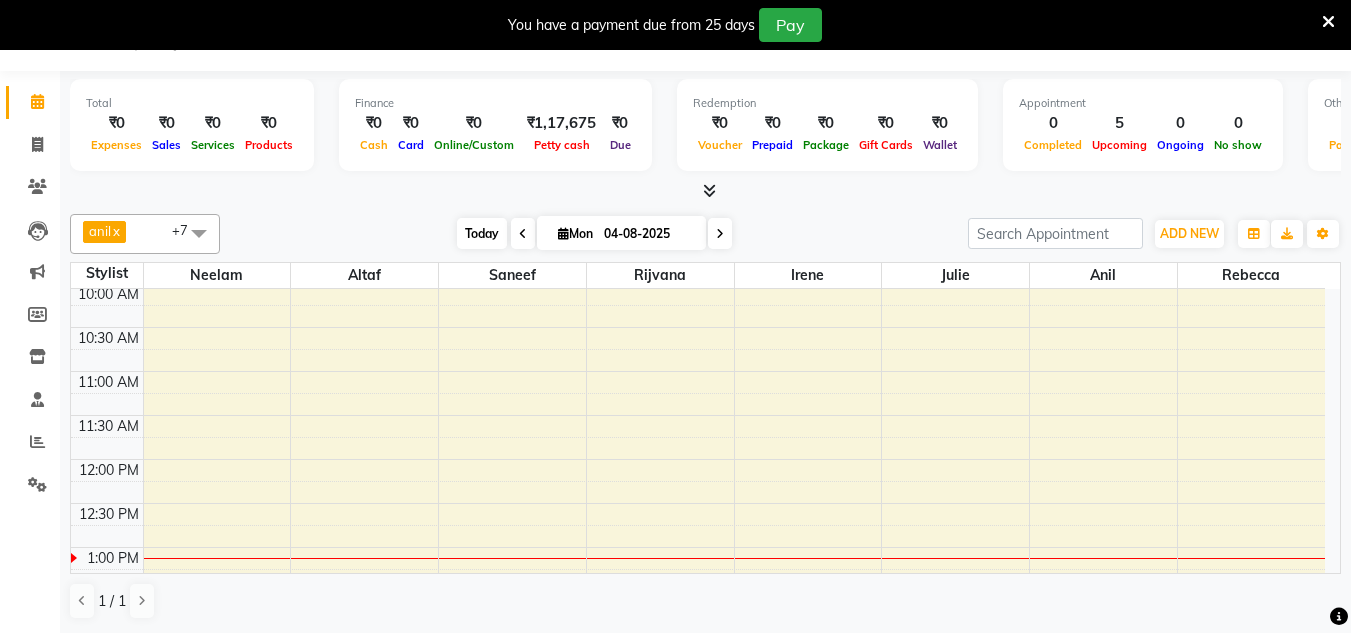 click on "Today" at bounding box center (482, 233) 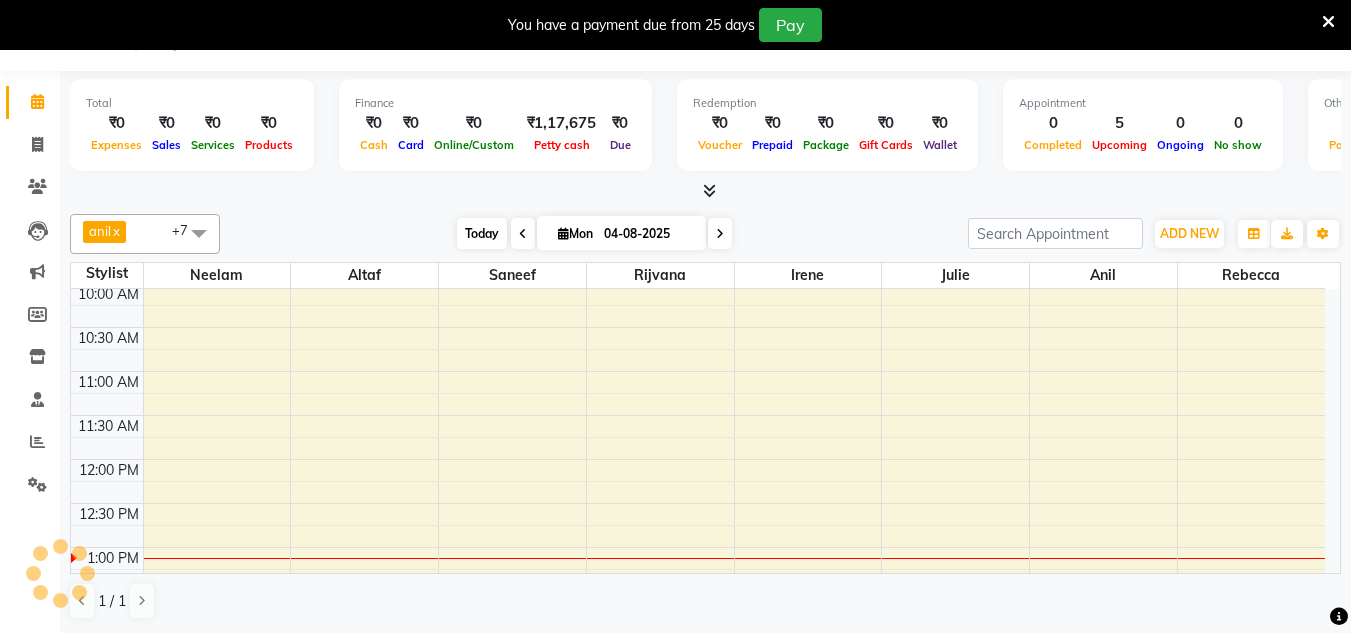 scroll, scrollTop: 441, scrollLeft: 0, axis: vertical 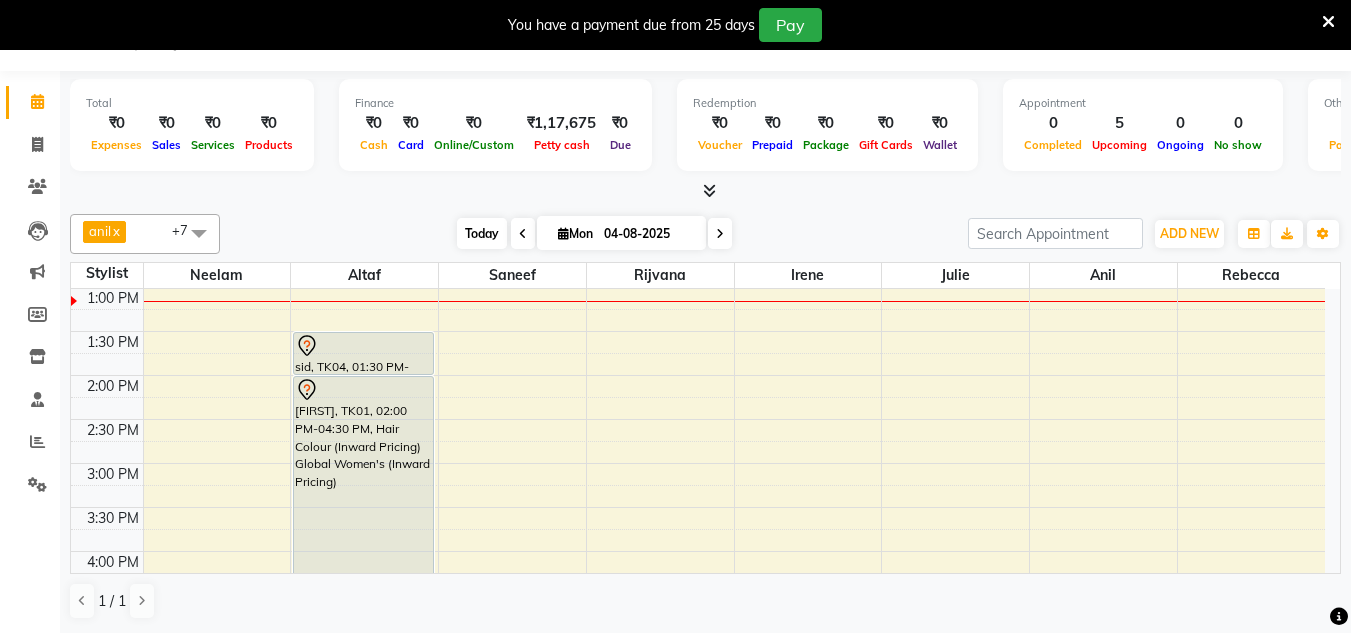 click on "Today" at bounding box center (482, 233) 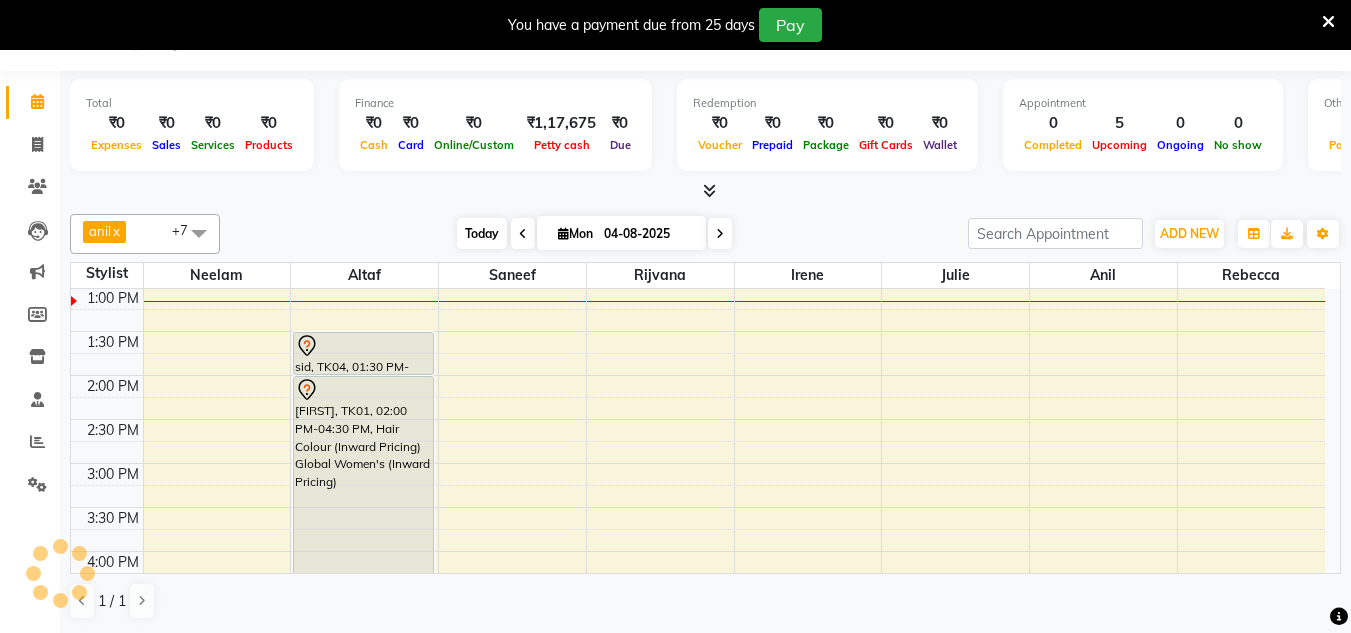 scroll, scrollTop: 441, scrollLeft: 0, axis: vertical 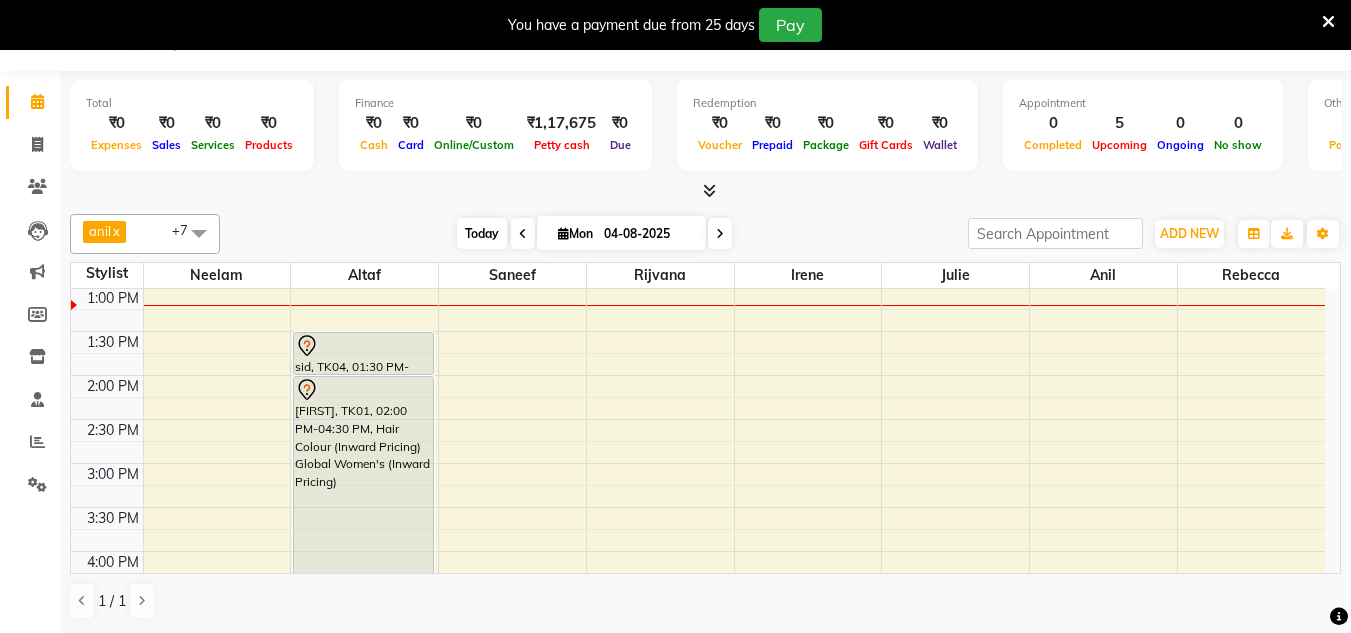 click on "Today" at bounding box center [482, 233] 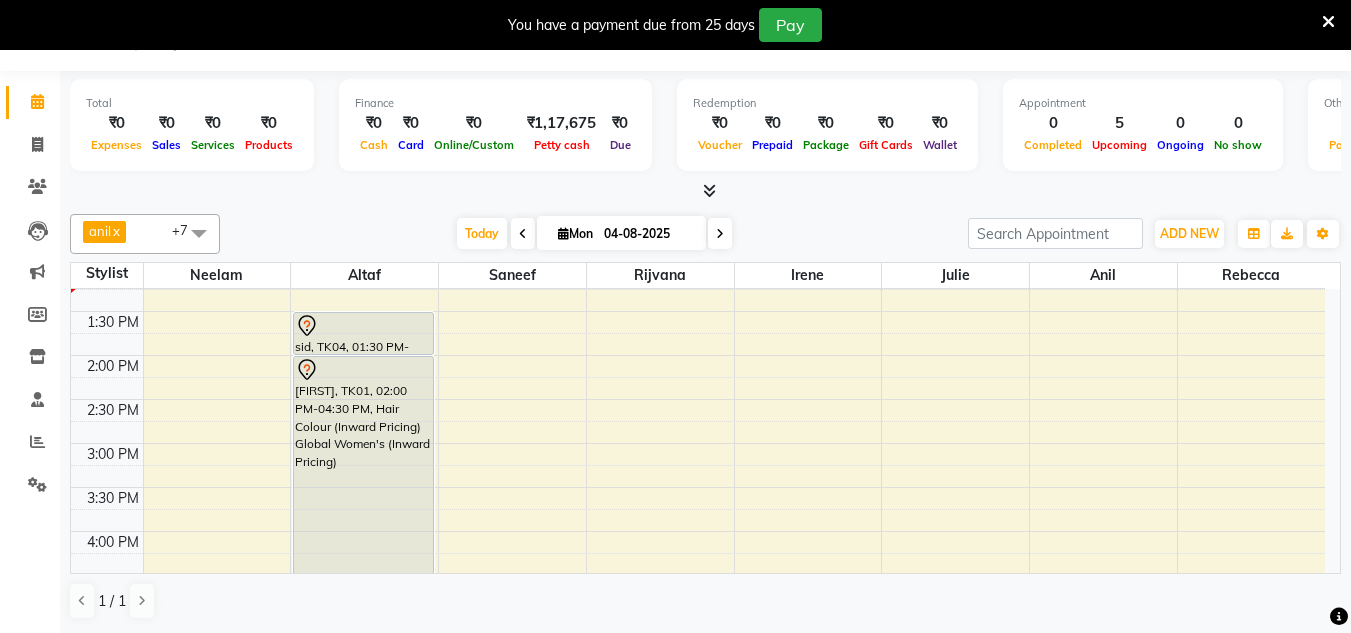 scroll, scrollTop: 461, scrollLeft: 0, axis: vertical 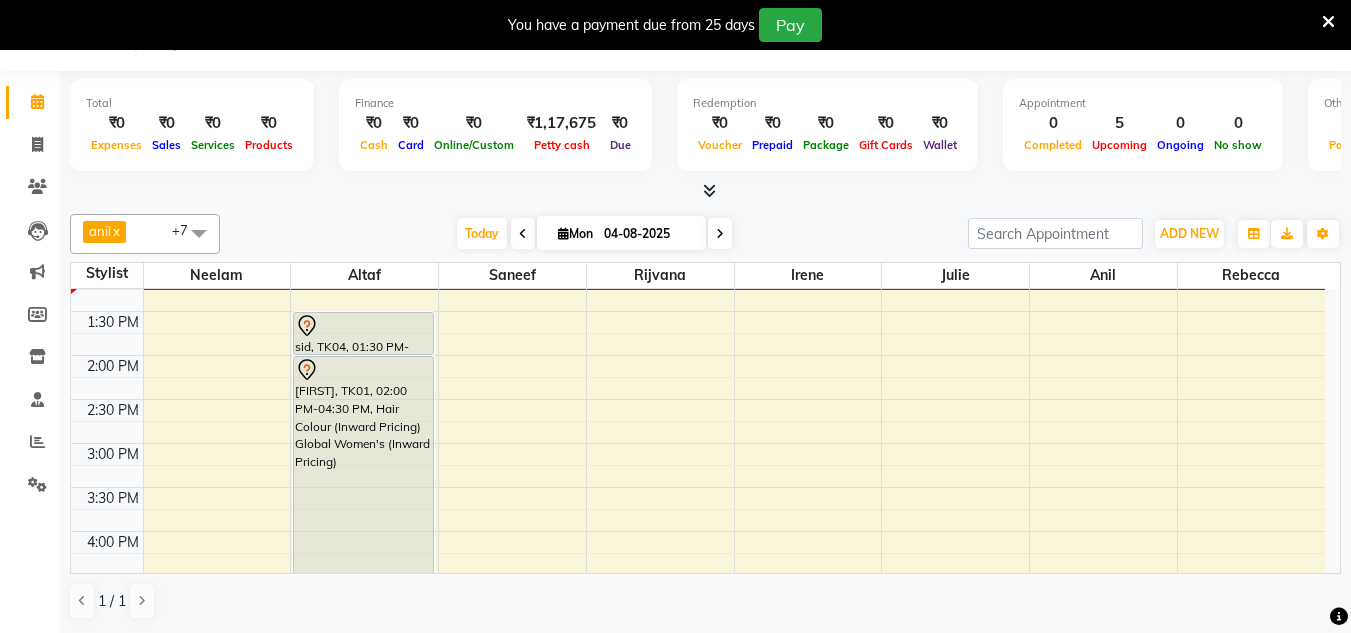 click at bounding box center [720, 234] 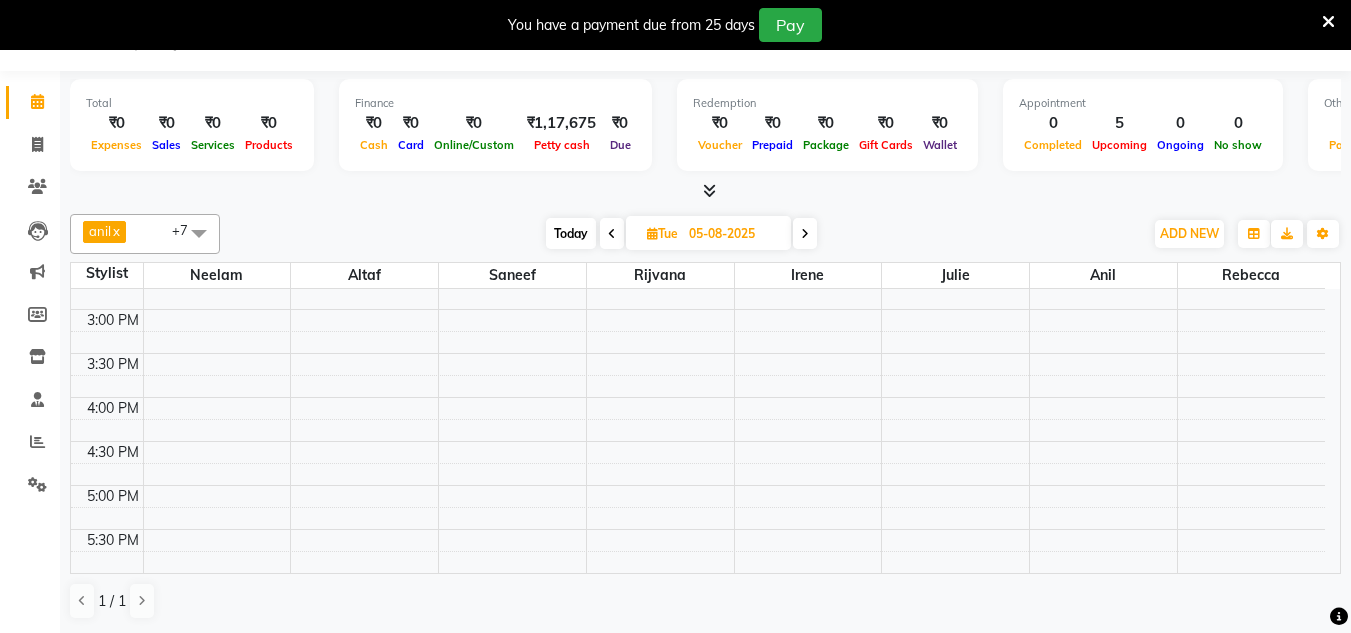 scroll, scrollTop: 600, scrollLeft: 0, axis: vertical 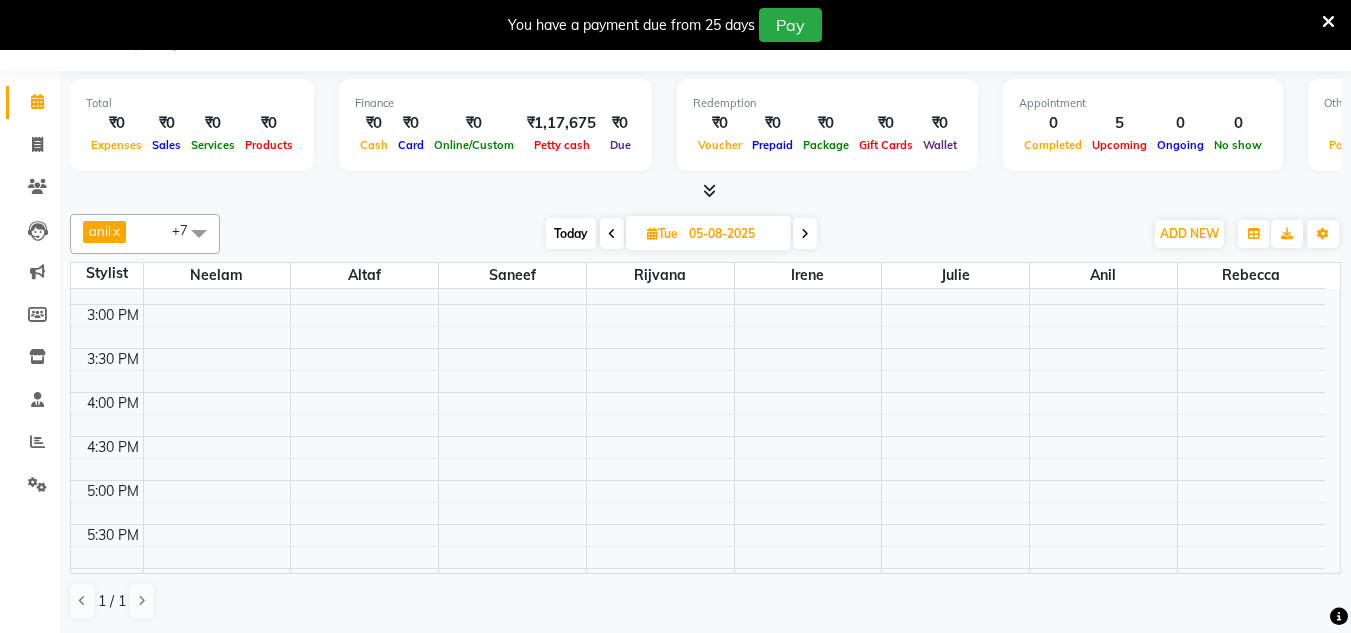 click on "Today" at bounding box center [571, 233] 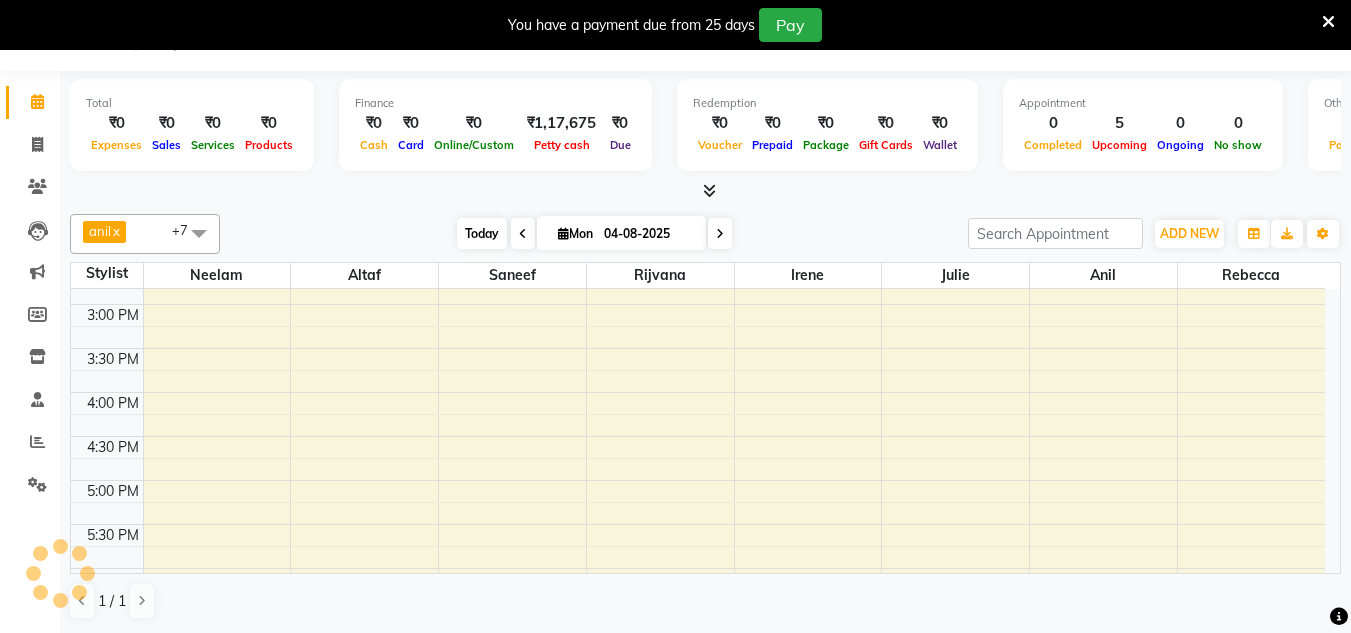 scroll, scrollTop: 441, scrollLeft: 0, axis: vertical 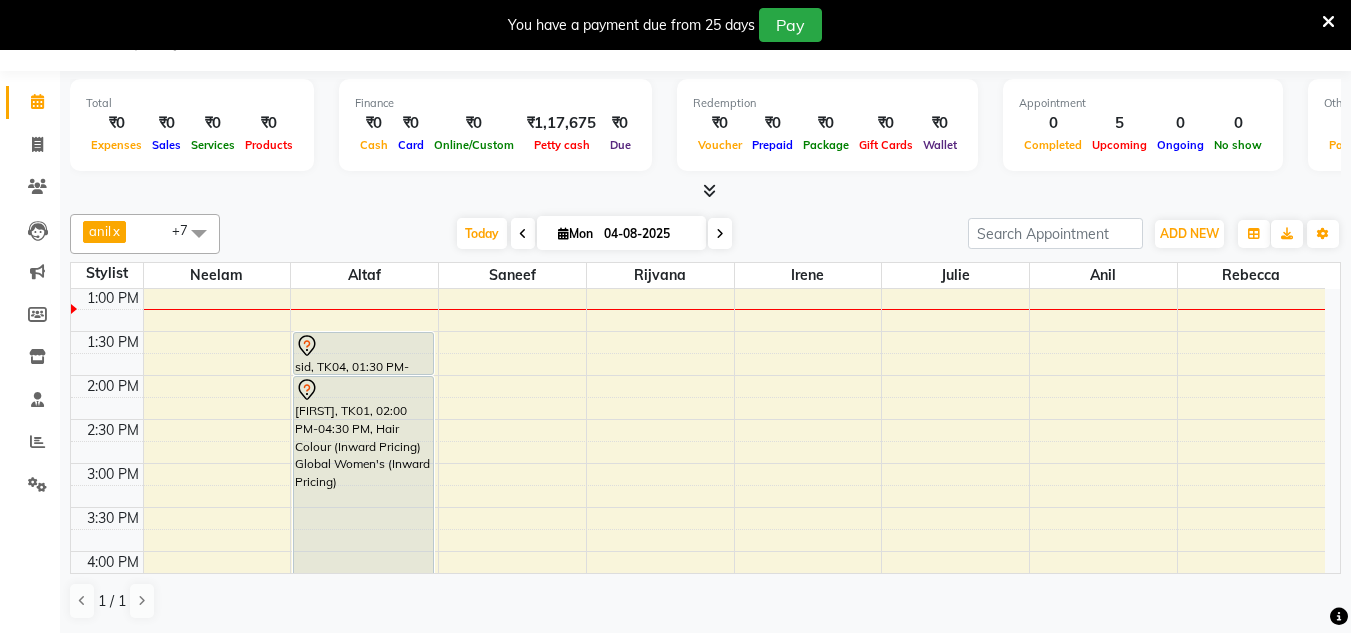 click at bounding box center (720, 234) 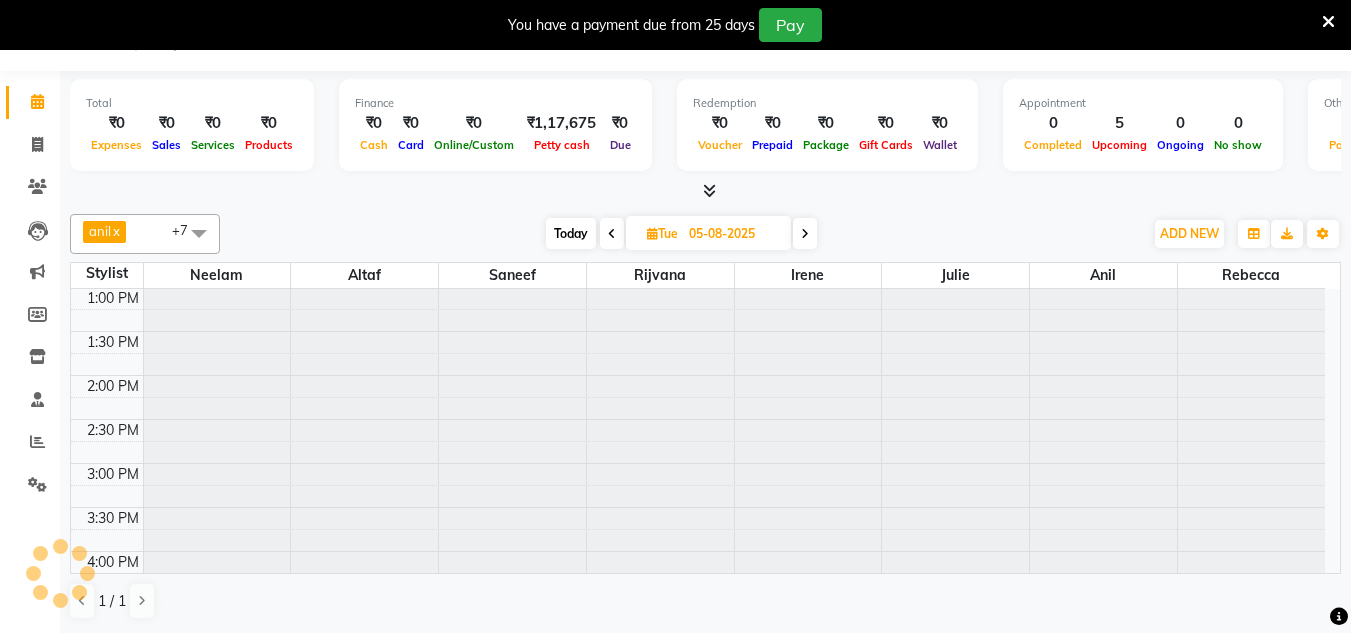 scroll, scrollTop: 441, scrollLeft: 0, axis: vertical 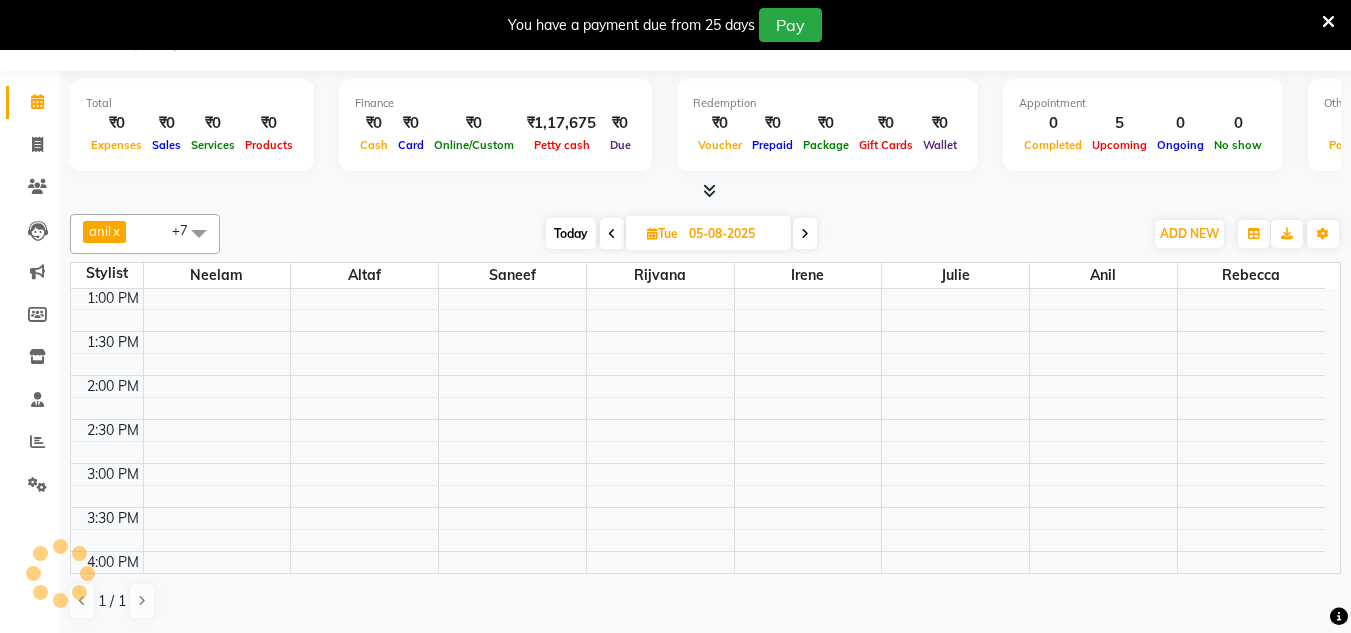 click at bounding box center (652, 233) 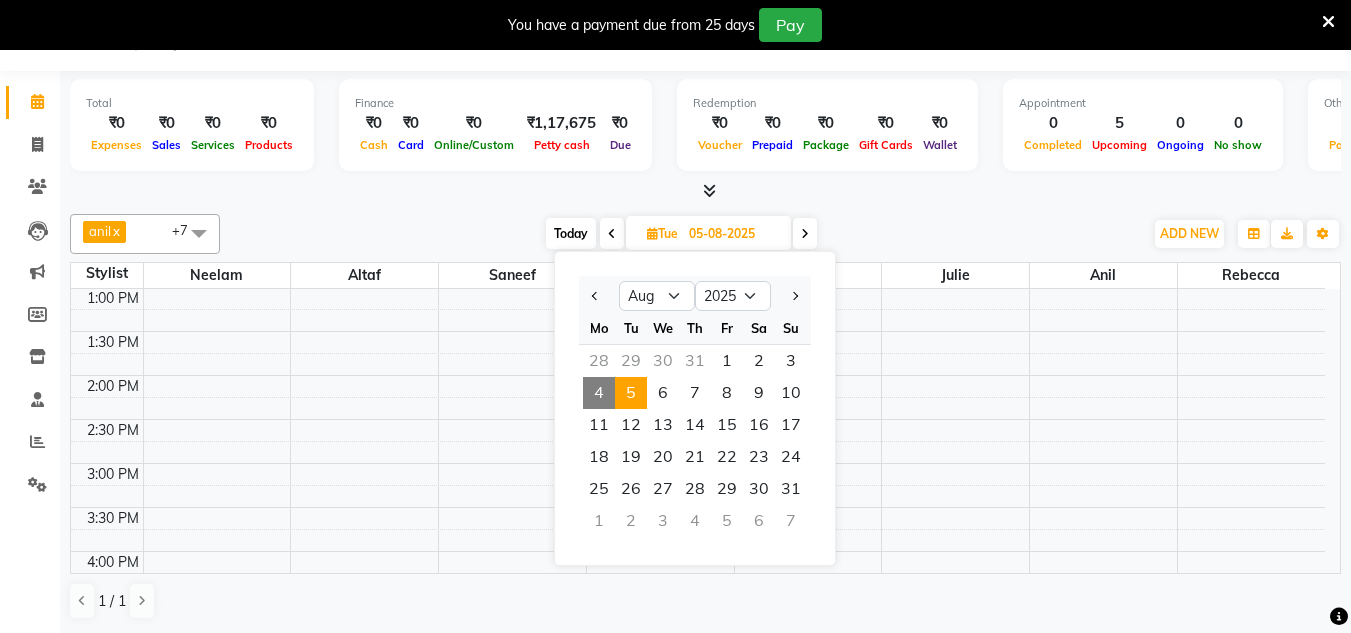 click on "Today Tue 05-08-2025 Jan Feb Mar Apr May Jun Jul Aug Sep Oct Nov Dec 2015 2016 2017 2018 2019 2020 2021 2022 2023 2024 2025 2026 2027 2028 2029 2030 2031 2032 2033 2034 2035 Mo Tu We Th Fr Sa Su 28 29 30 31 1 2 3 4 5 6 7 8 9 10 11 12 13 14 15 16 17 18 19 20 21 22 23 24 25 26 27 28 29 30 31 1 2 3 4 5 6 7" at bounding box center [681, 234] 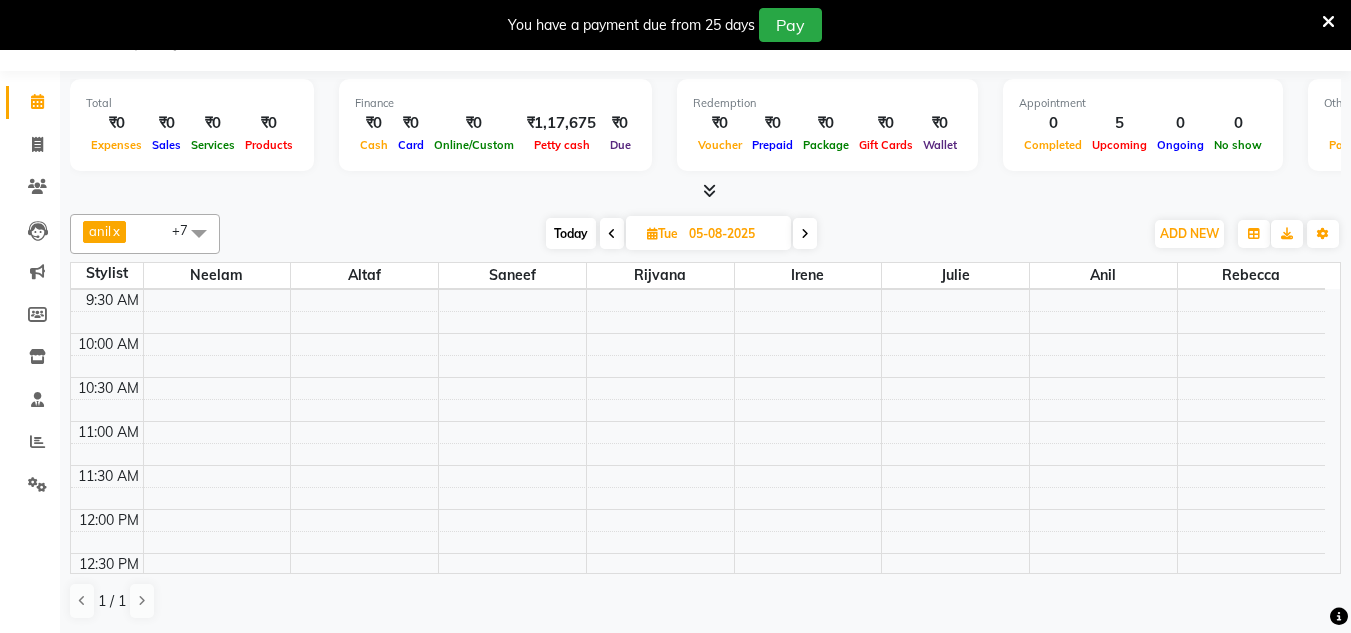 scroll, scrollTop: 0, scrollLeft: 0, axis: both 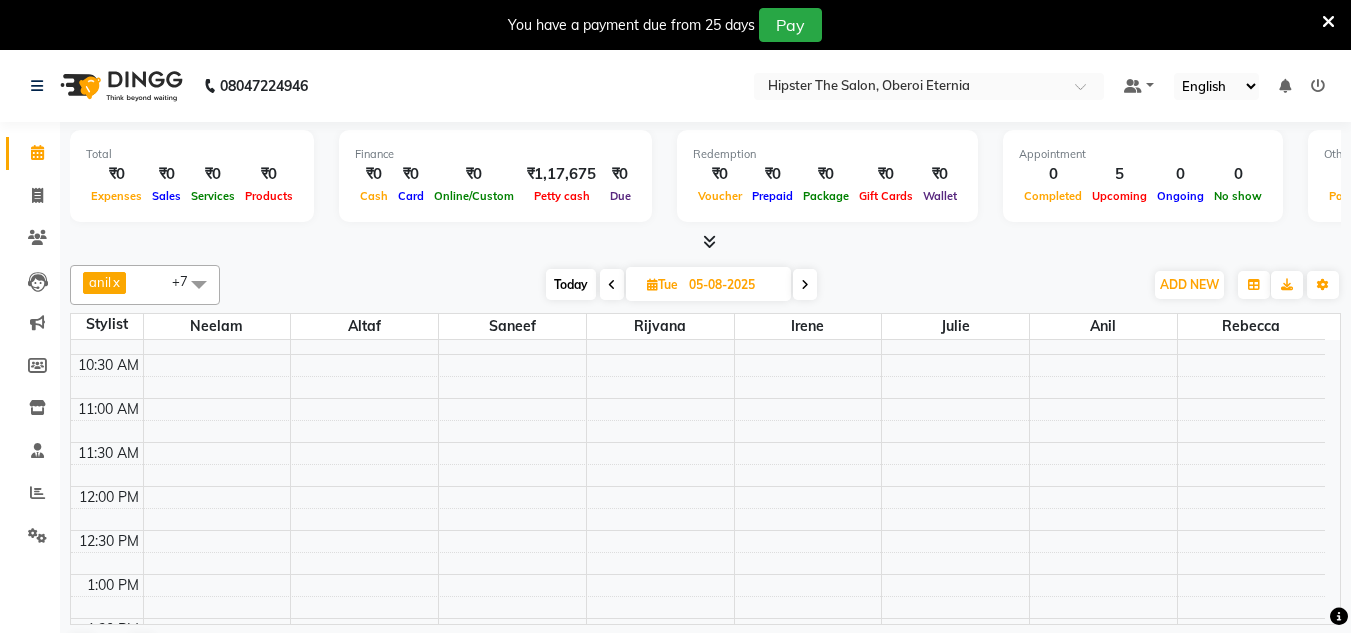 click on "Today" at bounding box center [571, 284] 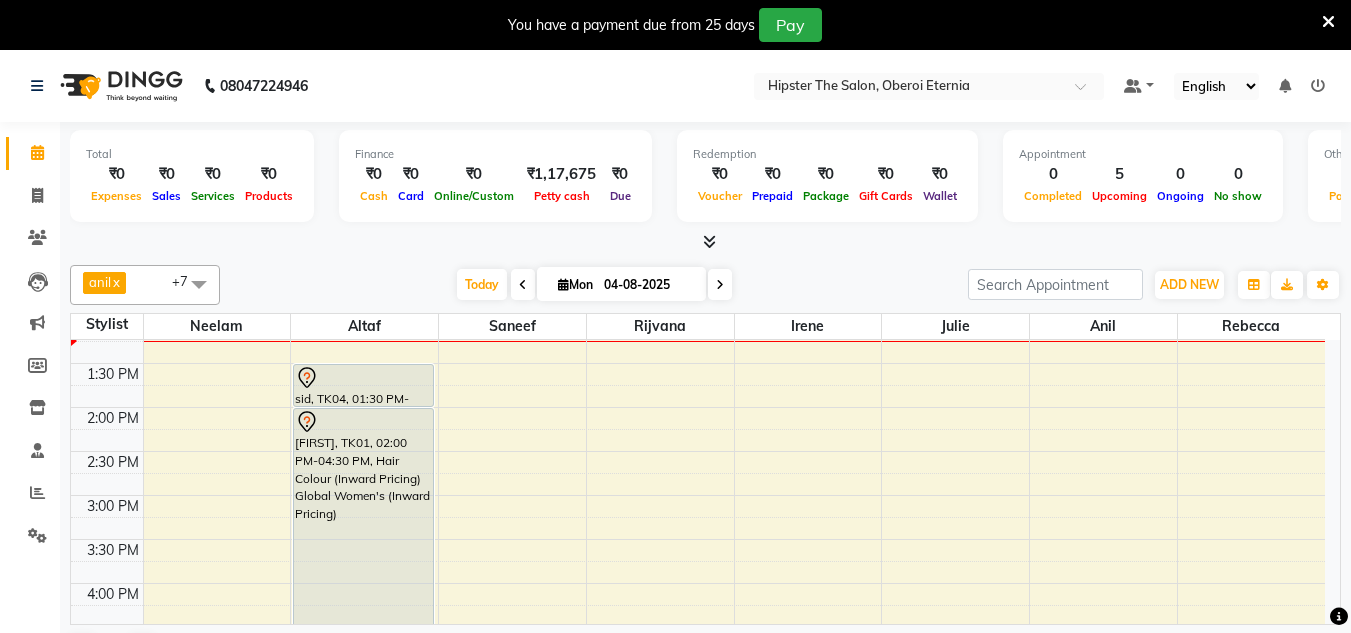 scroll, scrollTop: 437, scrollLeft: 0, axis: vertical 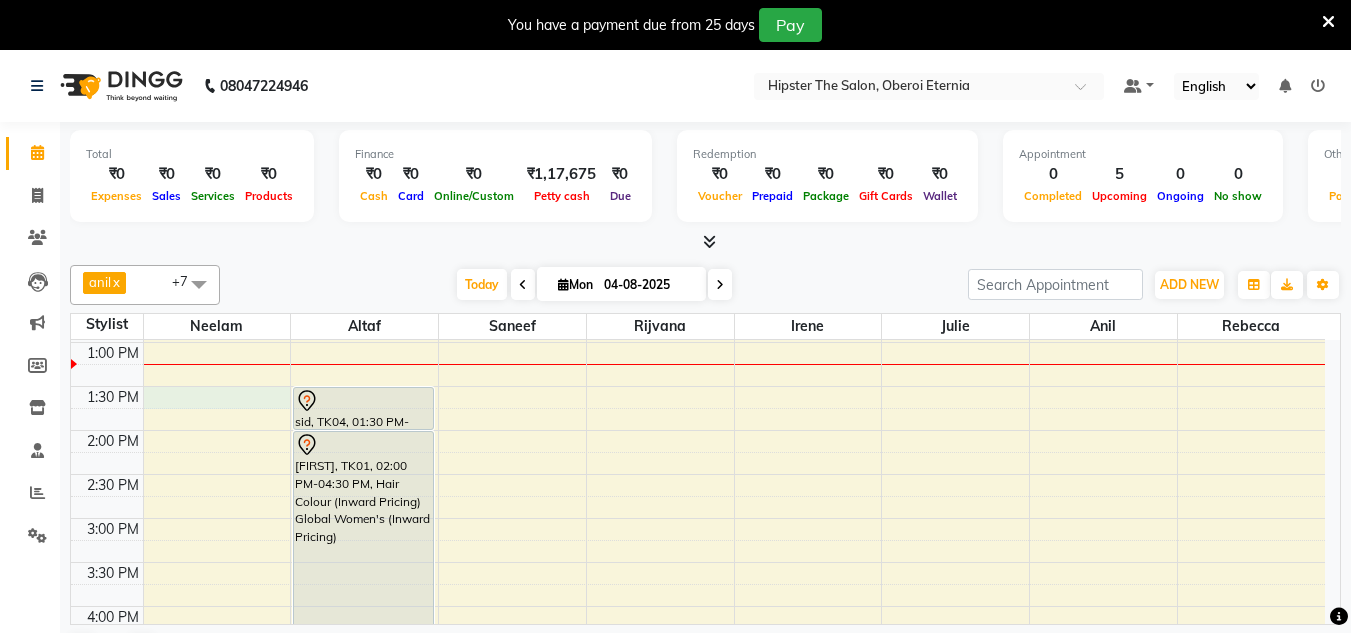 click on "8:00 AM 8:30 AM 9:00 AM 9:30 AM 10:00 AM 10:30 AM 11:00 AM 11:30 AM 12:00 PM 12:30 PM 1:00 PM 1:30 PM 2:00 PM 2:30 PM 3:00 PM 3:30 PM 4:00 PM 4:30 PM 5:00 PM 5:30 PM 6:00 PM 6:30 PM 7:00 PM 7:30 PM 8:00 PM 8:30 PM             sid, TK04, 01:30 PM-02:00 PM, Haircuts Men's Haircut - Senior Stylist             anna, TK01, 02:00 PM-04:30 PM, Hair Colour (Inward Pricing) Global Women's (Inward Pricing)             Harshda, TK02, 07:15 PM-08:00 PM, Haircuts Women's Haircut - Senior Stylist             deepak nadu, TK03, 07:30 PM-08:00 PM, Haircuts Men's Haircut - Junior Stylist             vishal, TK05, 07:45 PM-08:15 PM, Haircuts Men's Haircut - Junior Stylist" at bounding box center (698, 474) 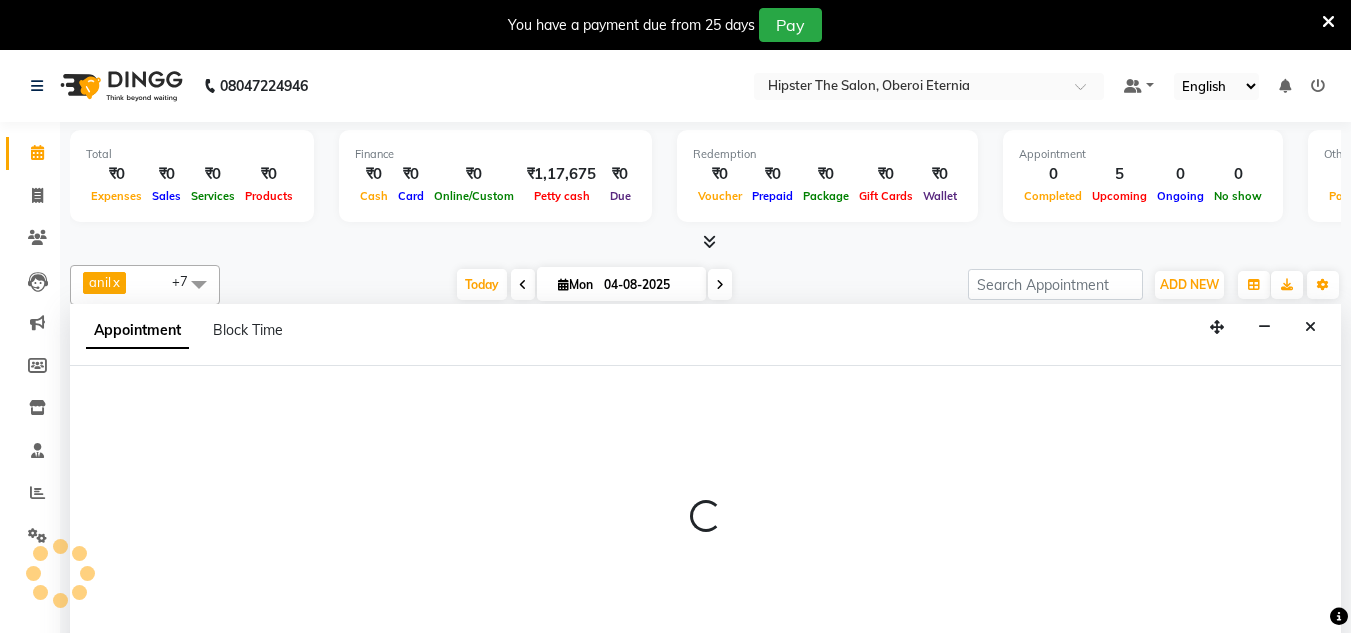 scroll, scrollTop: 51, scrollLeft: 0, axis: vertical 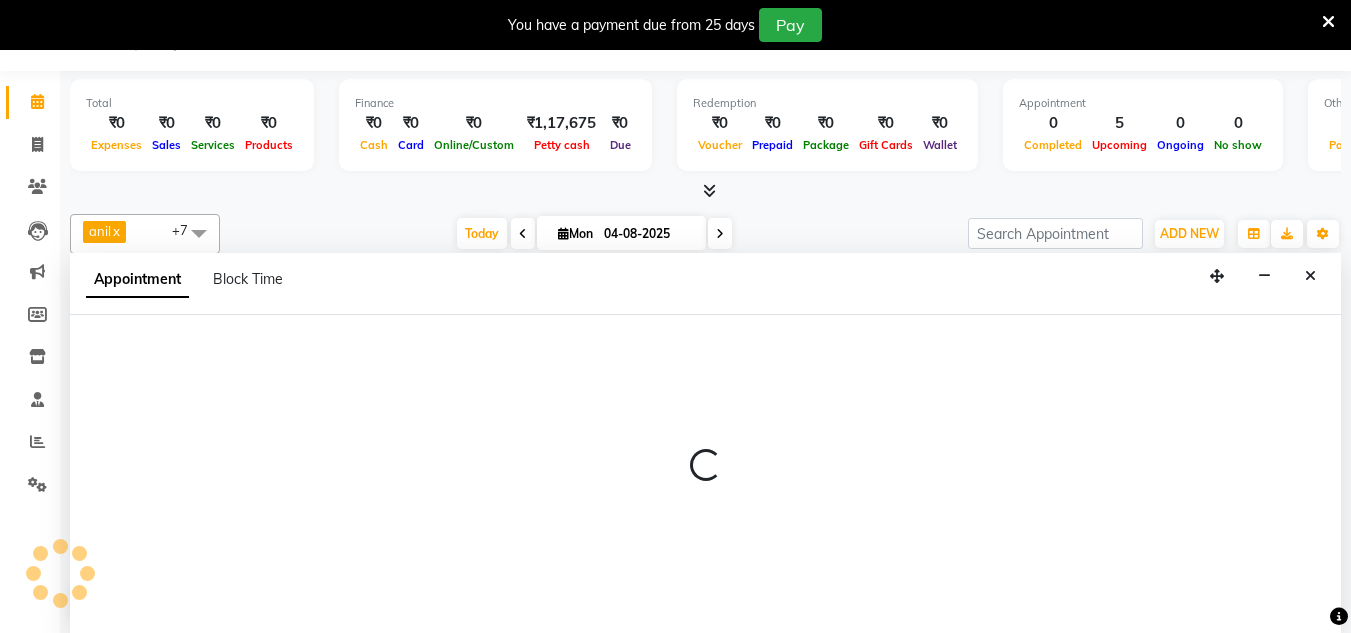 select on "85977" 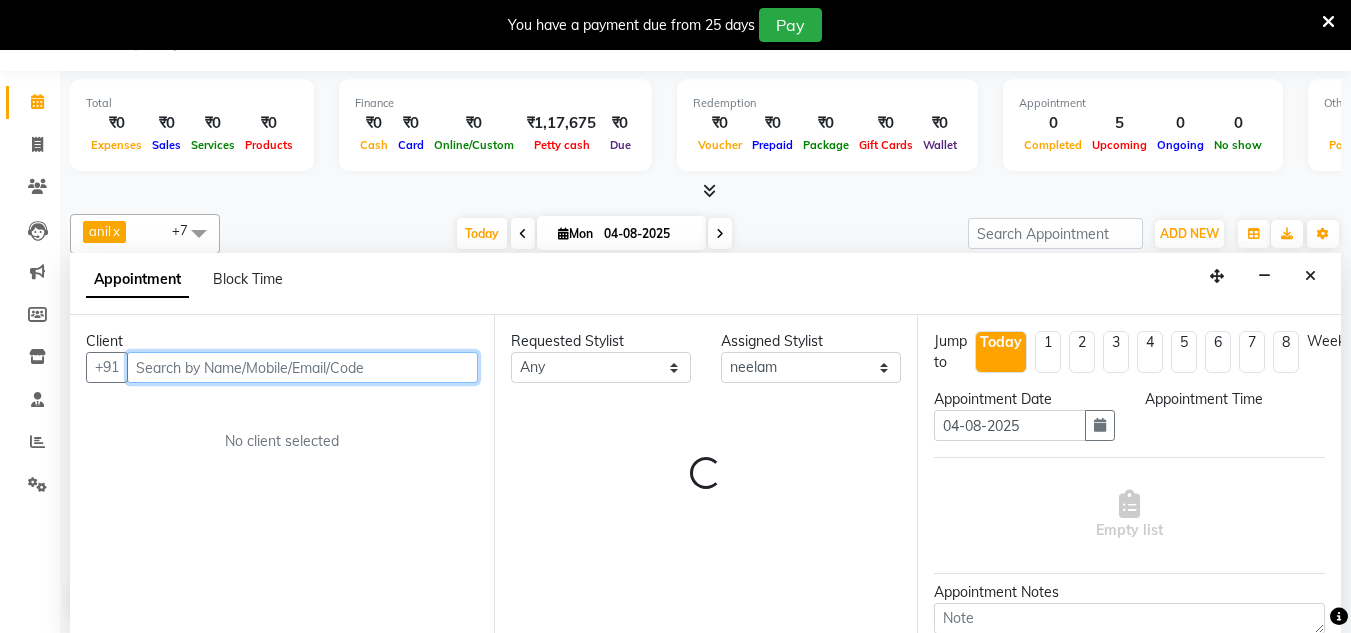 select on "810" 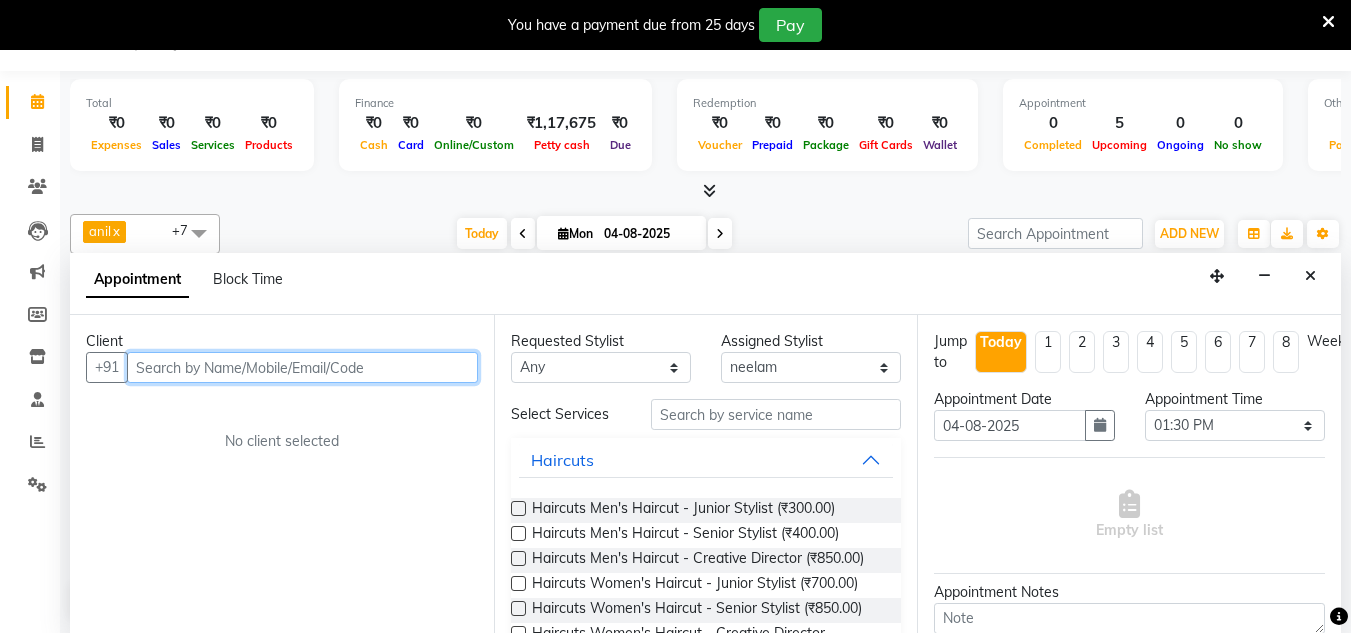 click at bounding box center [302, 367] 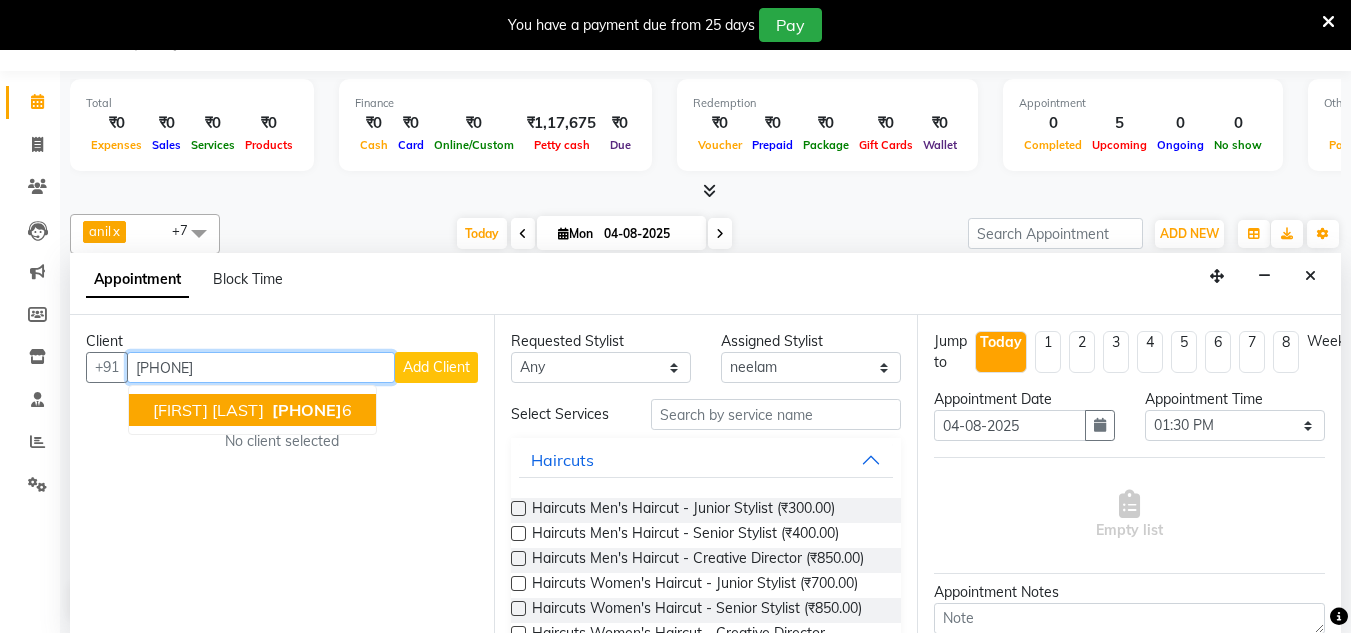click on "[FIRST] [LAST]" at bounding box center [208, 410] 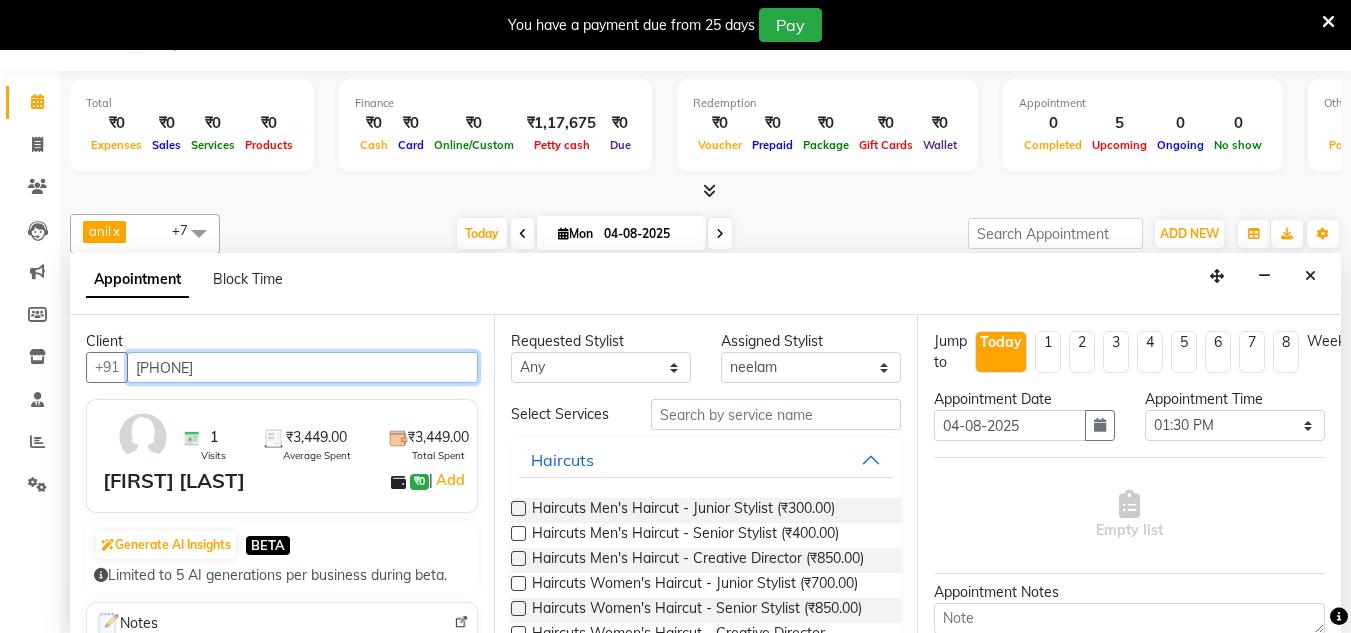 type on "[PHONE]" 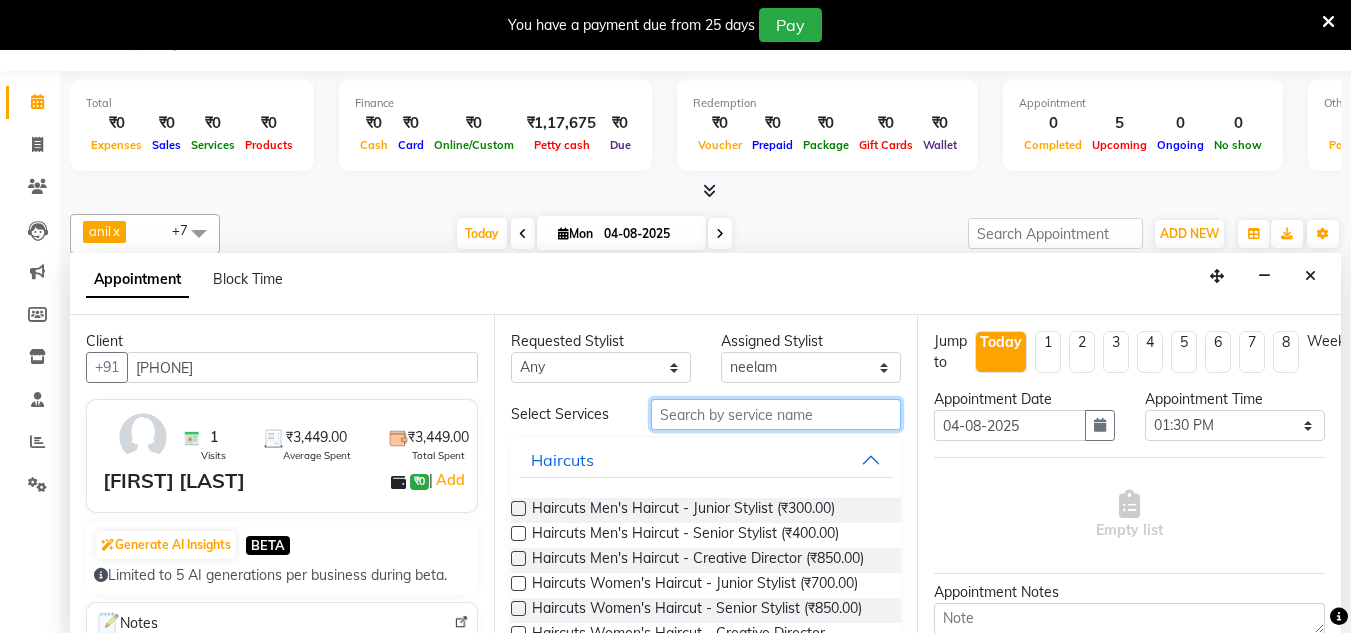 click at bounding box center (776, 414) 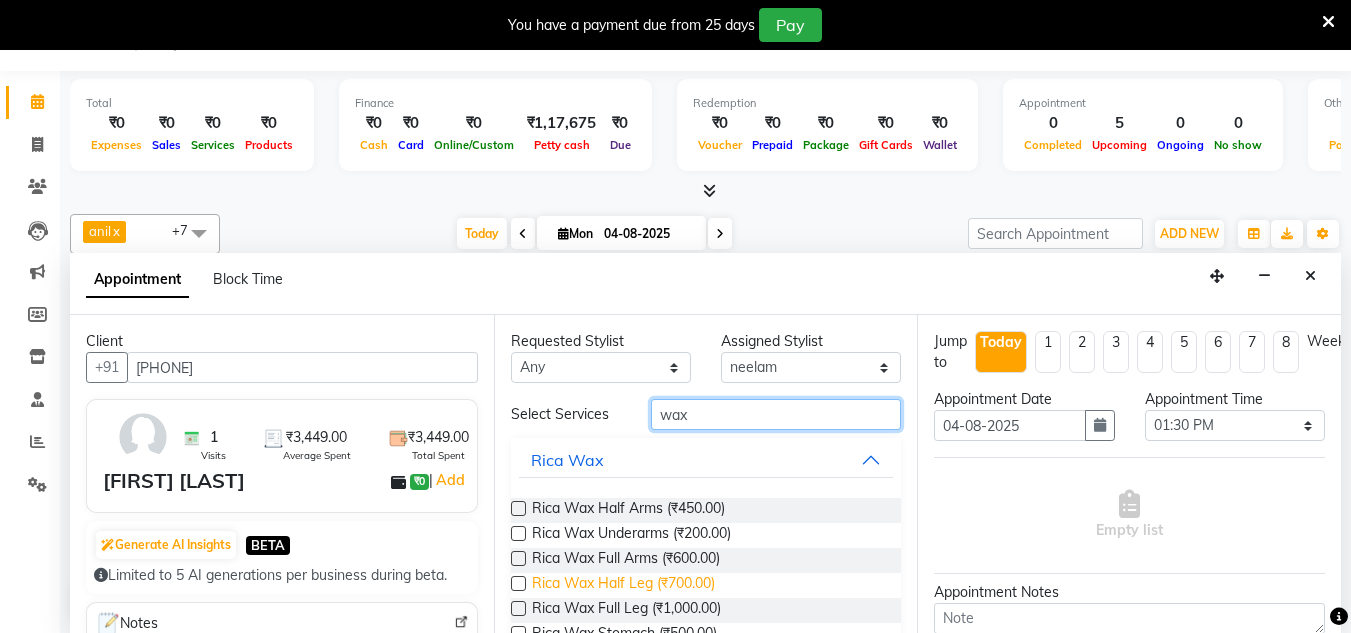 type on "wax" 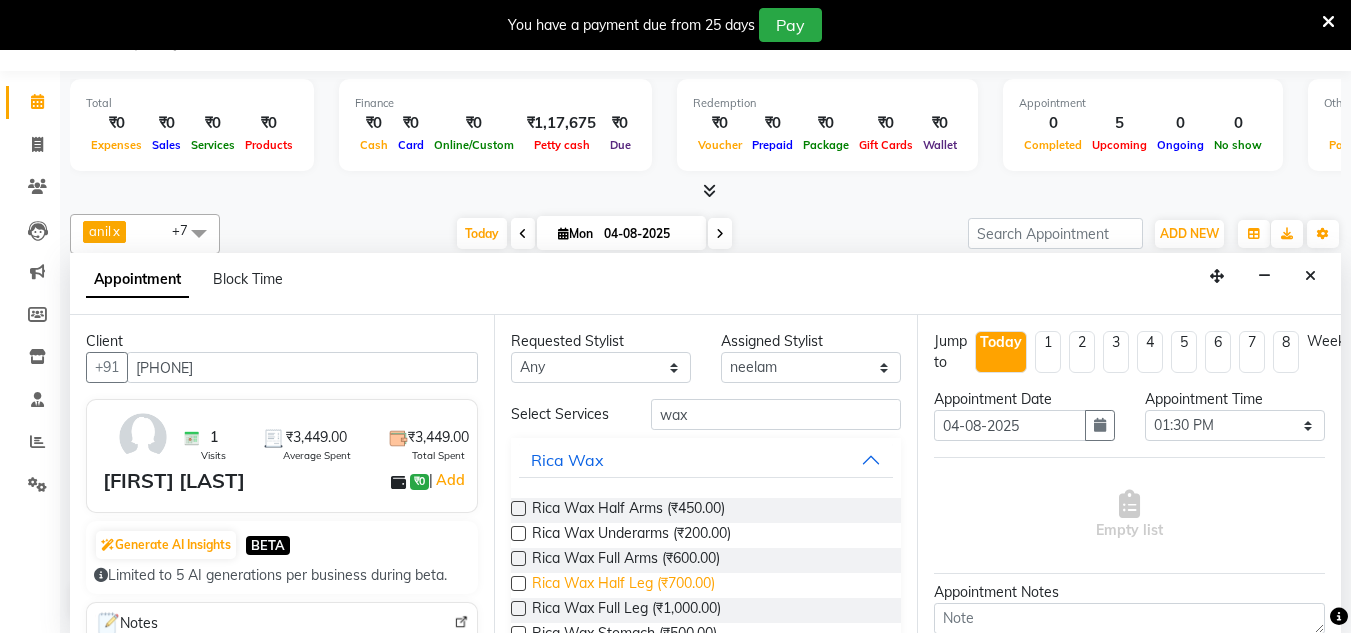 click on "Rica Wax Half Leg (₹700.00)" at bounding box center [623, 585] 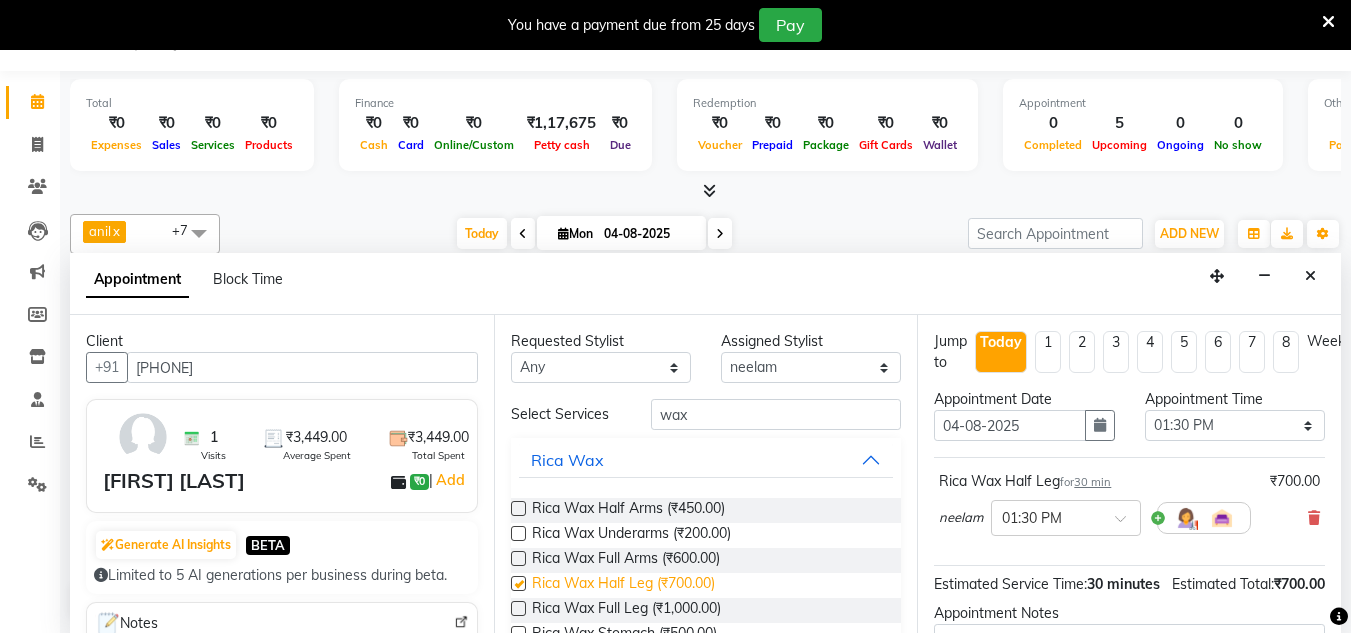 checkbox on "false" 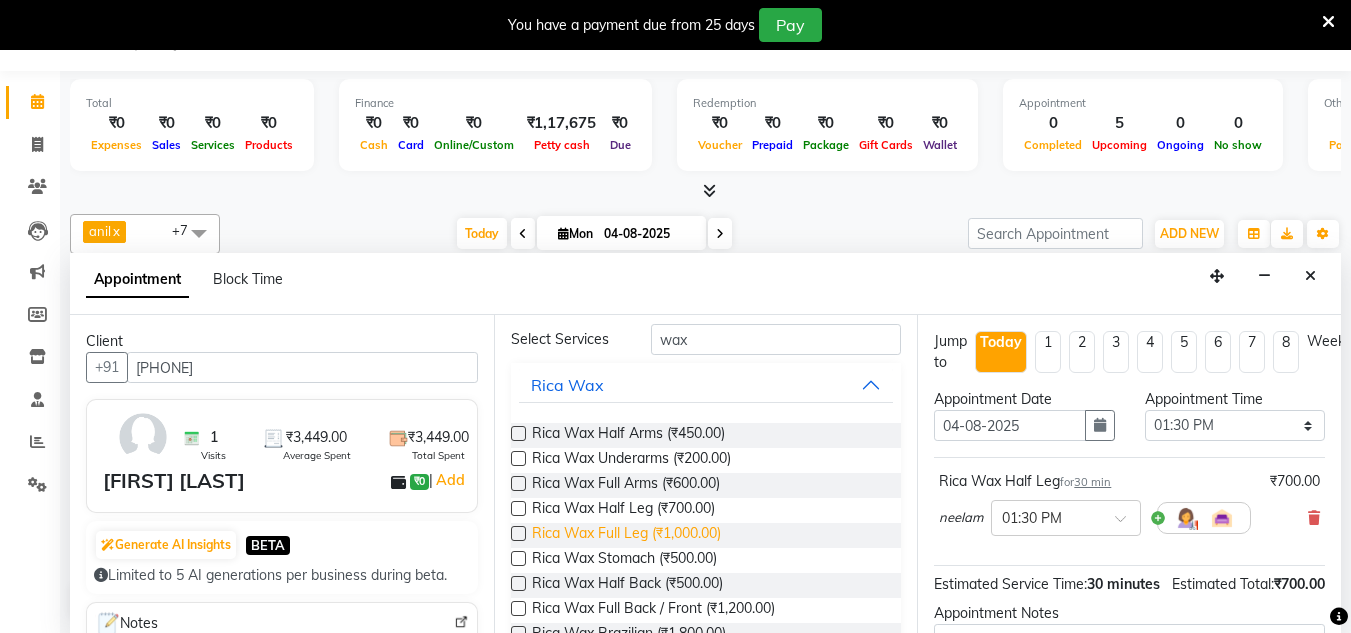 scroll, scrollTop: 81, scrollLeft: 0, axis: vertical 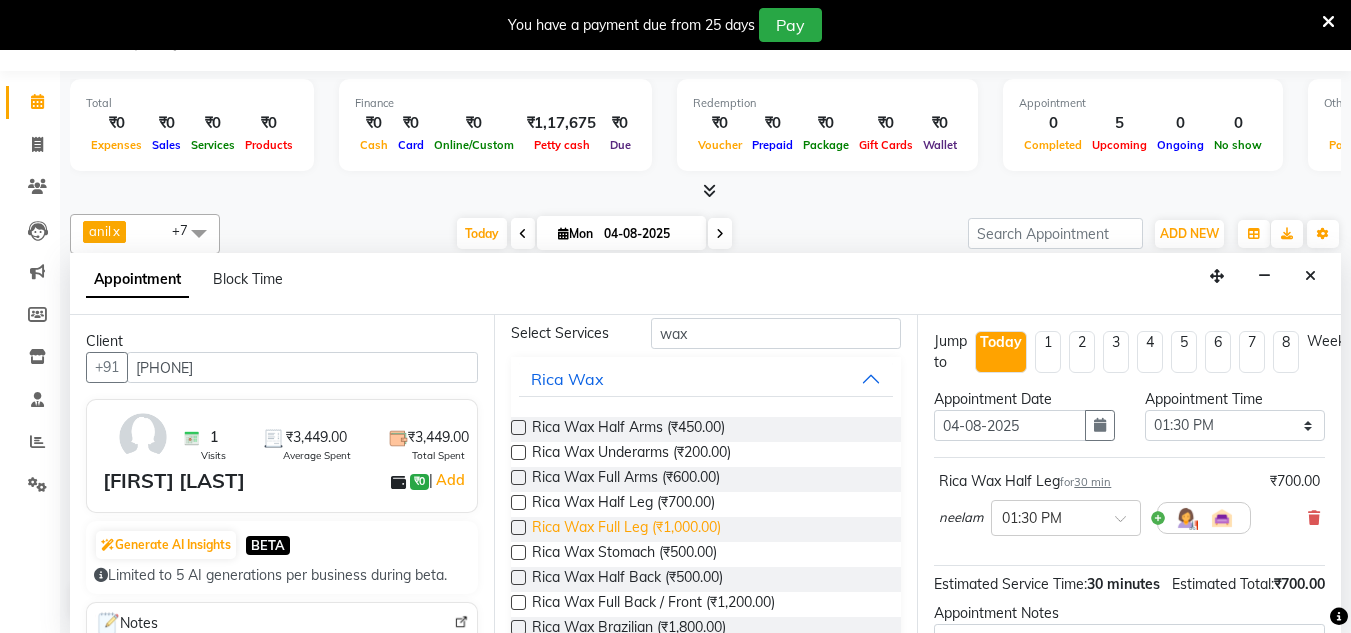 click on "Rica Wax Full Leg (₹1,000.00)" at bounding box center (626, 529) 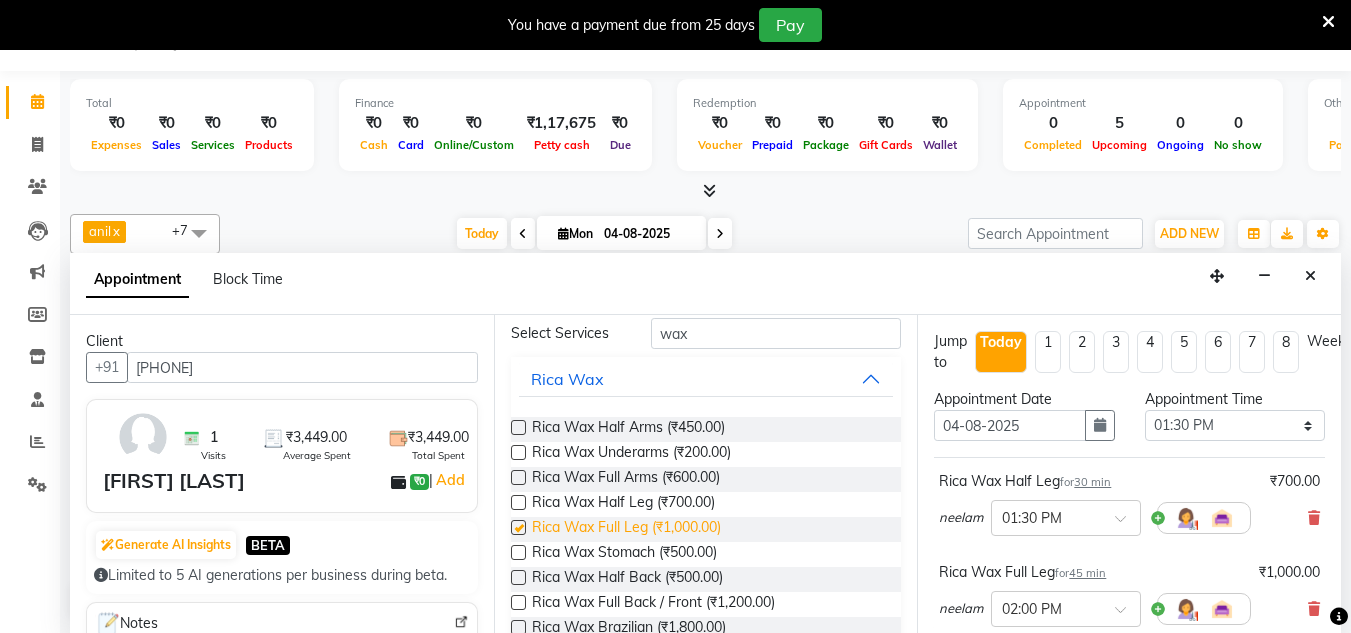 checkbox on "false" 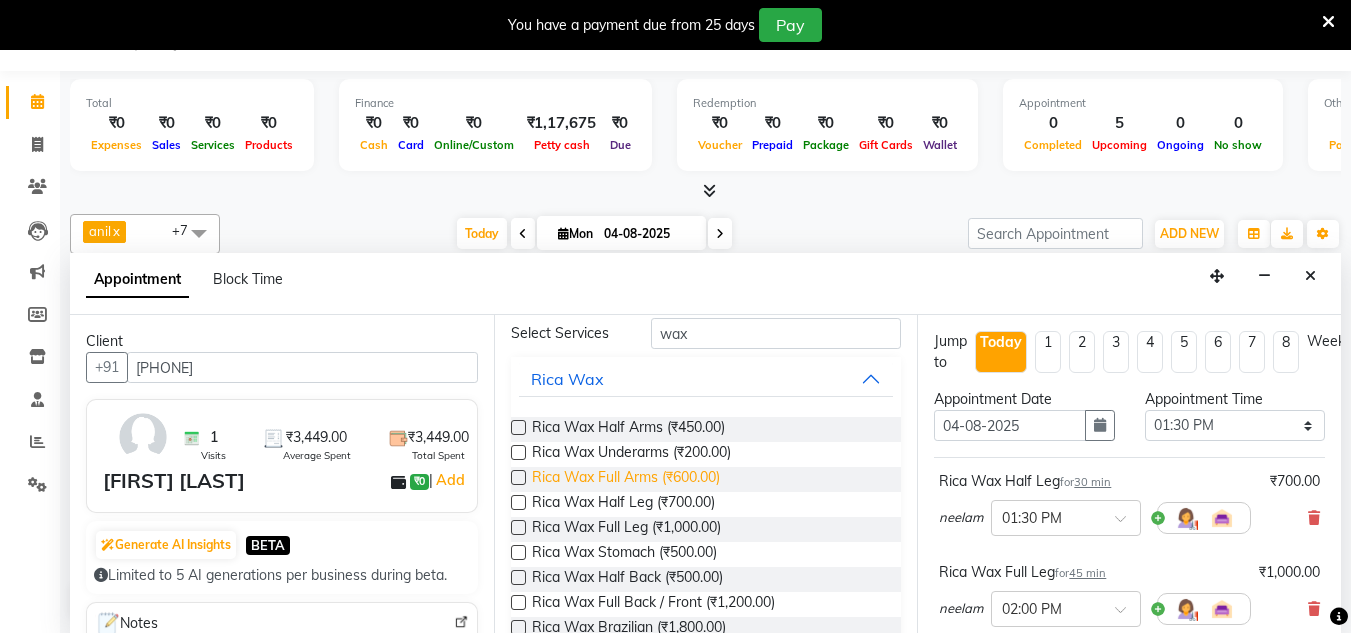 click on "Rica Wax Full Arms (₹600.00)" at bounding box center [626, 479] 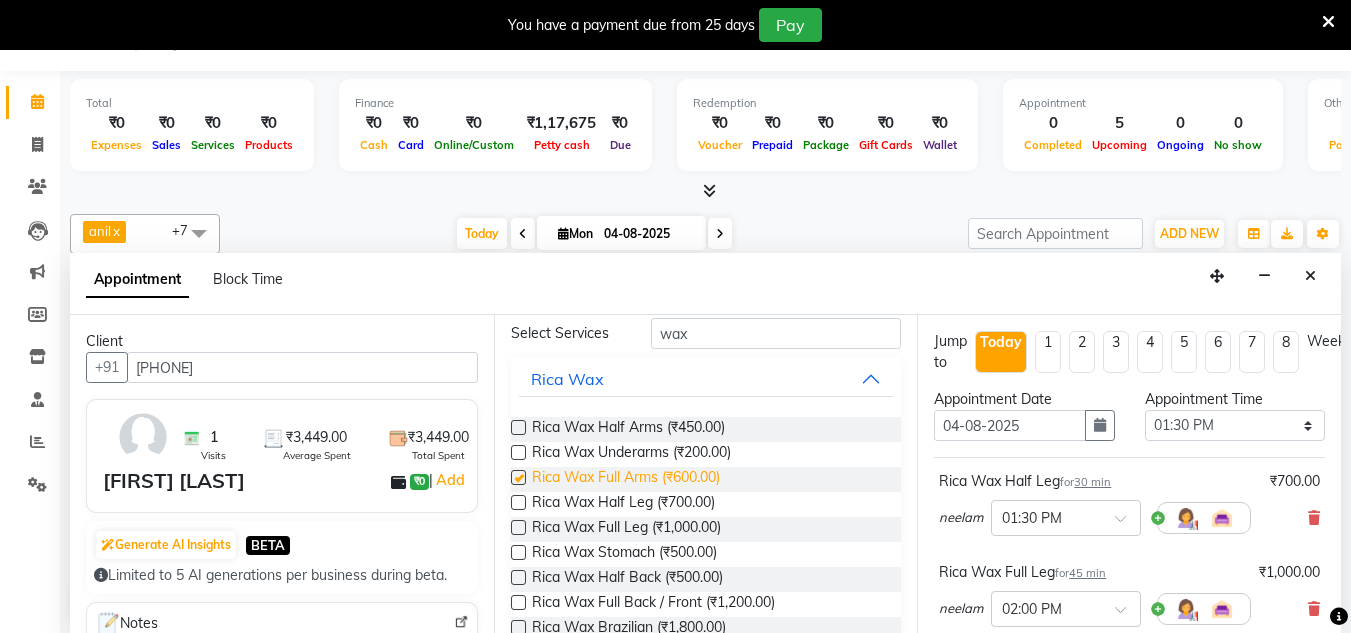 checkbox on "false" 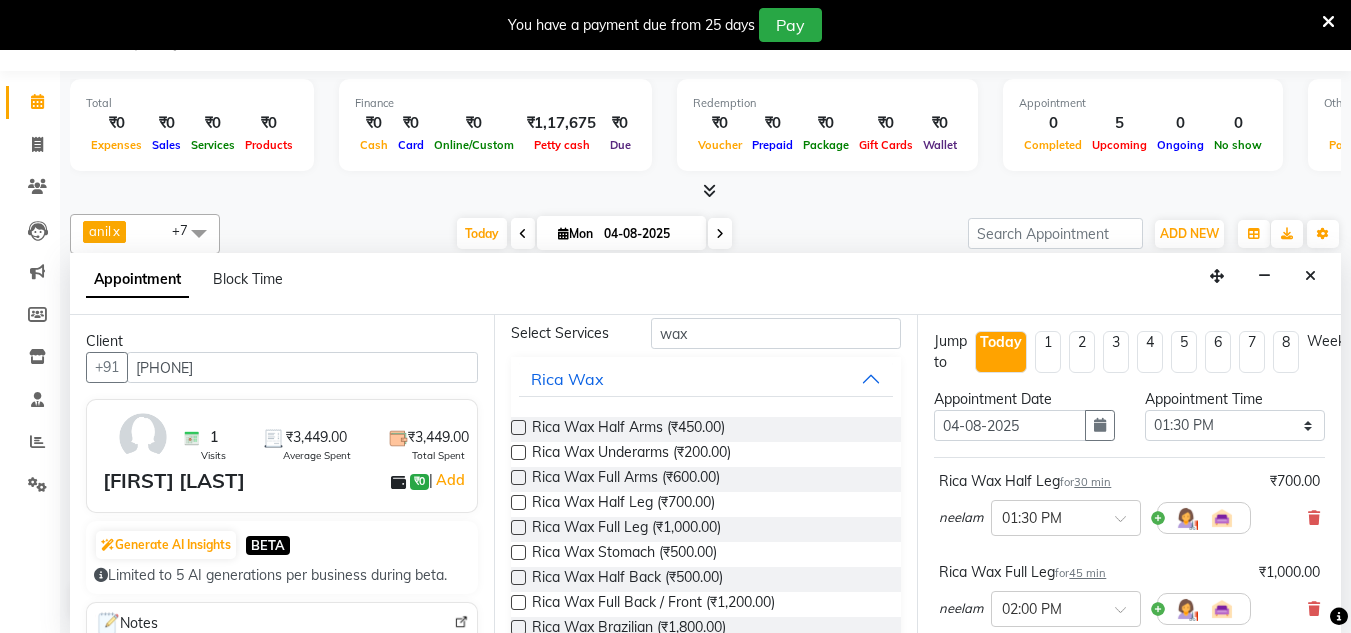 scroll, scrollTop: 44, scrollLeft: 0, axis: vertical 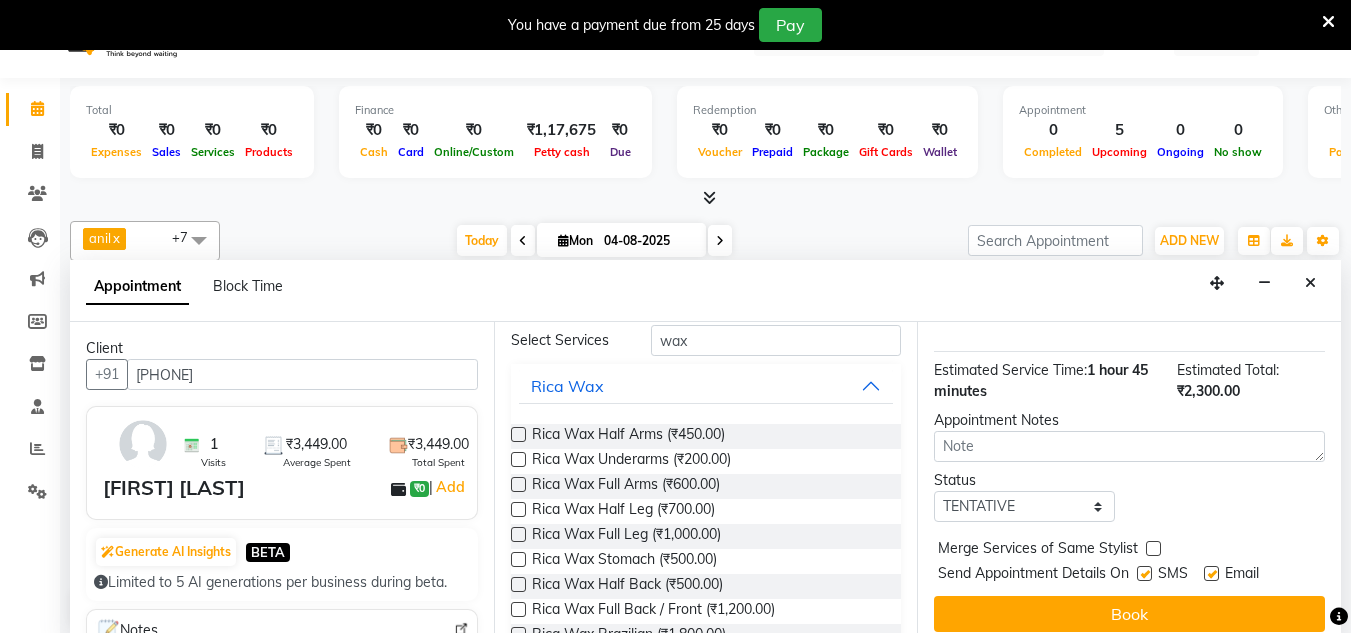 click on "Book" at bounding box center (1129, 614) 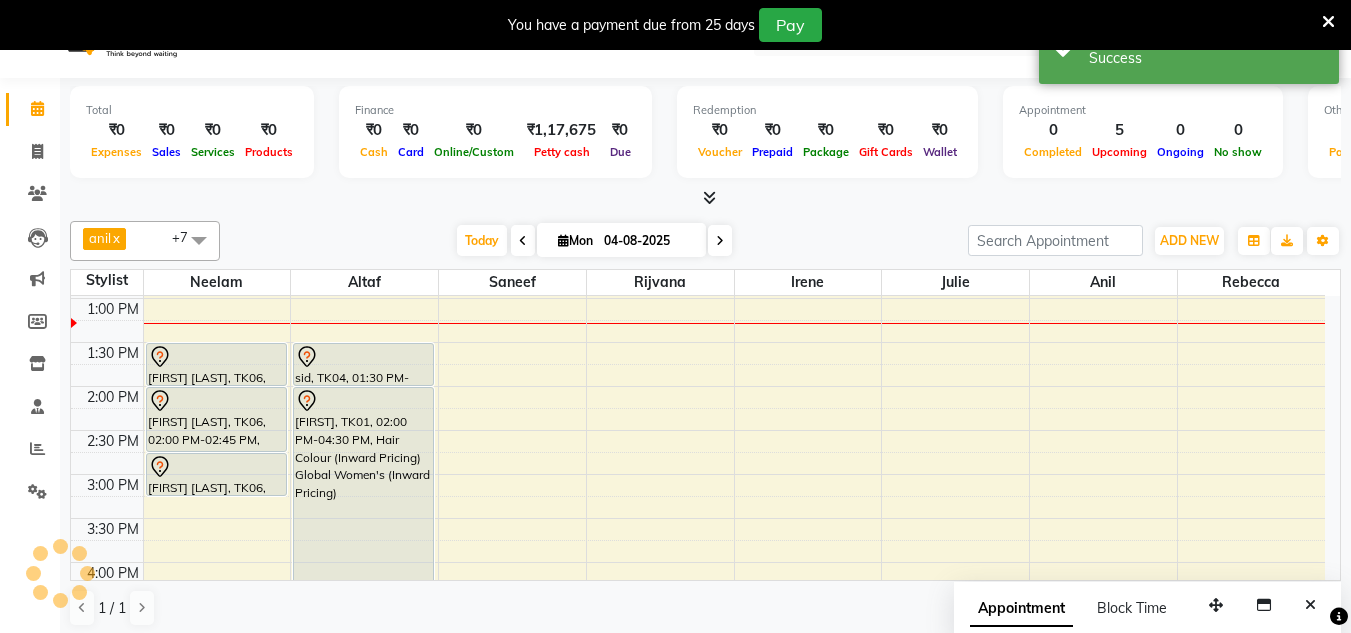 scroll, scrollTop: 0, scrollLeft: 0, axis: both 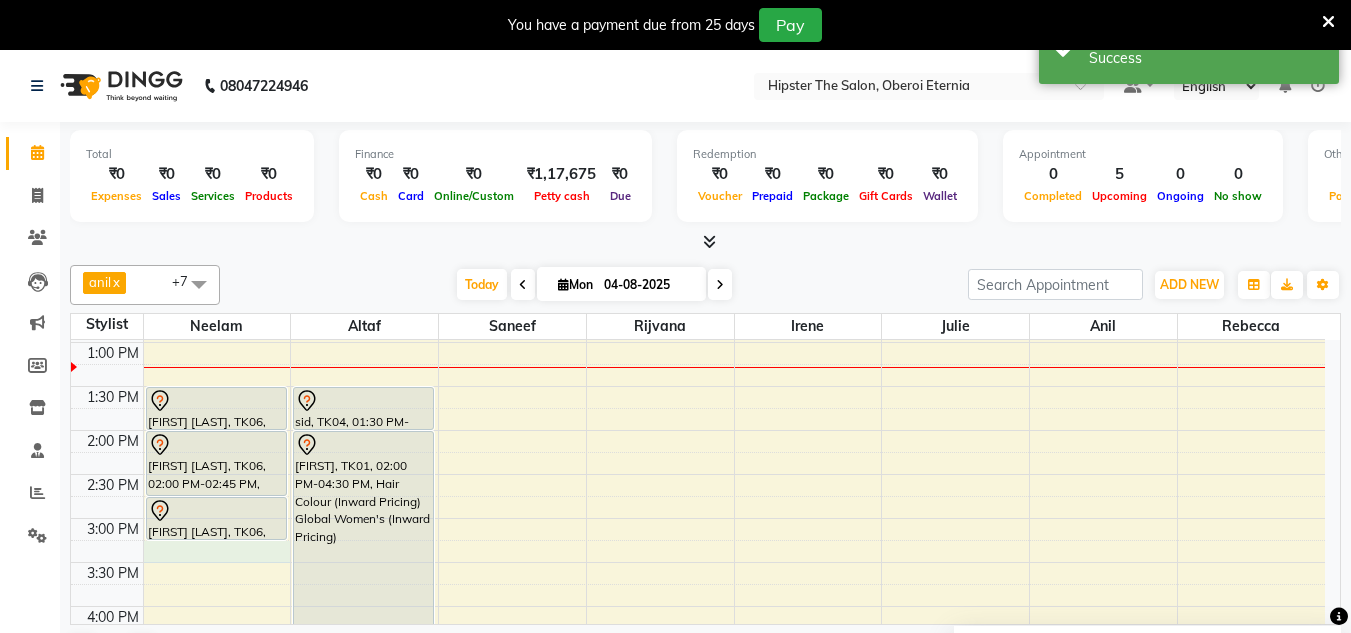 click on "8:00 AM 8:30 AM 9:00 AM 9:30 AM 10:00 AM 10:30 AM 11:00 AM 11:30 AM 12:00 PM 12:30 PM 1:00 PM 1:30 PM 2:00 PM 2:30 PM 3:00 PM 3:30 PM 4:00 PM 4:30 PM 5:00 PM 5:30 PM 6:00 PM 6:30 PM 7:00 PM 7:30 PM 8:00 PM 8:30 PM             [FIRST] [LAST], TK06, 01:30 PM-02:00 PM, Rica Wax Half Leg             [FIRST] [LAST], TK06, 02:00 PM-02:45 PM, Rica Wax Full Leg             [FIRST] [LAST], TK06, 02:45 PM-03:15 PM, Rica Wax Full Arms             sid, TK04, 01:30 PM-02:00 PM, Haircuts Men's Haircut - Senior Stylist             anna, TK01, 02:00 PM-04:30 PM, Hair Colour (Inward Pricing) Global Women's (Inward Pricing)             Harshda, TK02, 07:15 PM-08:00 PM, Haircuts Women's Haircut - Senior Stylist             deepak nadu, TK03, 07:30 PM-08:00 PM, Haircuts Men's Haircut - Junior Stylist             vishal, TK05, 07:45 PM-08:15 PM, Haircuts Men's Haircut - Junior Stylist" at bounding box center (698, 474) 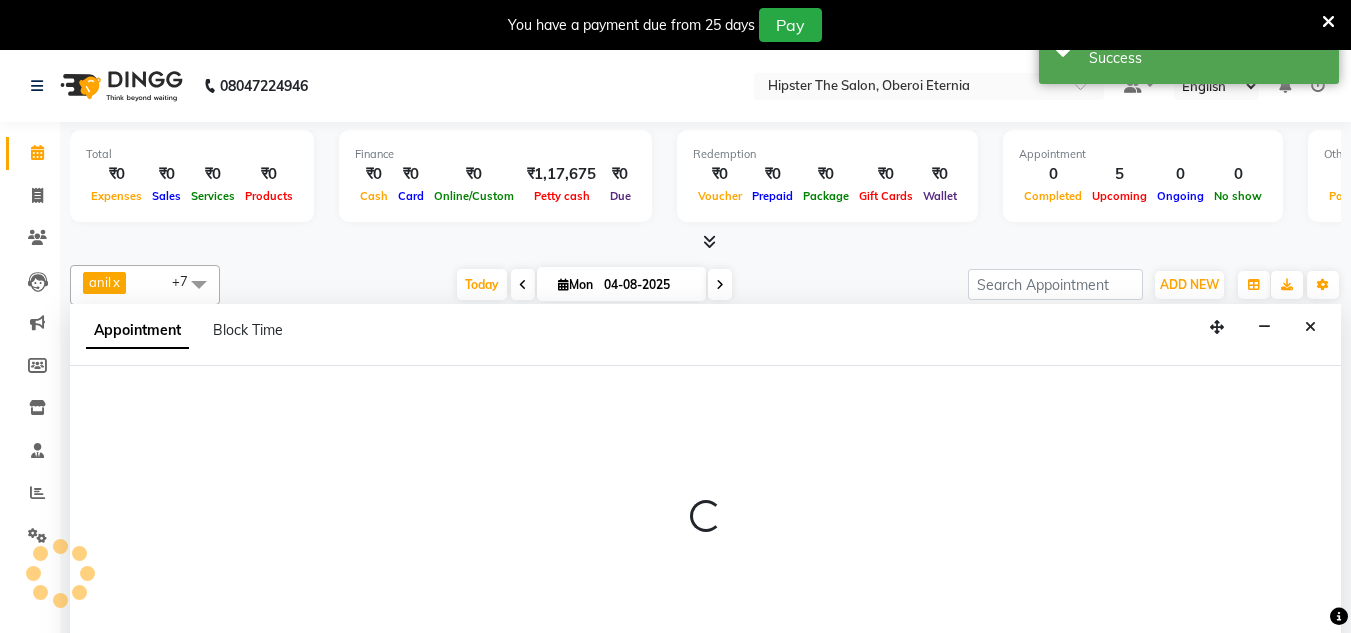 select on "85977" 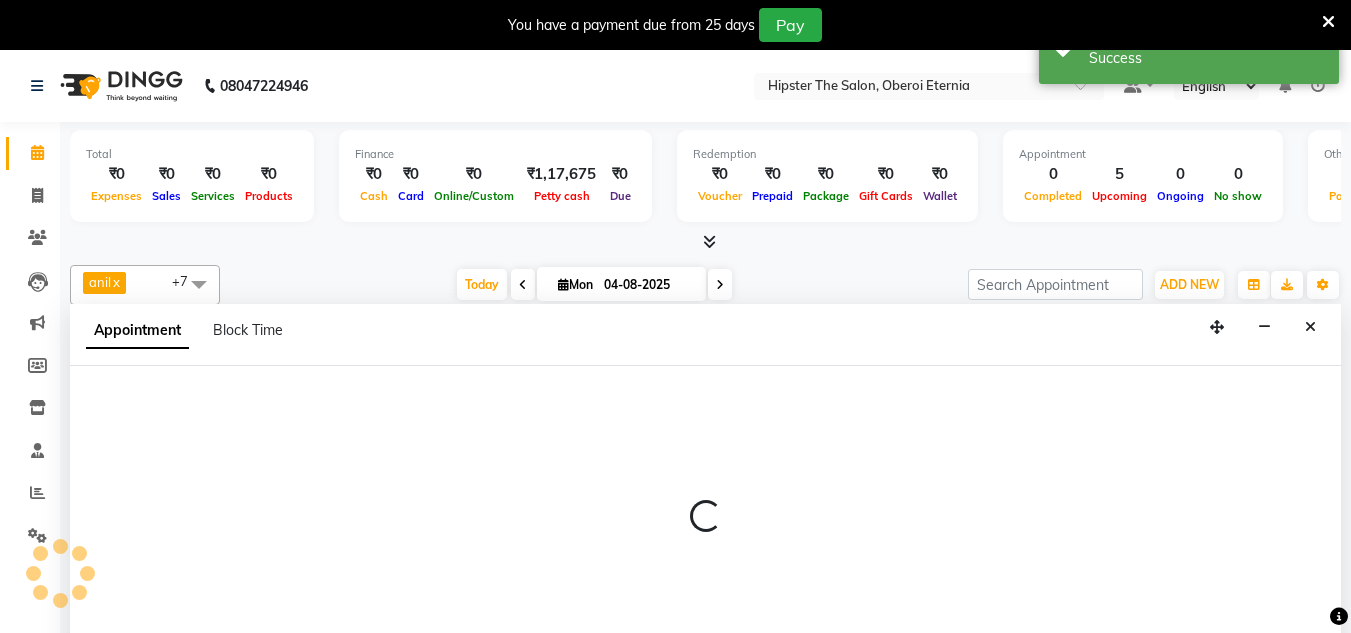 select on "915" 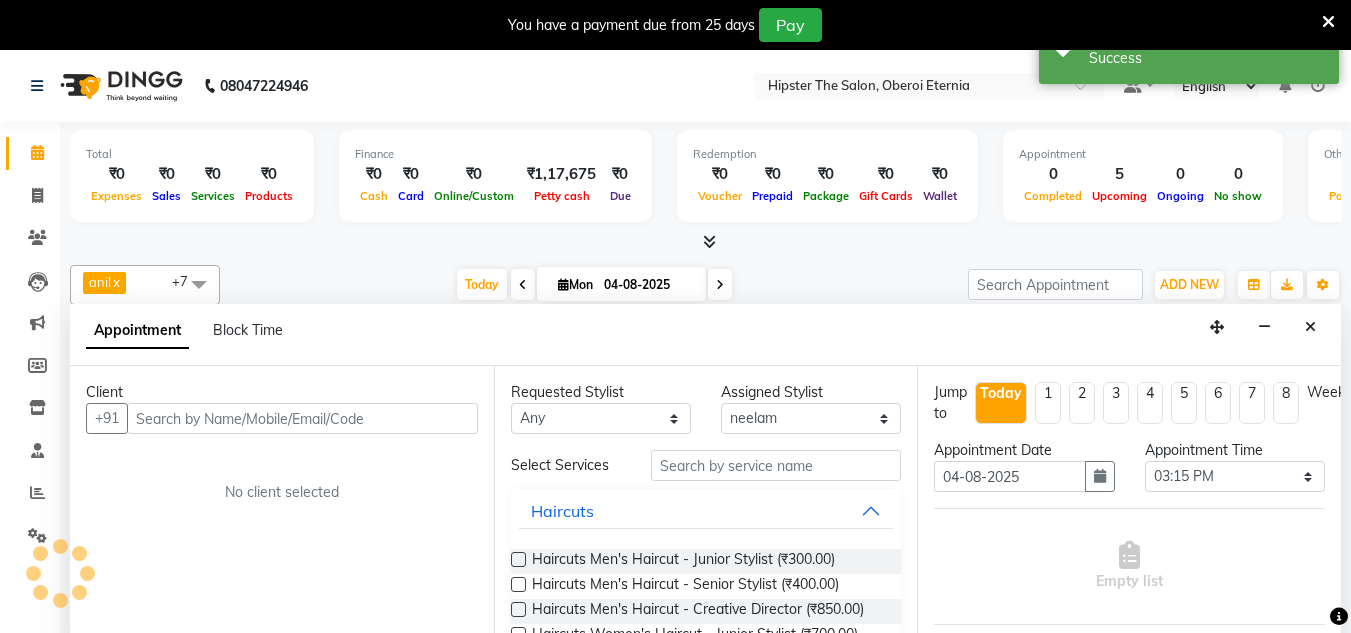 scroll, scrollTop: 51, scrollLeft: 0, axis: vertical 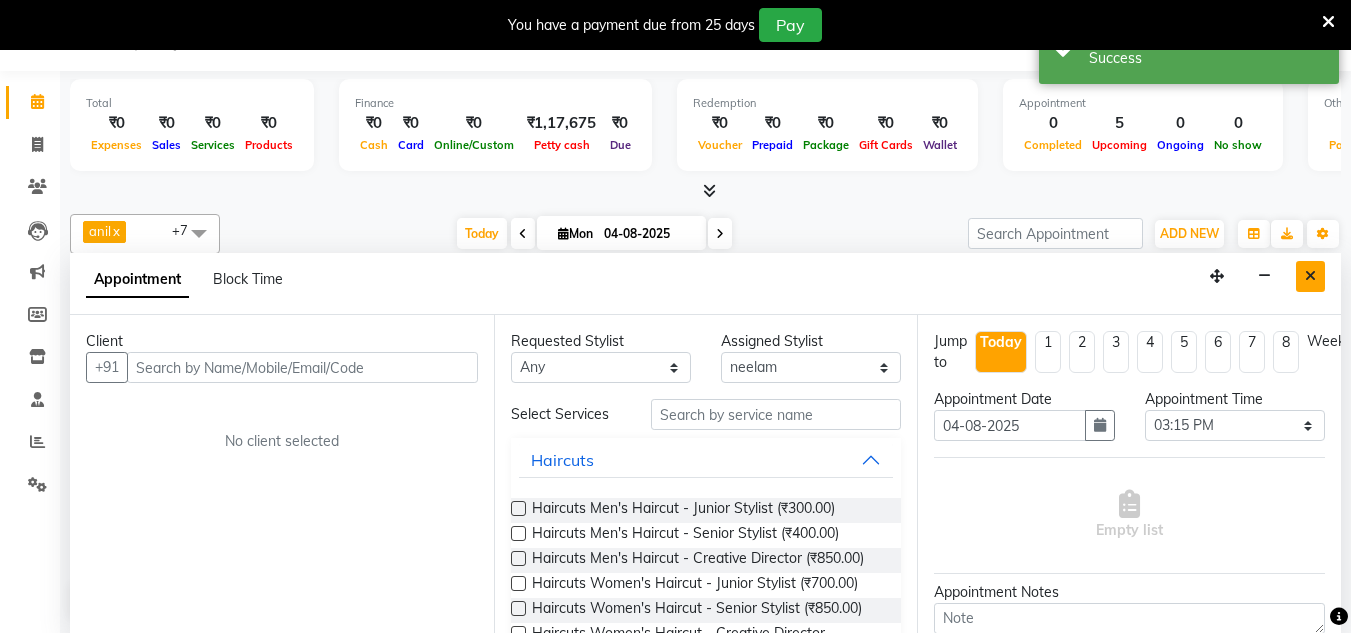 click at bounding box center [1310, 276] 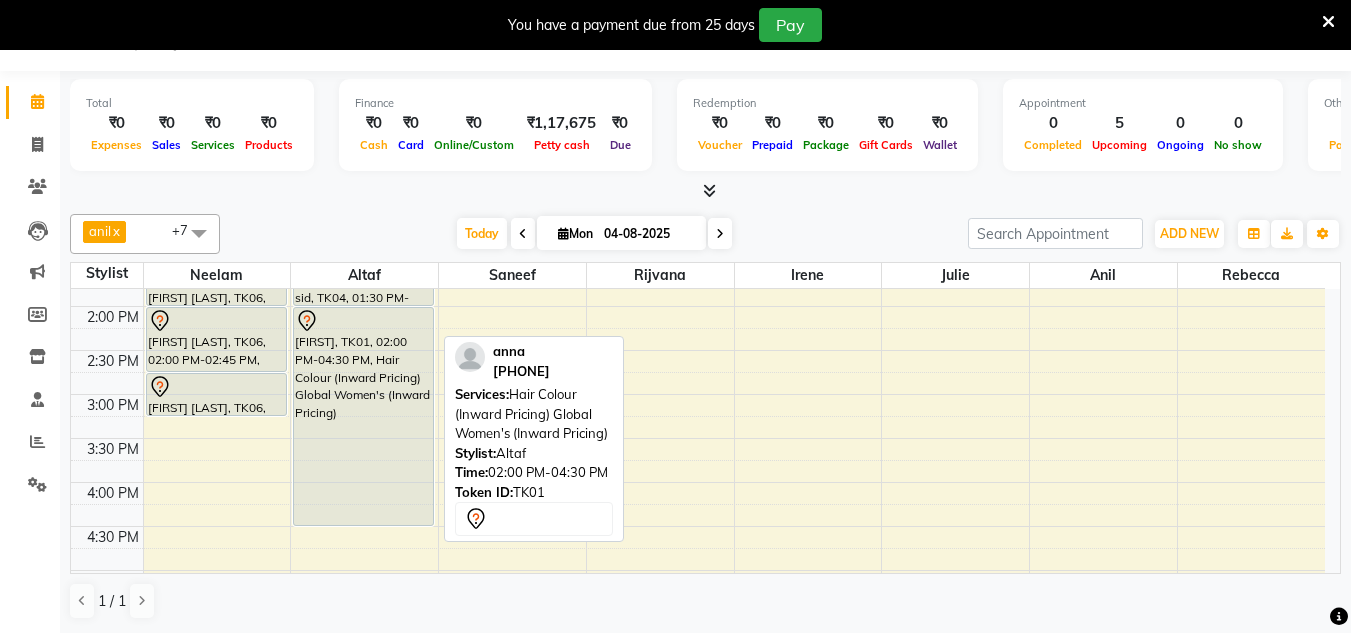 scroll, scrollTop: 511, scrollLeft: 0, axis: vertical 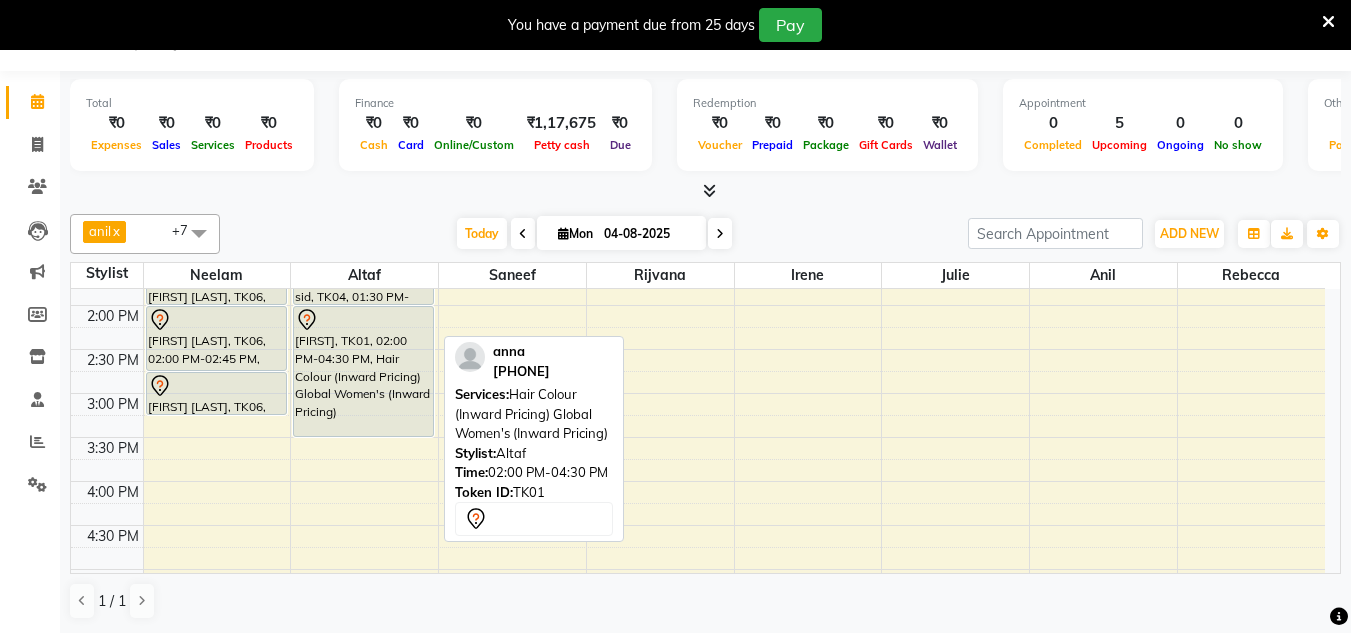 drag, startPoint x: 358, startPoint y: 526, endPoint x: 376, endPoint y: 446, distance: 82 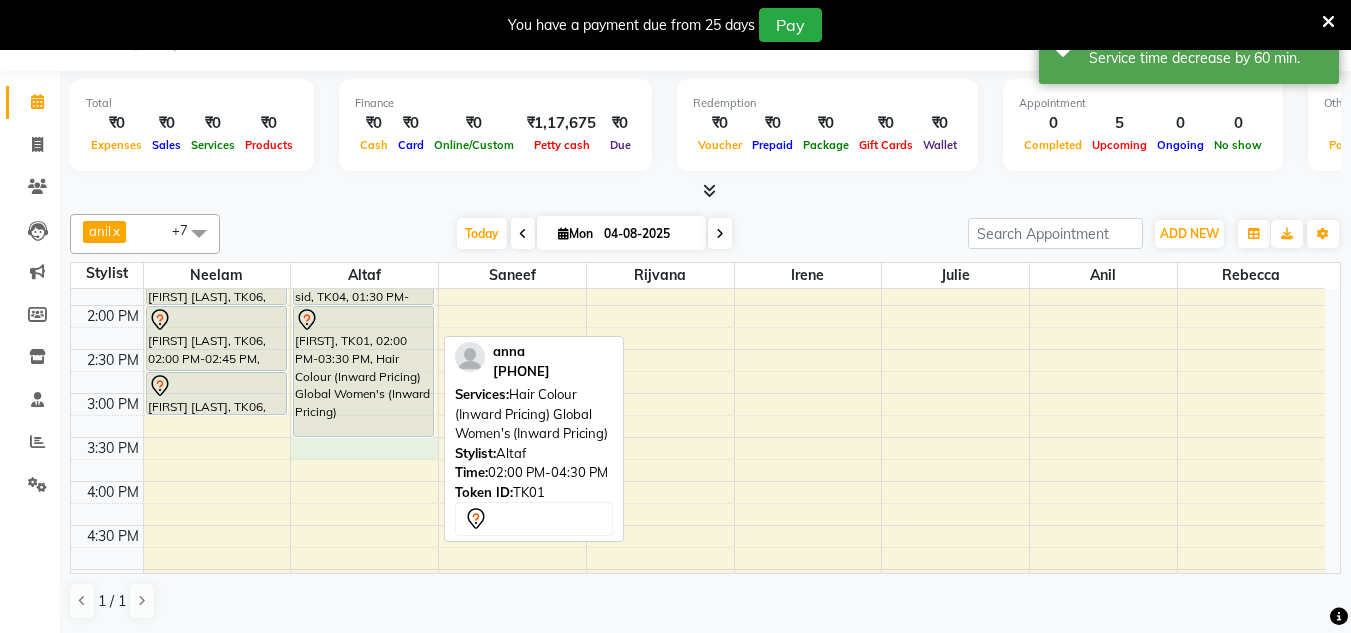 click on "8:00 AM 8:30 AM 9:00 AM 9:30 AM 10:00 AM 10:30 AM 11:00 AM 11:30 AM 12:00 PM 12:30 PM 1:00 PM 1:30 PM 2:00 PM 2:30 PM 3:00 PM 3:30 PM 4:00 PM 4:30 PM 5:00 PM 5:30 PM 6:00 PM 6:30 PM 7:00 PM 7:30 PM 8:00 PM 8:30 PM             [FIRST] [LAST], TK06, 01:30 PM-02:00 PM, Rica Wax Half Leg             [FIRST] [LAST], TK06, 02:00 PM-02:45 PM, Rica Wax Full Leg             [FIRST] [LAST], TK06, 02:45 PM-03:15 PM, Rica Wax Full Arms             sid, TK04, 01:30 PM-02:00 PM, Haircuts Men's Haircut - Senior Stylist             anna, TK01, 02:00 PM-03:30 PM, Hair Colour (Inward Pricing) Global Women's (Inward Pricing)             Harshda, TK02, 07:15 PM-08:00 PM, Haircuts Women's Haircut - Senior Stylist             deepak nadu, TK03, 07:30 PM-08:00 PM, Haircuts Men's Haircut - Junior Stylist             vishal, TK05, 07:45 PM-08:15 PM, Haircuts Men's Haircut - Junior Stylist" at bounding box center [698, 349] 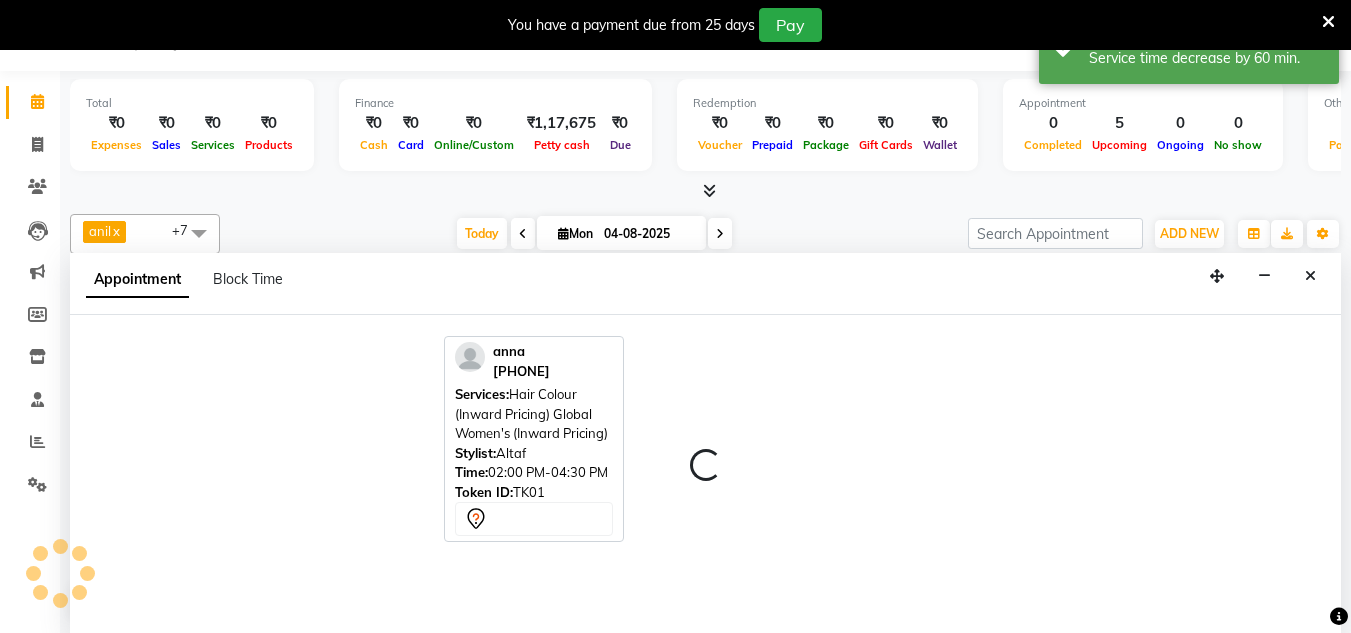 select on "85979" 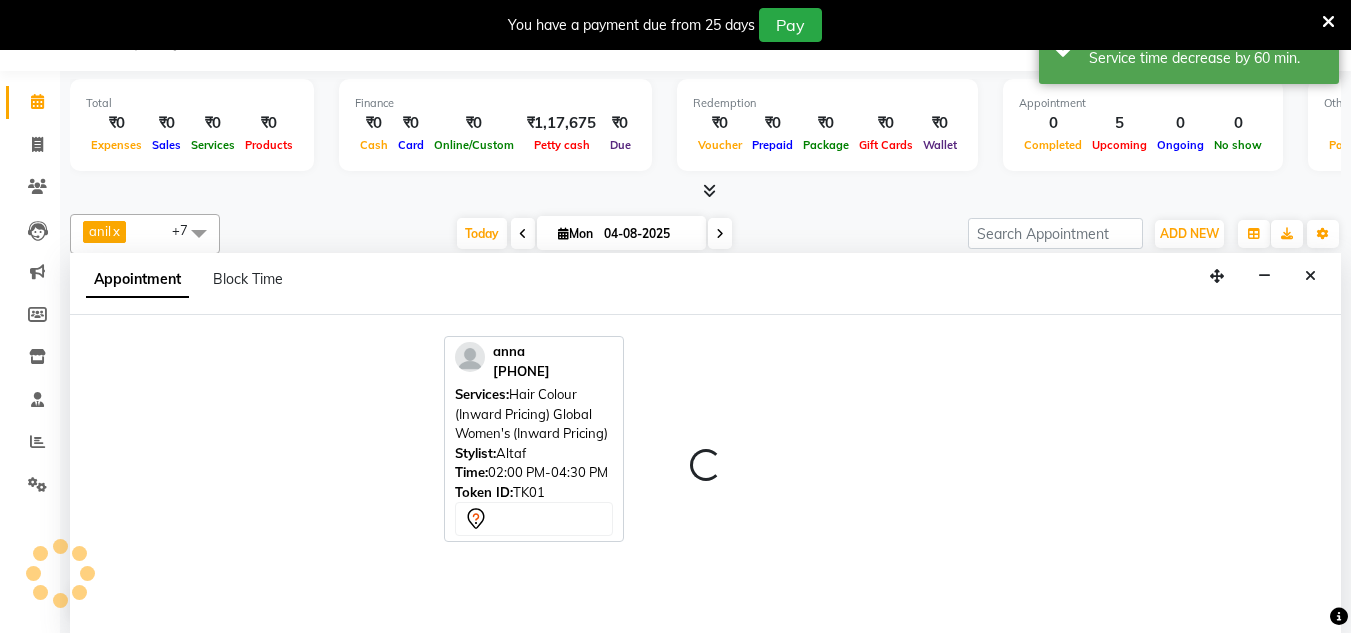 select on "930" 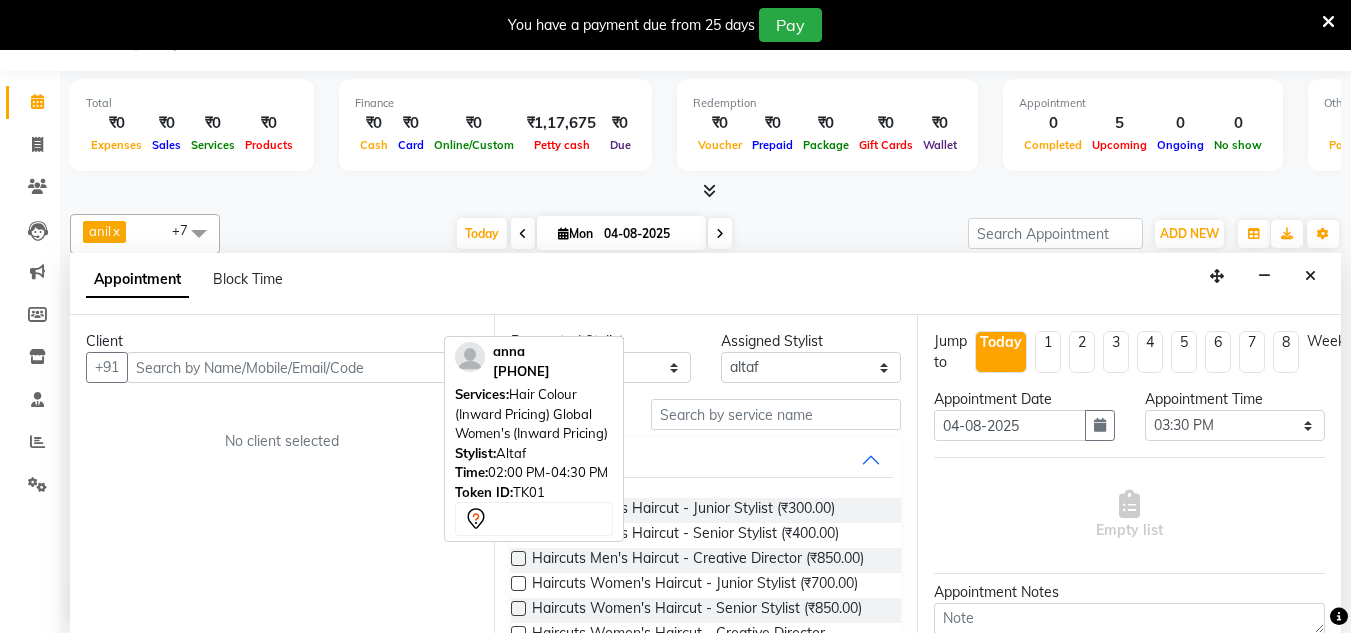 click at bounding box center (302, 367) 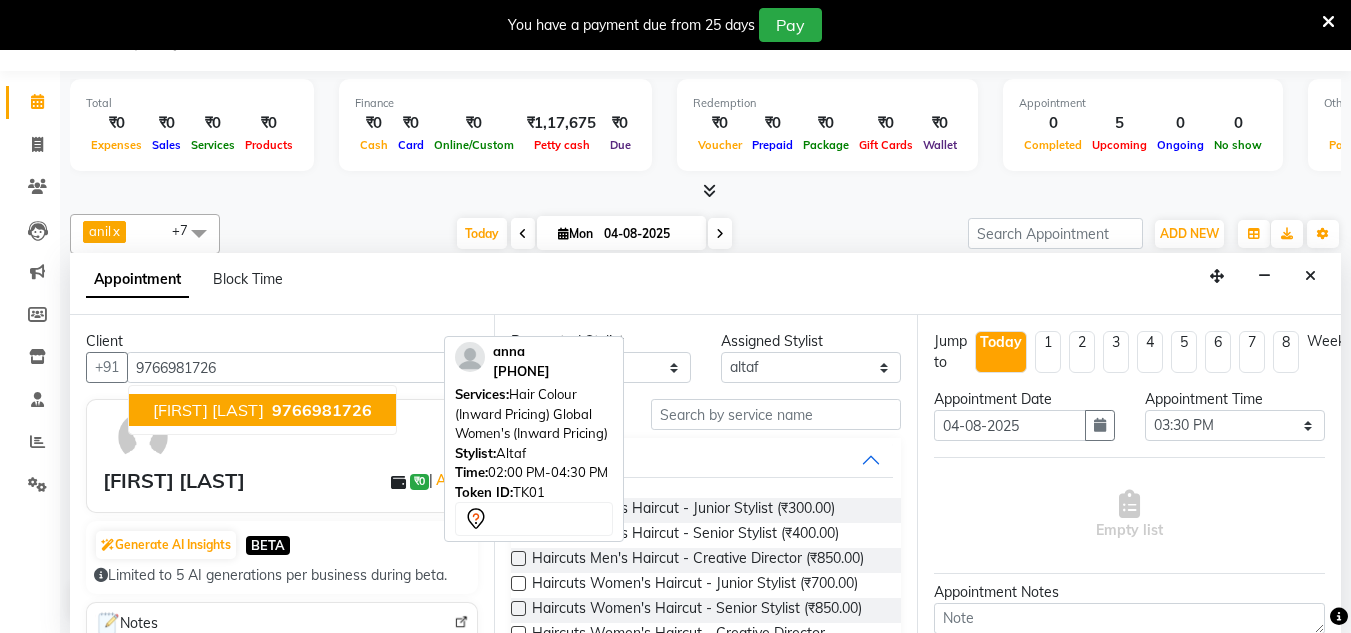 click on "[FIRST] [LAST]" at bounding box center [208, 410] 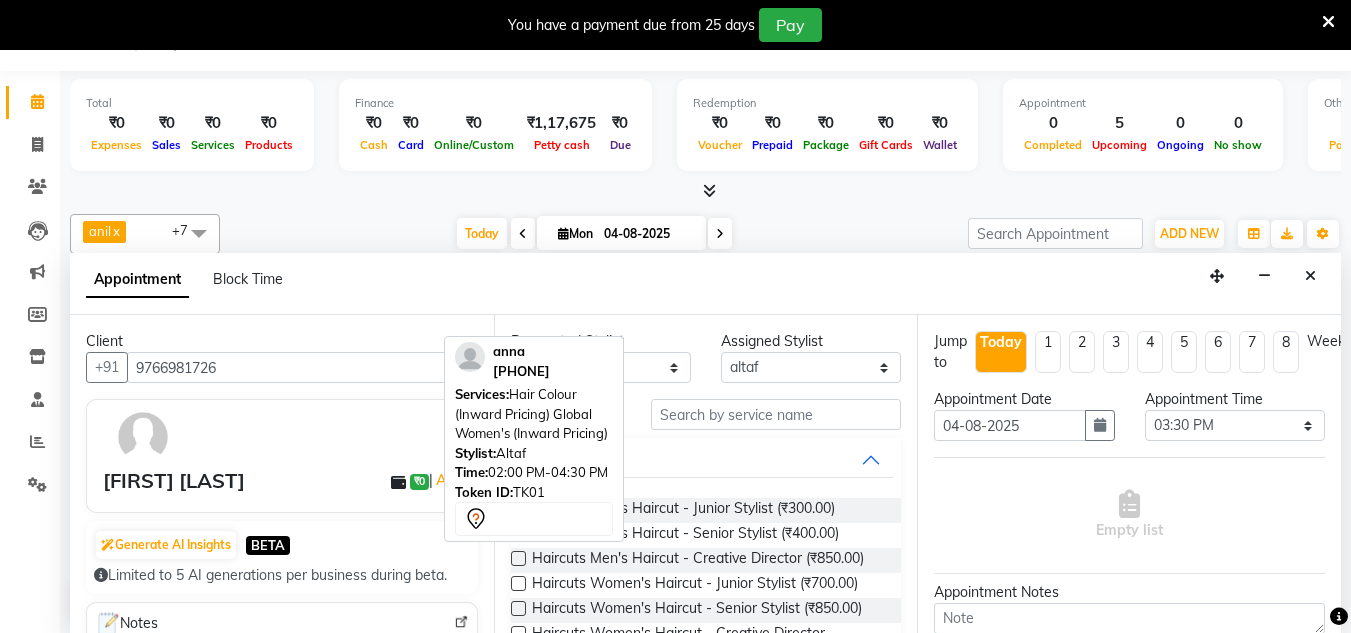 type on "9766981726" 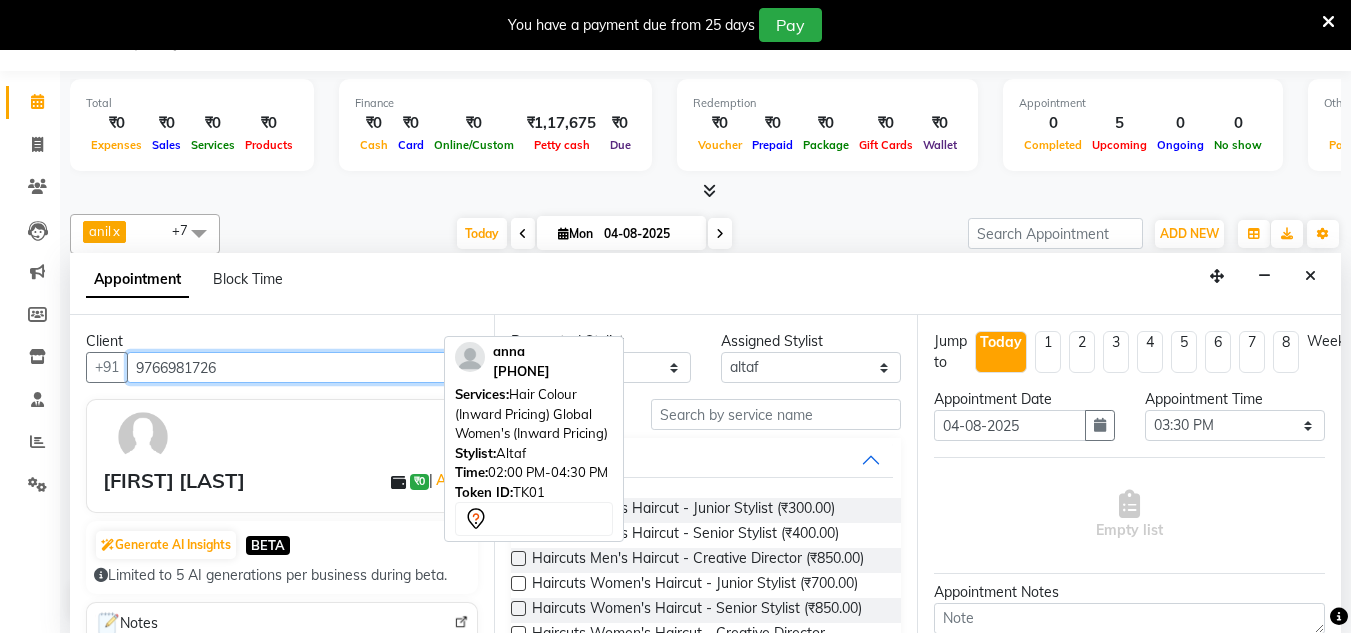 click on "9766981726" at bounding box center (302, 367) 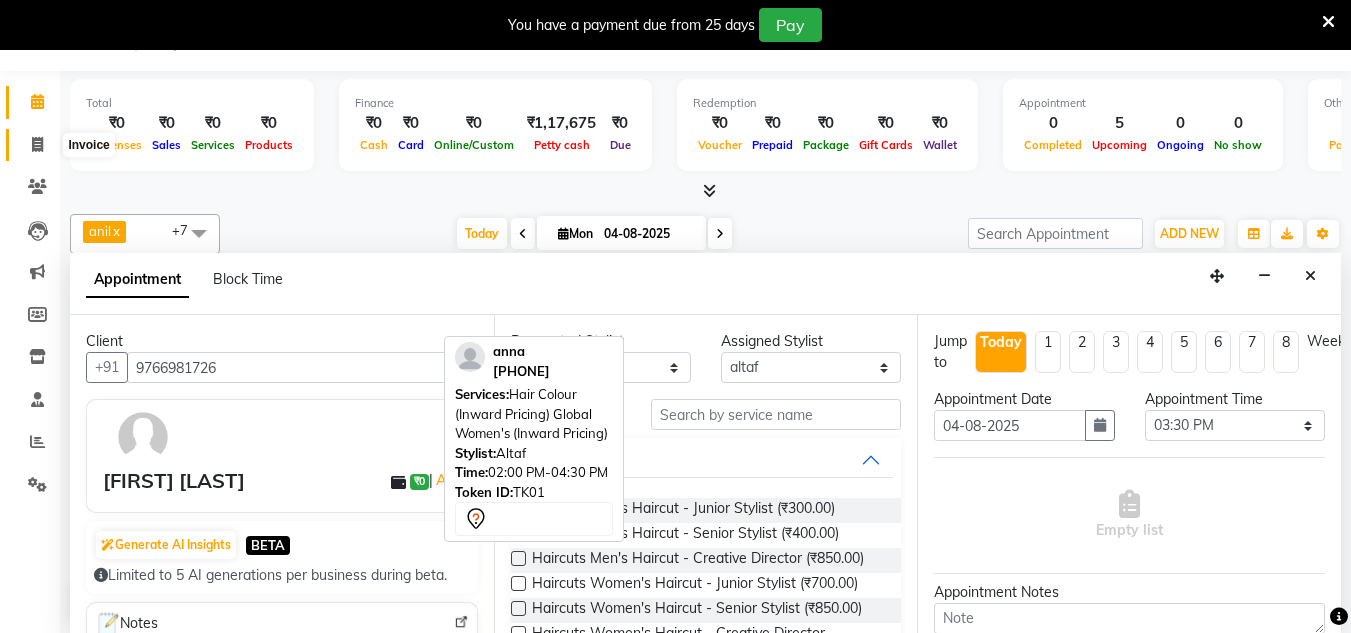 click 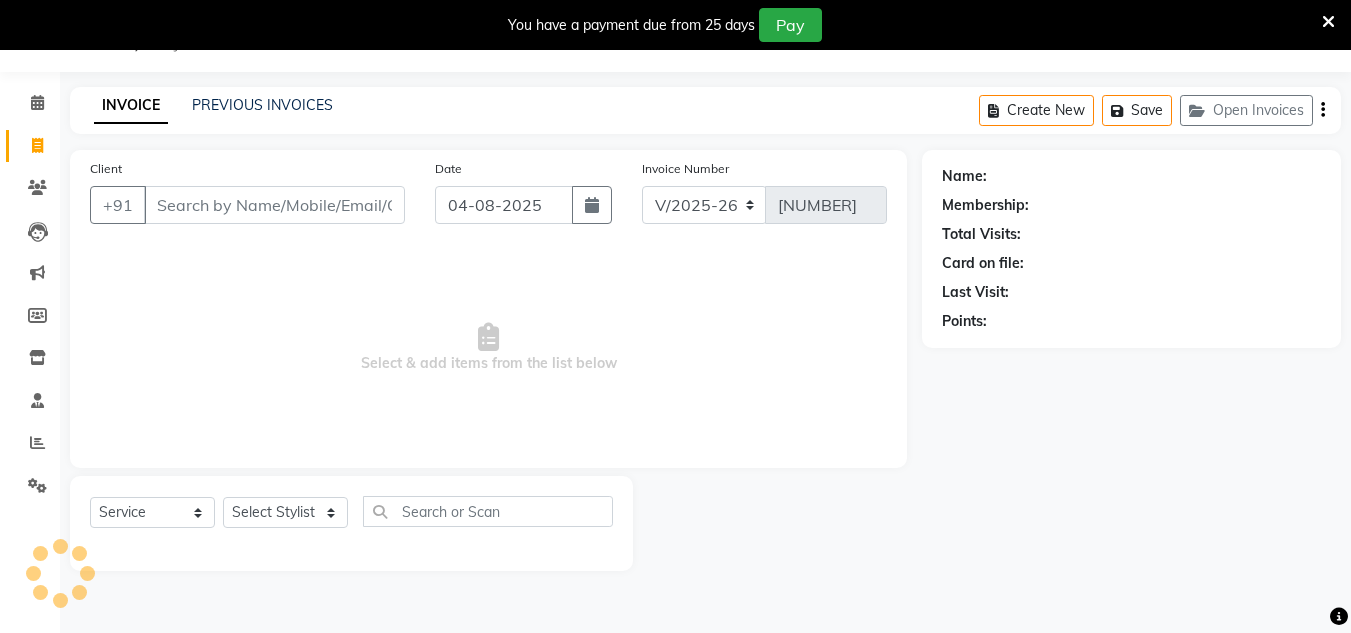 scroll, scrollTop: 0, scrollLeft: 0, axis: both 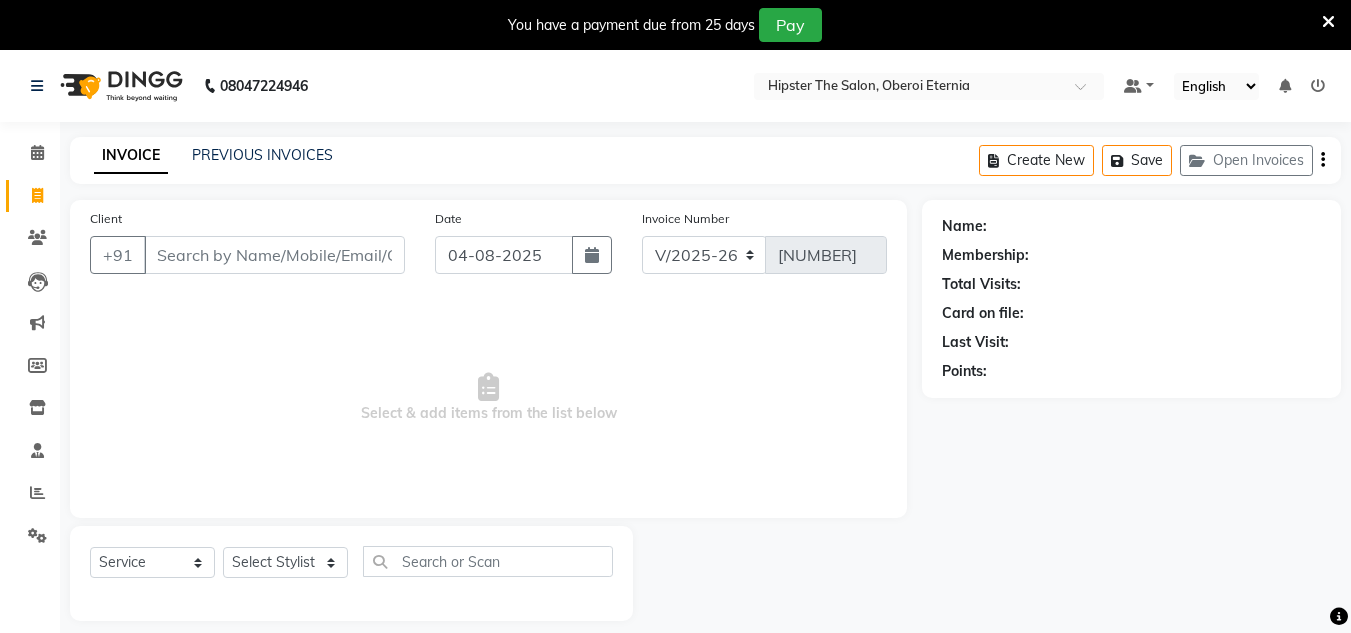 click on "Client +91" 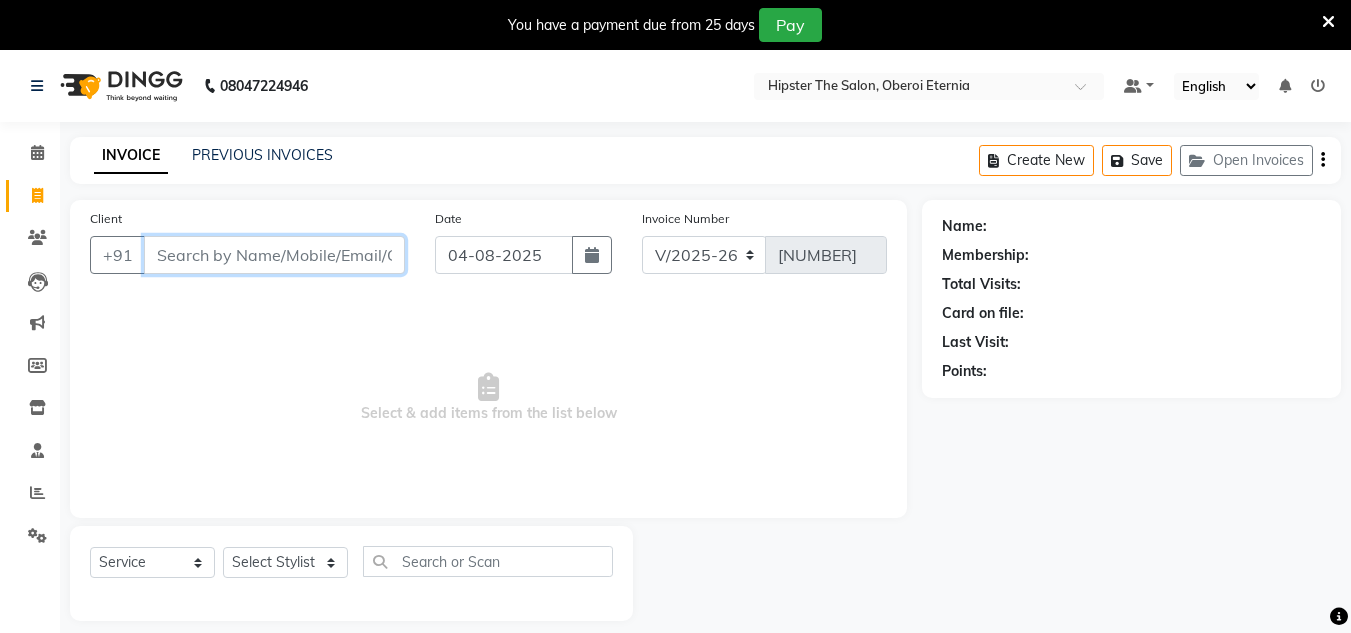 click on "Client" at bounding box center (274, 255) 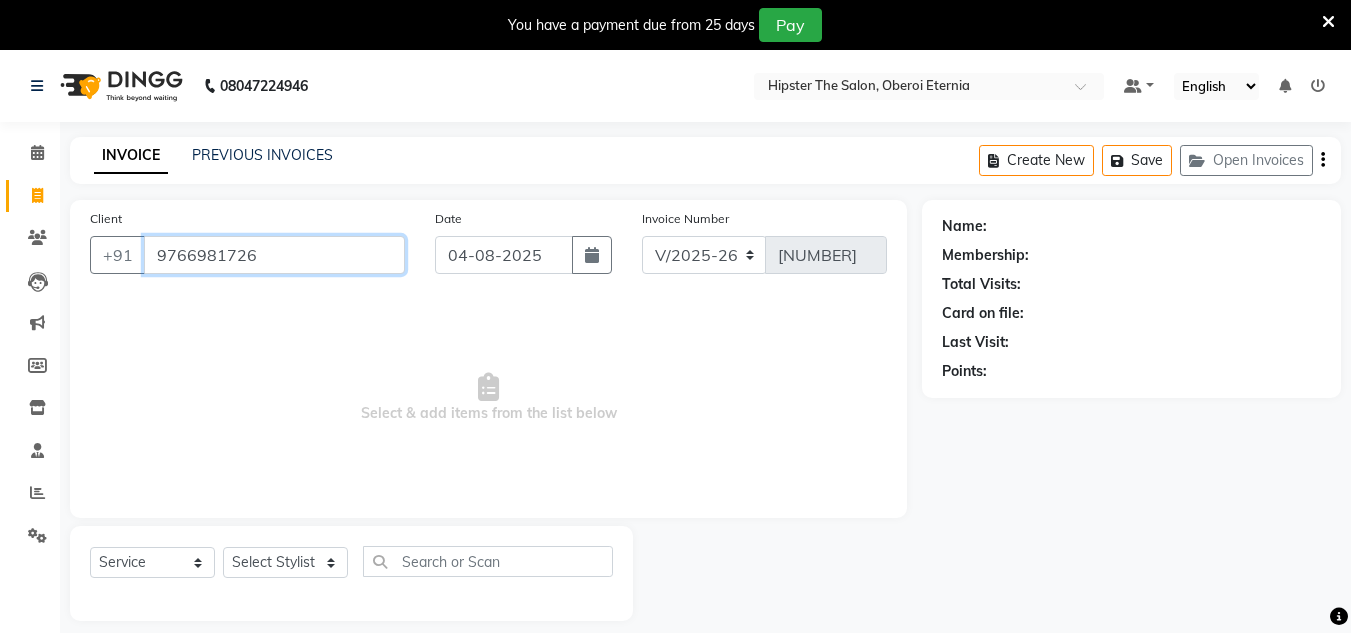 type on "9766981726" 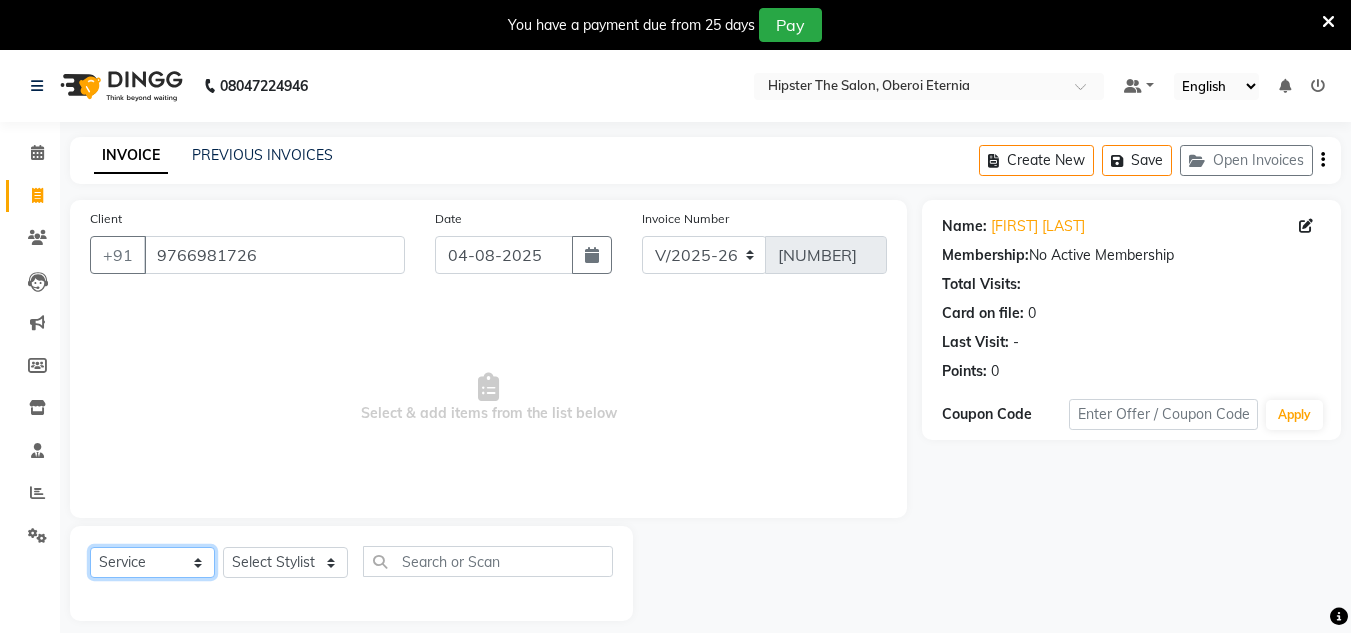 click on "Select  Service  Product  Membership  Package Voucher Prepaid Gift Card" 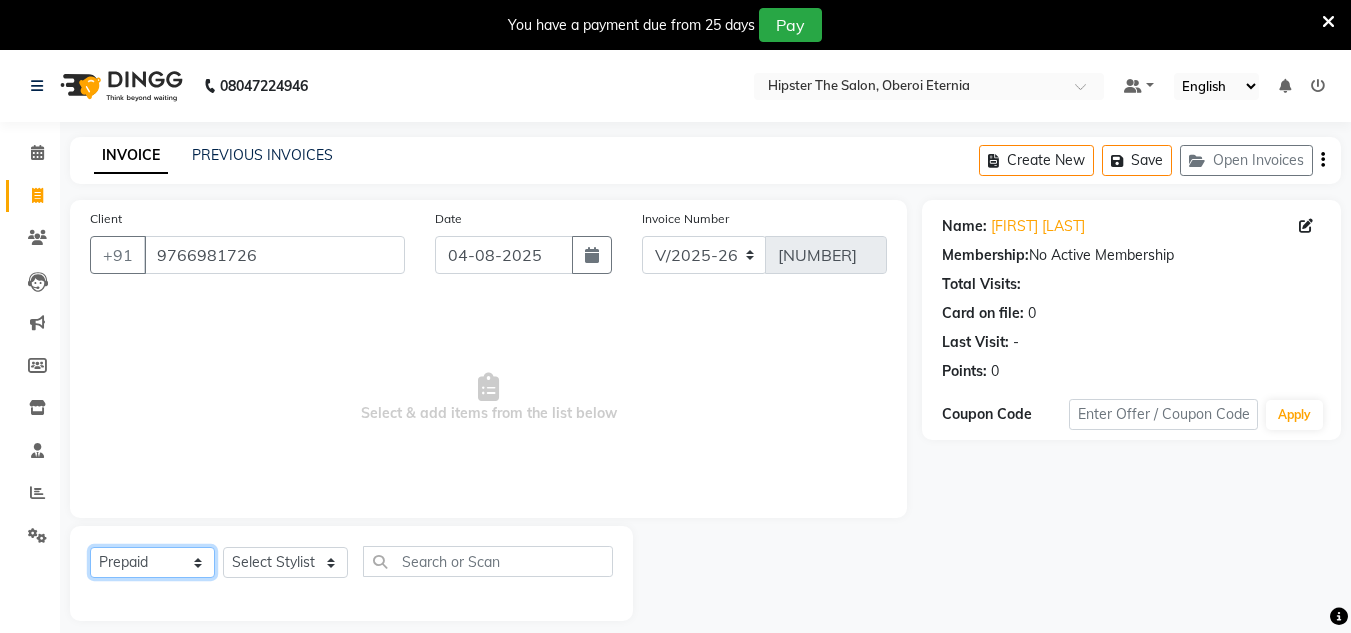 click on "Select  Service  Product  Membership  Package Voucher Prepaid Gift Card" 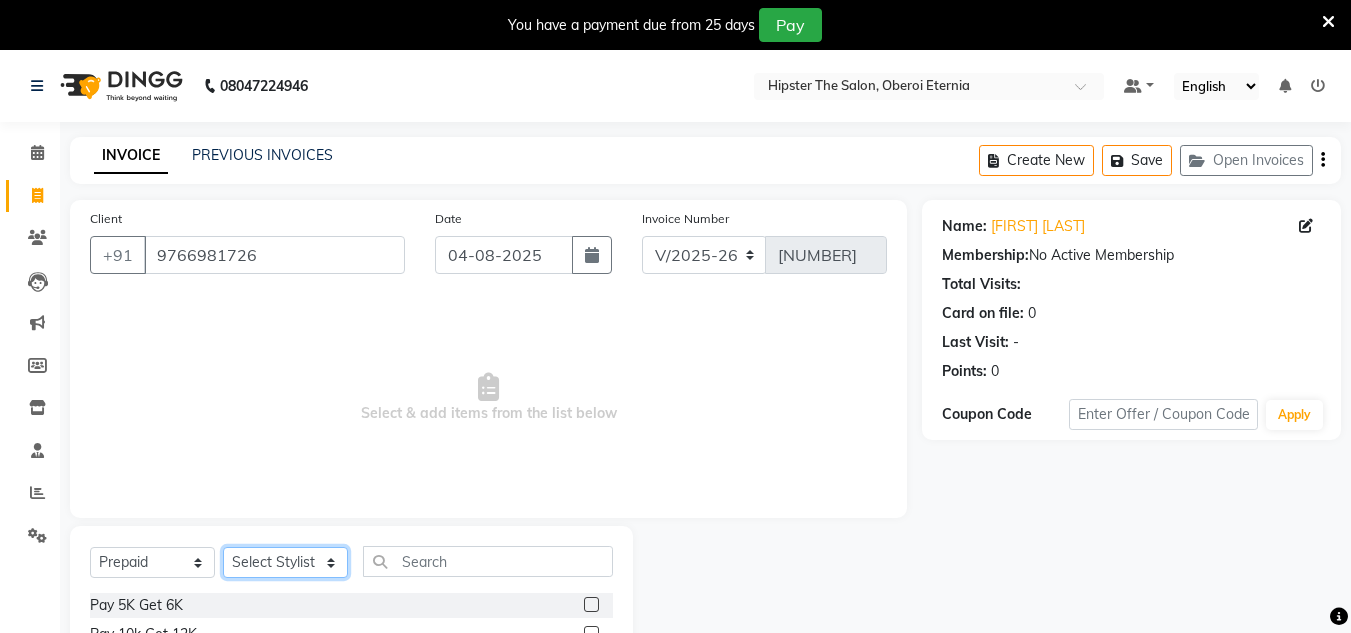 click on "Select Stylist Aarushi aishu altaf anil ashik bhavin  irene julie Manager id Minaz Namrata neelam Rebecca rekha rijvana Saif saneef Shweta" 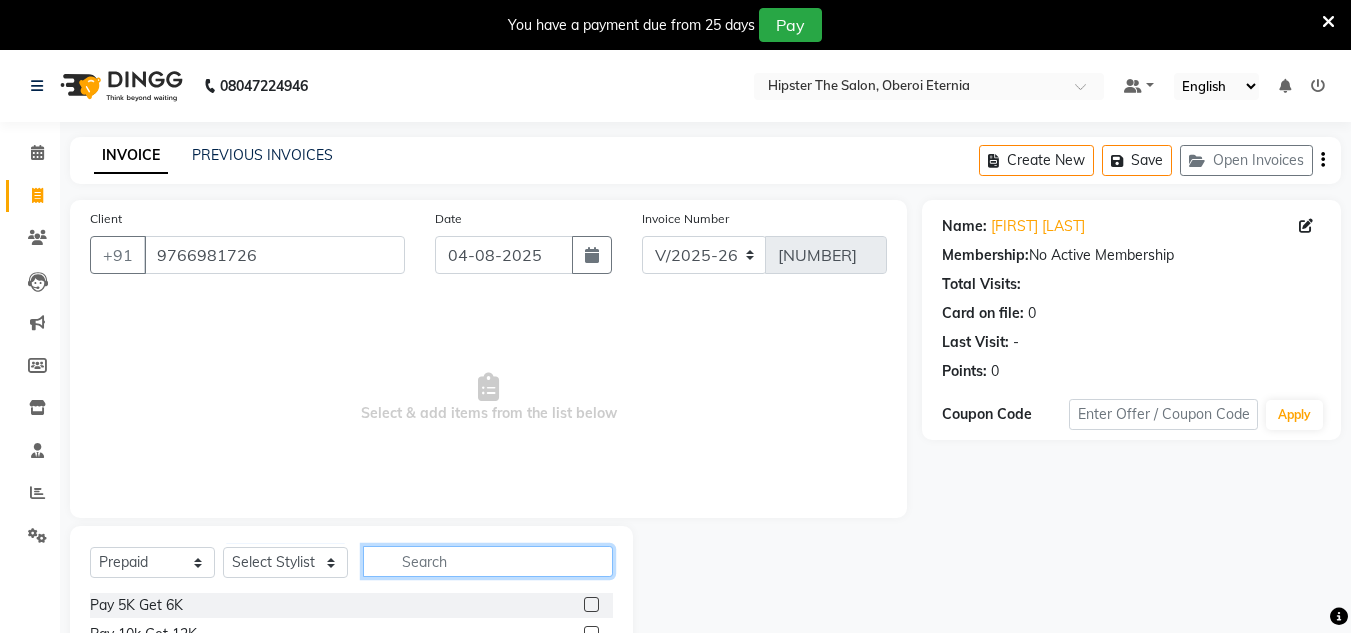 click 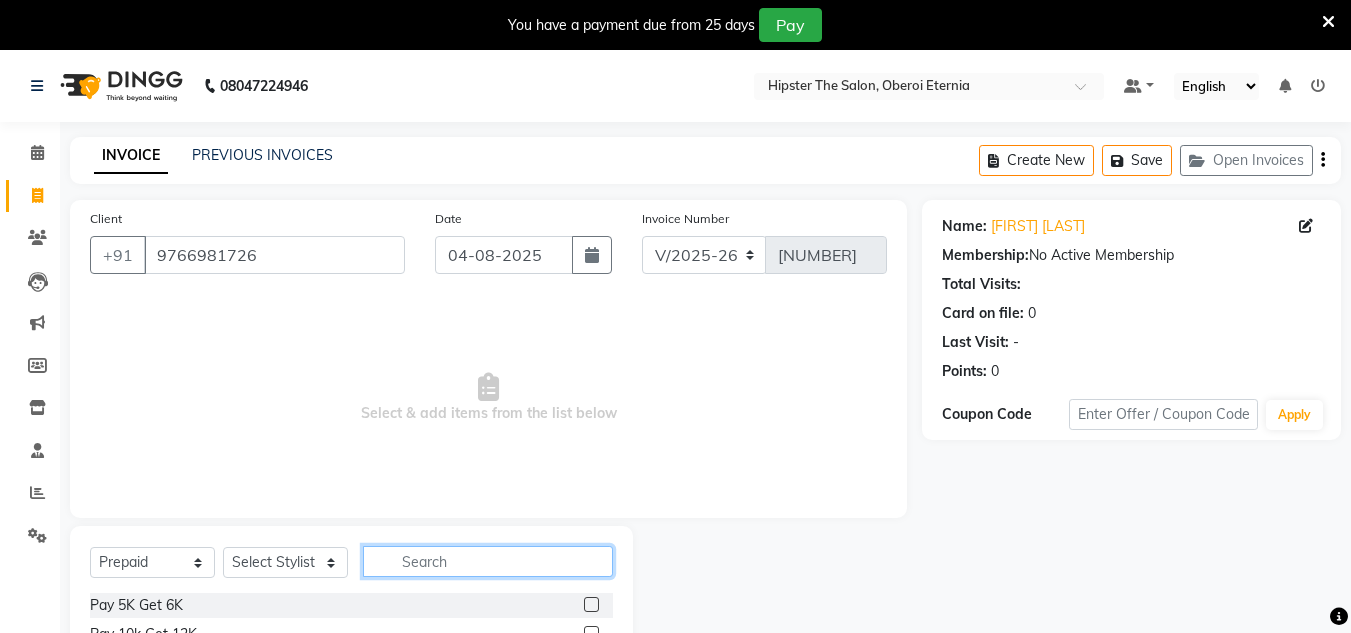 click 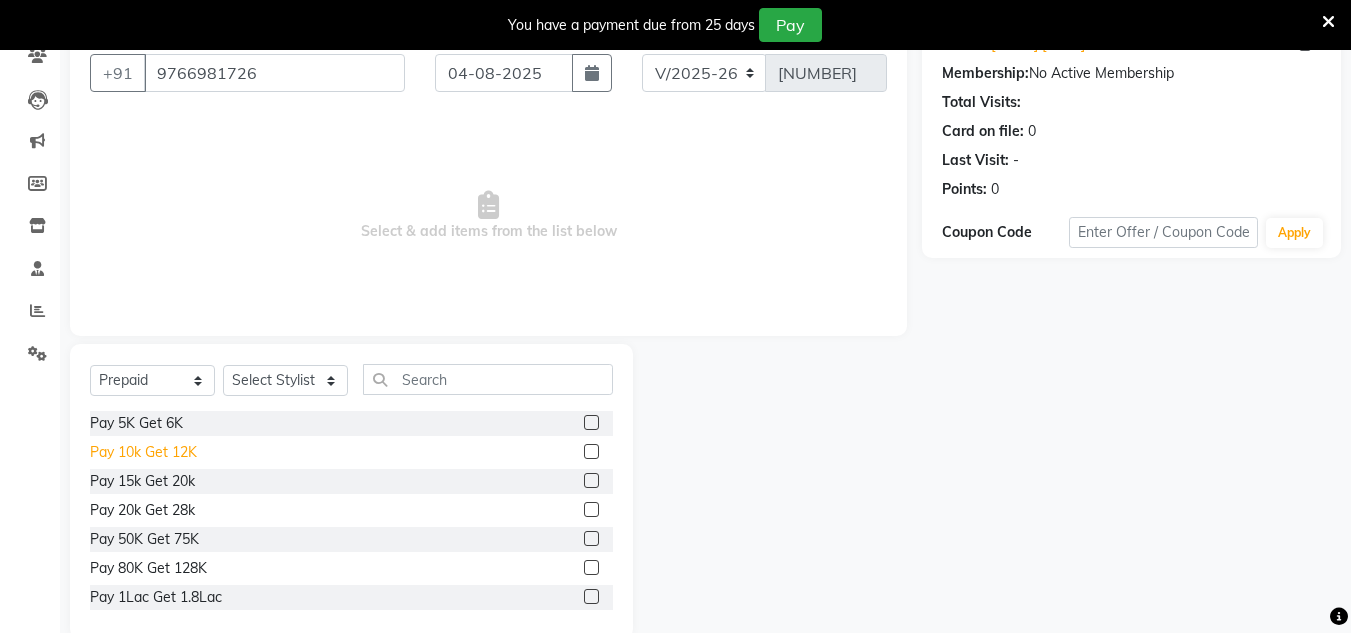 click on "Pay 10k Get 12K" 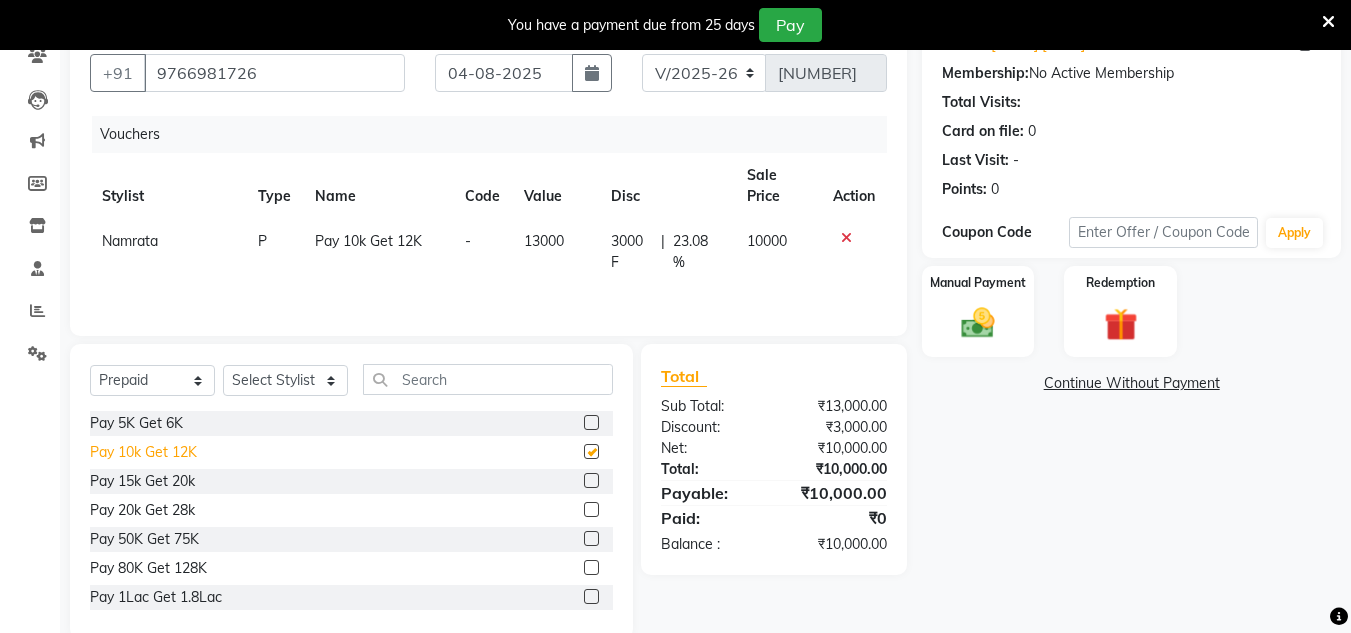 checkbox on "false" 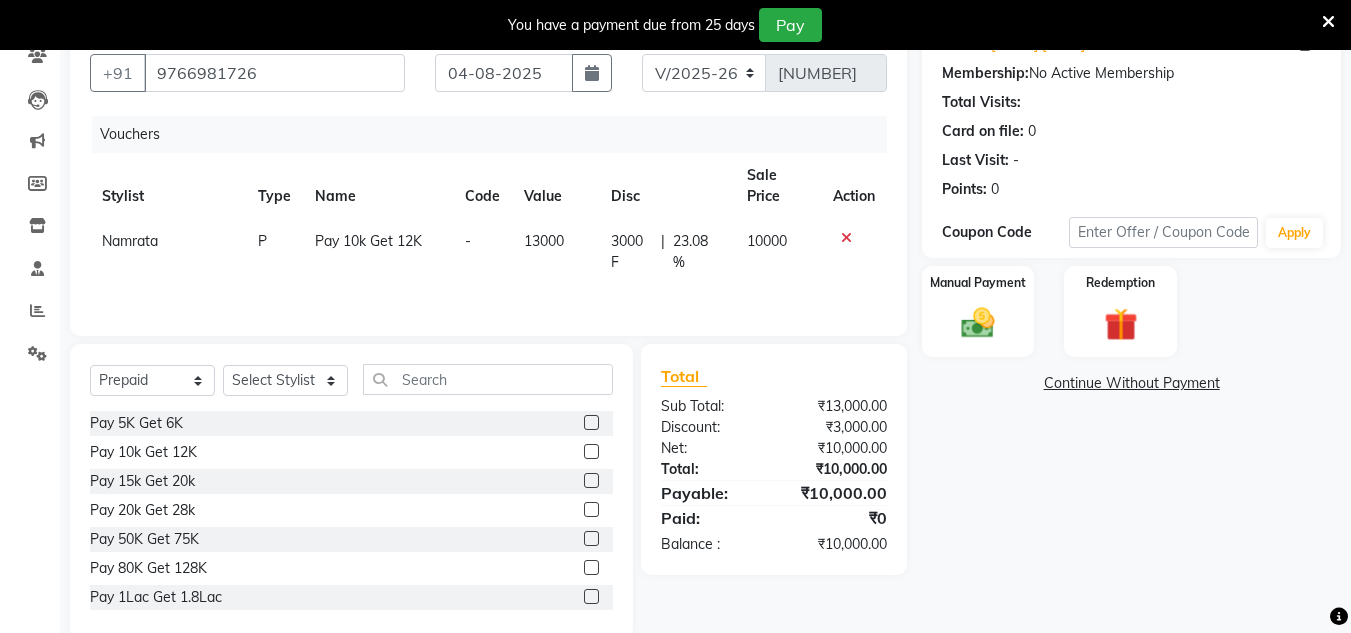 click 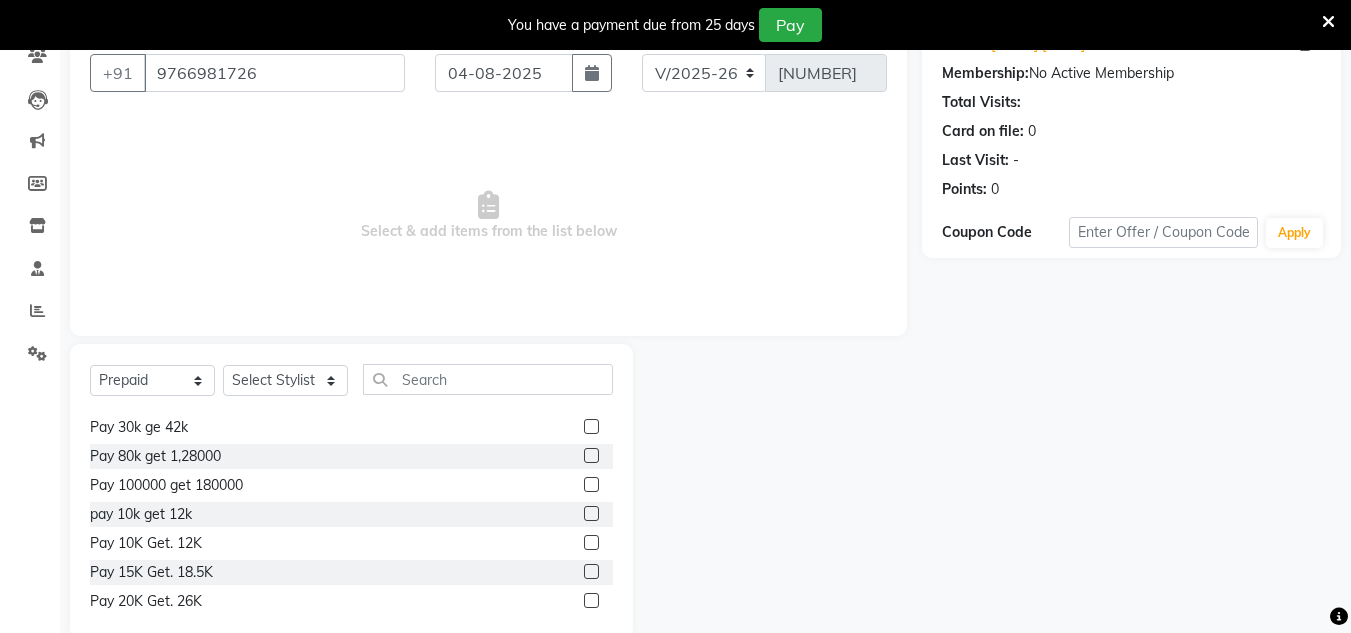 scroll, scrollTop: 374, scrollLeft: 0, axis: vertical 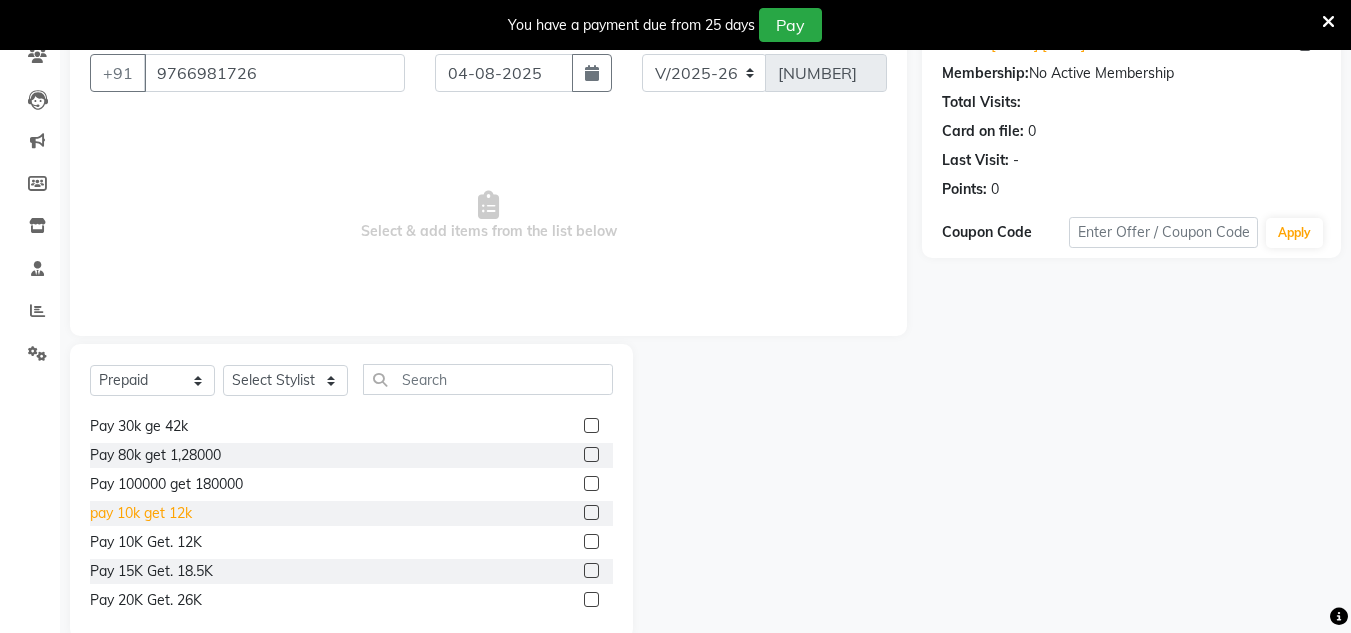 click on "pay 10k get 12k" 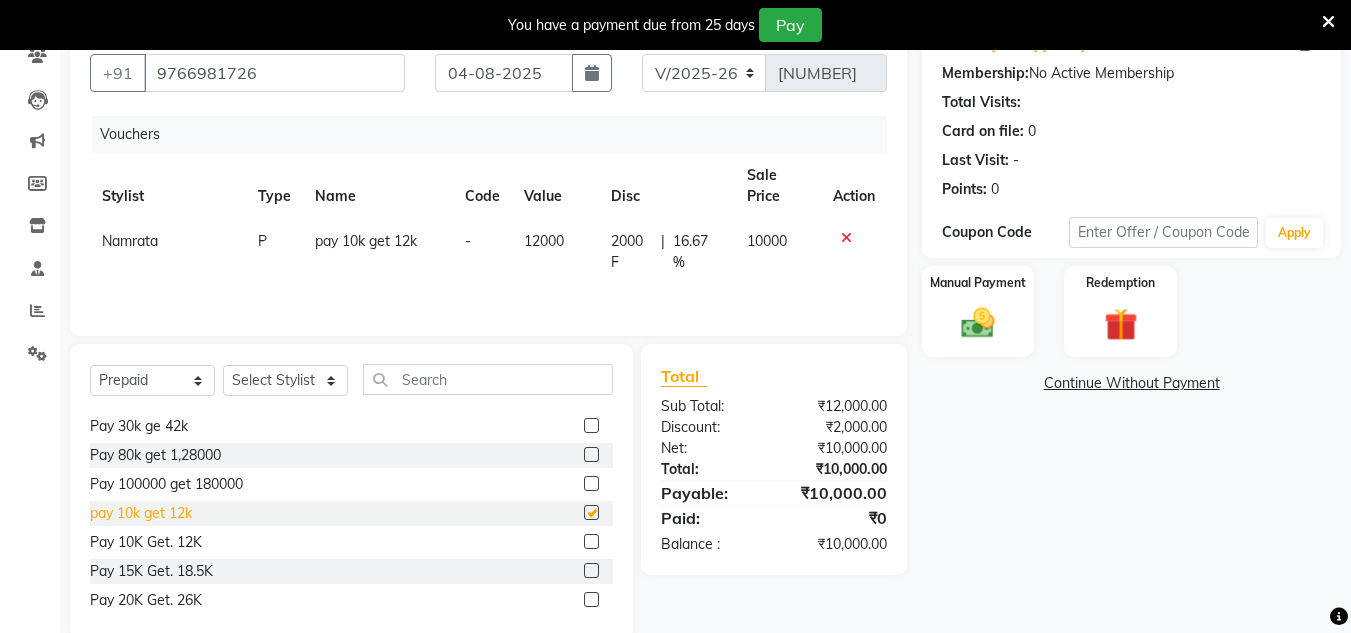 checkbox on "false" 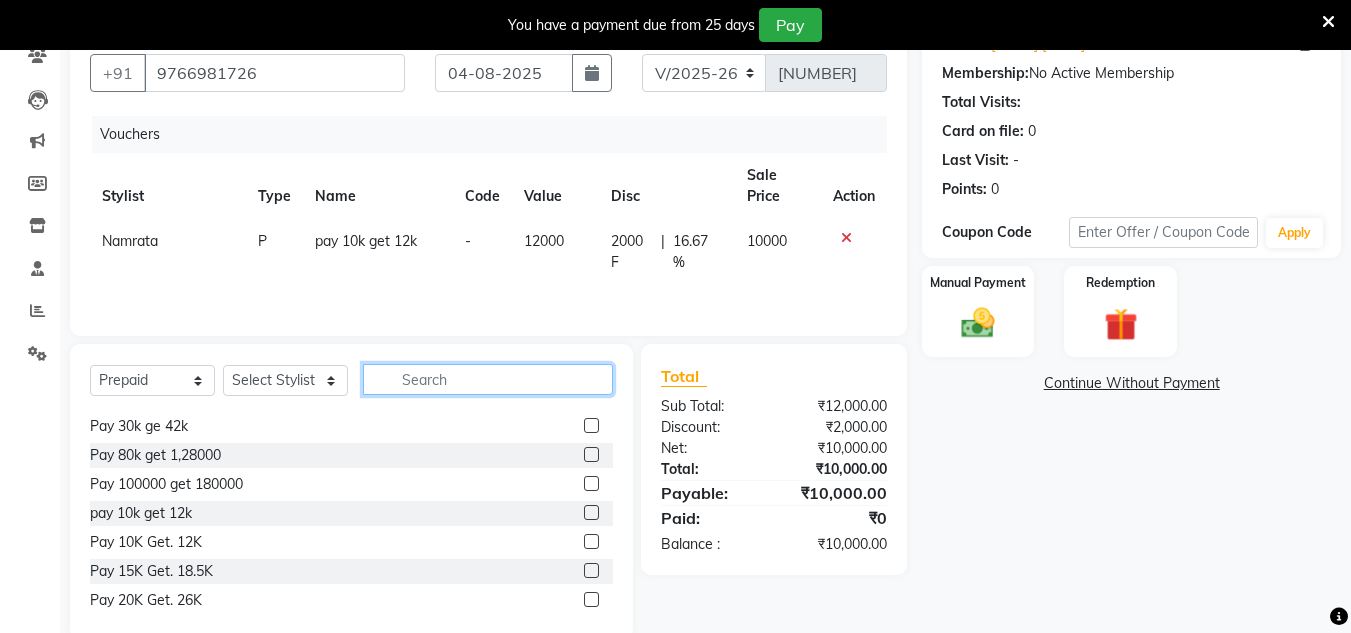 click 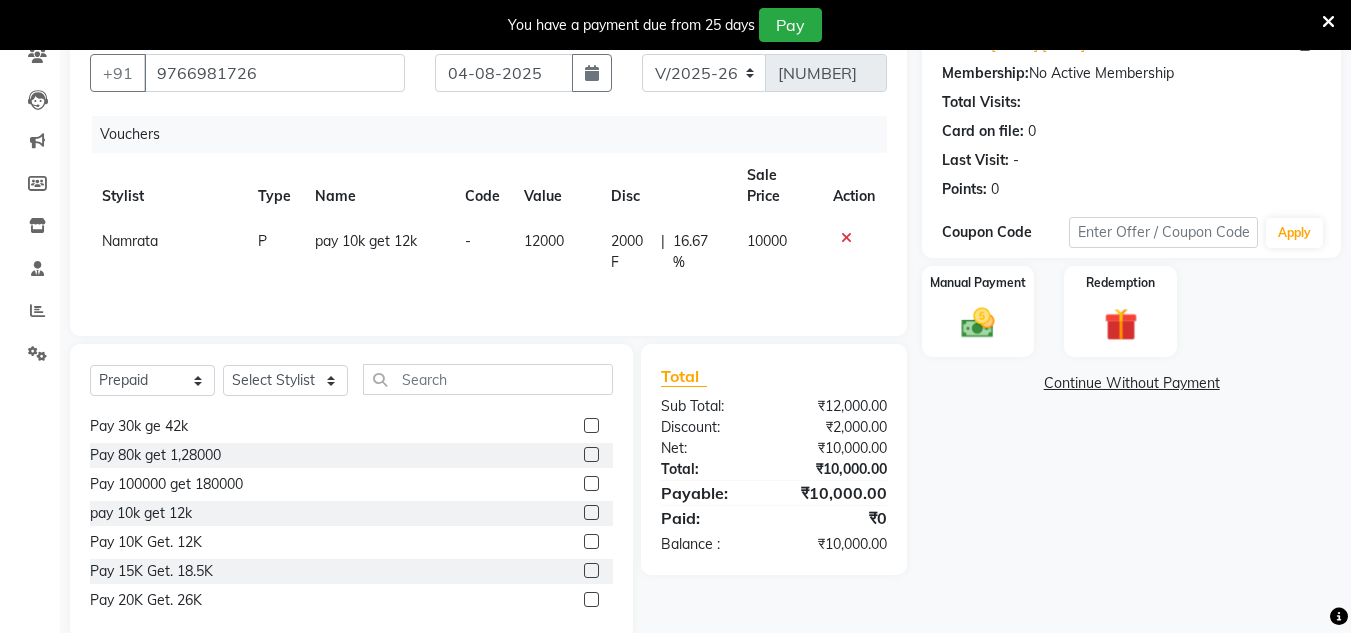click 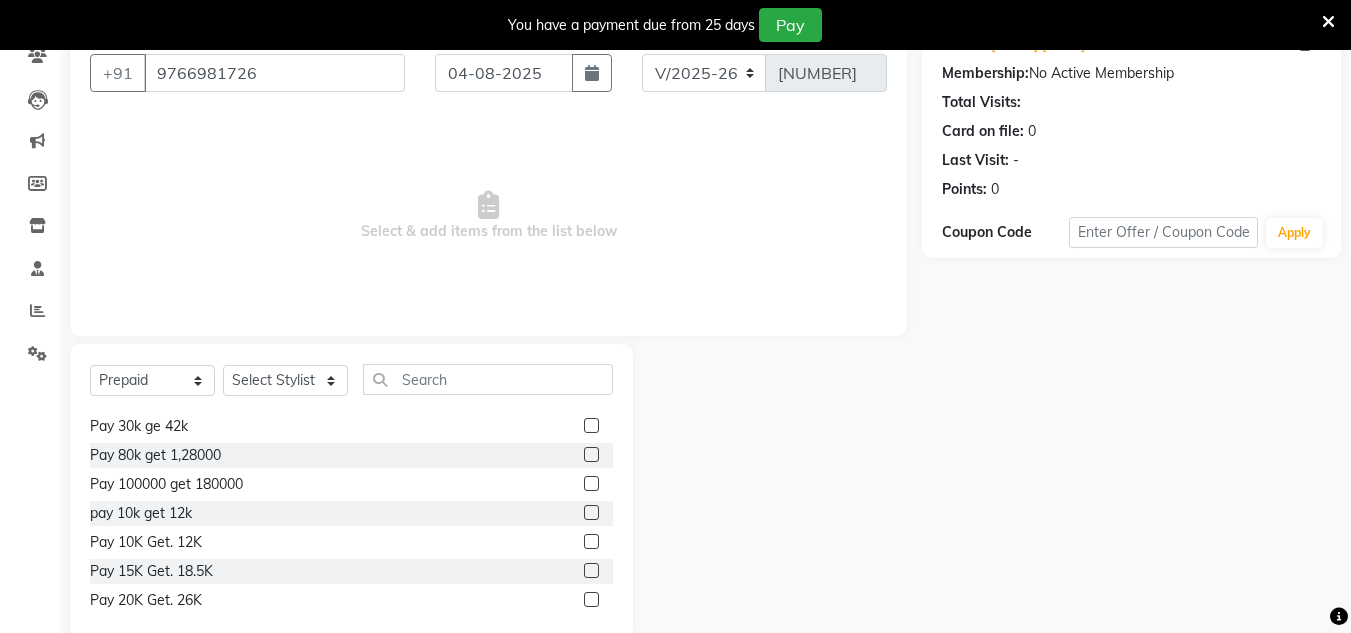 scroll, scrollTop: 0, scrollLeft: 0, axis: both 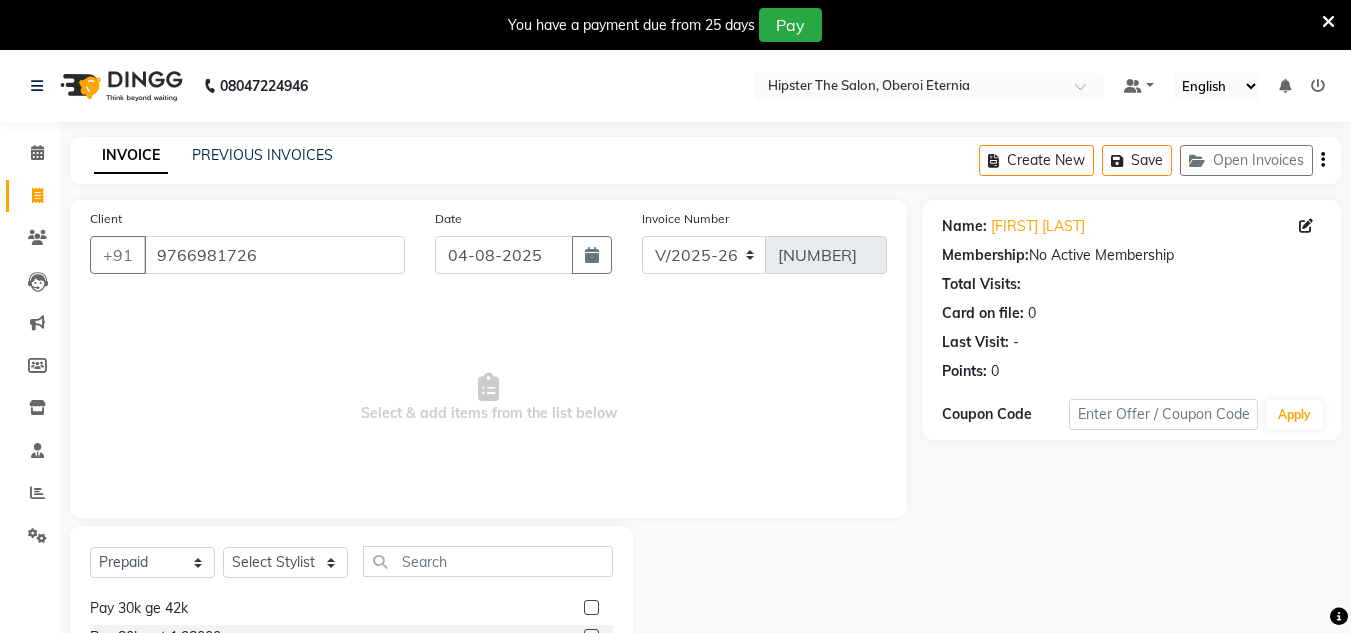 click at bounding box center (1328, 22) 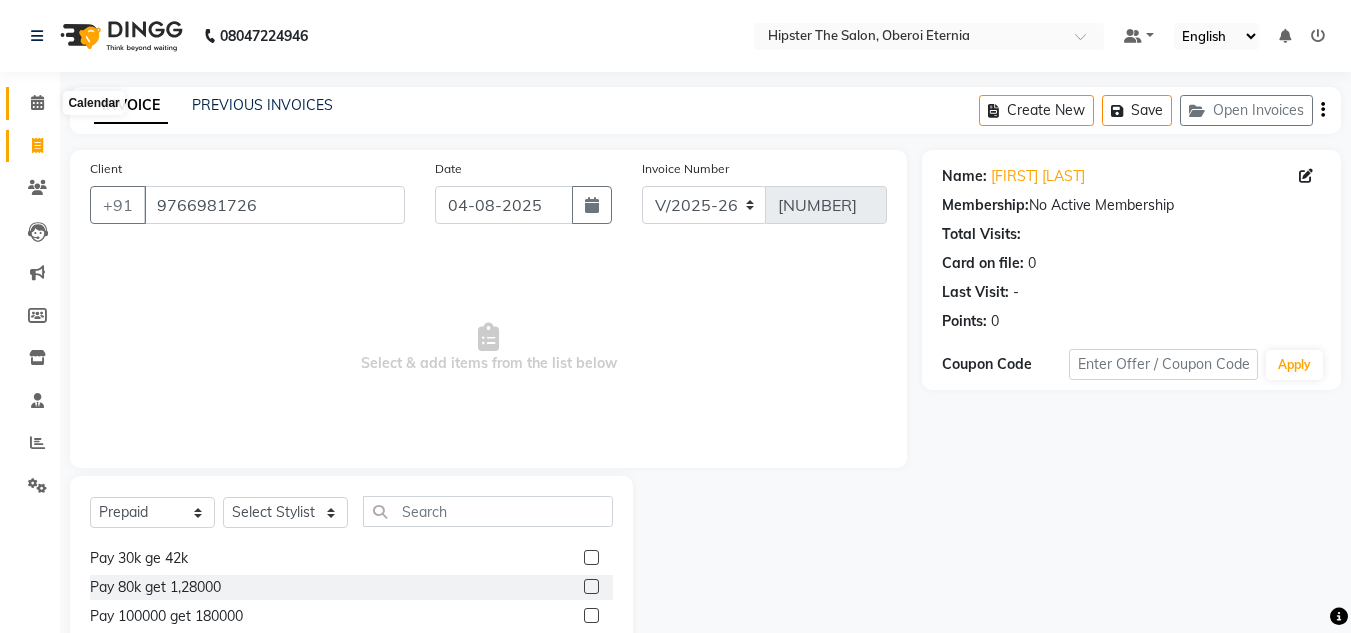 click 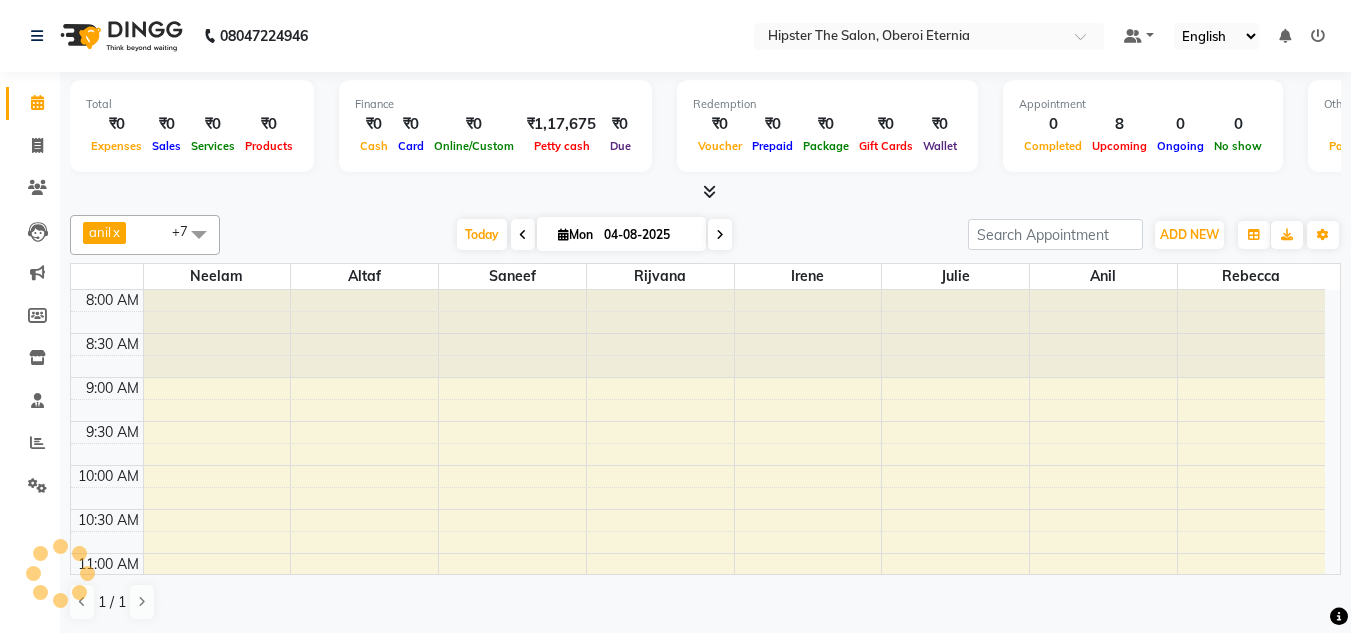 scroll, scrollTop: 0, scrollLeft: 0, axis: both 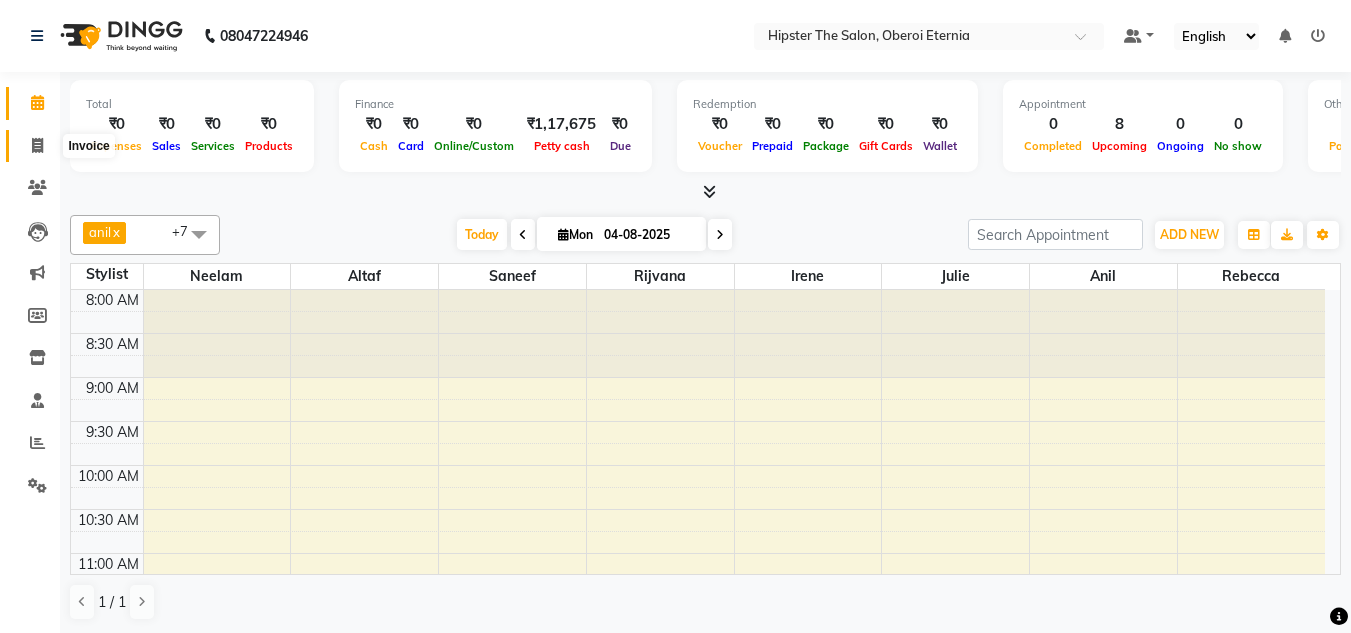 click 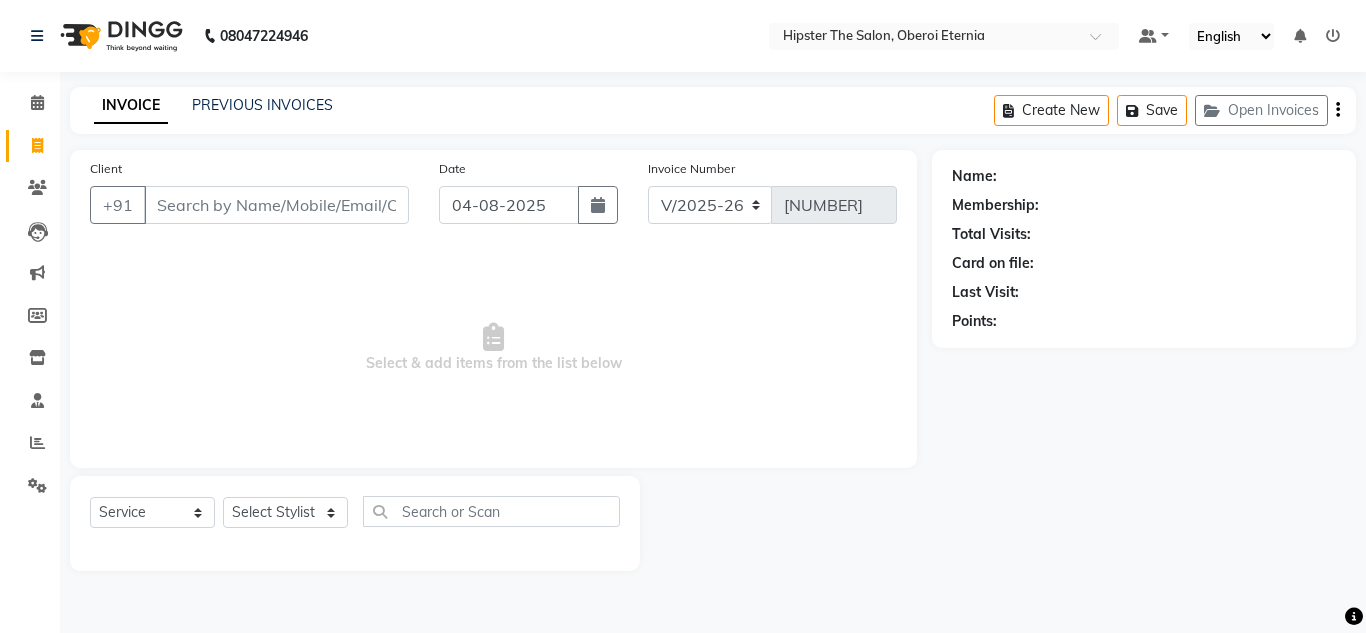click on "Client" at bounding box center [276, 205] 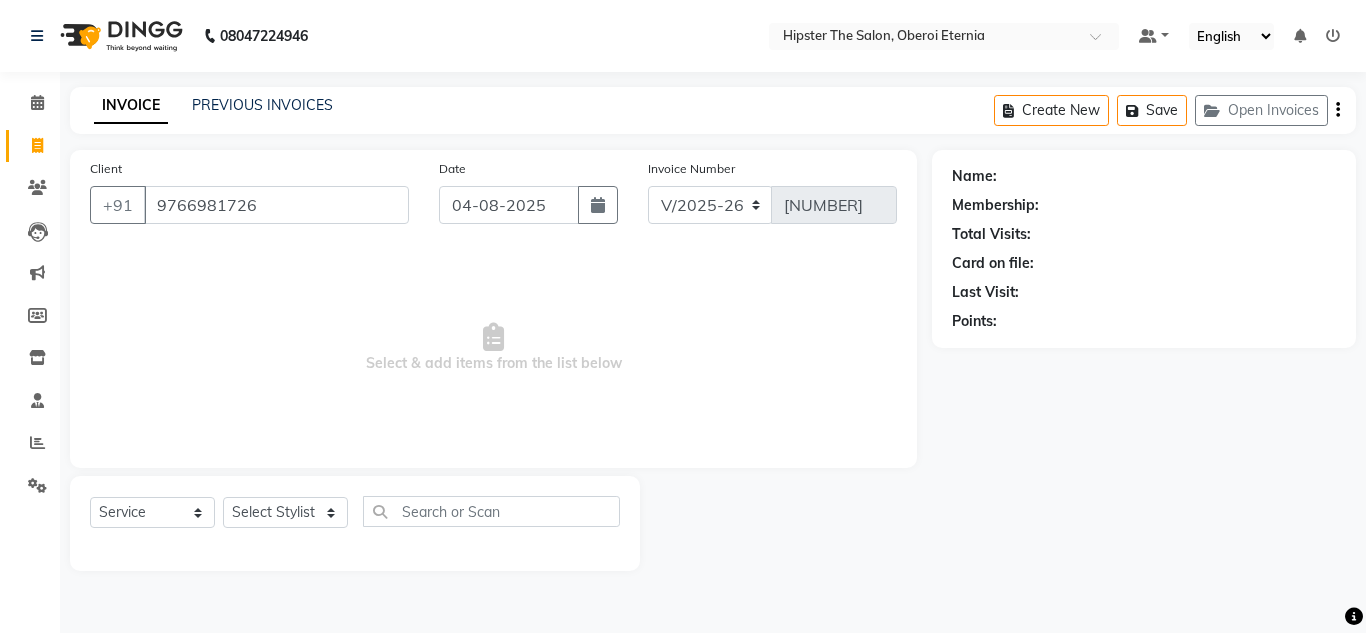 type on "9766981726" 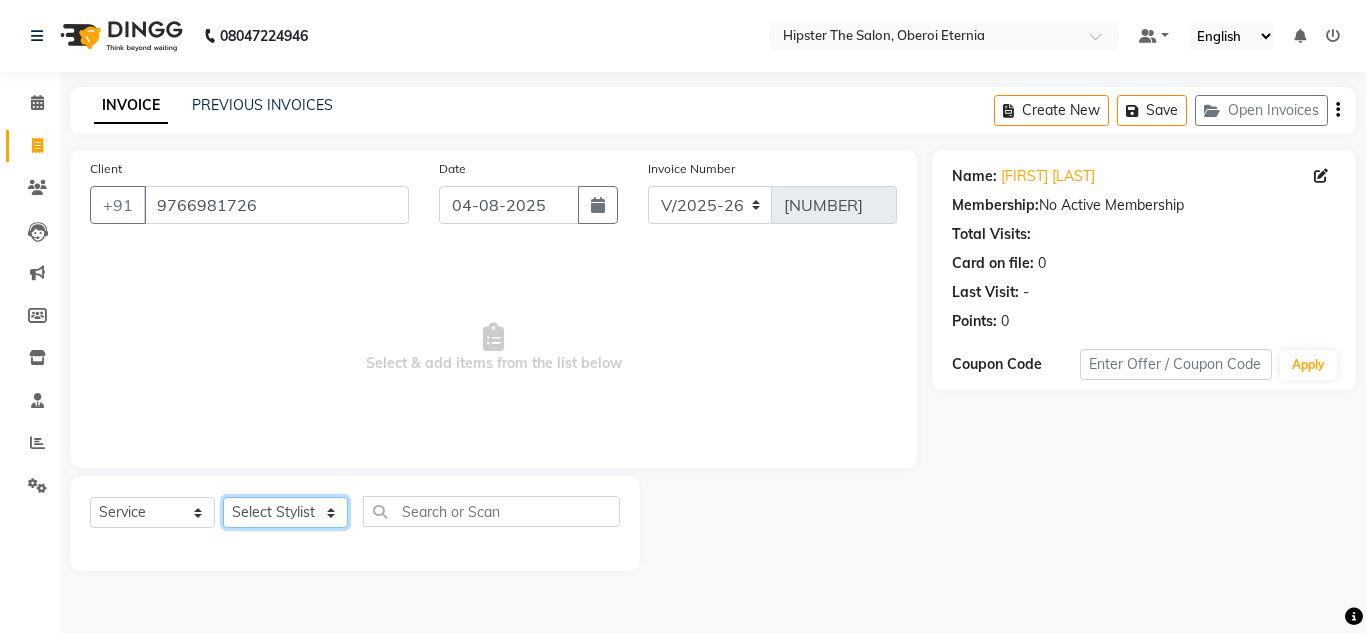 click on "Select Stylist Aarushi aishu altaf anil ashik bhavin  irene julie Manager id Minaz Namrata neelam Rebecca rekha rijvana Saif saneef Shweta" 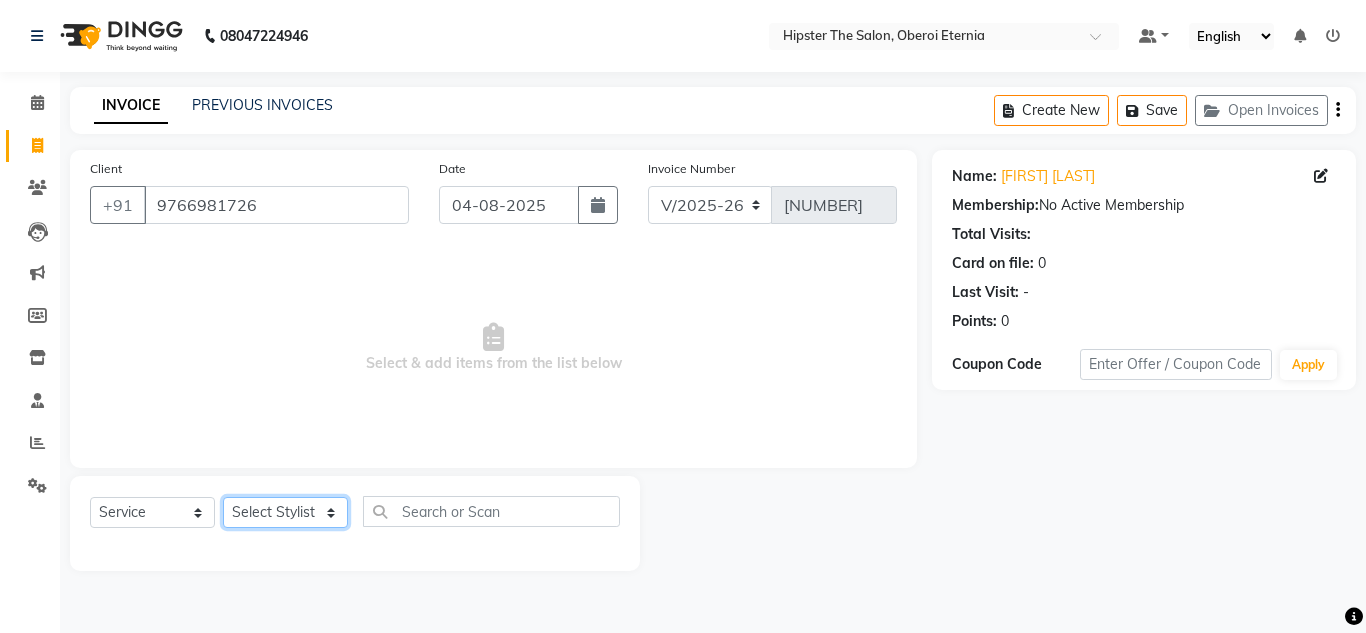 select on "85981" 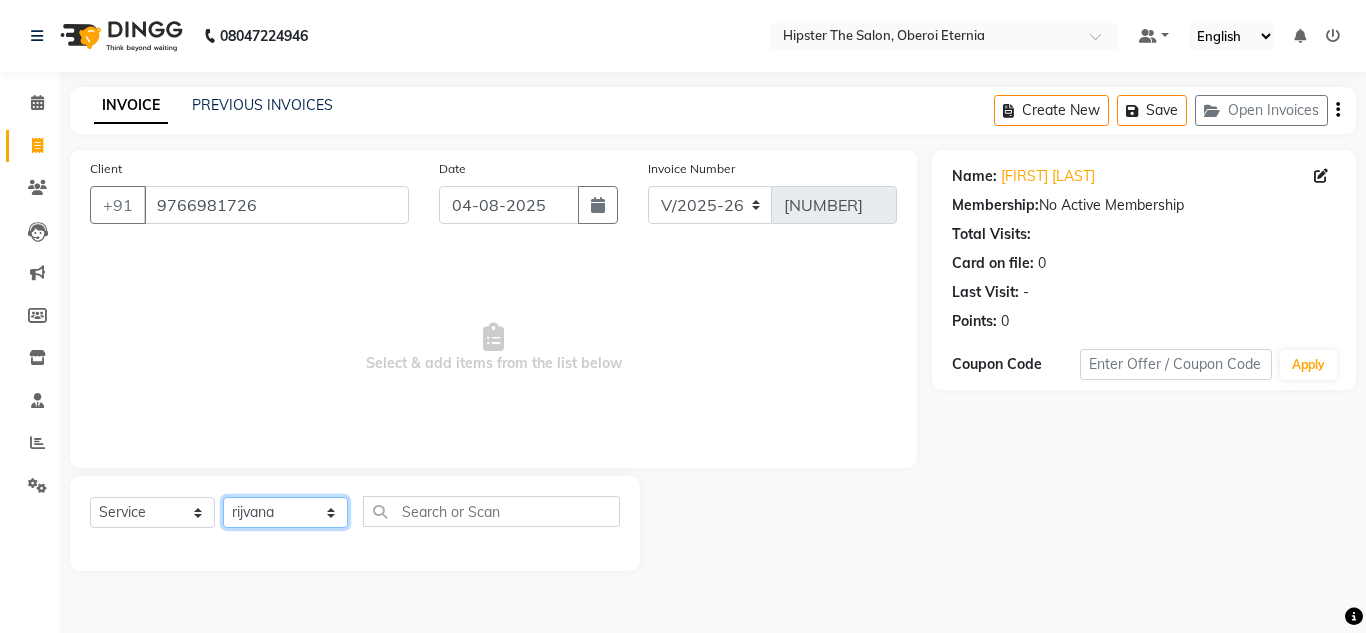 click on "Select Stylist Aarushi aishu altaf anil ashik bhavin  irene julie Manager id Minaz Namrata neelam Rebecca rekha rijvana Saif saneef Shweta" 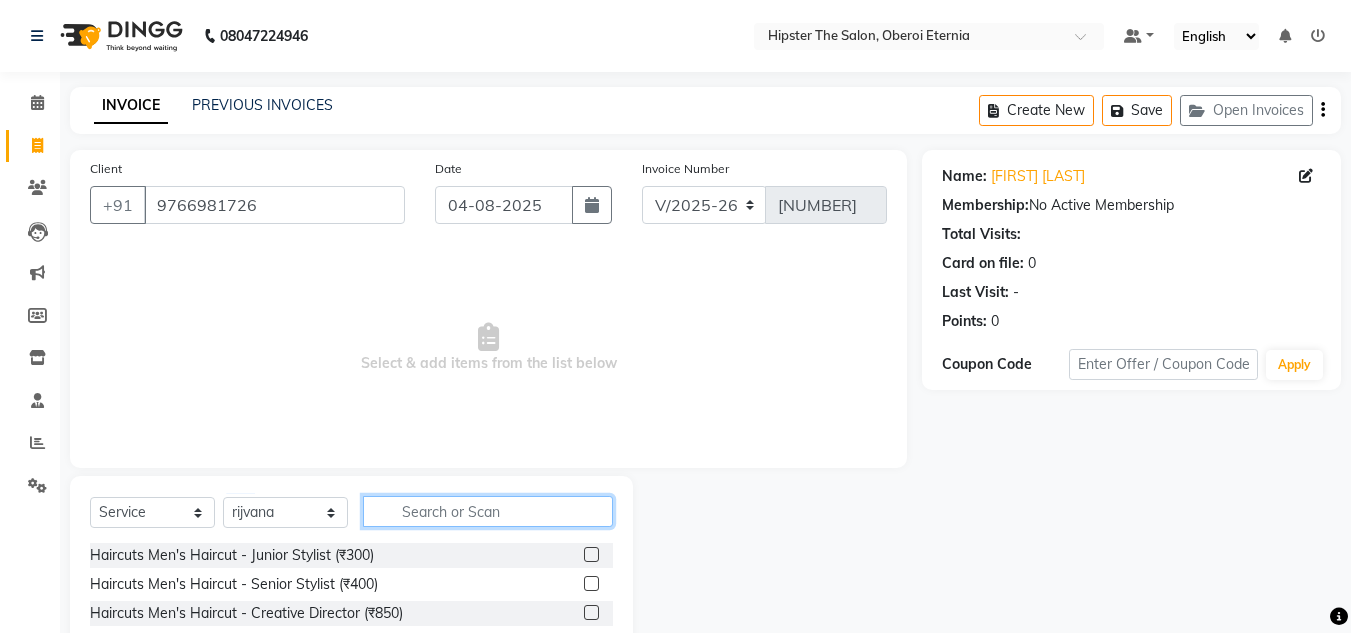 click 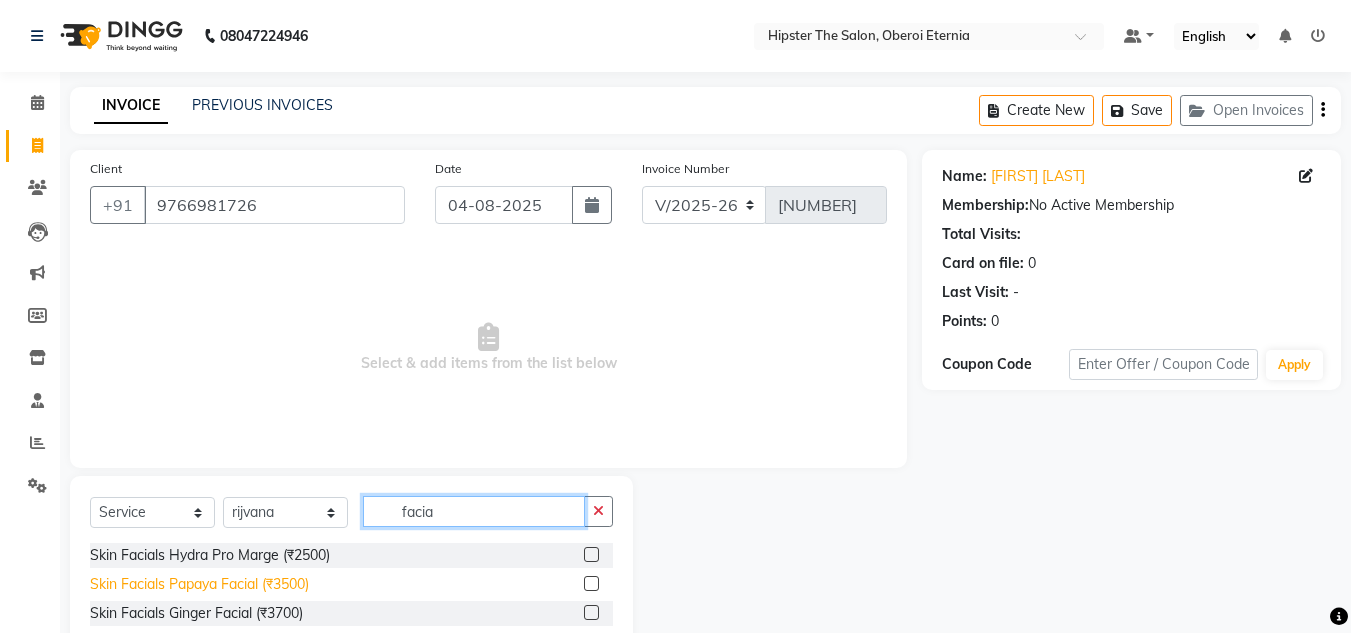 type on "facia" 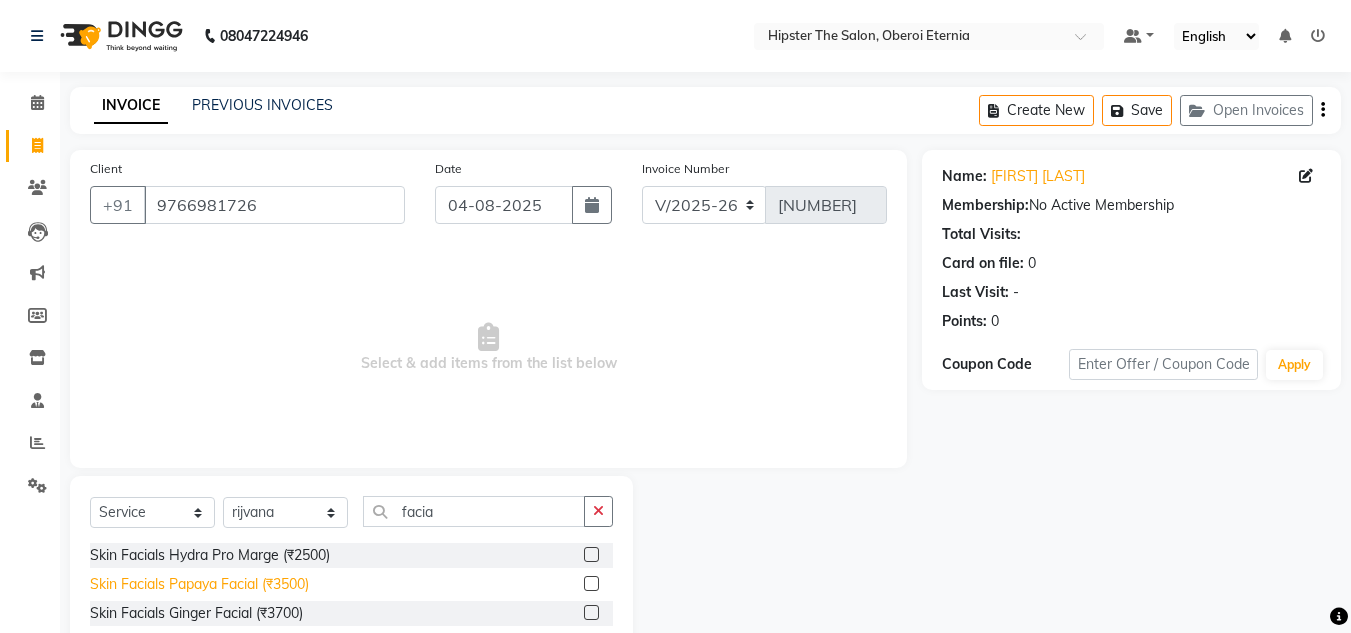 click on "Skin Facials Papaya Facial (₹3500)" 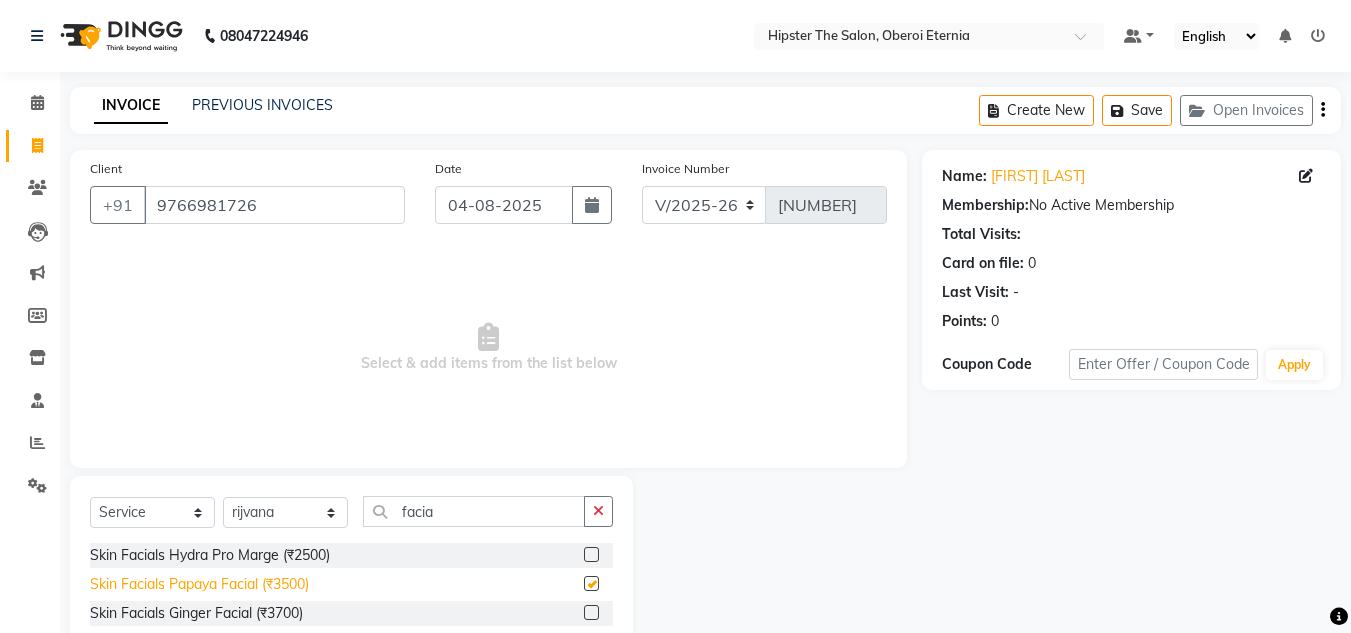 checkbox on "false" 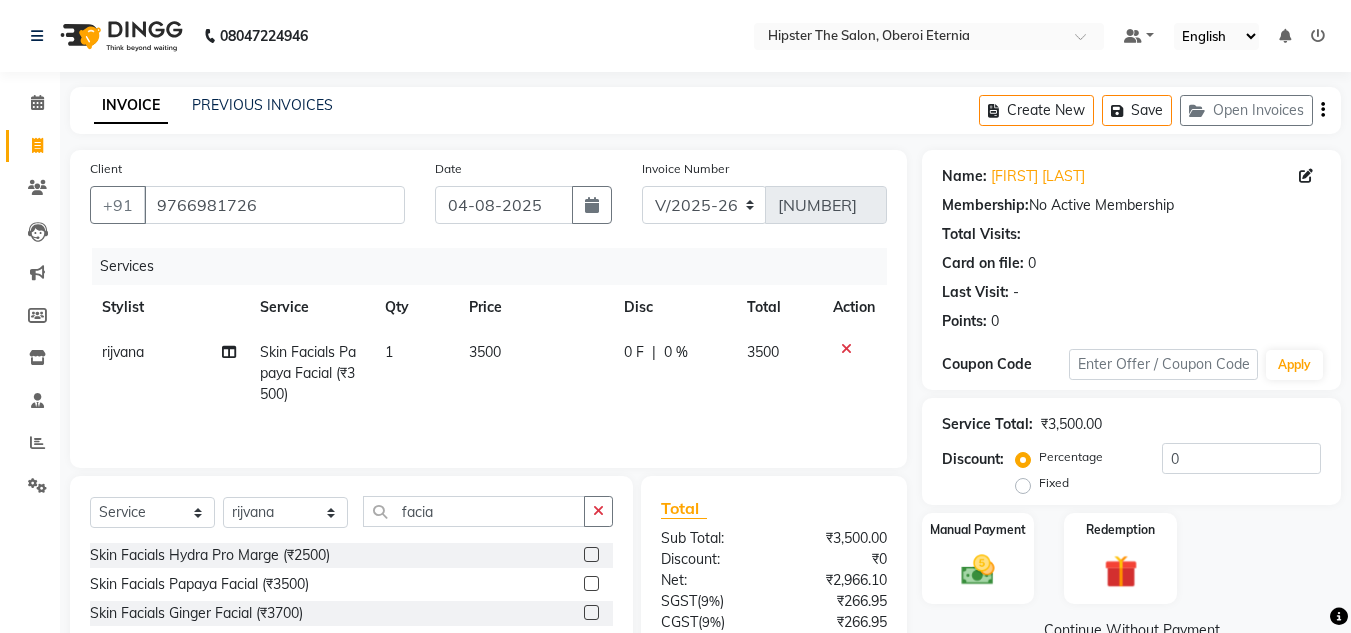 click on "3500" 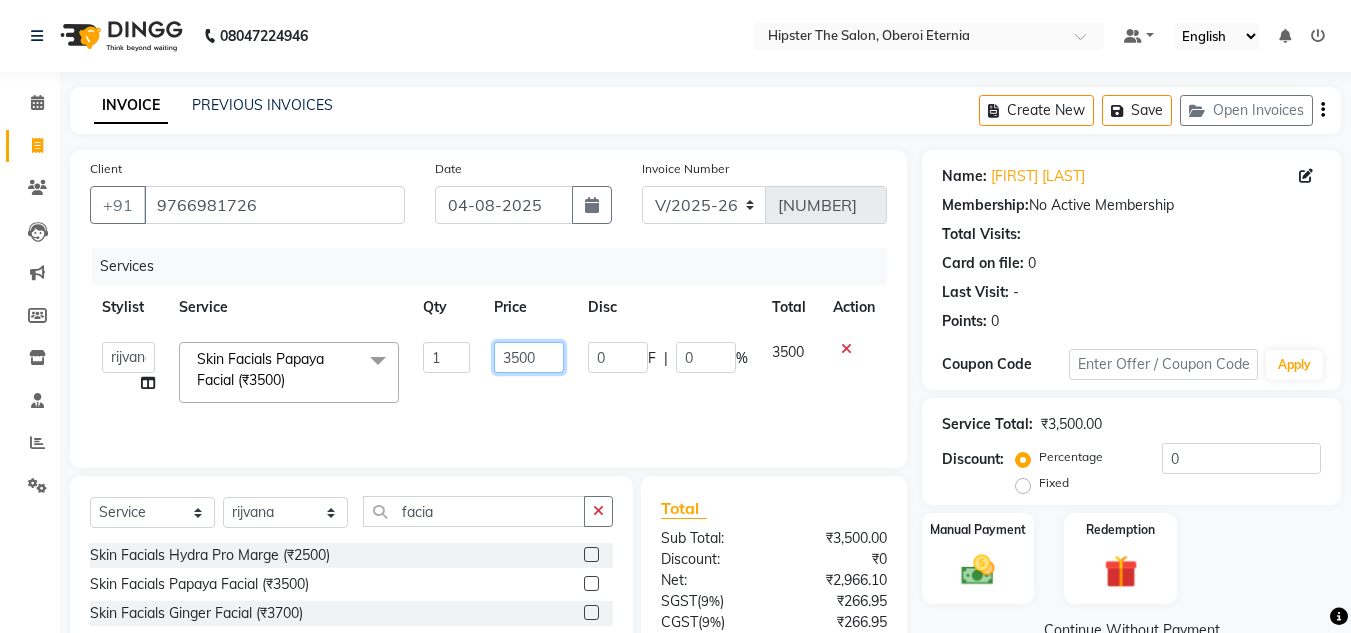 click on "3500" 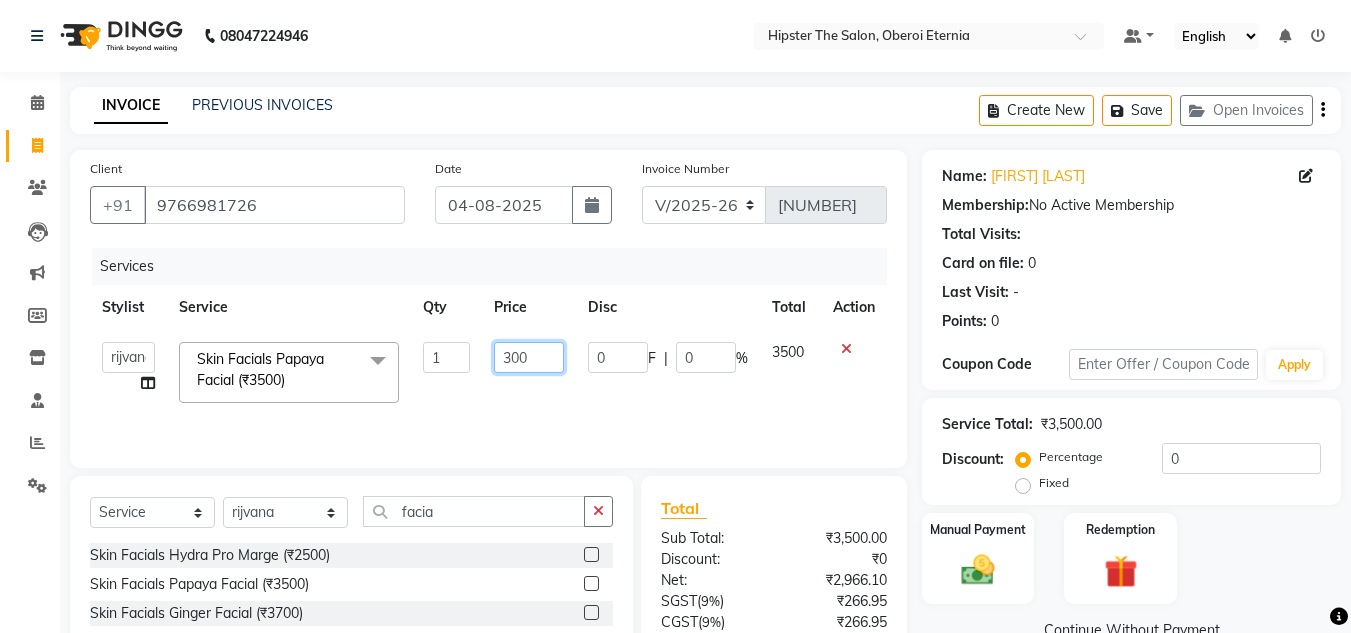 type on "3800" 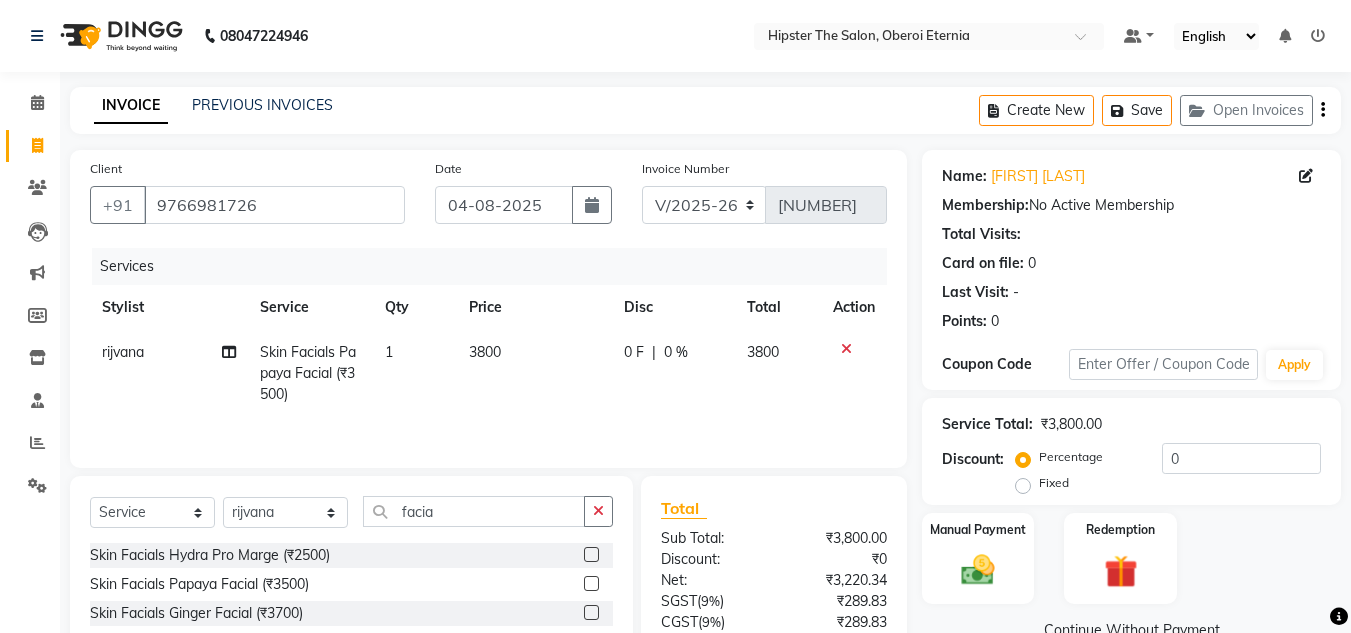 click on "0 F | 0 %" 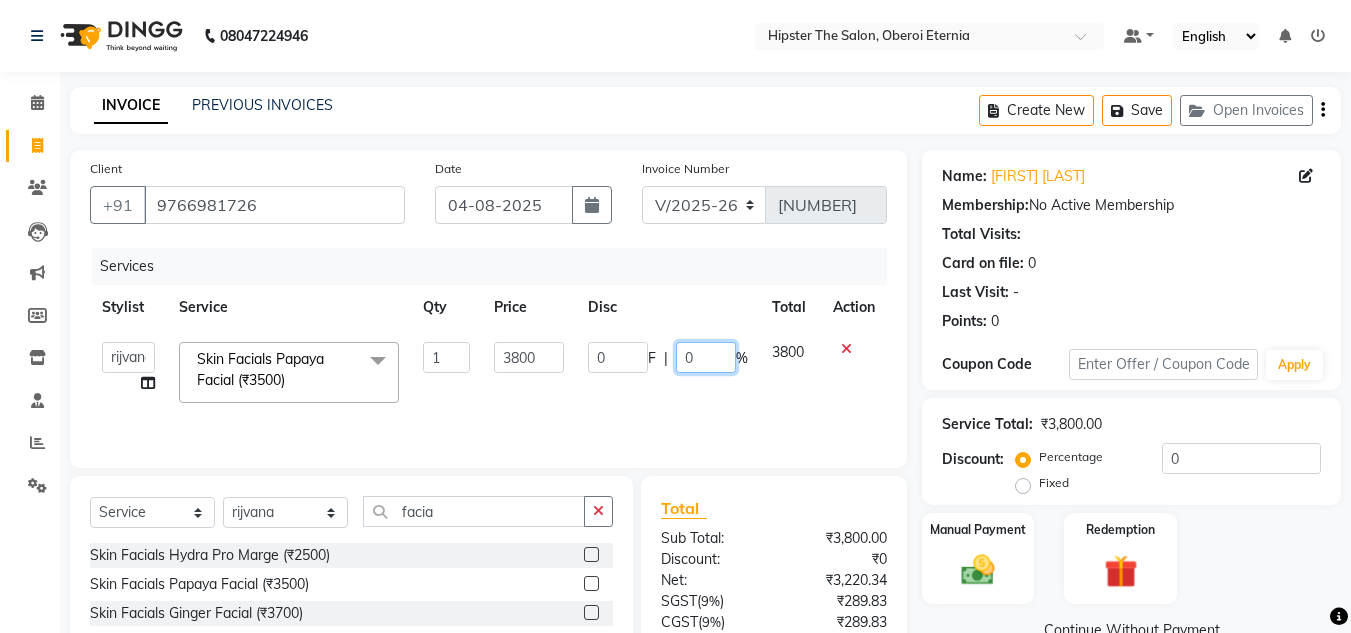 click on "0" 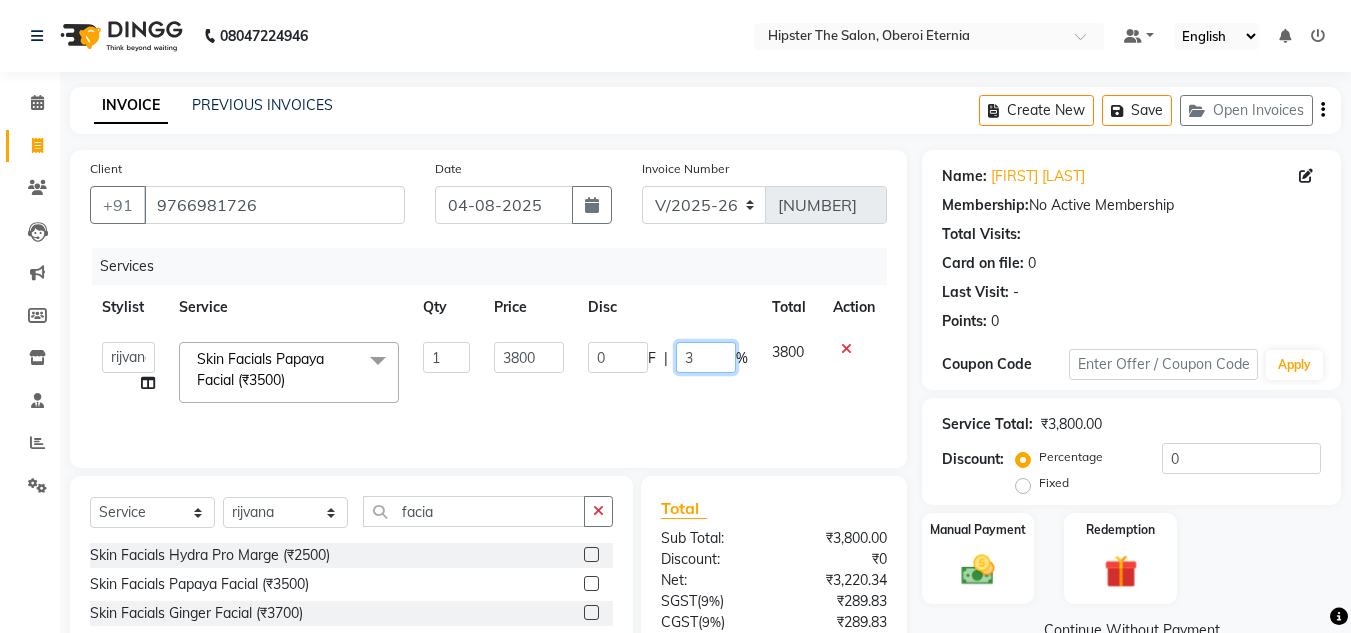 type on "30" 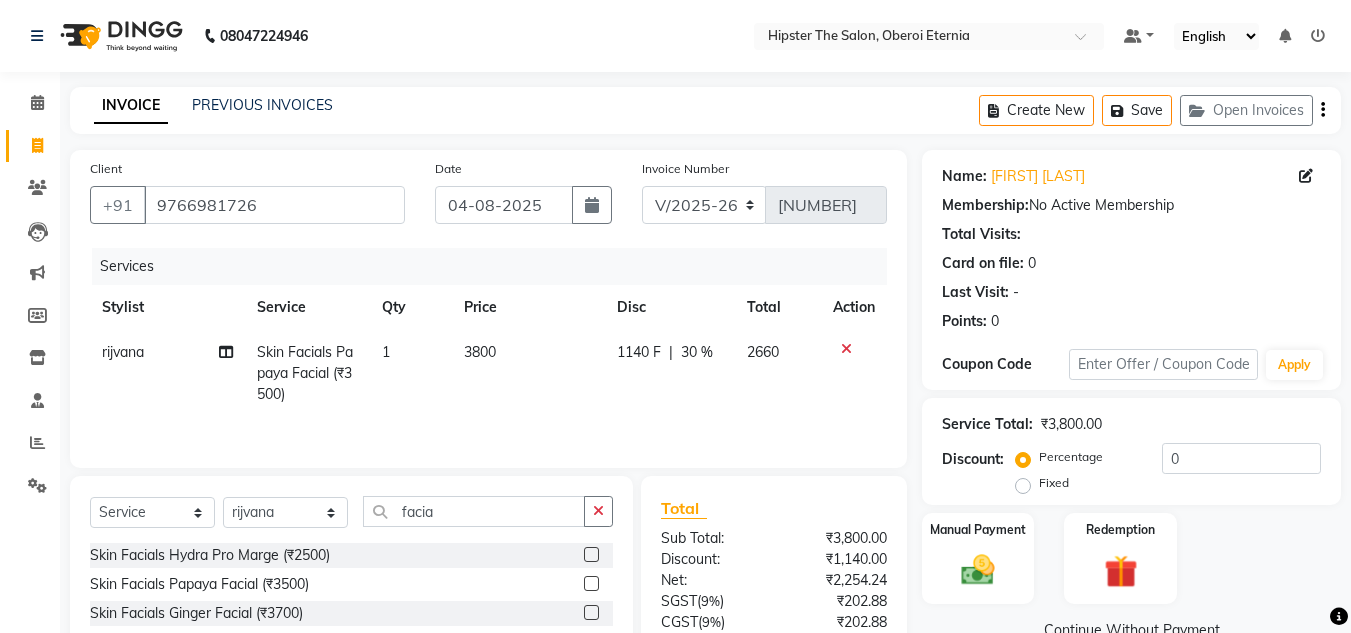 click on "2660" 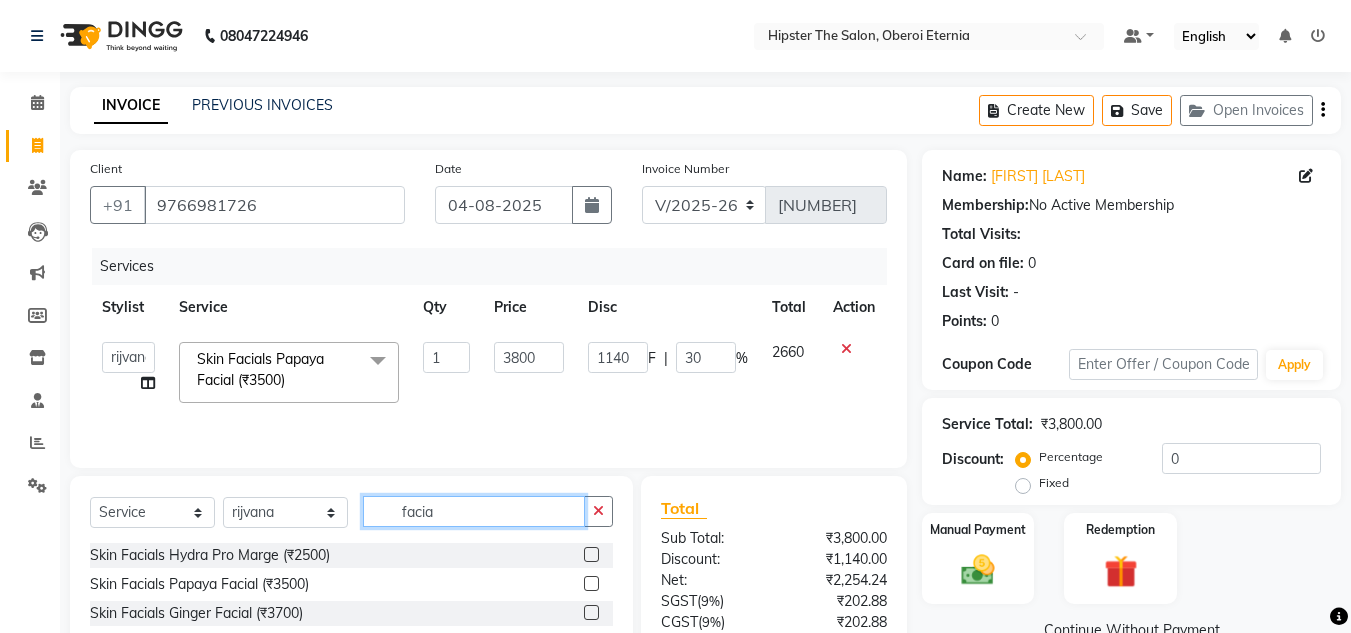 click on "facia" 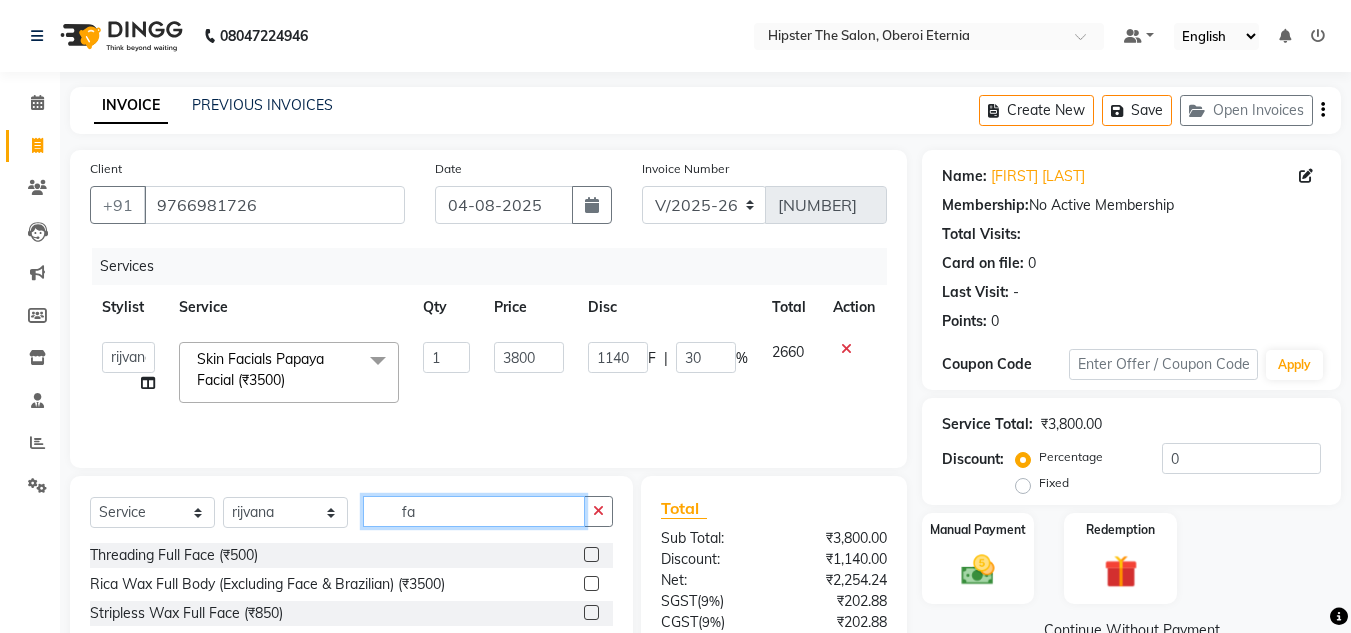 type on "f" 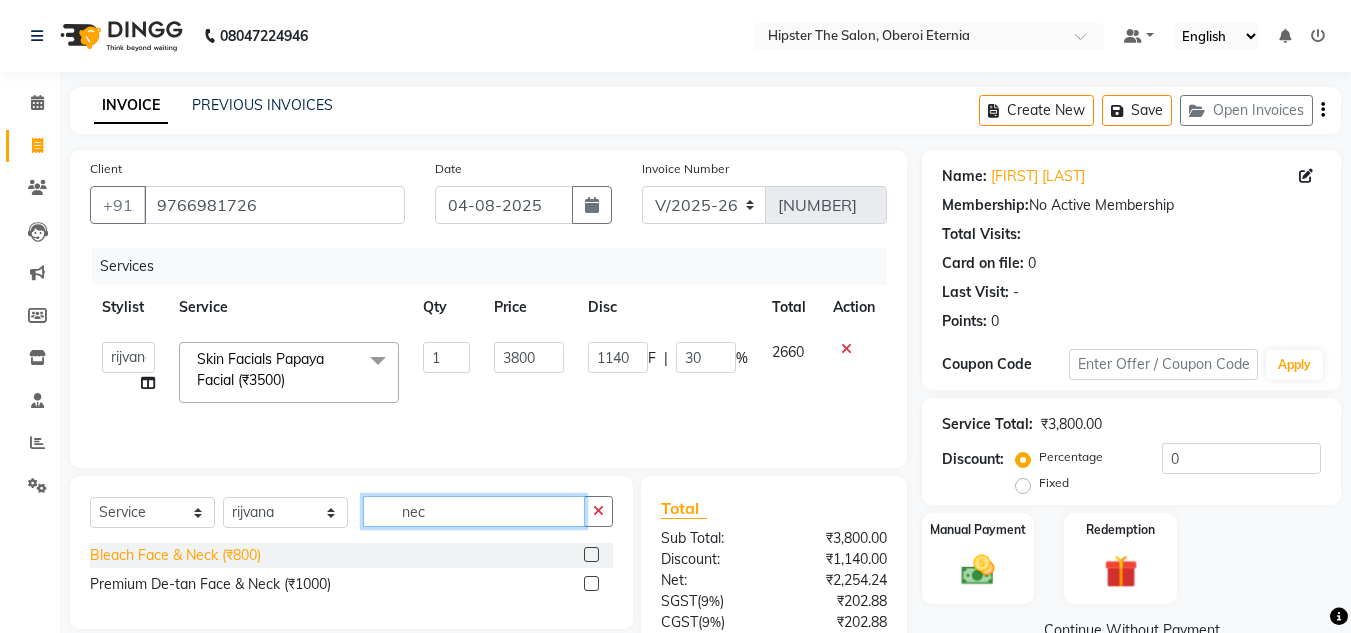 type on "nec" 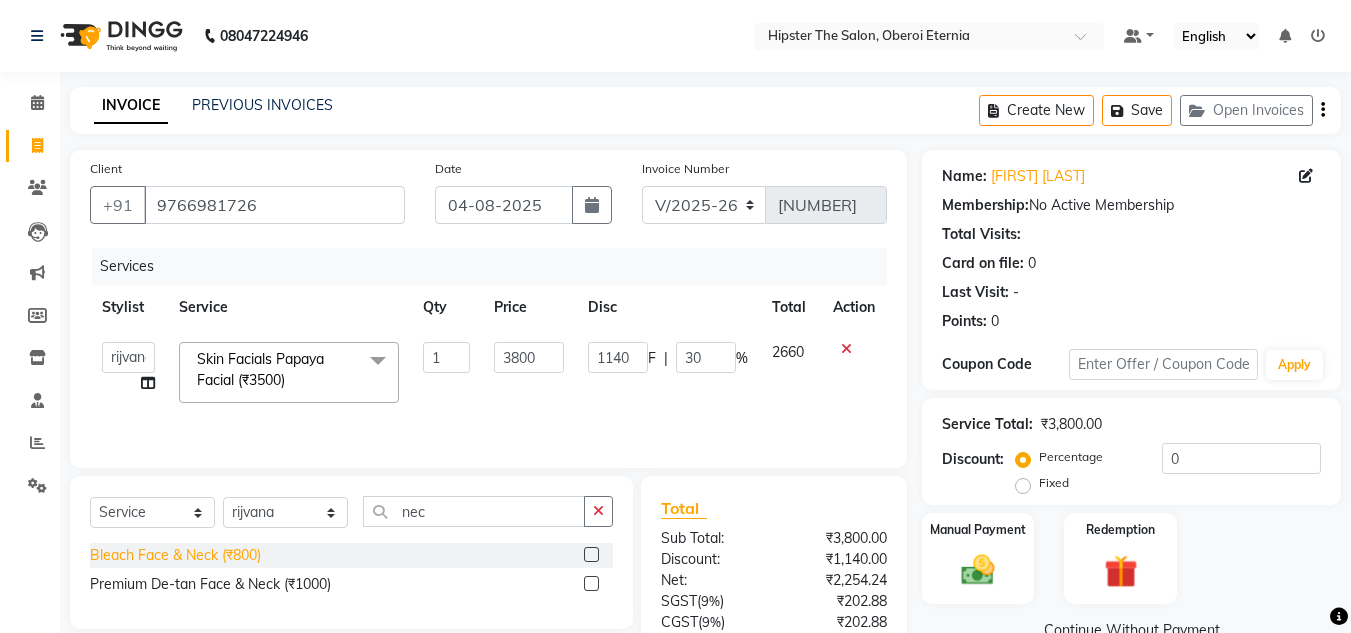 click on "Bleach Face & Neck (₹800)" 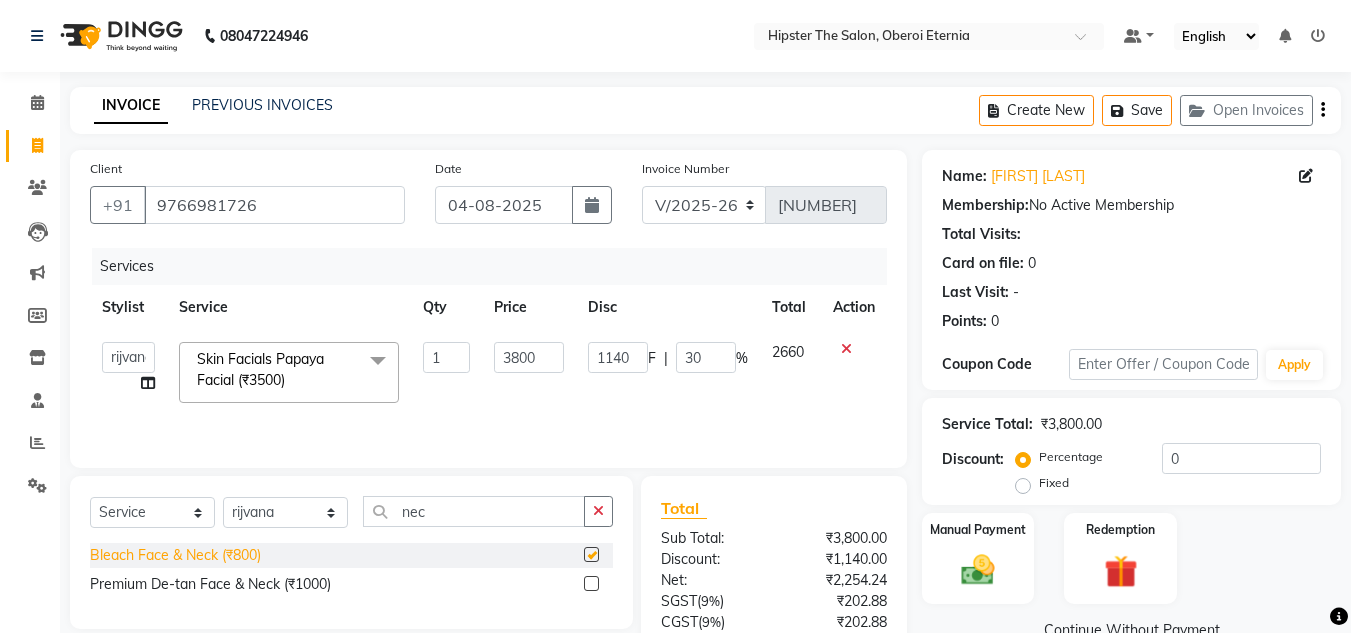 checkbox on "false" 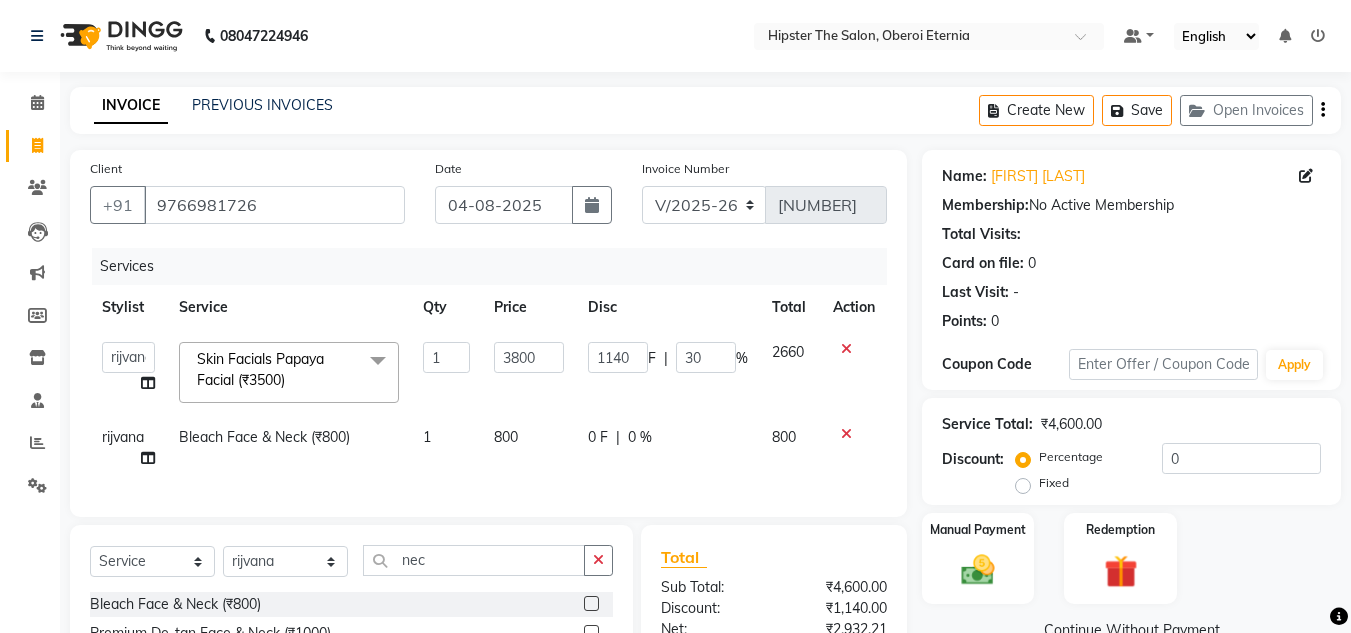 click on "800" 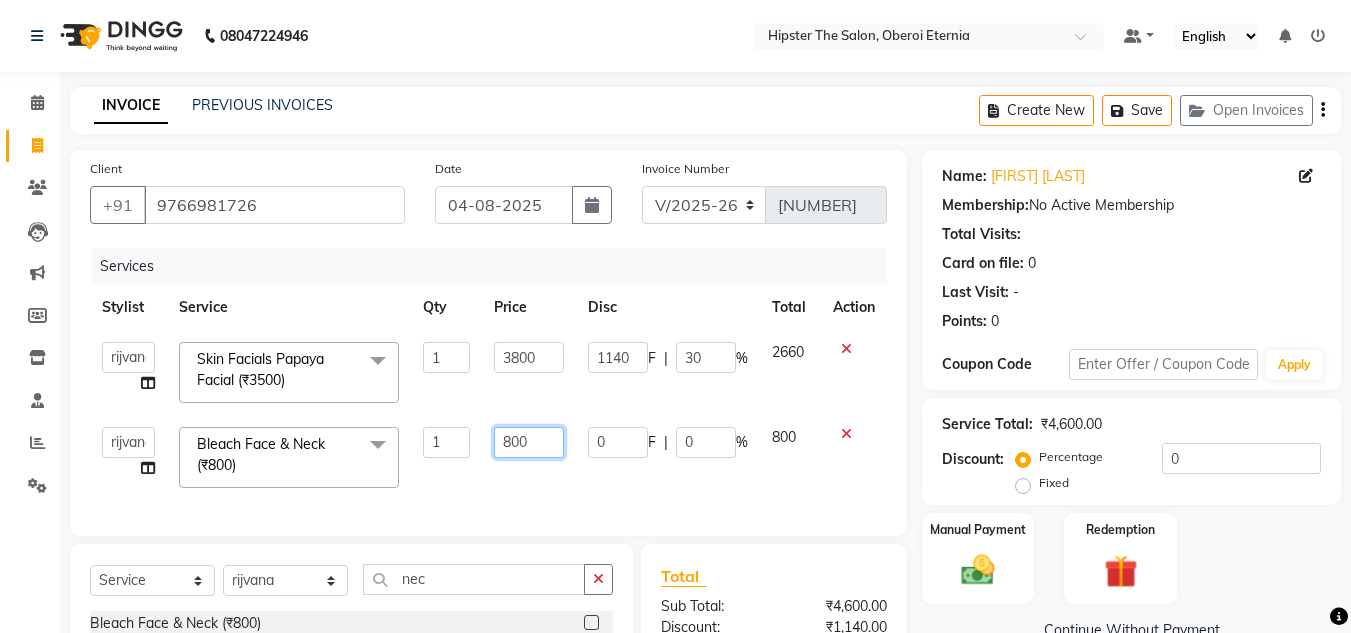 click on "800" 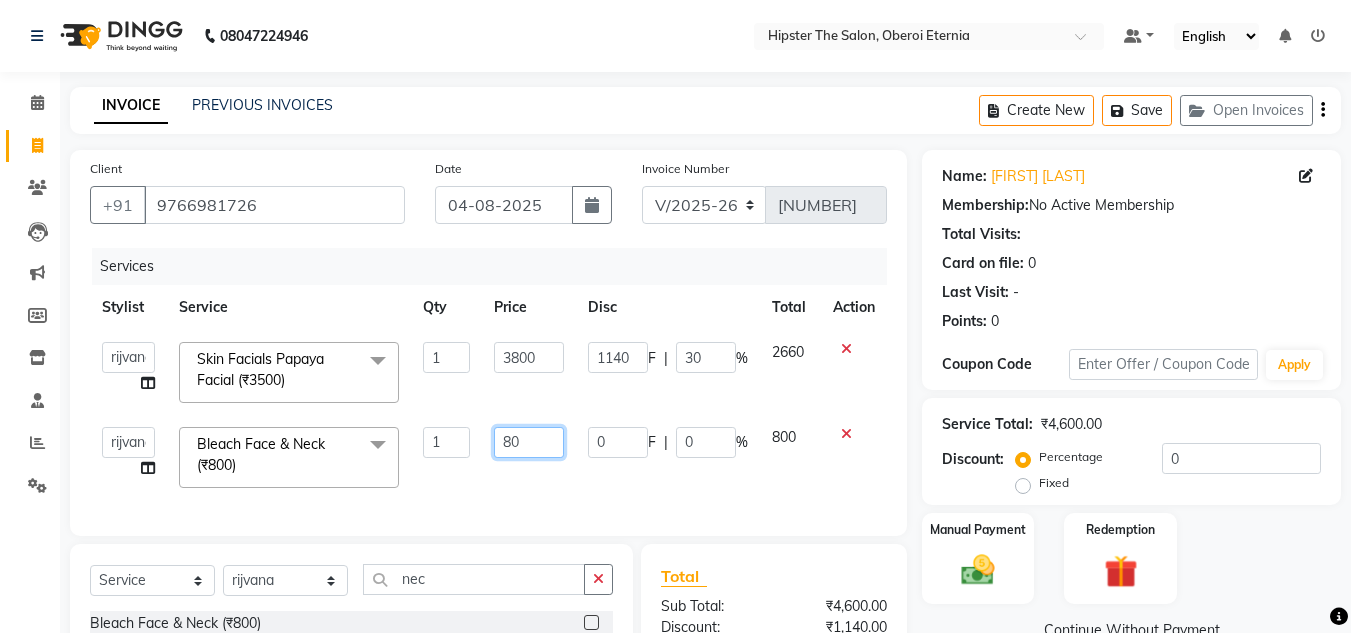 type on "8" 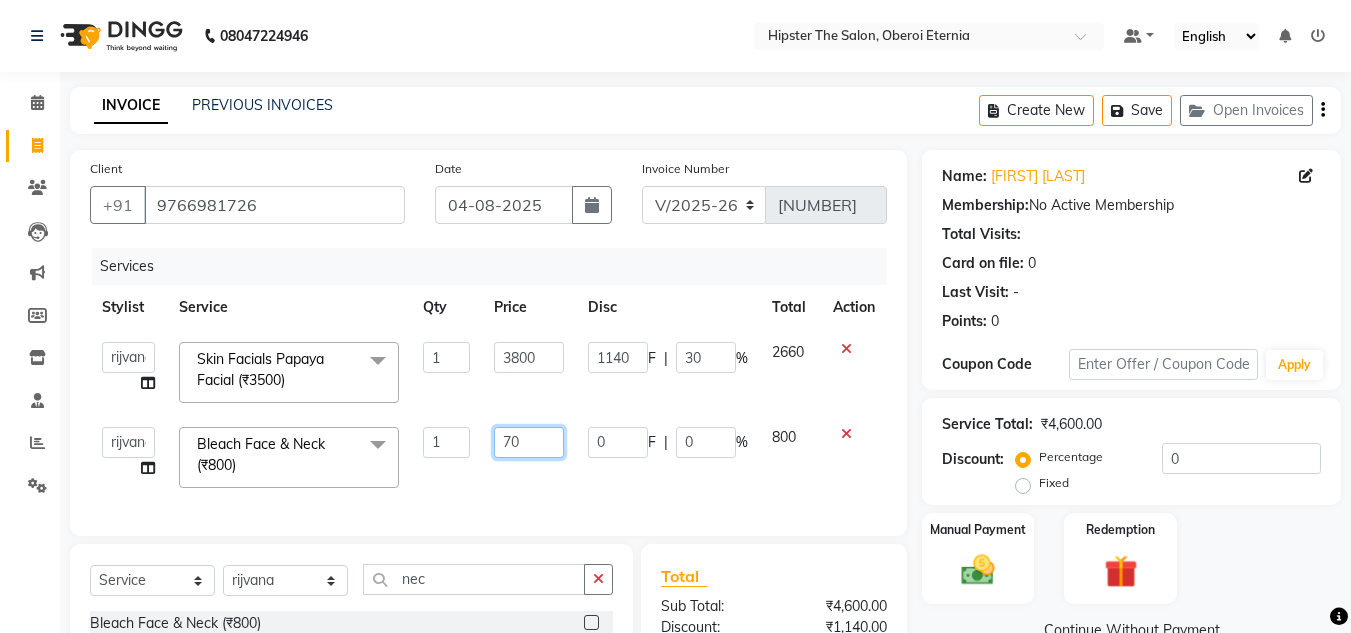 type on "700" 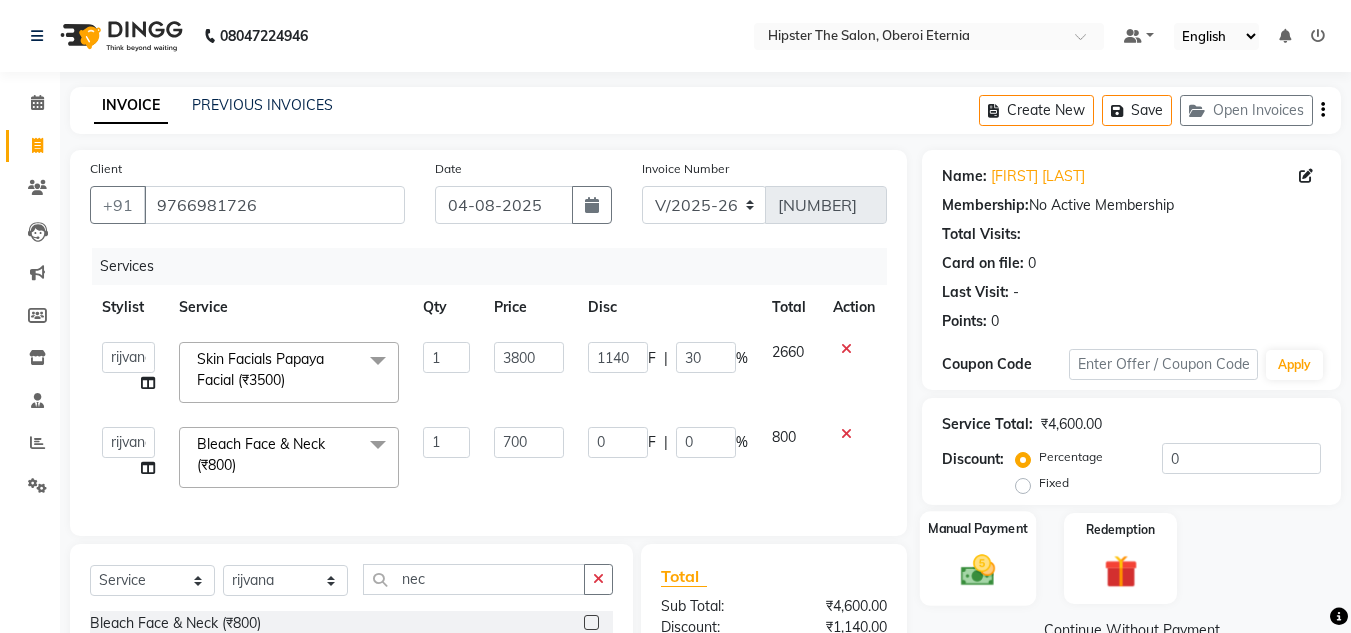 click on "Manual Payment" 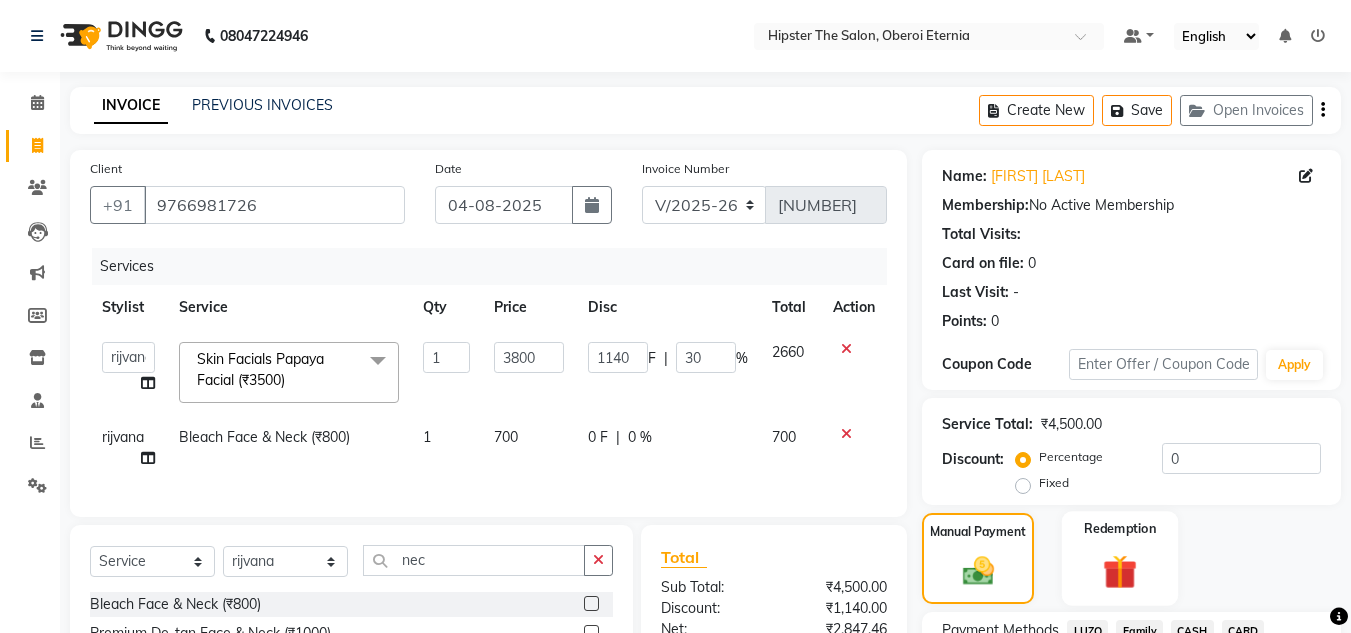 scroll, scrollTop: 189, scrollLeft: 0, axis: vertical 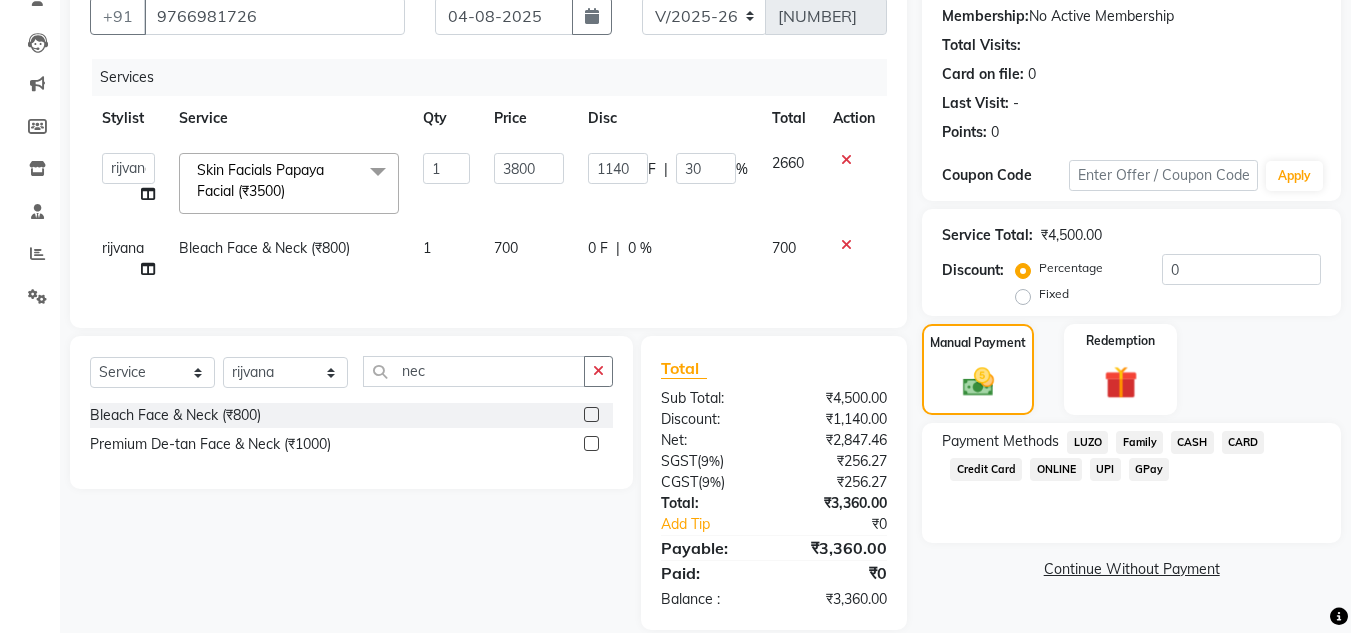 click on "CASH" 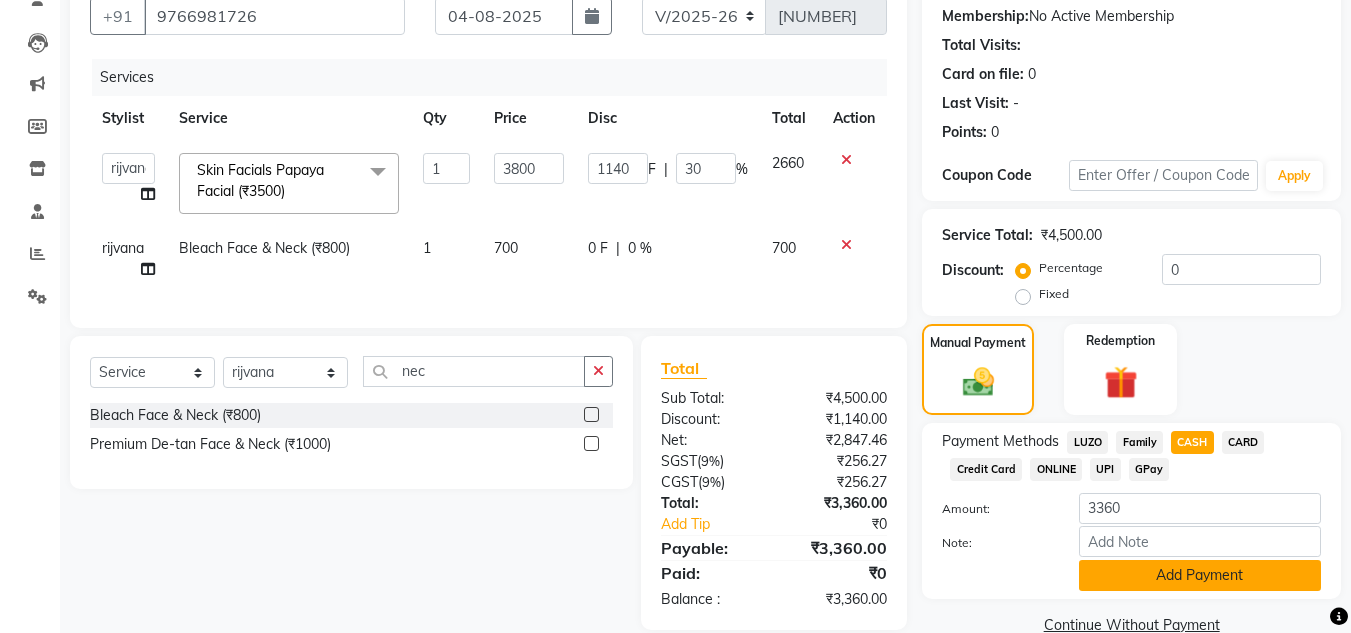 click on "Add Payment" 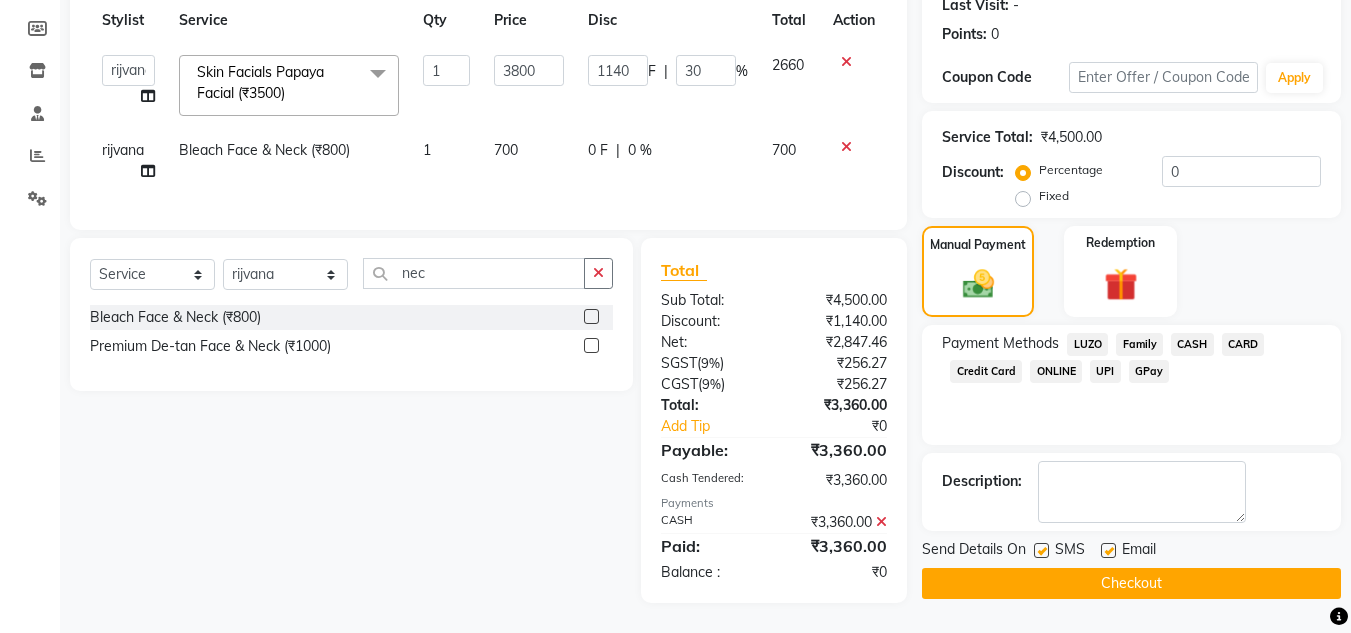 scroll, scrollTop: 302, scrollLeft: 0, axis: vertical 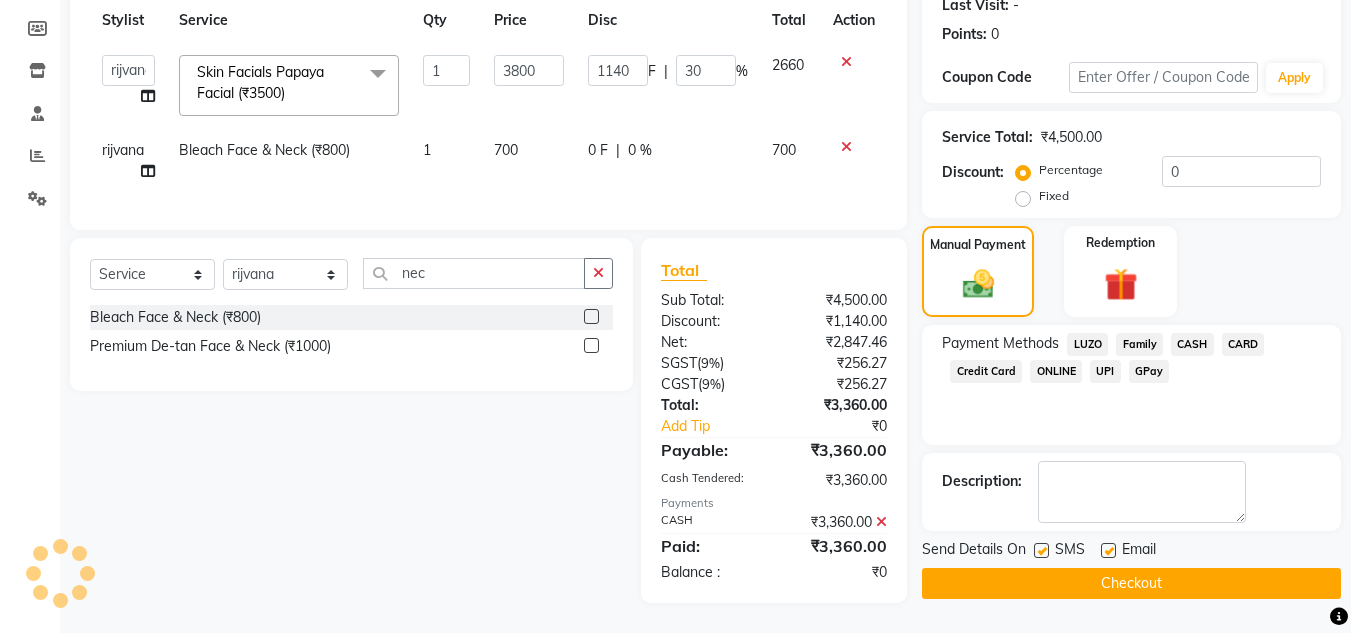click on "Checkout" 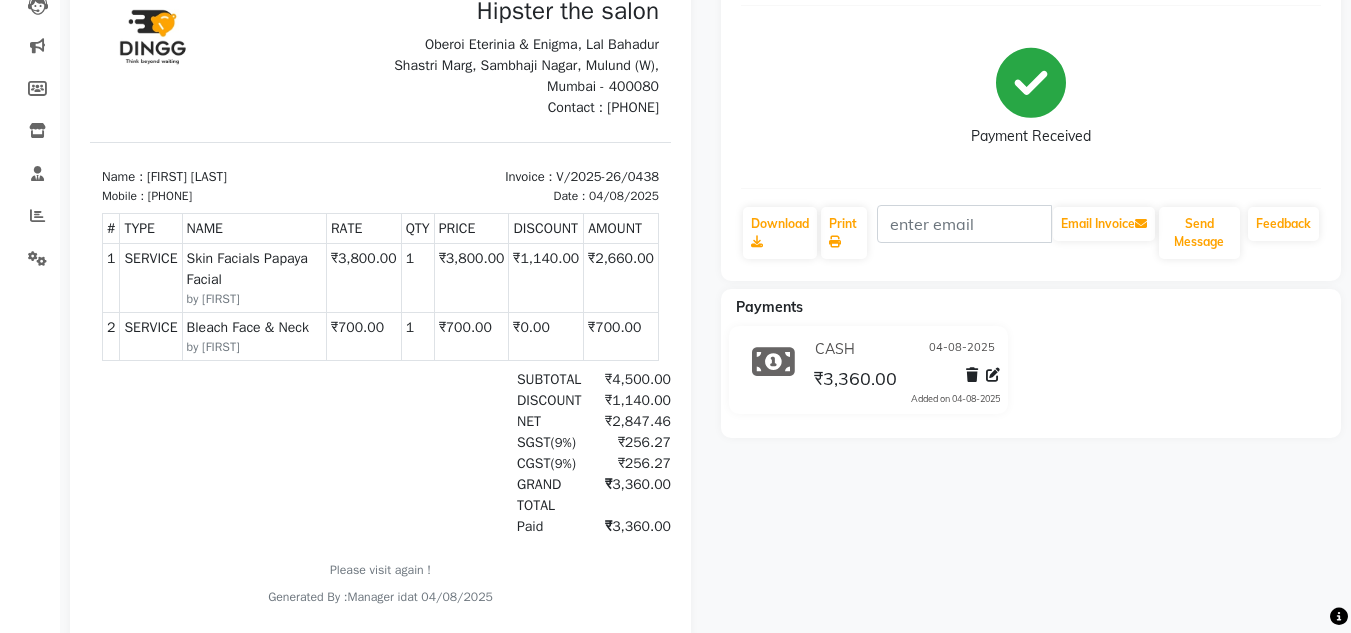 scroll, scrollTop: 0, scrollLeft: 0, axis: both 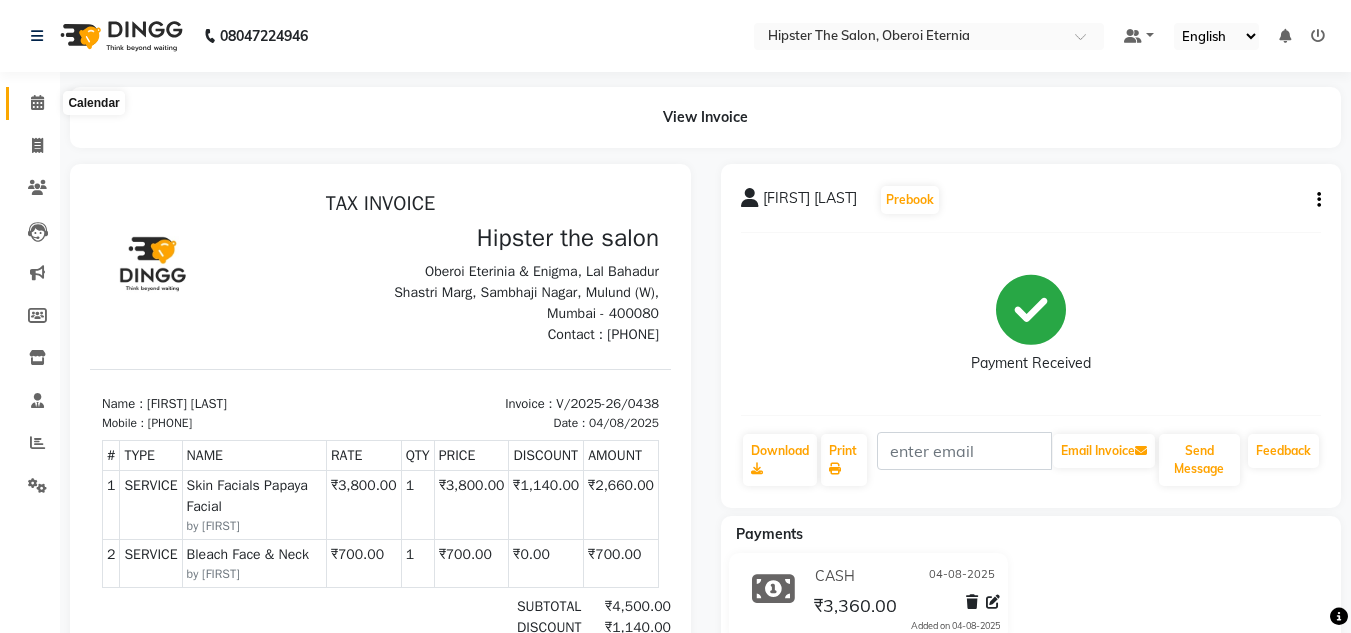 click 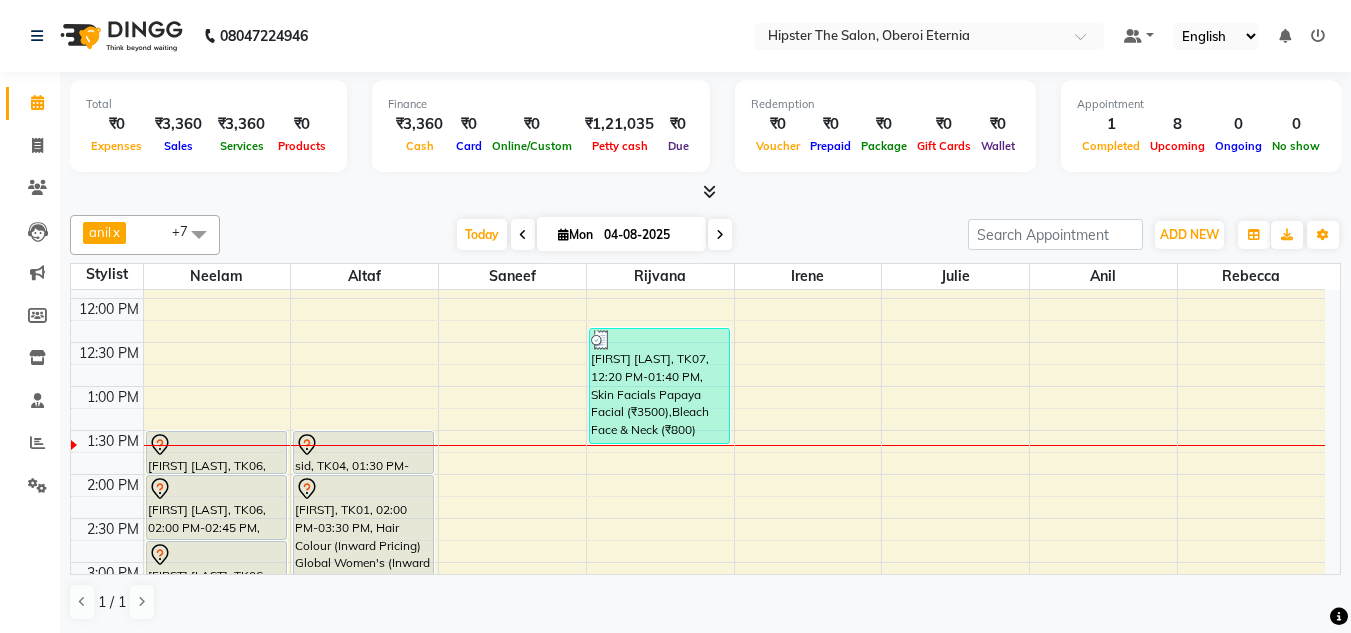 scroll, scrollTop: 342, scrollLeft: 0, axis: vertical 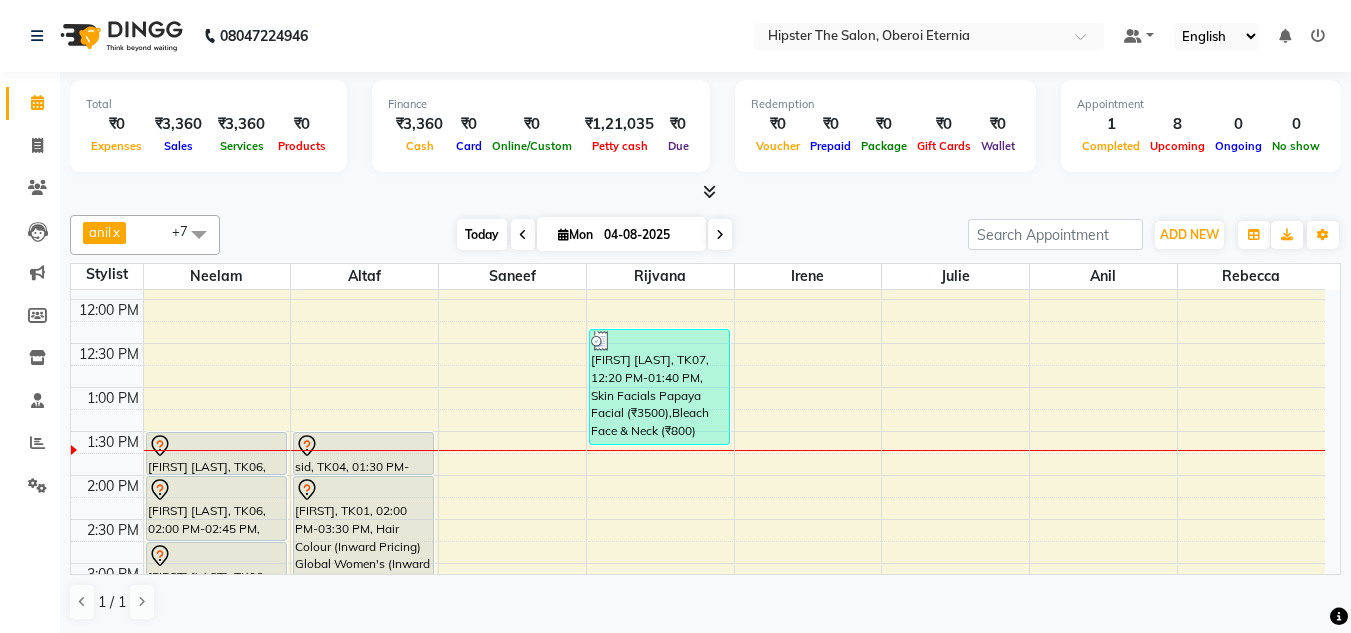 click on "Today" at bounding box center (482, 234) 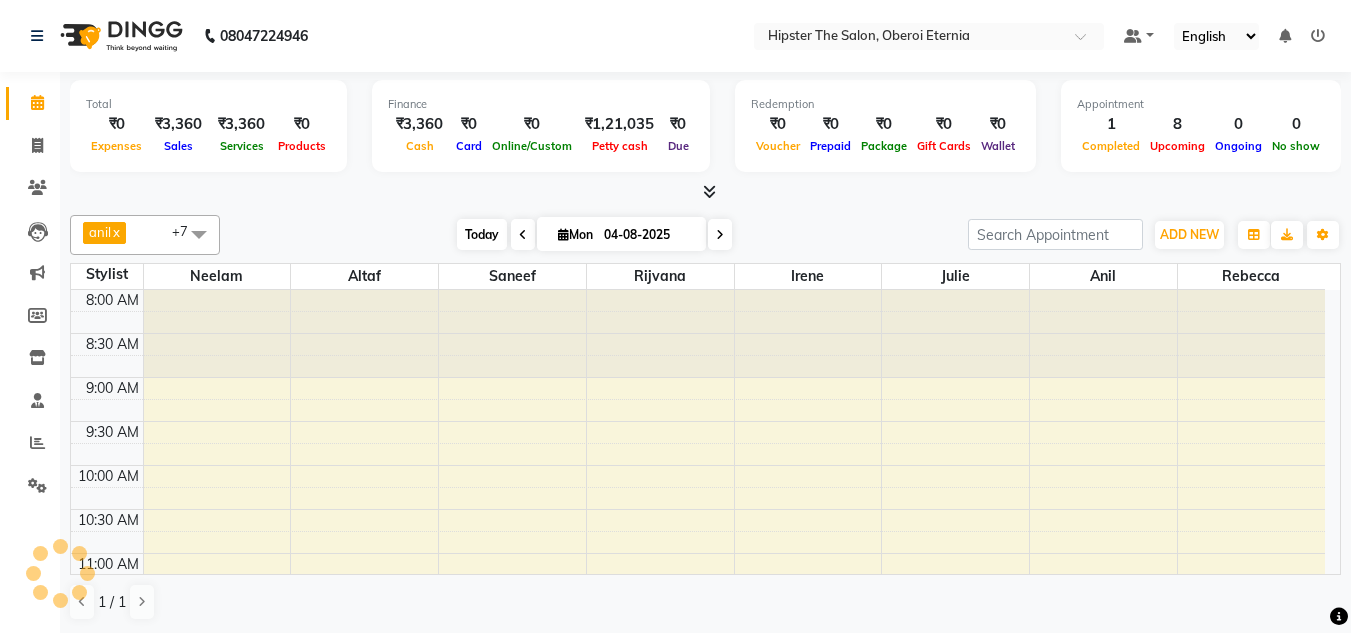 scroll, scrollTop: 441, scrollLeft: 0, axis: vertical 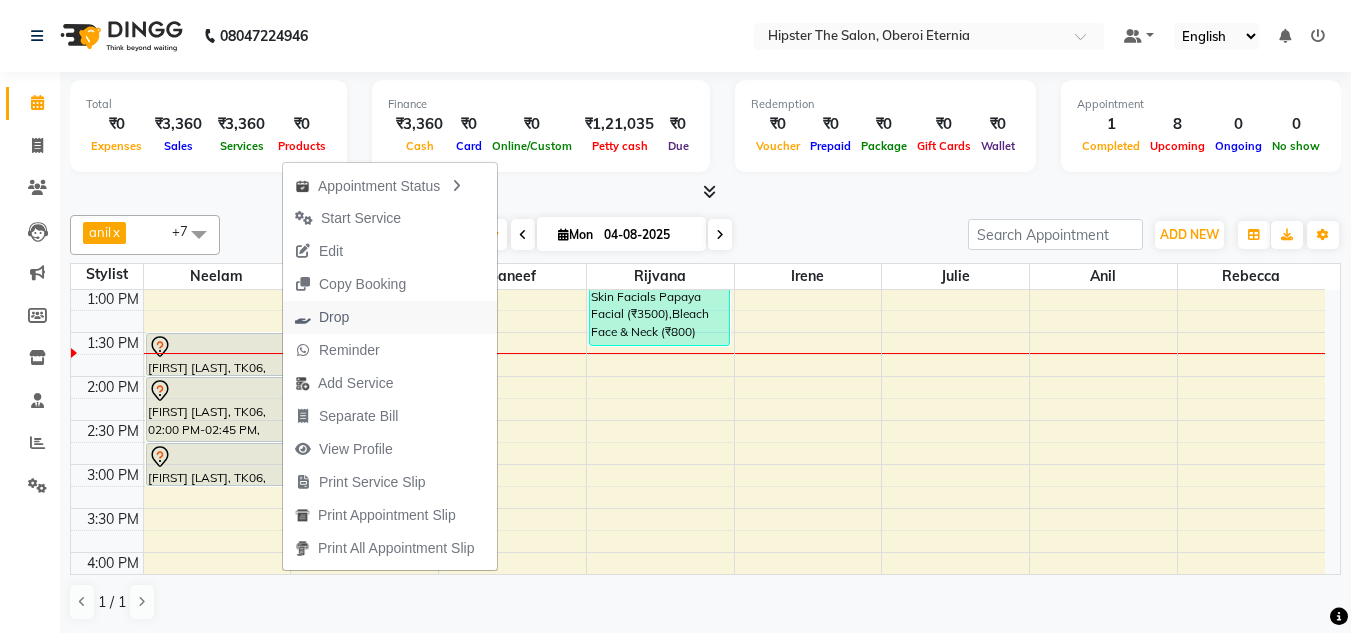 click on "Drop" at bounding box center (334, 317) 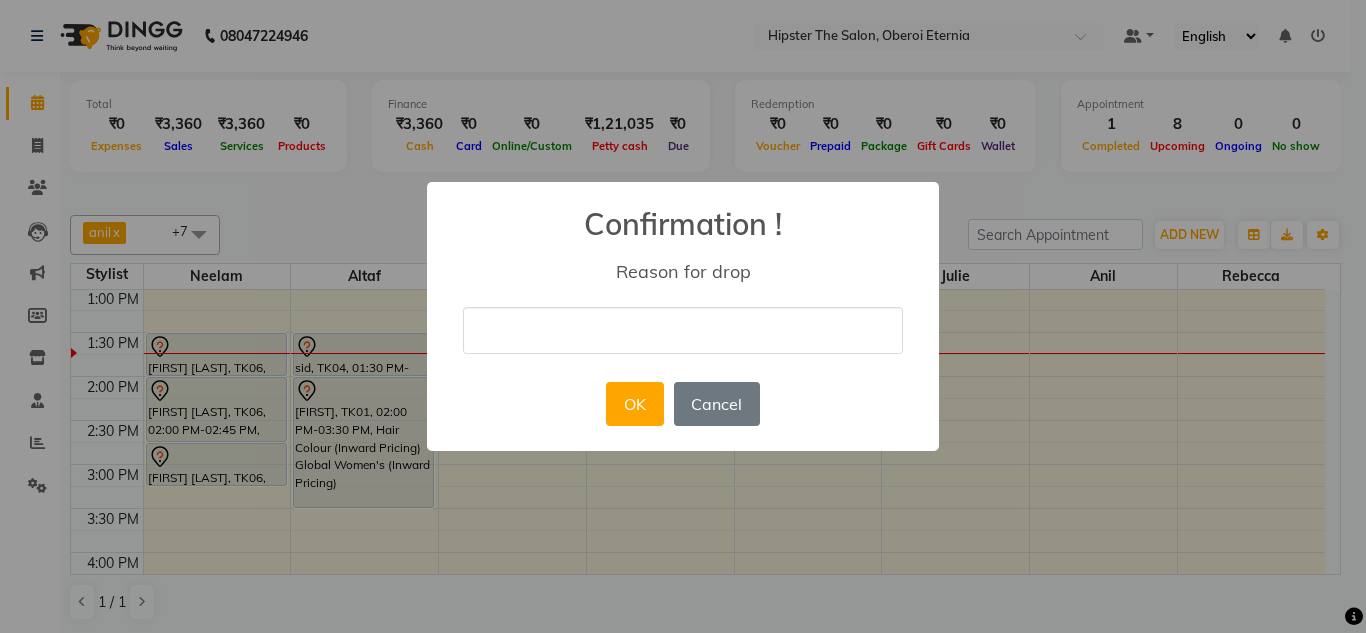 click at bounding box center (683, 330) 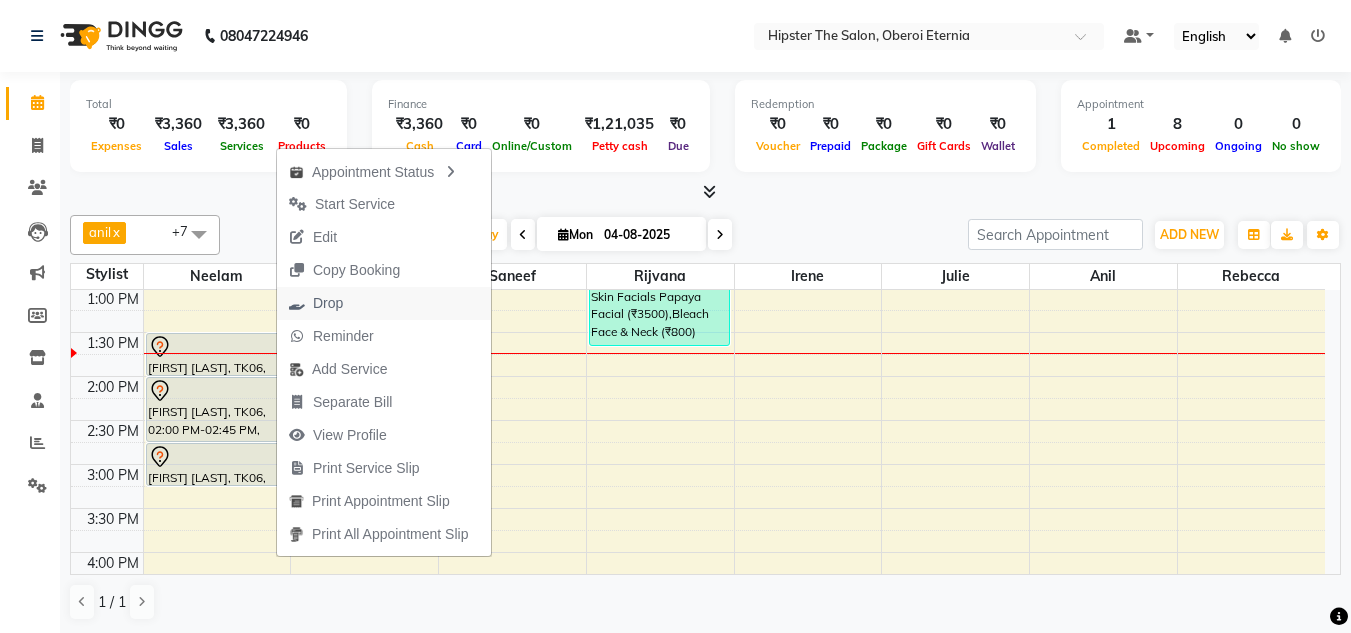 click on "Drop" at bounding box center [328, 303] 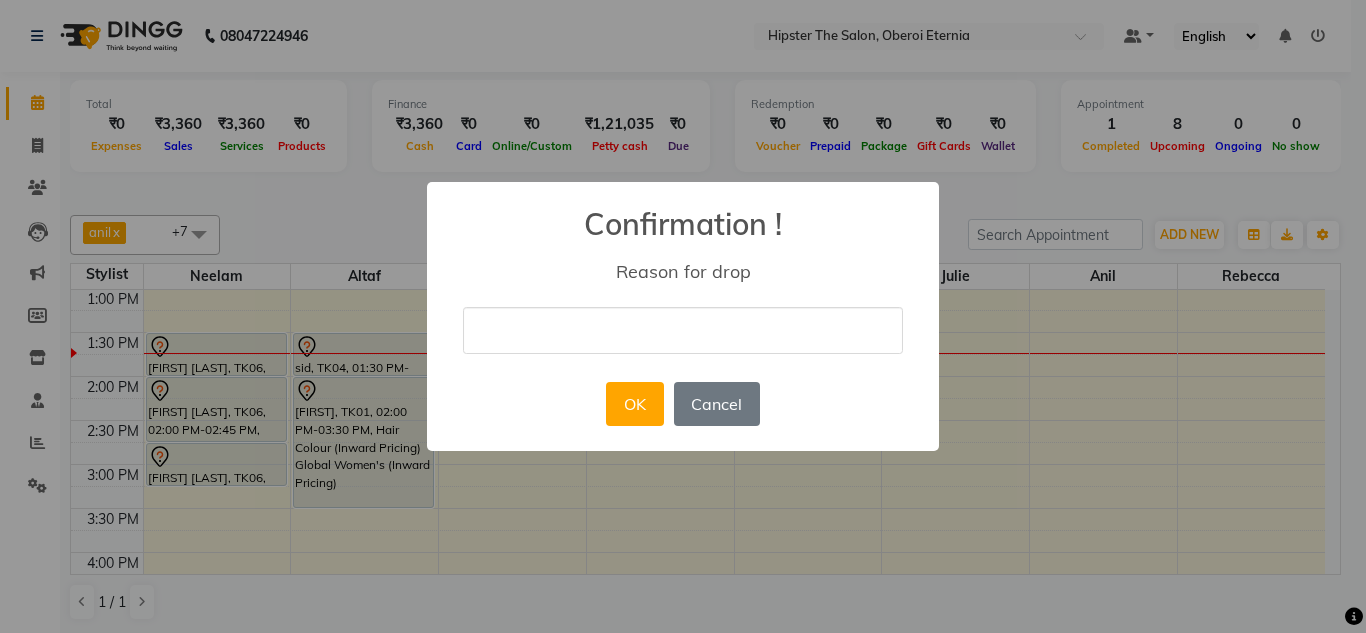 click at bounding box center [683, 330] 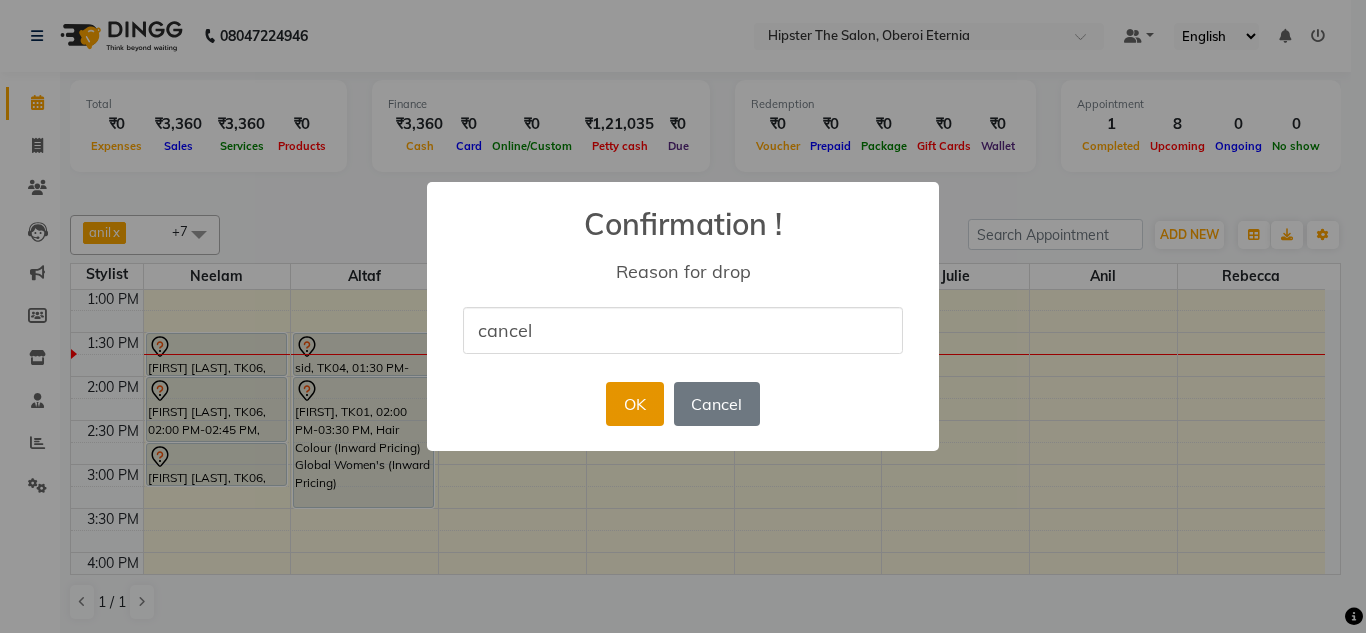 click on "OK" at bounding box center (634, 404) 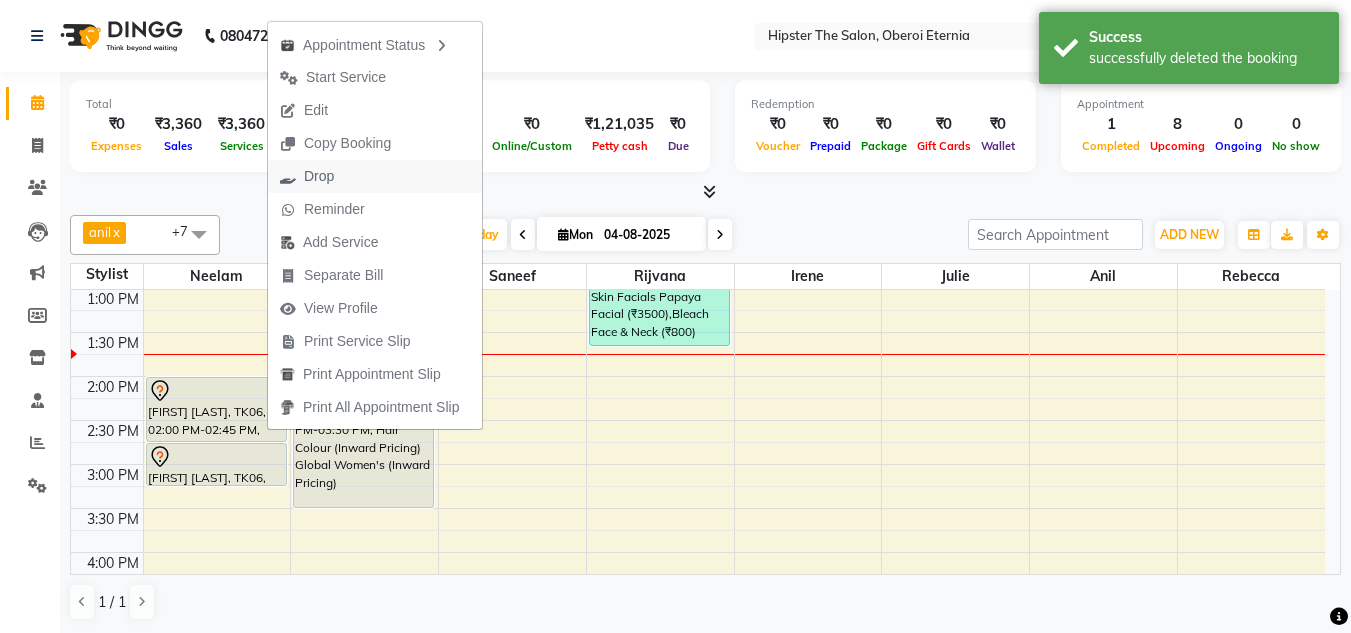 click on "Drop" at bounding box center [307, 176] 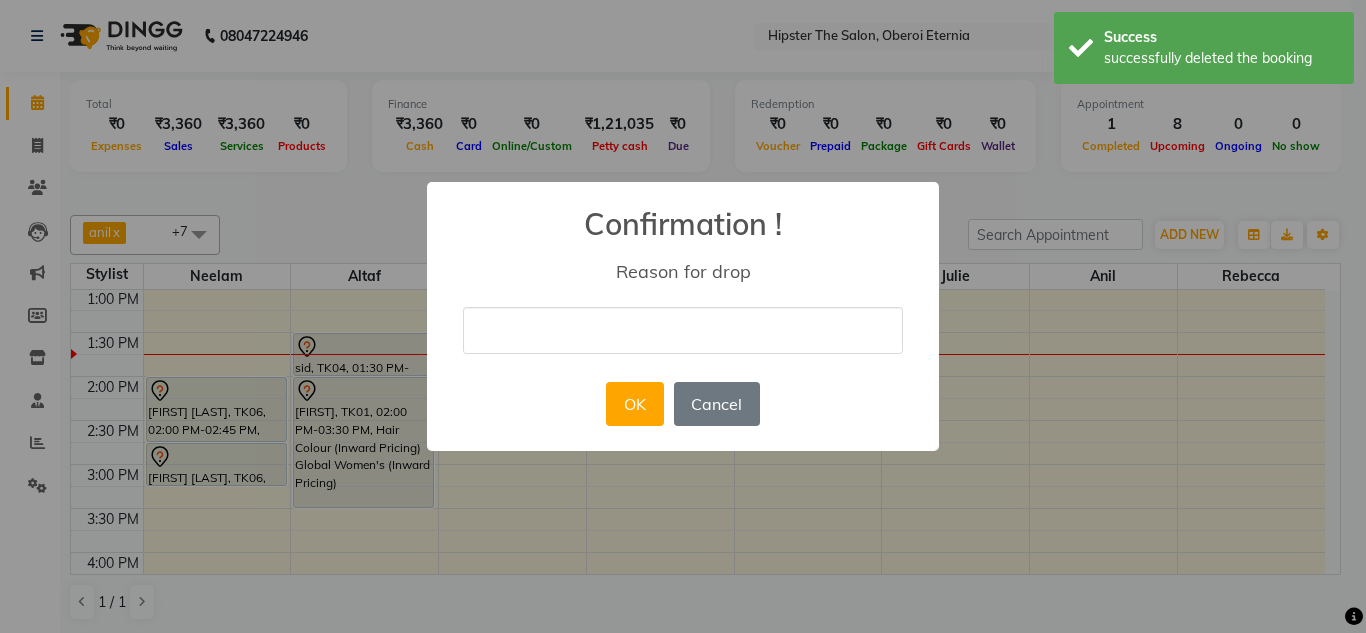 click at bounding box center [683, 330] 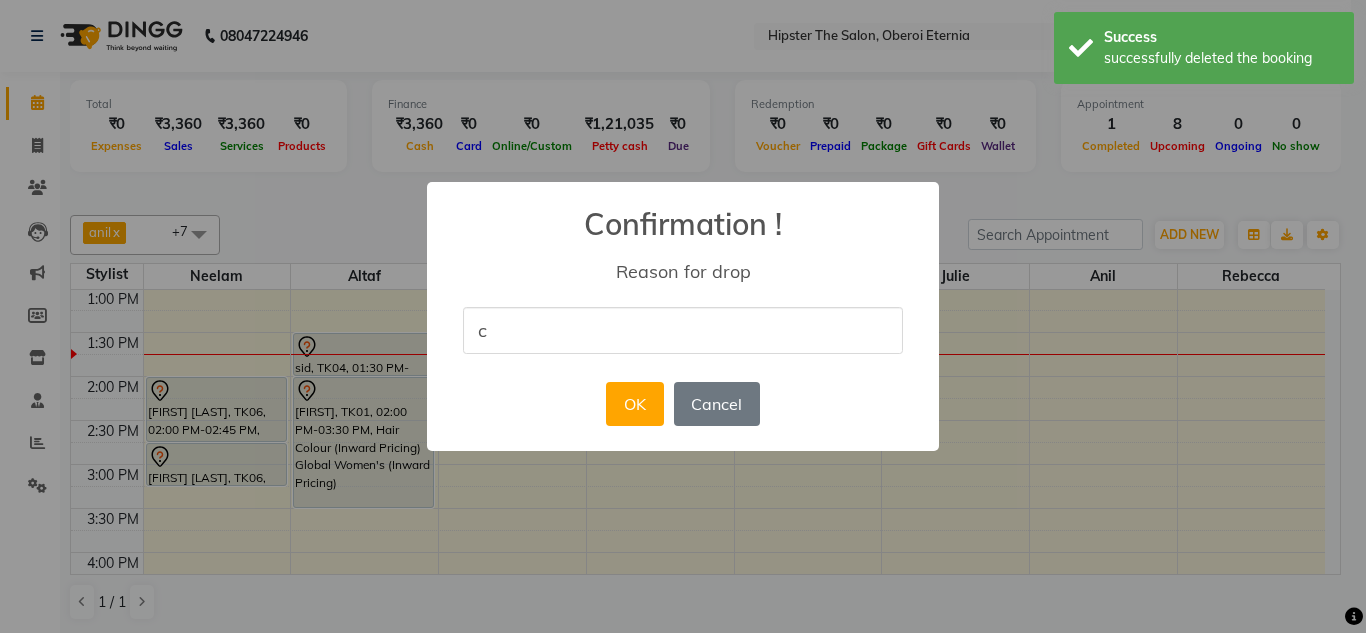 type on "cancel" 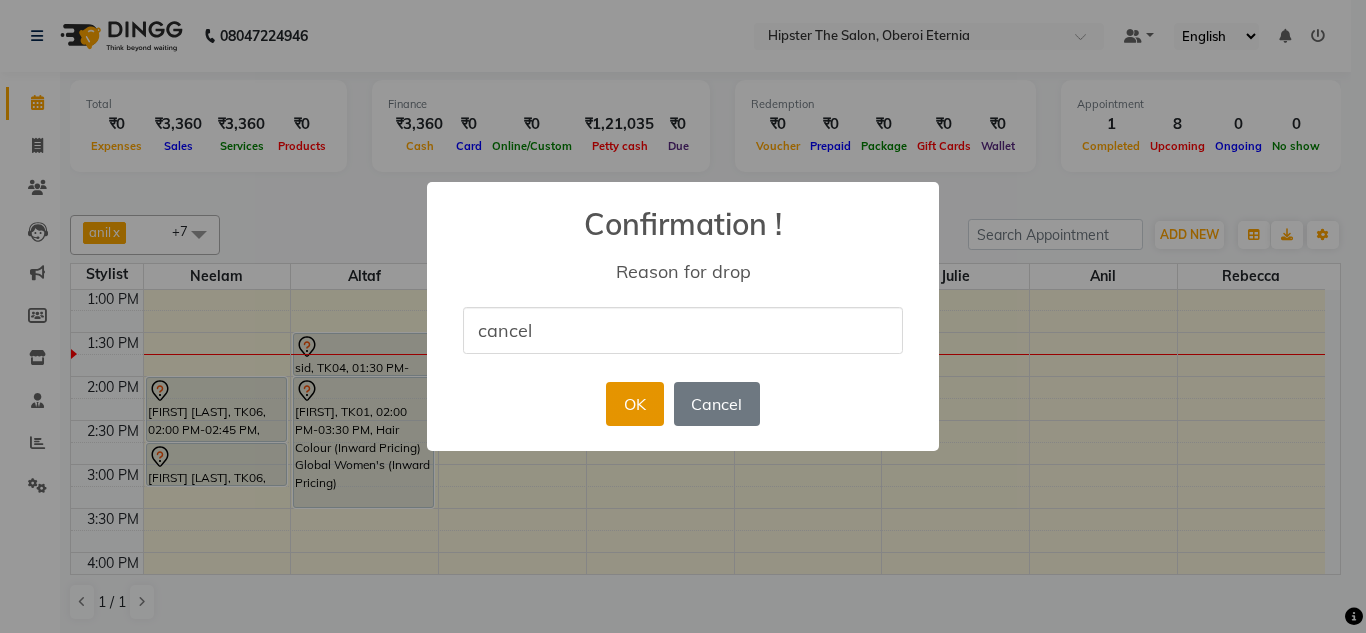 click on "OK" at bounding box center [634, 404] 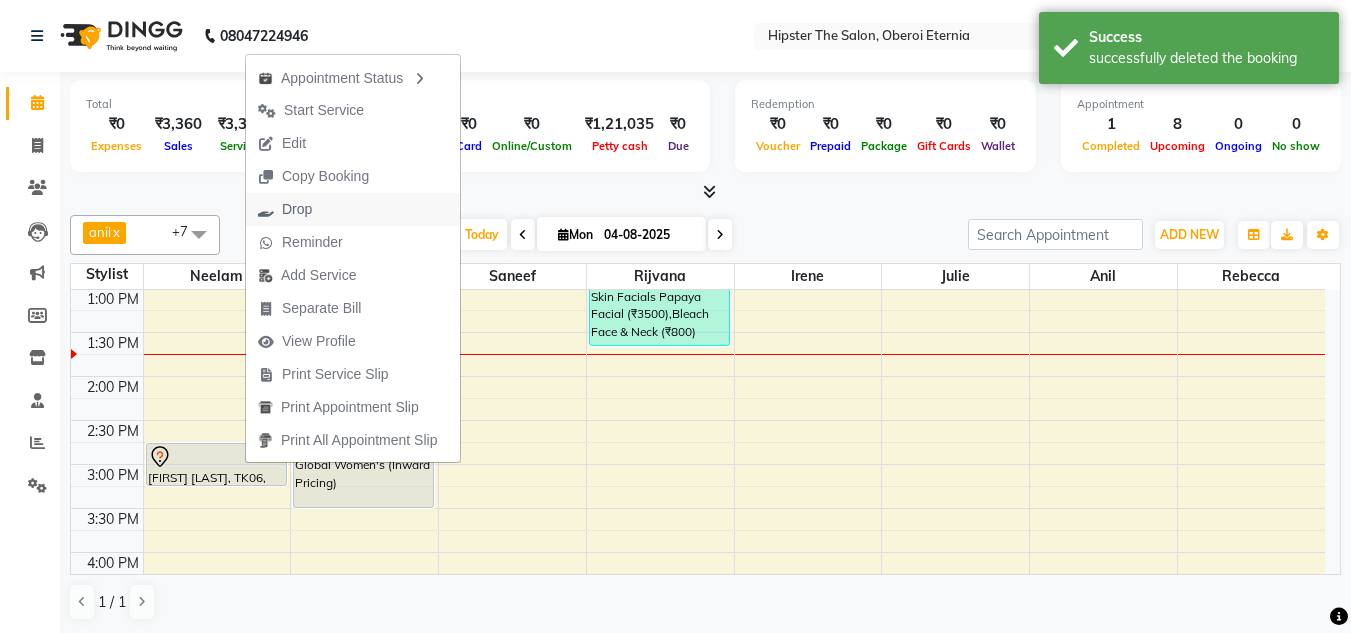 click on "Drop" at bounding box center (297, 209) 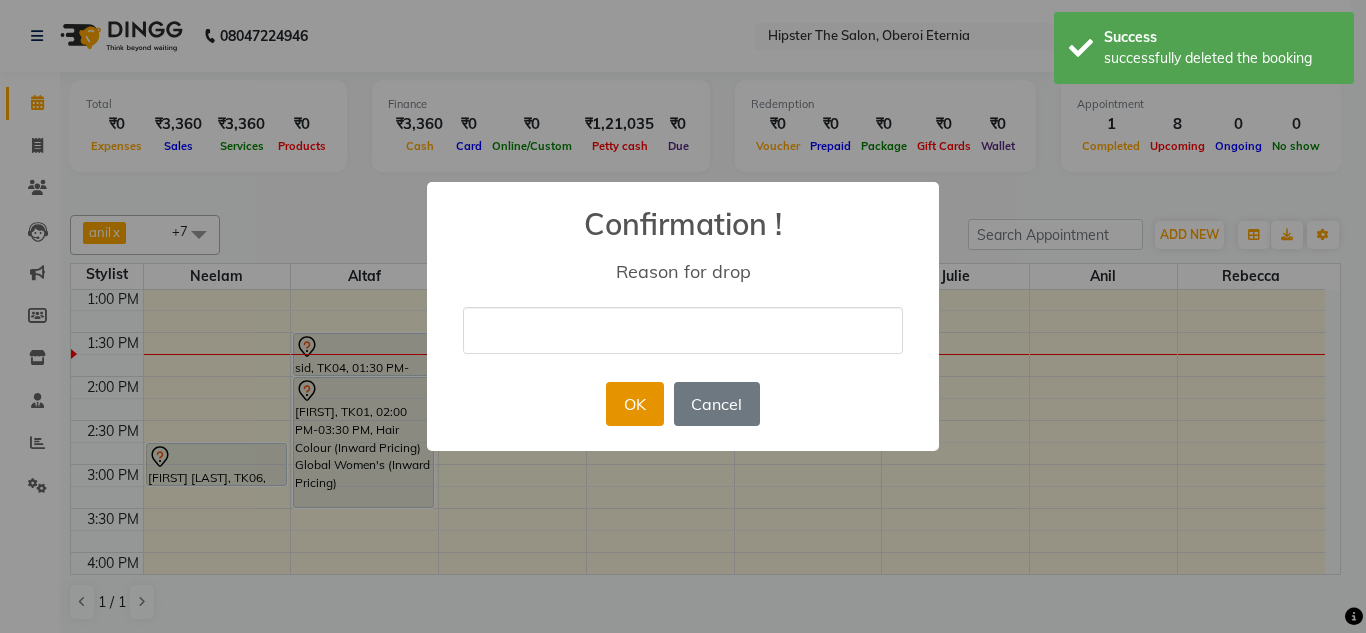 click on "OK" at bounding box center [634, 404] 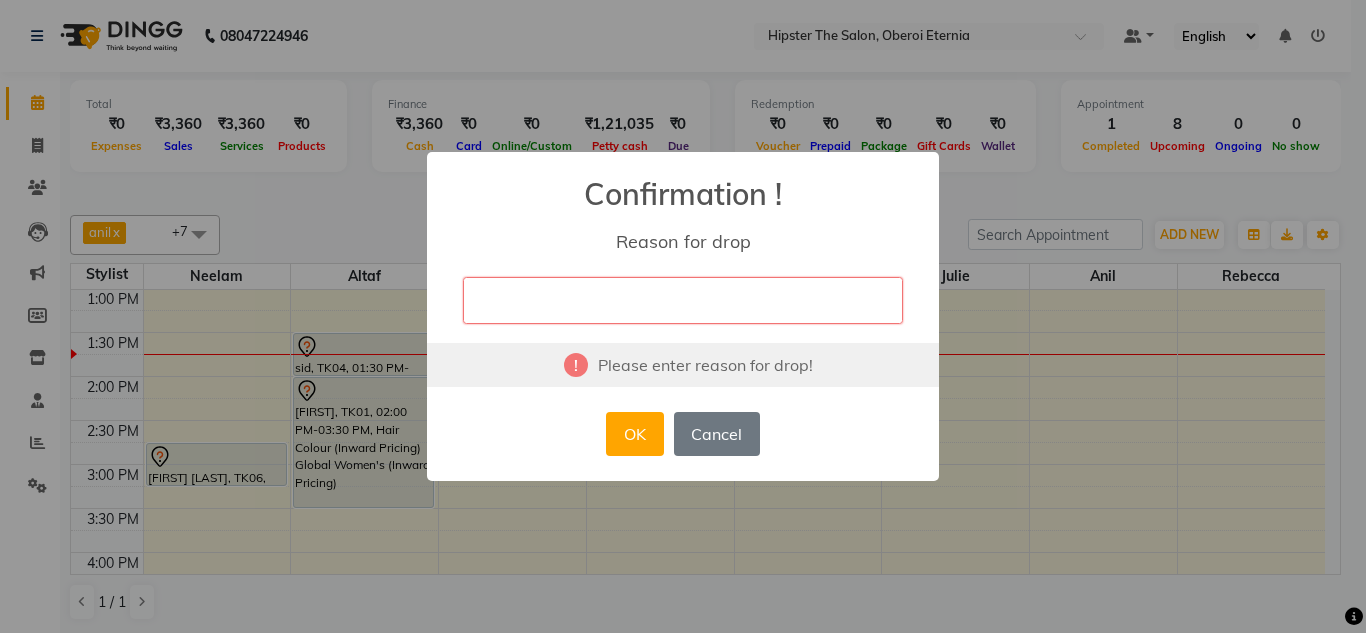 drag, startPoint x: 266, startPoint y: 465, endPoint x: 682, endPoint y: 33, distance: 599.7333 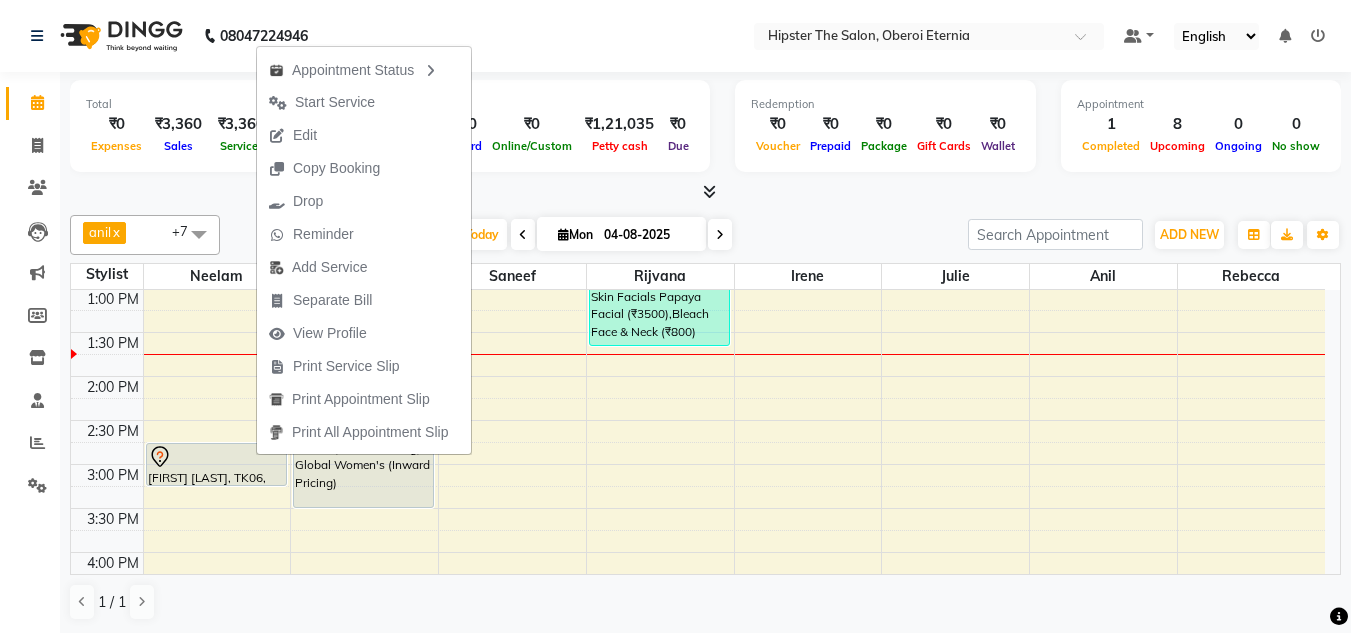 click on "Total  ₹0  Expenses ₹3,360  Sales ₹3,360  Services ₹0  Products Finance  ₹3,360  Cash ₹0  Card ₹0  Online/Custom ₹1,21,035 Petty cash ₹0 Due  Redemption  ₹0 Voucher ₹0 Prepaid ₹0 Package ₹0  Gift Cards ₹0  Wallet  Appointment  1 Completed 8 Upcoming 0 Ongoing 0 No show  Other sales  ₹0  Packages ₹0  Memberships ₹0  Vouchers ₹0  Prepaids ₹0  Gift Cards" at bounding box center [705, 129] 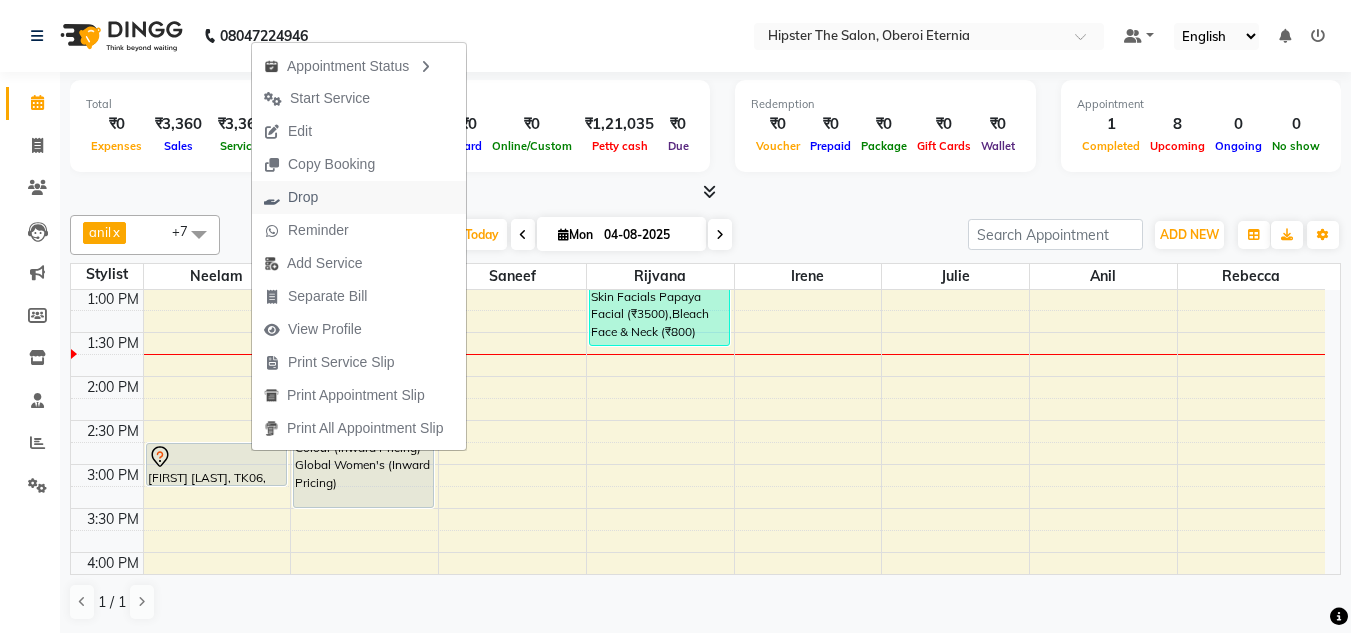 click on "Drop" at bounding box center (291, 197) 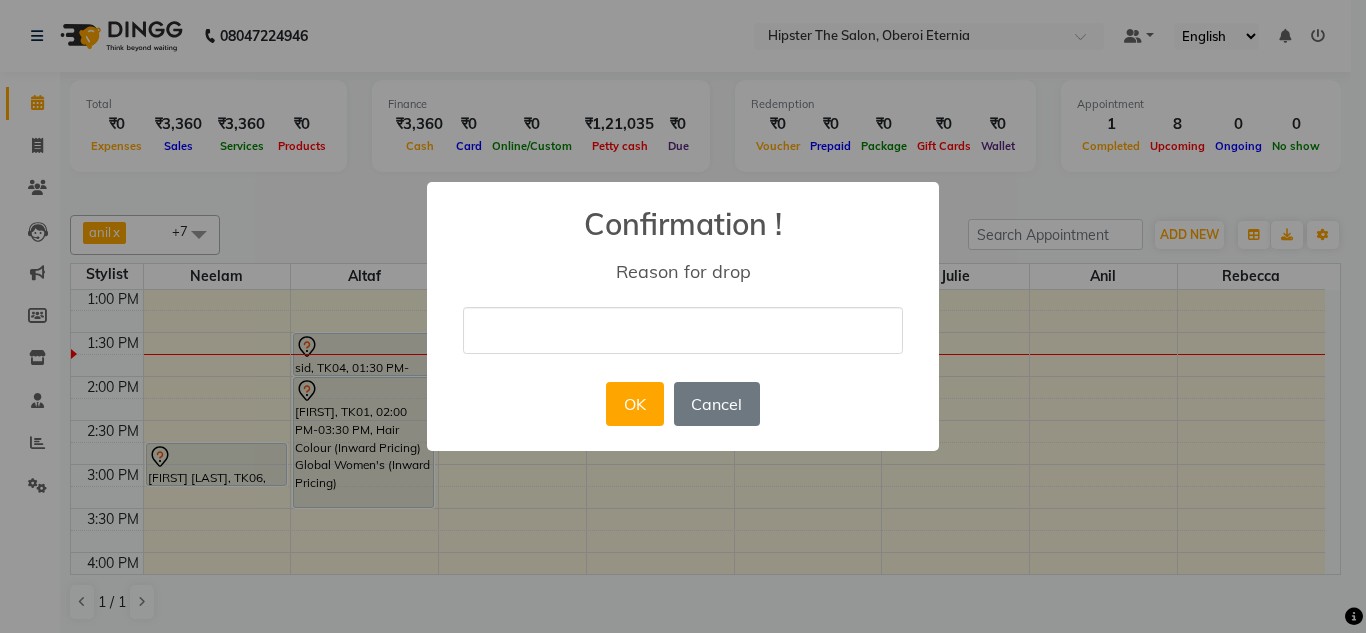 click at bounding box center [683, 330] 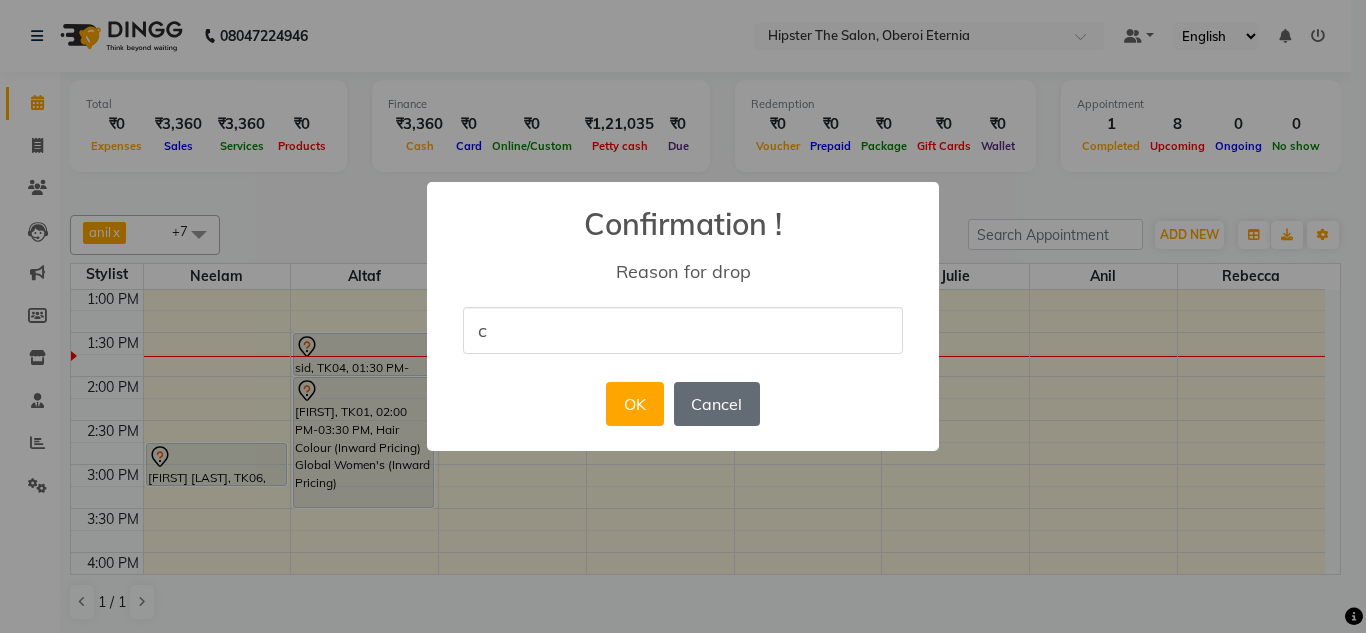 type on "cancel" 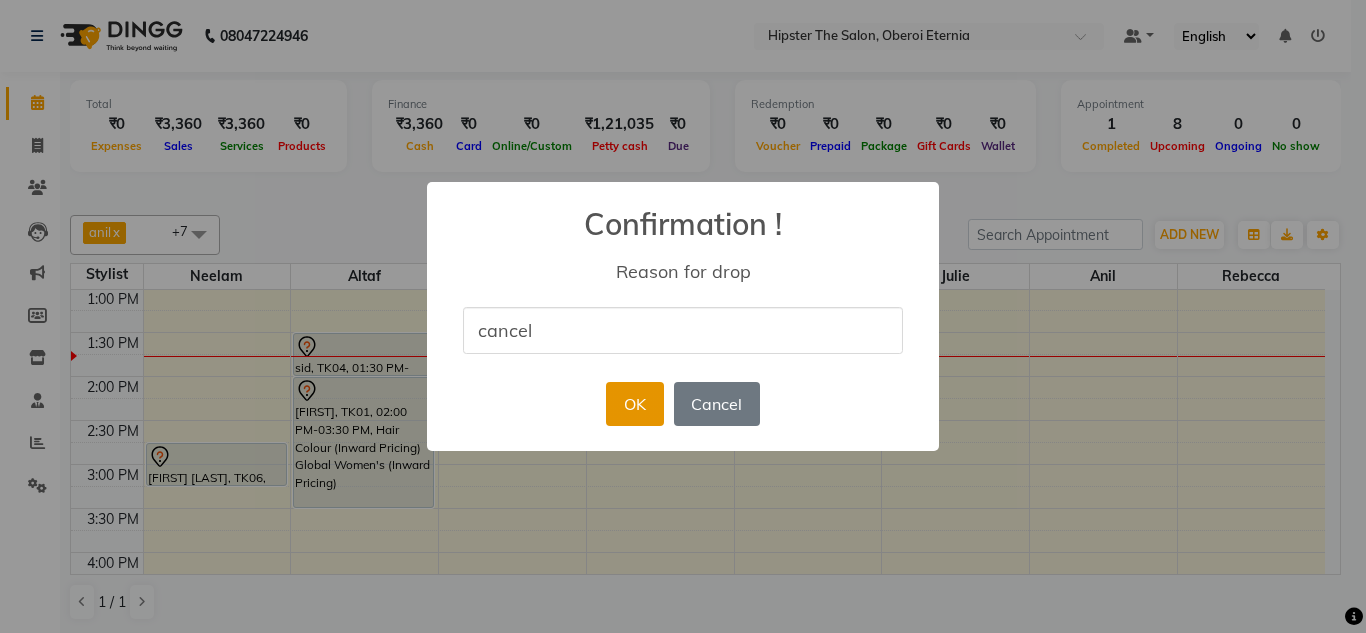 click on "OK" at bounding box center (634, 404) 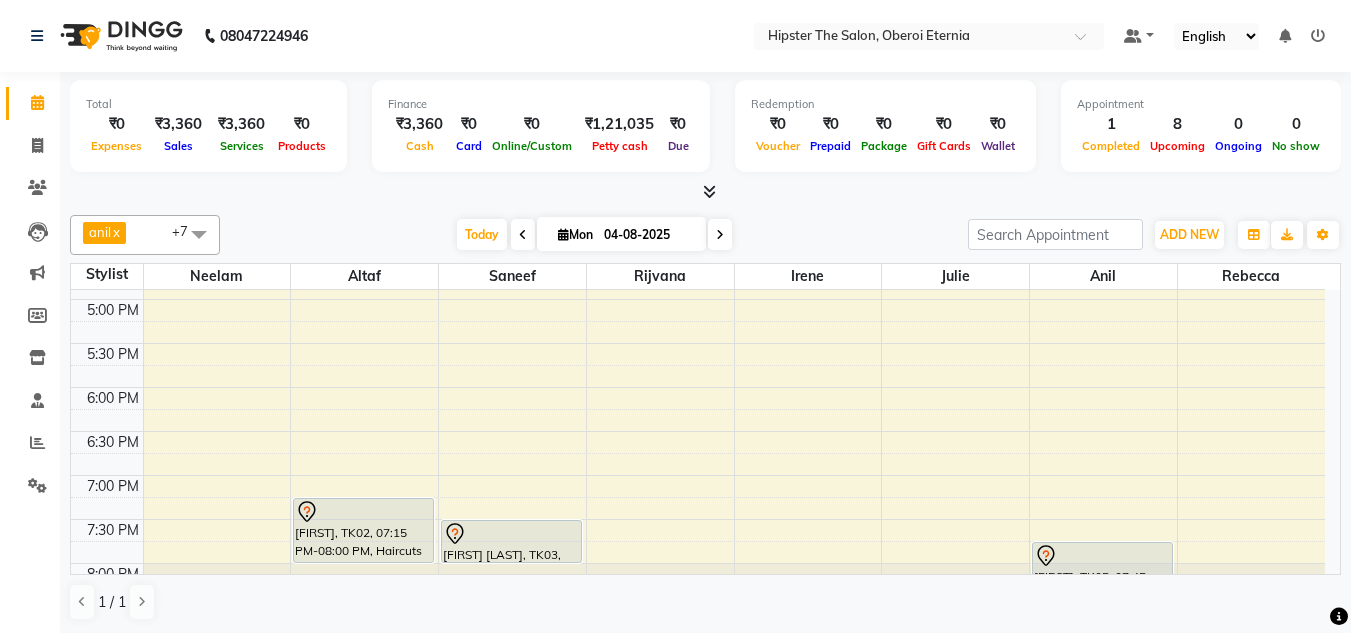 scroll, scrollTop: 816, scrollLeft: 0, axis: vertical 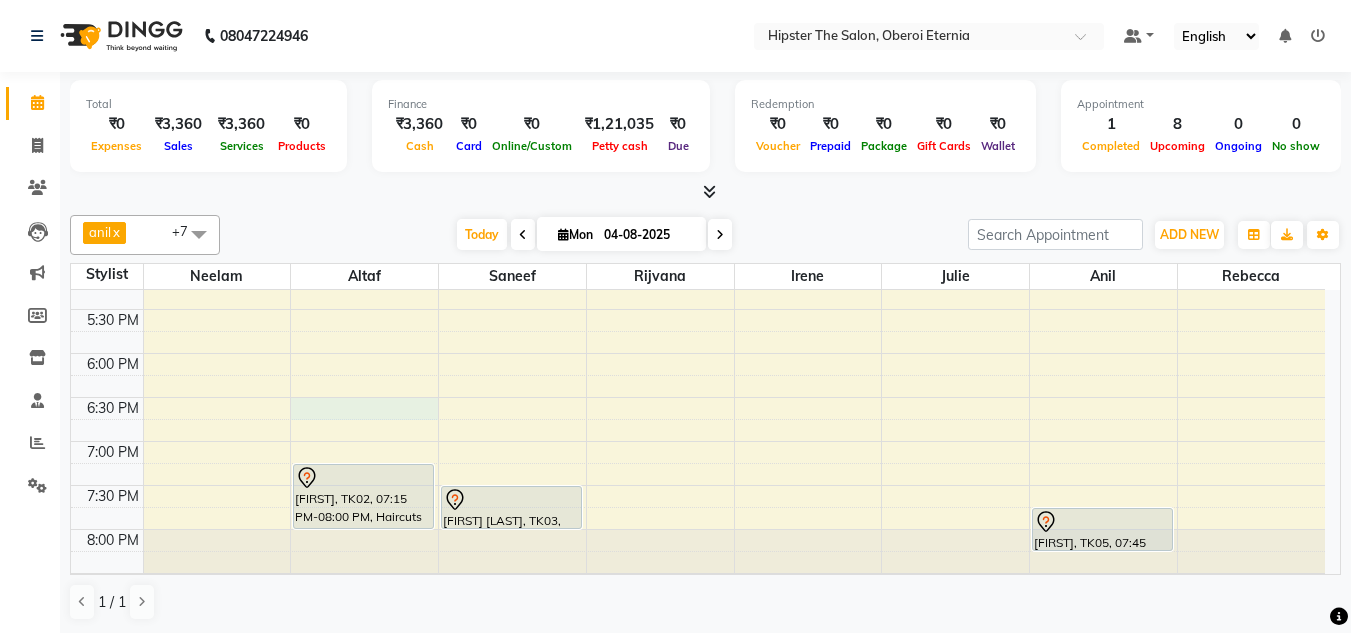 click on "8:00 AM 8:30 AM 9:00 AM 9:30 AM 10:00 AM 10:30 AM 11:00 AM 11:30 AM 12:00 PM 12:30 PM 1:00 PM 1:30 PM 2:00 PM 2:30 PM 3:00 PM 3:30 PM 4:00 PM 4:30 PM 5:00 PM 5:30 PM 6:00 PM 6:30 PM 7:00 PM 7:30 PM 8:00 PM 8:30 PM             sid, TK04, 01:30 PM-02:00 PM, Haircuts Men's Haircut - Senior Stylist             anna, TK01, 02:00 PM-03:30 PM, Hair Colour (Inward Pricing) Global Women's (Inward Pricing)             Harshda, TK02, 07:15 PM-08:00 PM, Haircuts Women's Haircut - Senior Stylist             deepak nadu, TK03, 07:30 PM-08:00 PM, Haircuts Men's Haircut - Junior Stylist     Shashank govlkar, TK07, 12:20 PM-01:40 PM, Skin Facials Papaya Facial (₹3500),Bleach Face & Neck (₹800)             vishal, TK05, 07:45 PM-08:15 PM, Haircuts Men's Haircut - Junior Stylist" at bounding box center (698, 45) 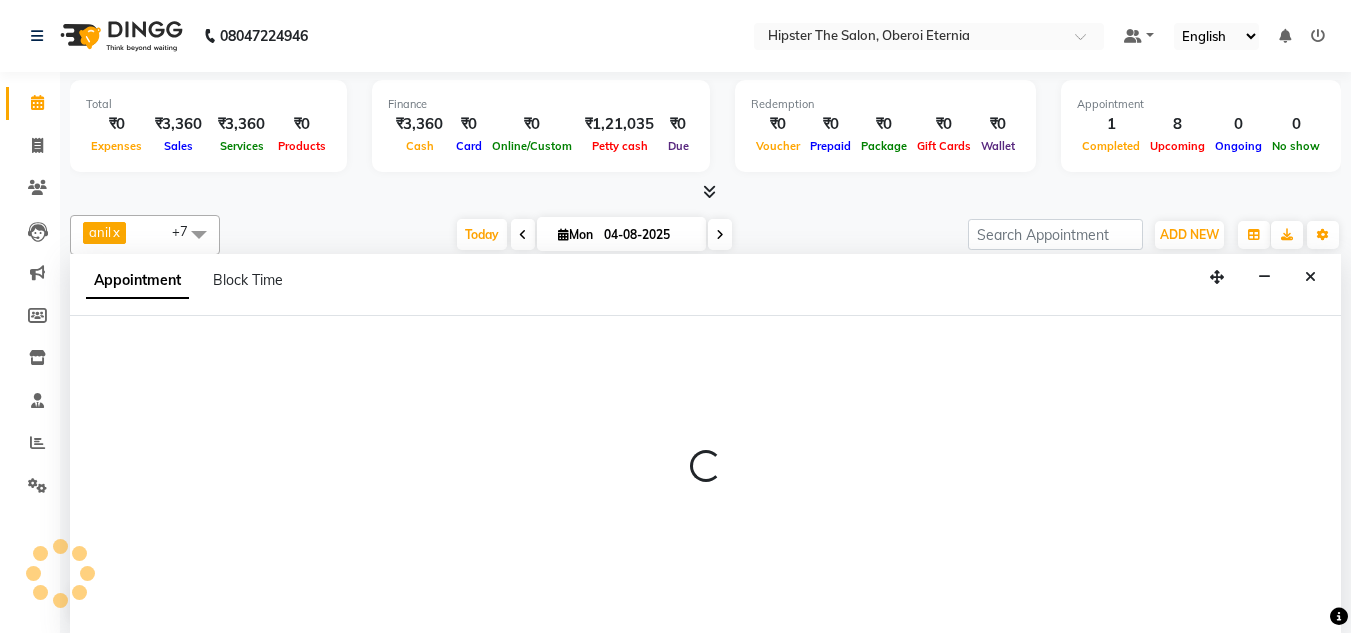 scroll, scrollTop: 1, scrollLeft: 0, axis: vertical 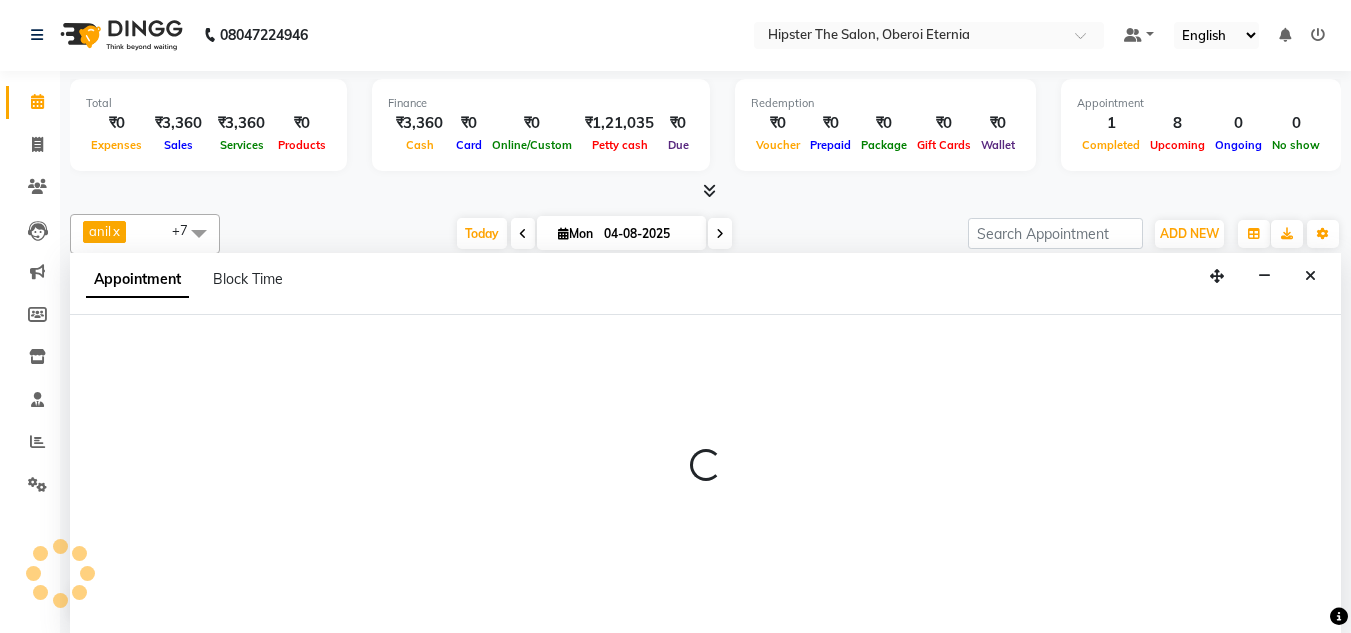 select on "85979" 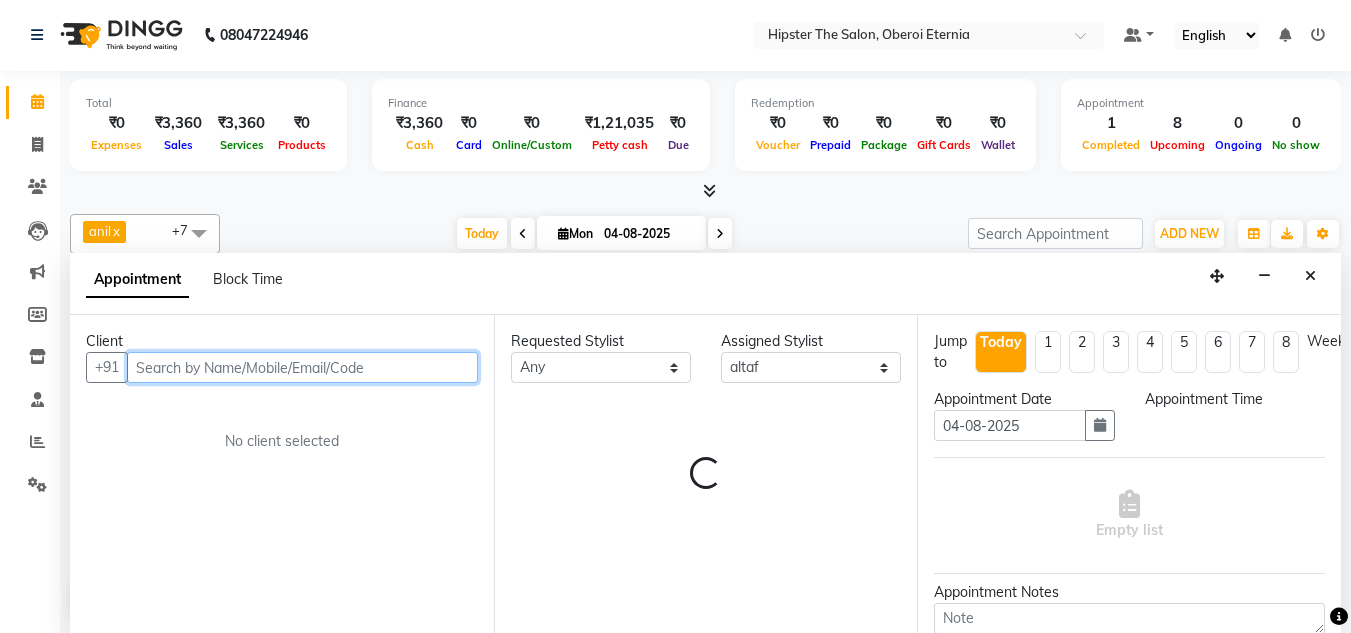 select on "1110" 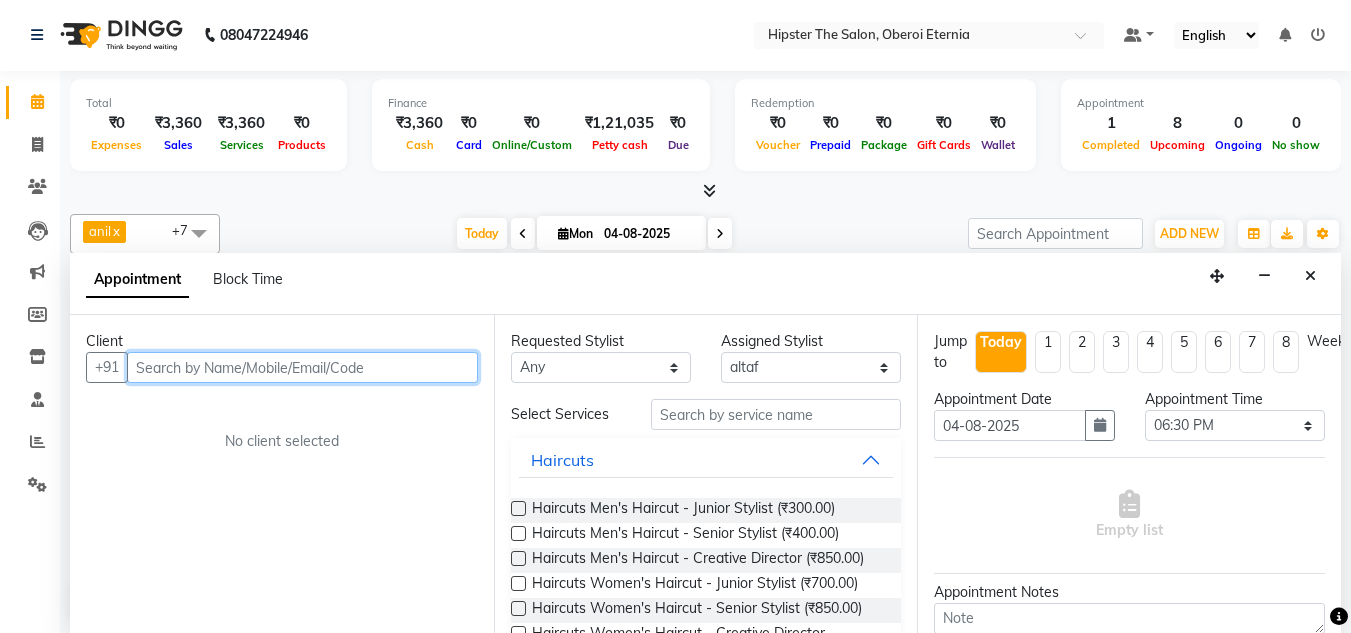 click at bounding box center [302, 367] 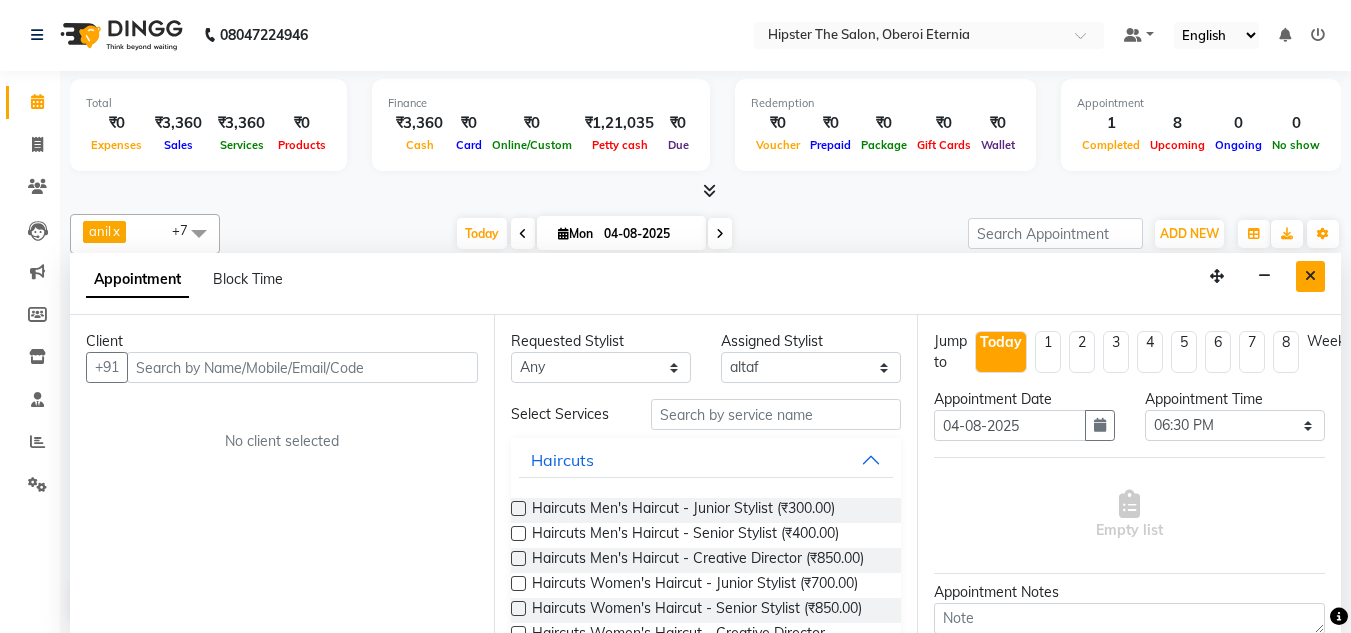 click at bounding box center [1310, 276] 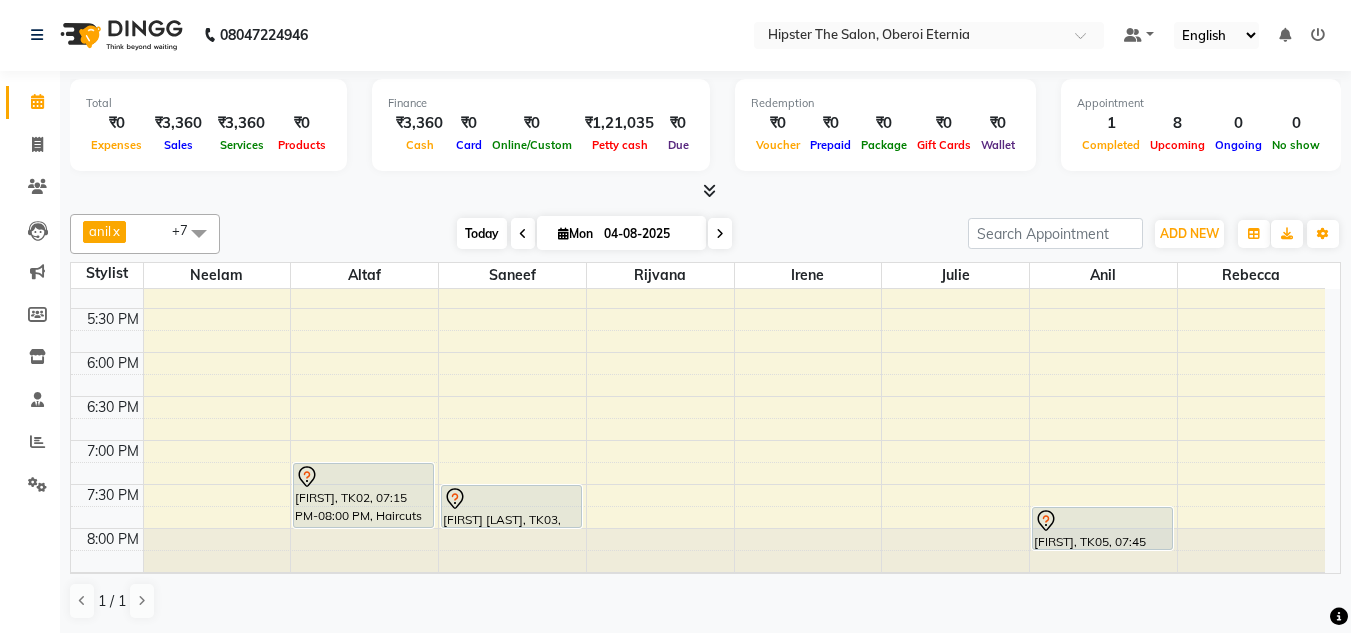 click on "Today" at bounding box center [482, 233] 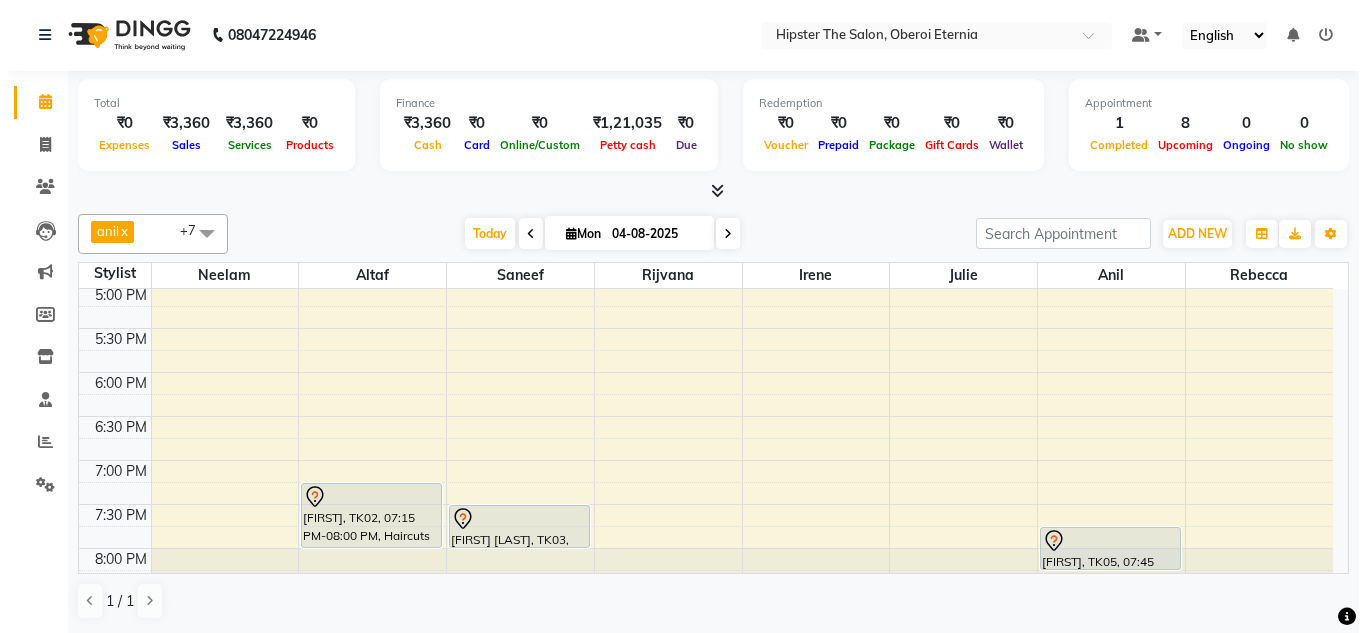 scroll, scrollTop: 790, scrollLeft: 0, axis: vertical 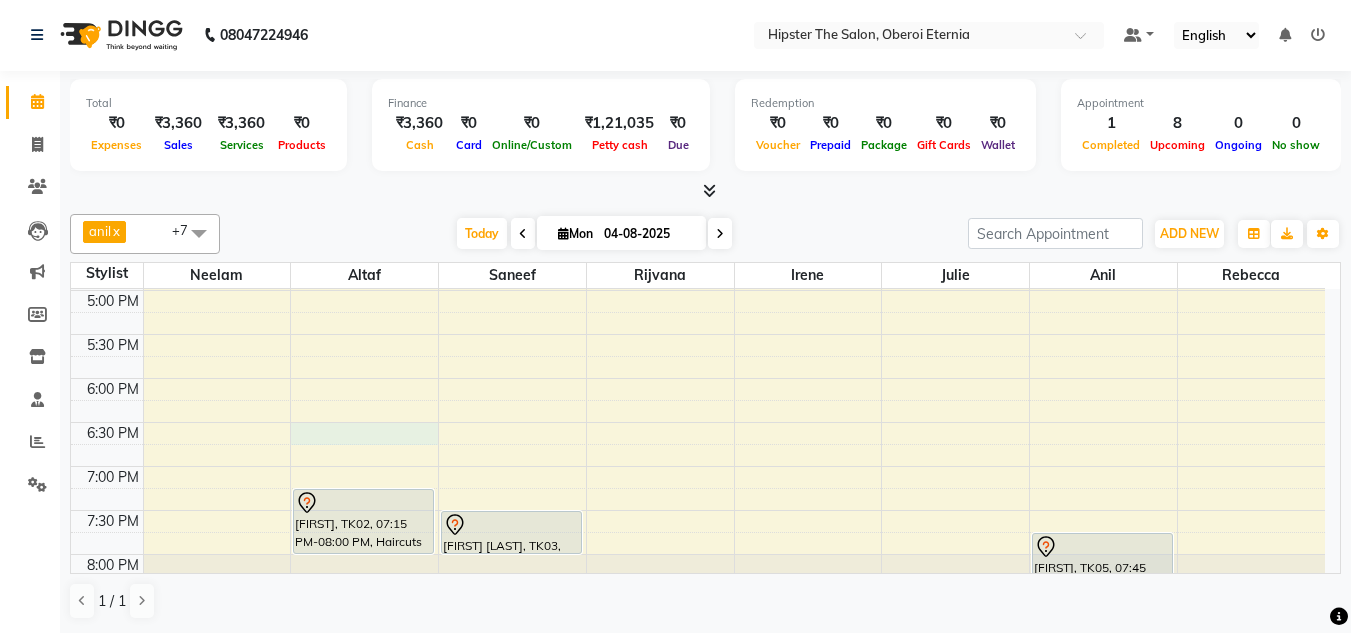 click on "8:00 AM 8:30 AM 9:00 AM 9:30 AM 10:00 AM 10:30 AM 11:00 AM 11:30 AM 12:00 PM 12:30 PM 1:00 PM 1:30 PM 2:00 PM 2:30 PM 3:00 PM 3:30 PM 4:00 PM 4:30 PM 5:00 PM 5:30 PM 6:00 PM 6:30 PM 7:00 PM 7:30 PM 8:00 PM 8:30 PM             sid, TK04, 01:30 PM-02:00 PM, Haircuts Men's Haircut - Senior Stylist             anna, TK01, 02:00 PM-03:30 PM, Hair Colour (Inward Pricing) Global Women's (Inward Pricing)             Harshda, TK02, 07:15 PM-08:00 PM, Haircuts Women's Haircut - Senior Stylist             deepak nadu, TK03, 07:30 PM-08:00 PM, Haircuts Men's Haircut - Junior Stylist     Shashank govlkar, TK07, 12:20 PM-01:40 PM, Skin Facials Papaya Facial (₹3500),Bleach Face & Neck (₹800)             vishal, TK05, 07:45 PM-08:15 PM, Haircuts Men's Haircut - Junior Stylist" at bounding box center [698, 70] 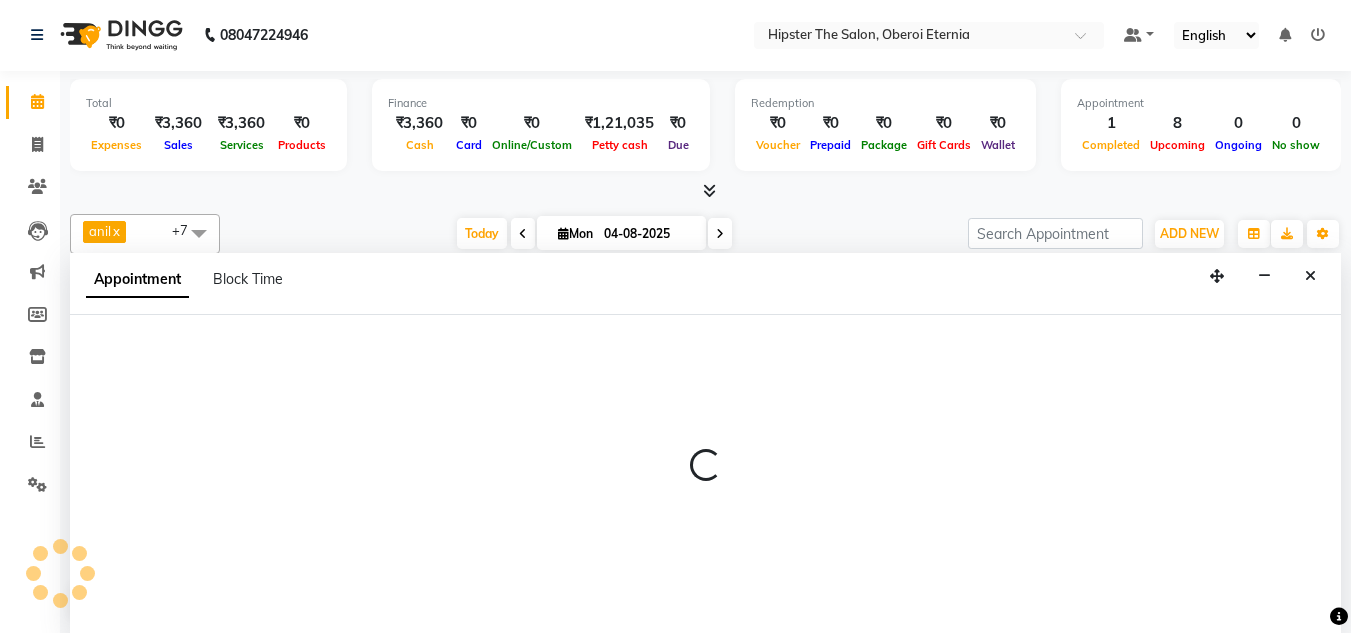 select on "85979" 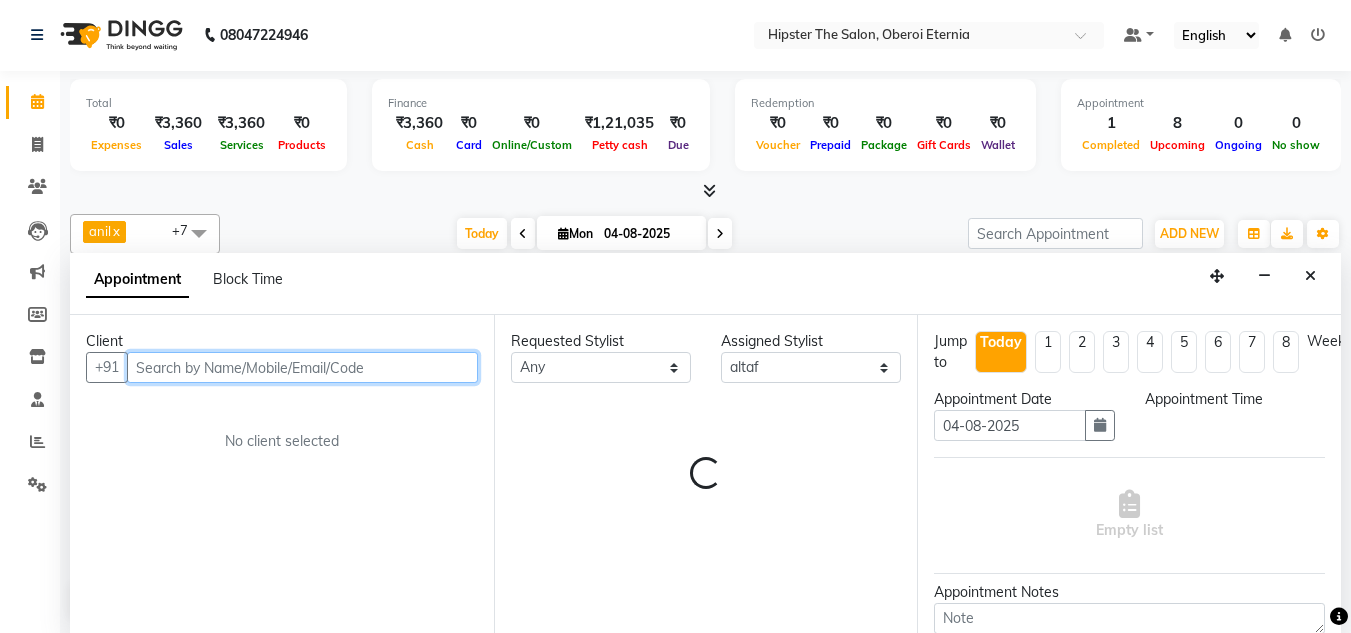 select on "1110" 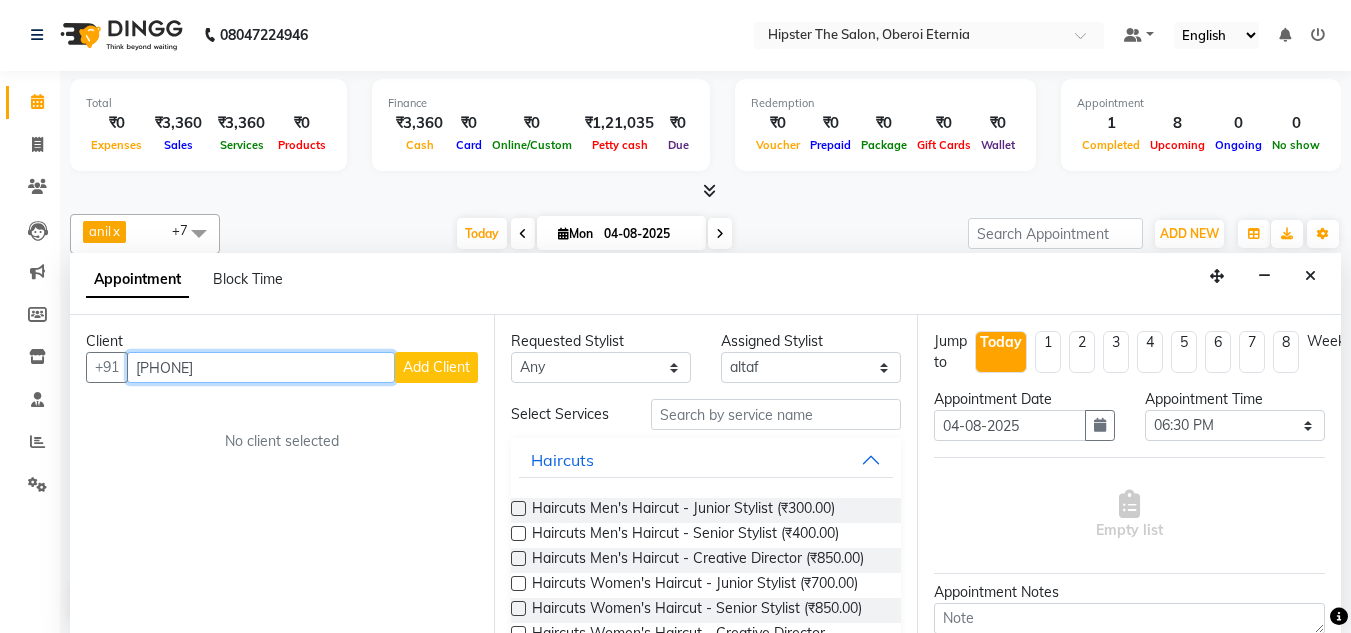 type on "[PHONE]" 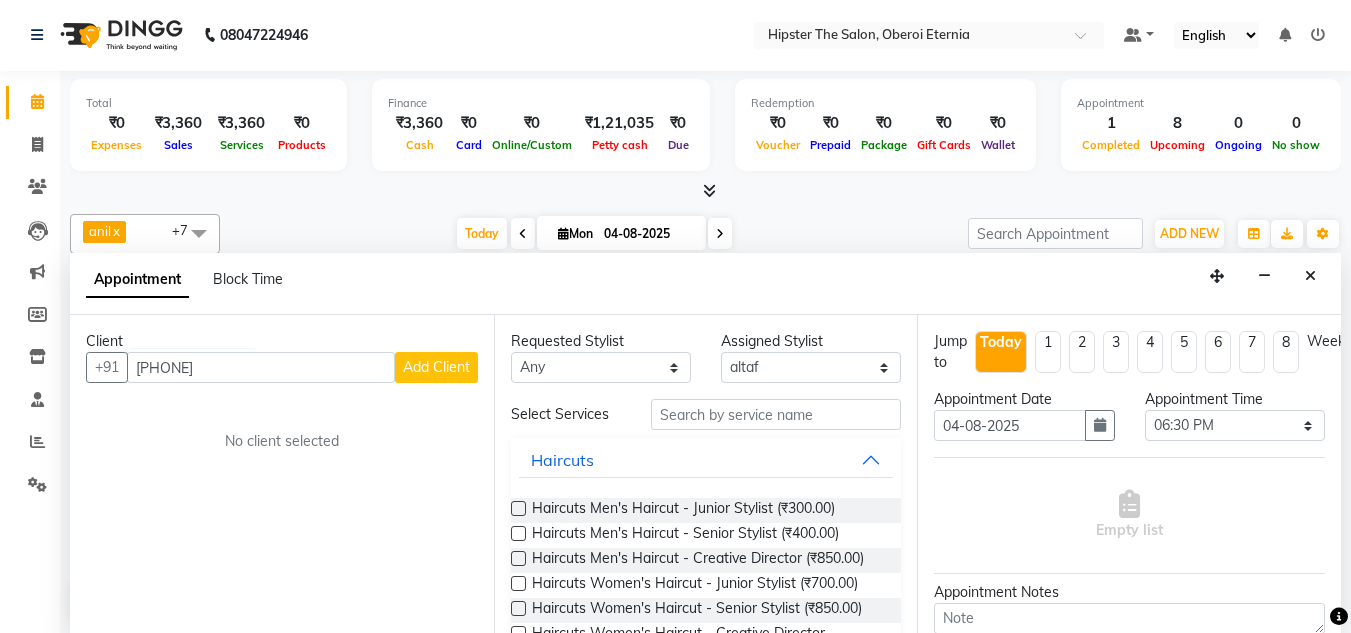 click on "Add Client" at bounding box center [436, 367] 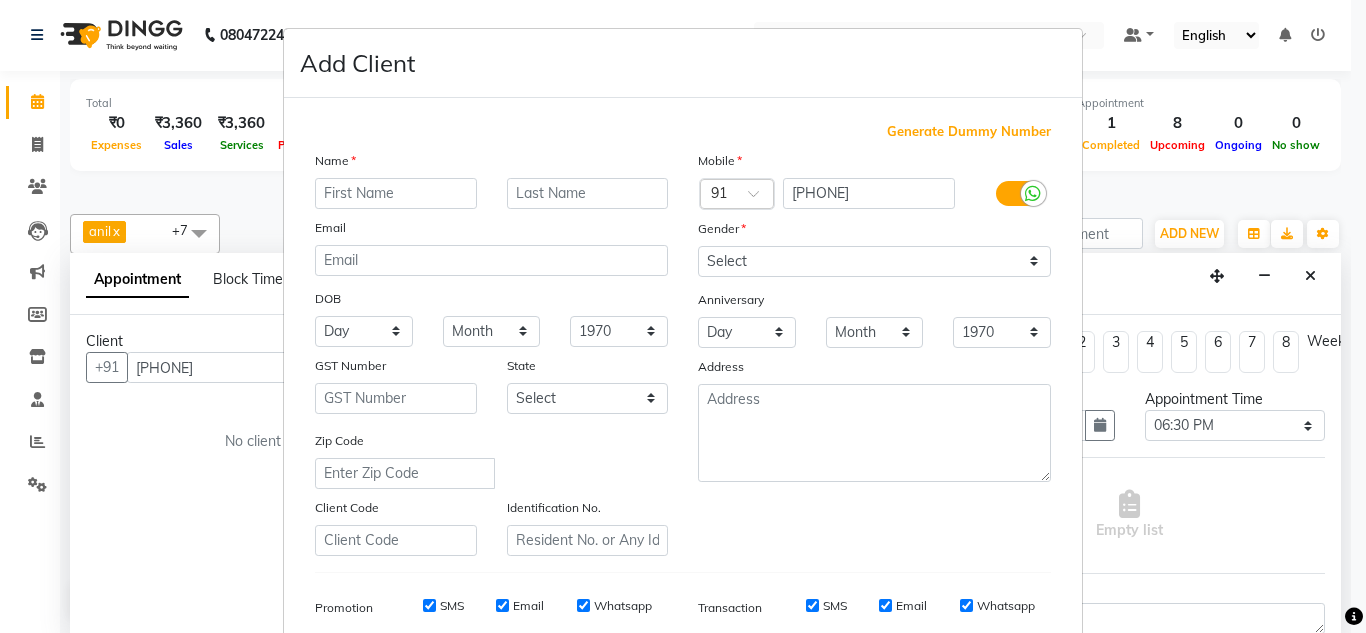 click at bounding box center (396, 193) 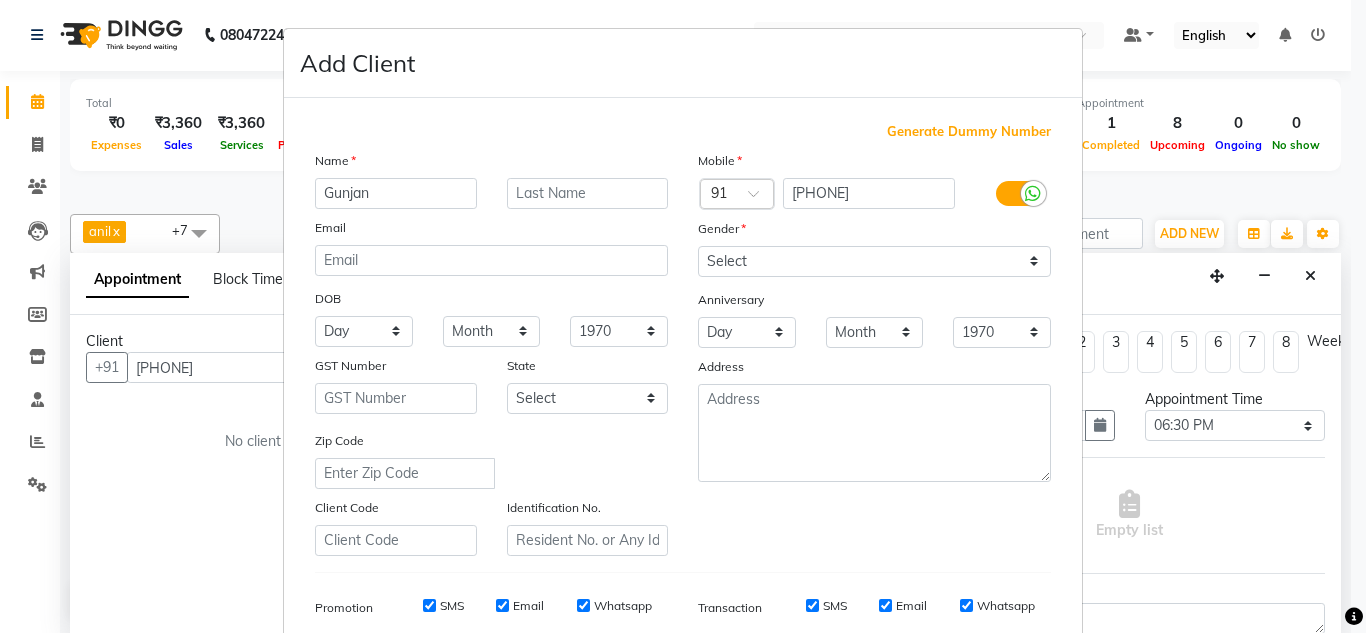 type on "Gunjan" 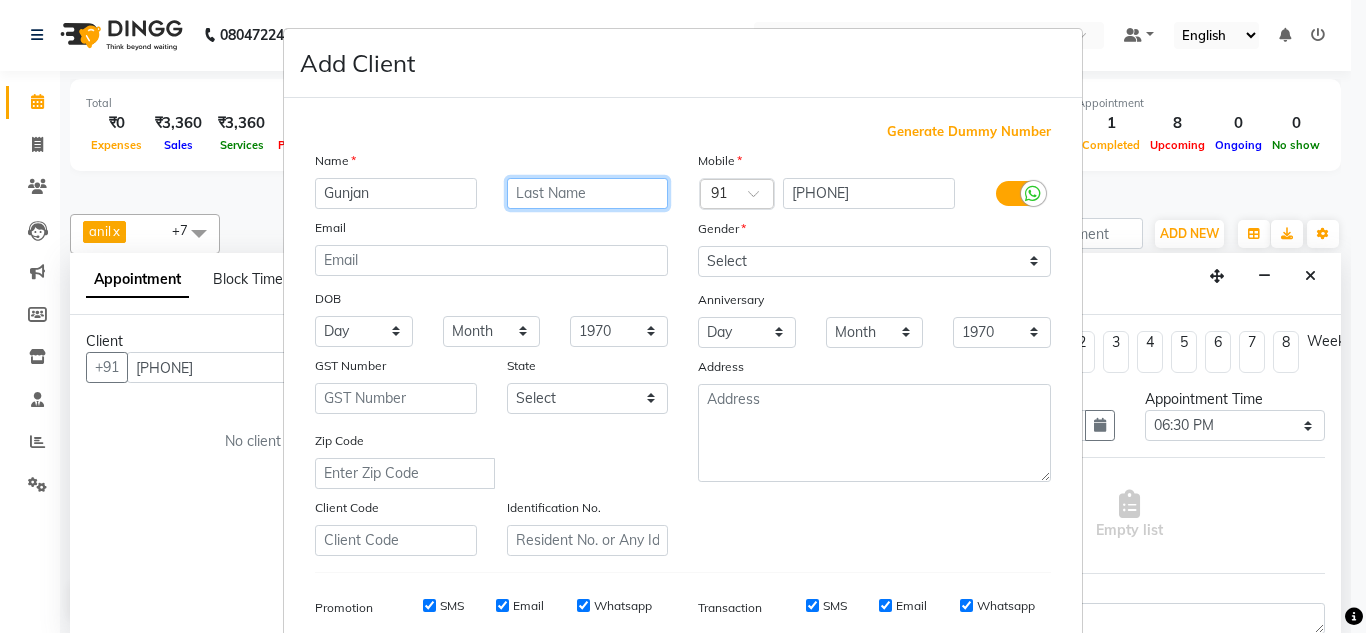click at bounding box center [588, 193] 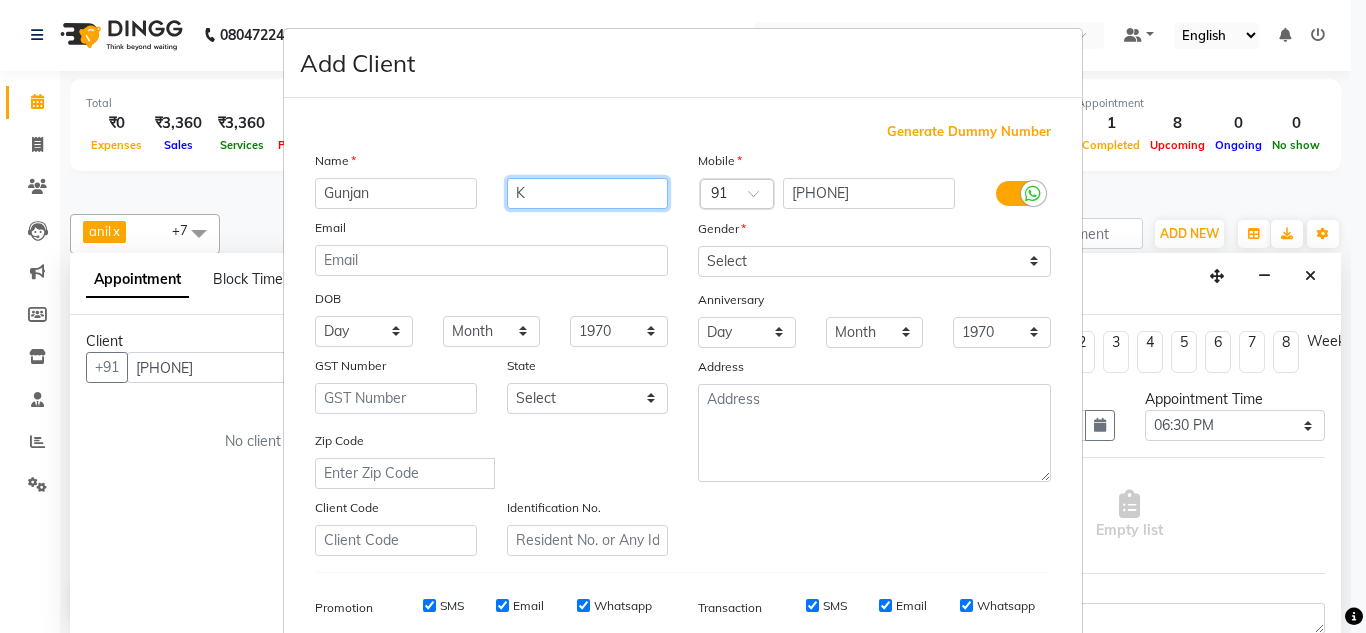type on "K" 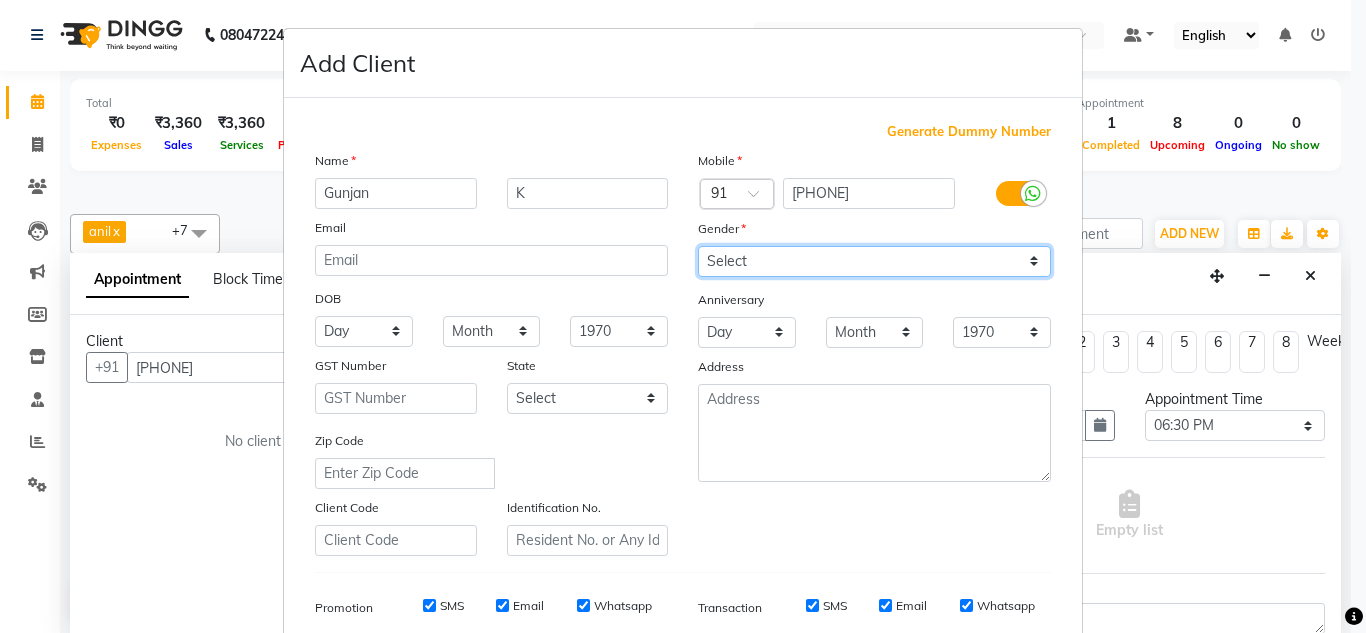 click on "Select Male Female Other Prefer Not To Say" at bounding box center [874, 261] 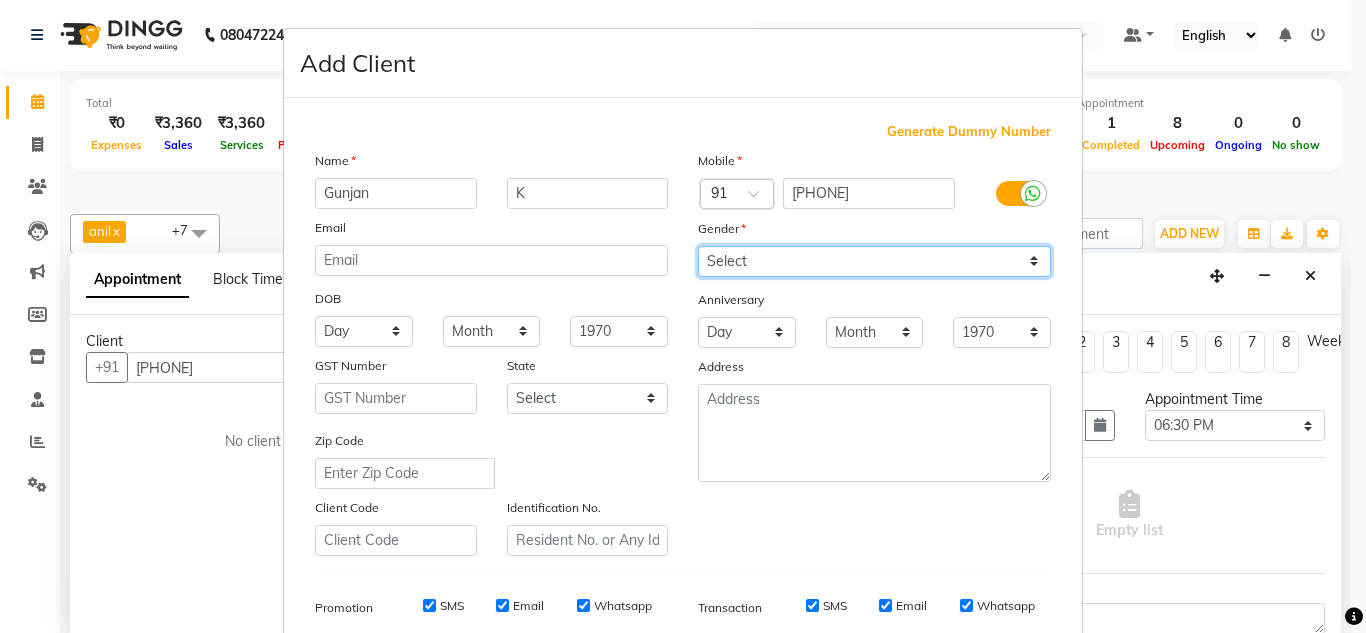 select on "female" 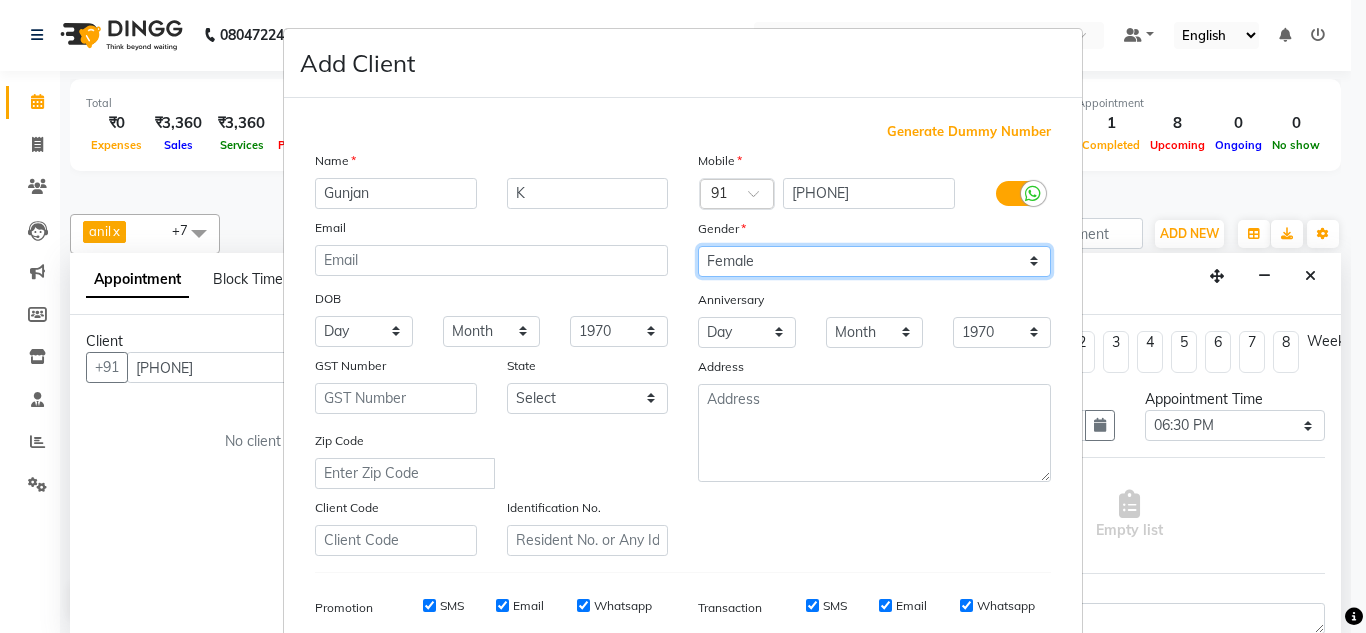 click on "Select Male Female Other Prefer Not To Say" at bounding box center (874, 261) 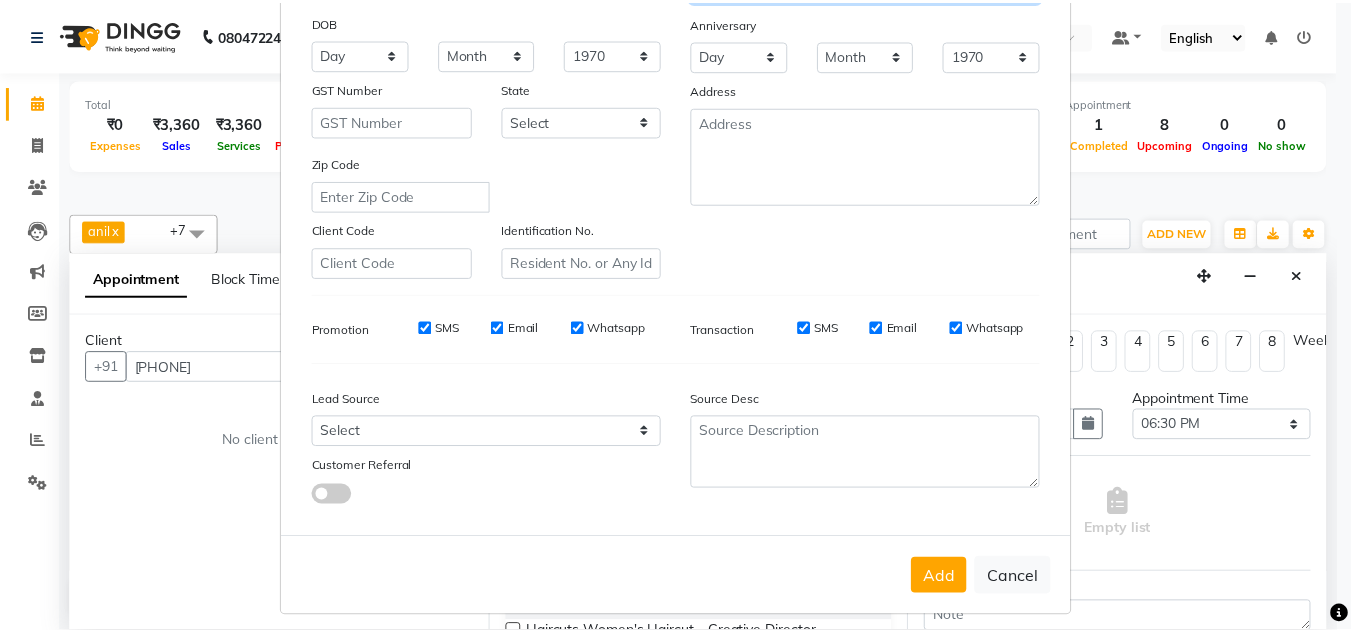 scroll, scrollTop: 278, scrollLeft: 0, axis: vertical 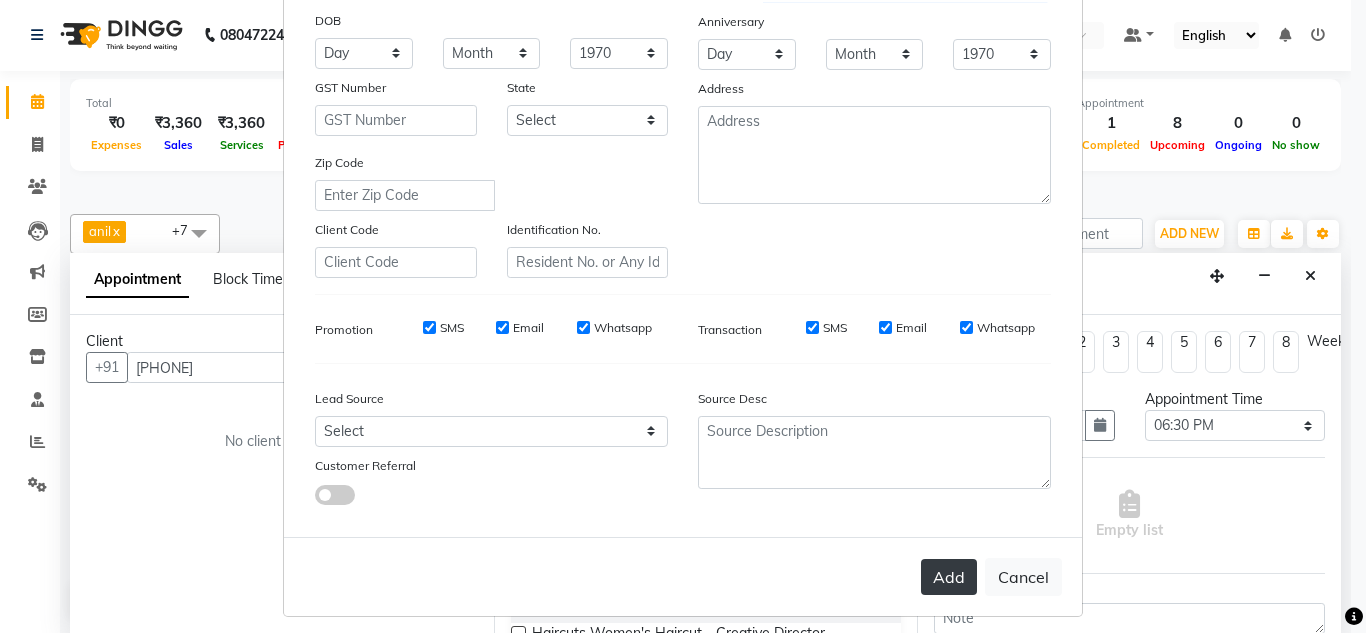 click on "Add" at bounding box center [949, 577] 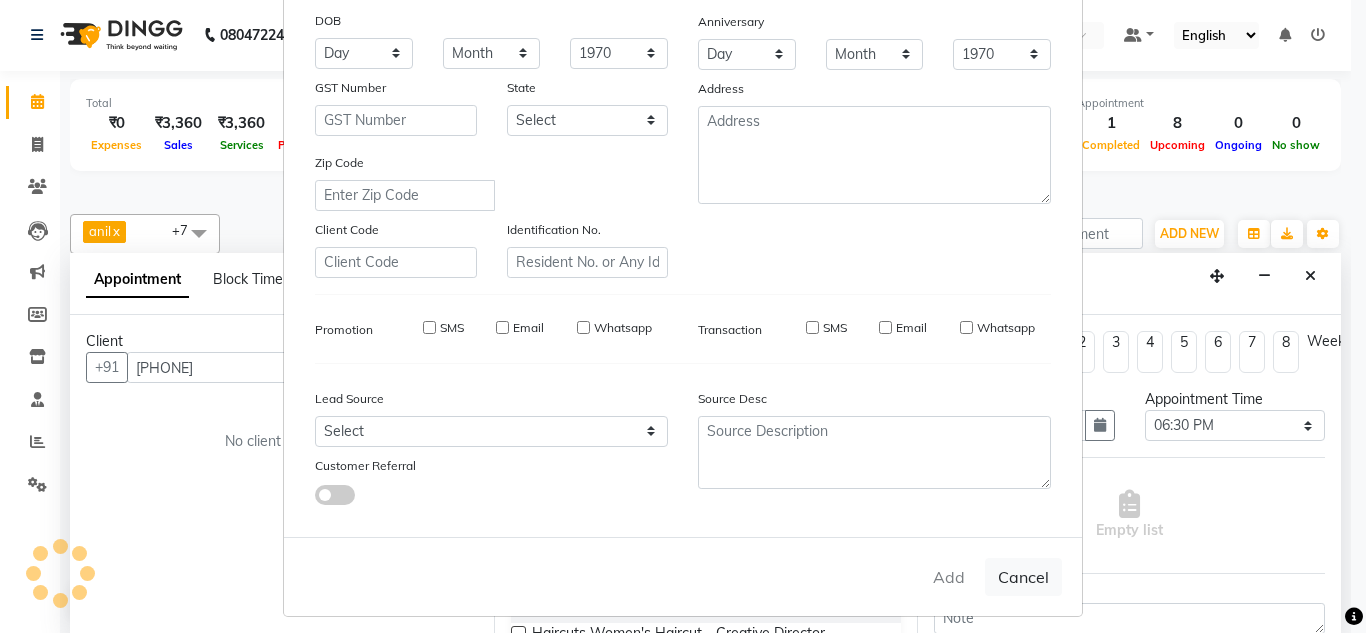type 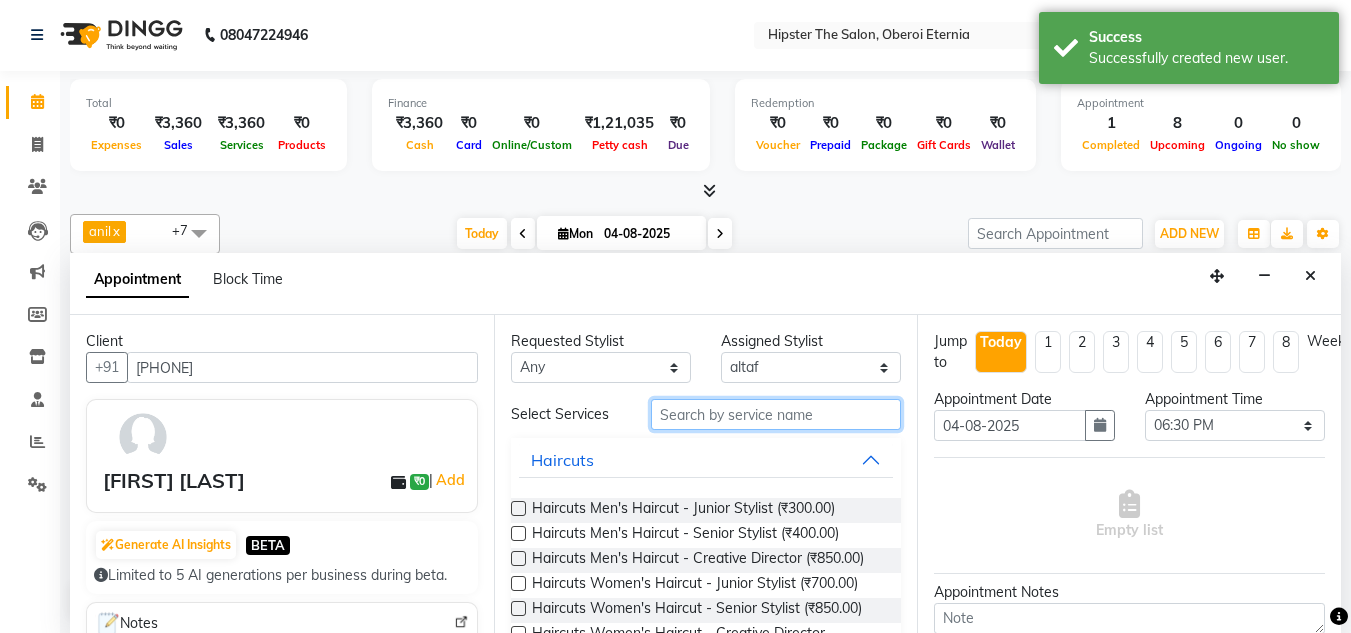 click at bounding box center [776, 414] 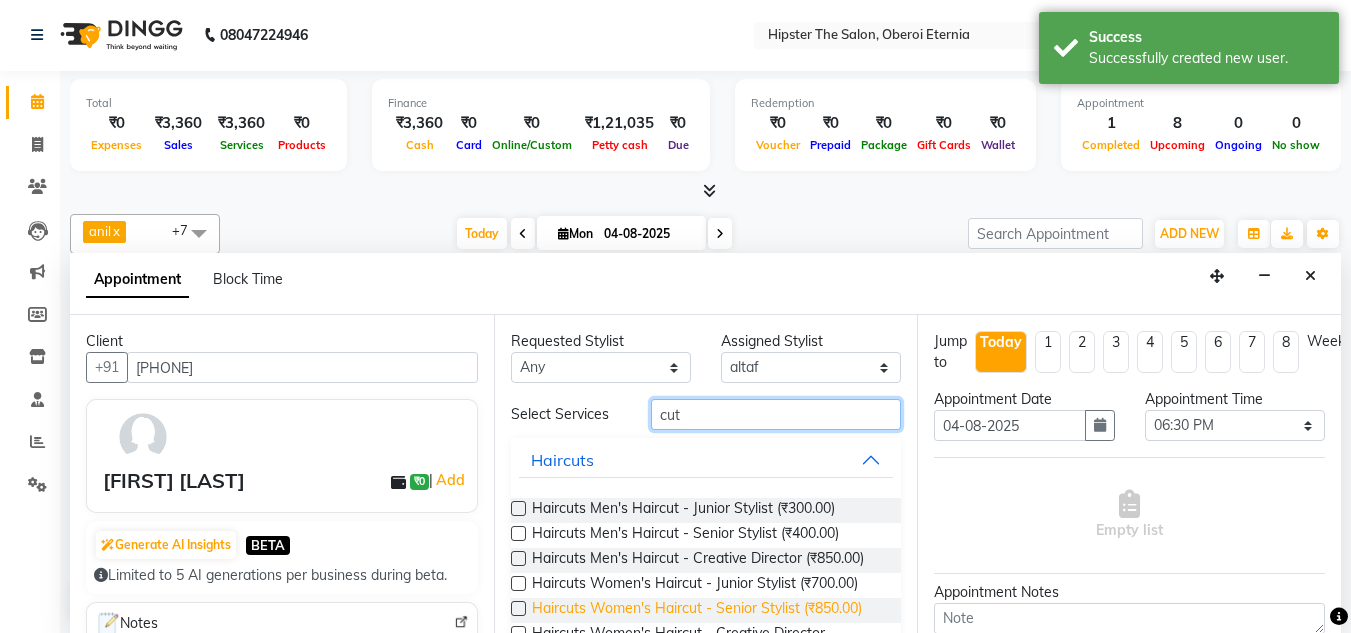 type on "cut" 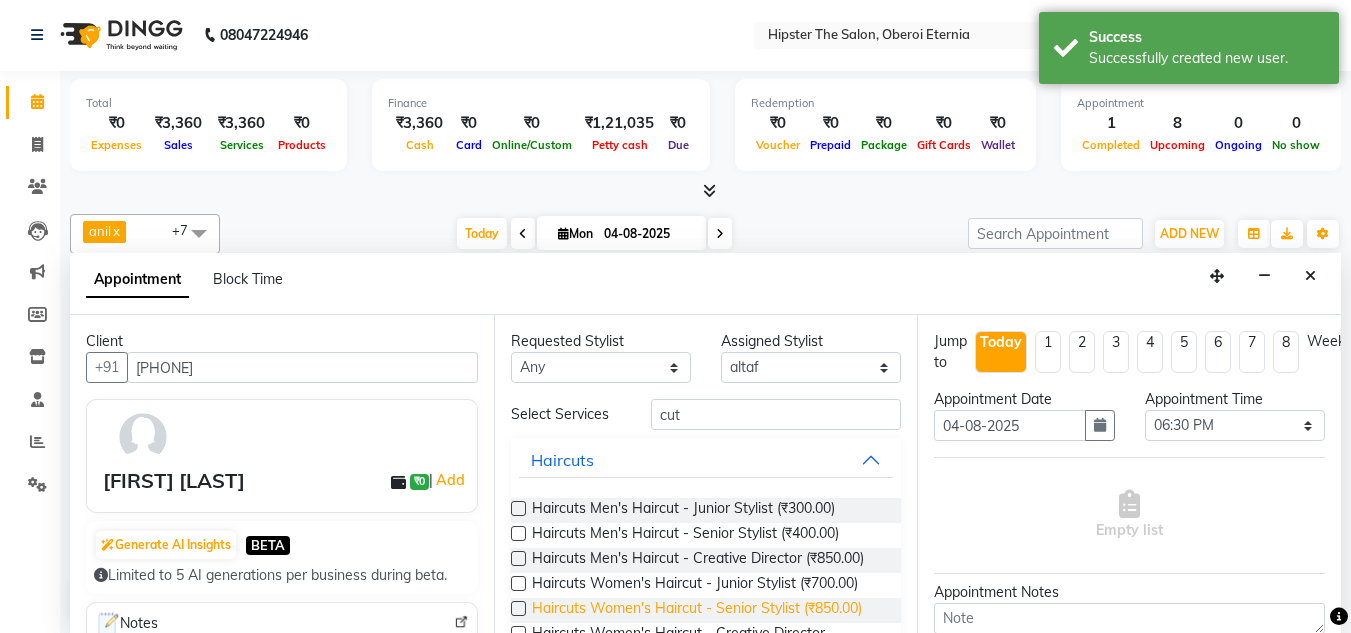 click on "Haircuts Women's Haircut - Senior Stylist (₹850.00)" at bounding box center (697, 610) 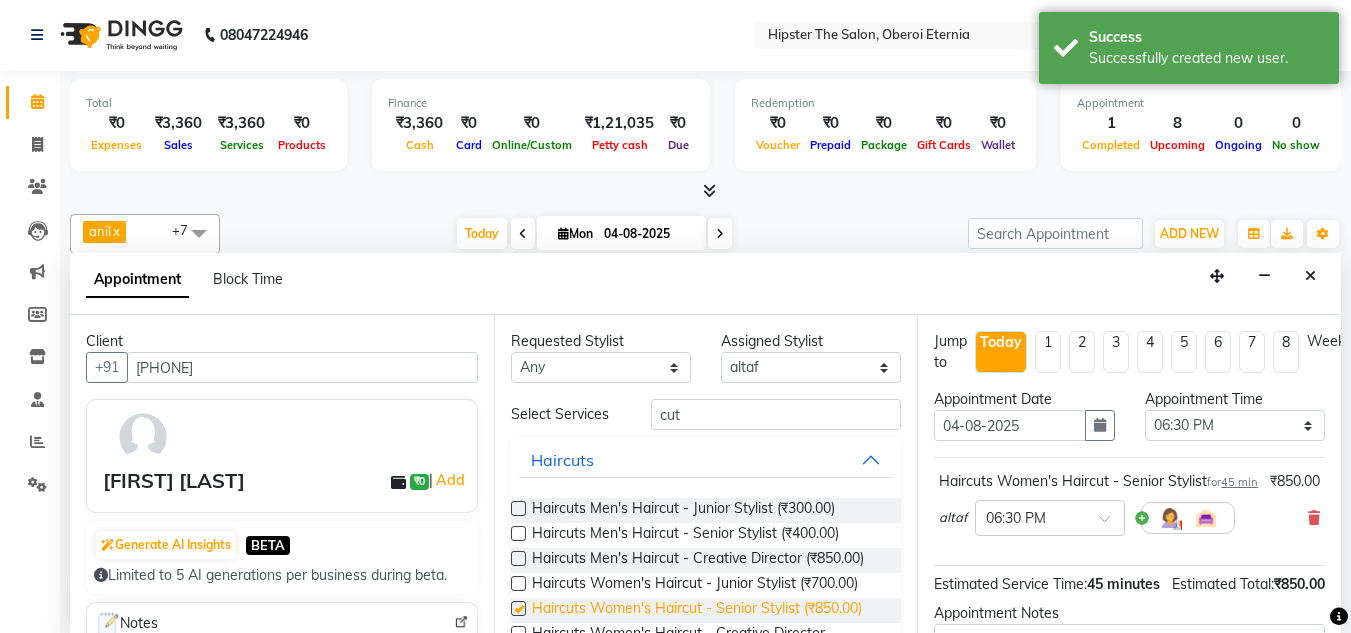 checkbox on "false" 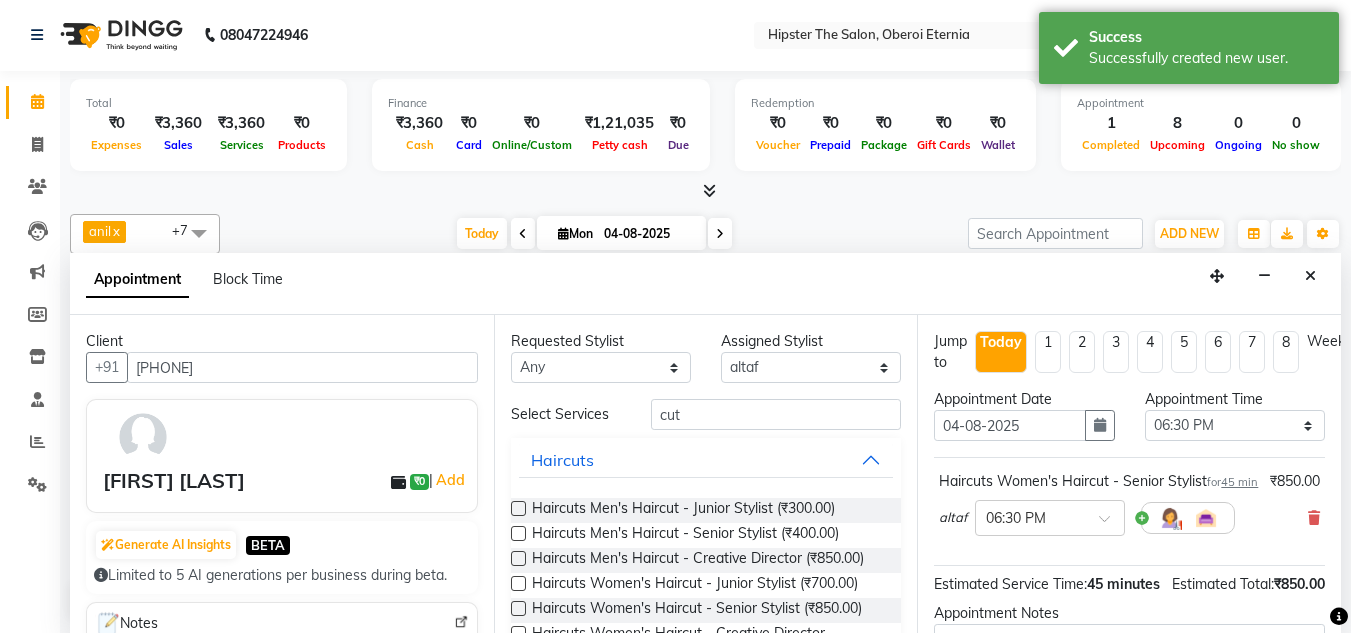 scroll, scrollTop: 265, scrollLeft: 0, axis: vertical 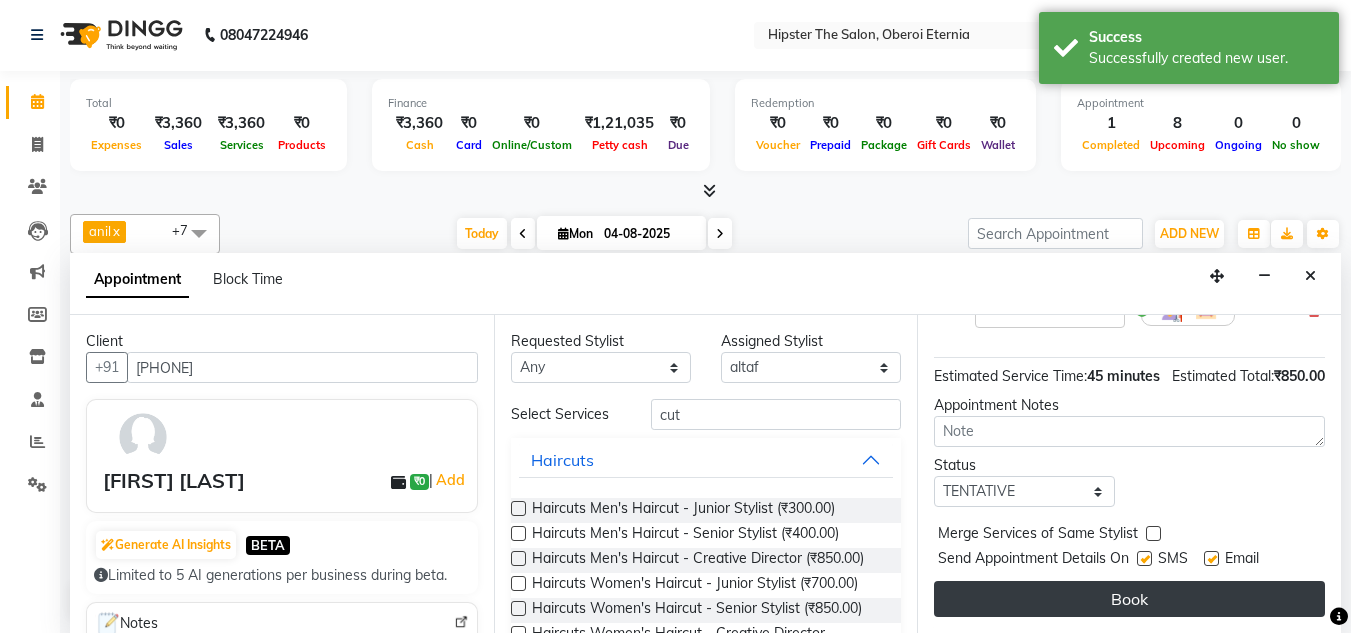 click on "Book" at bounding box center (1129, 599) 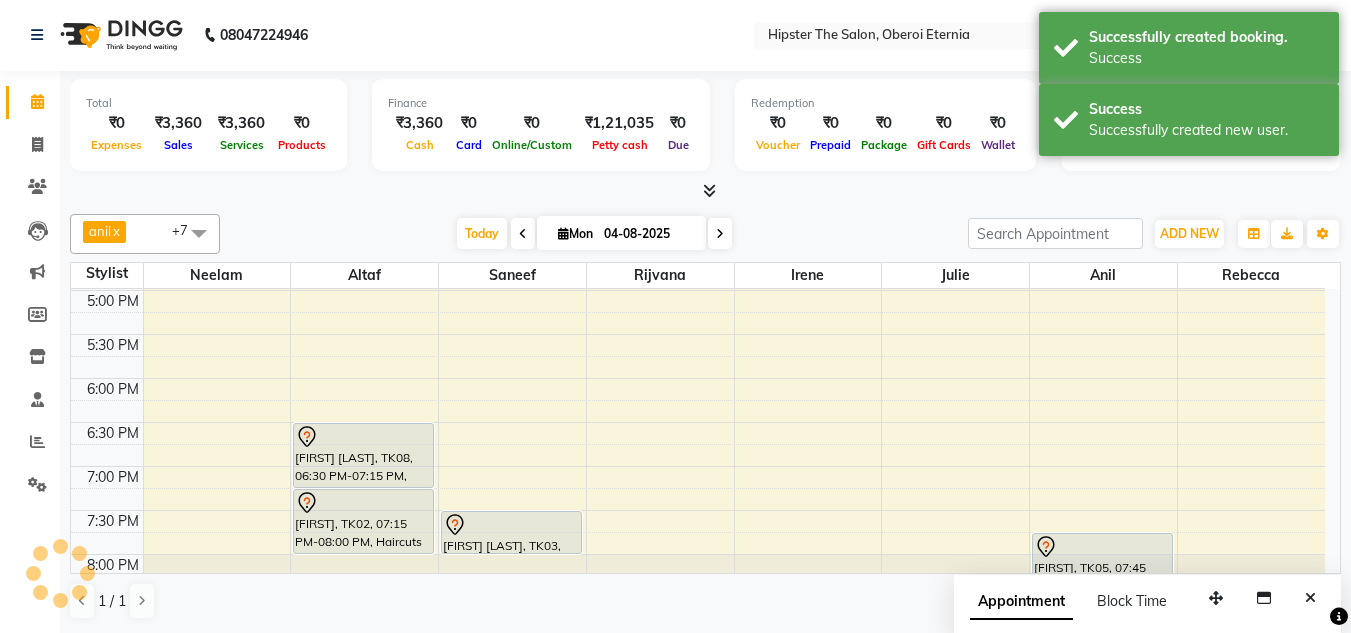 scroll, scrollTop: 0, scrollLeft: 0, axis: both 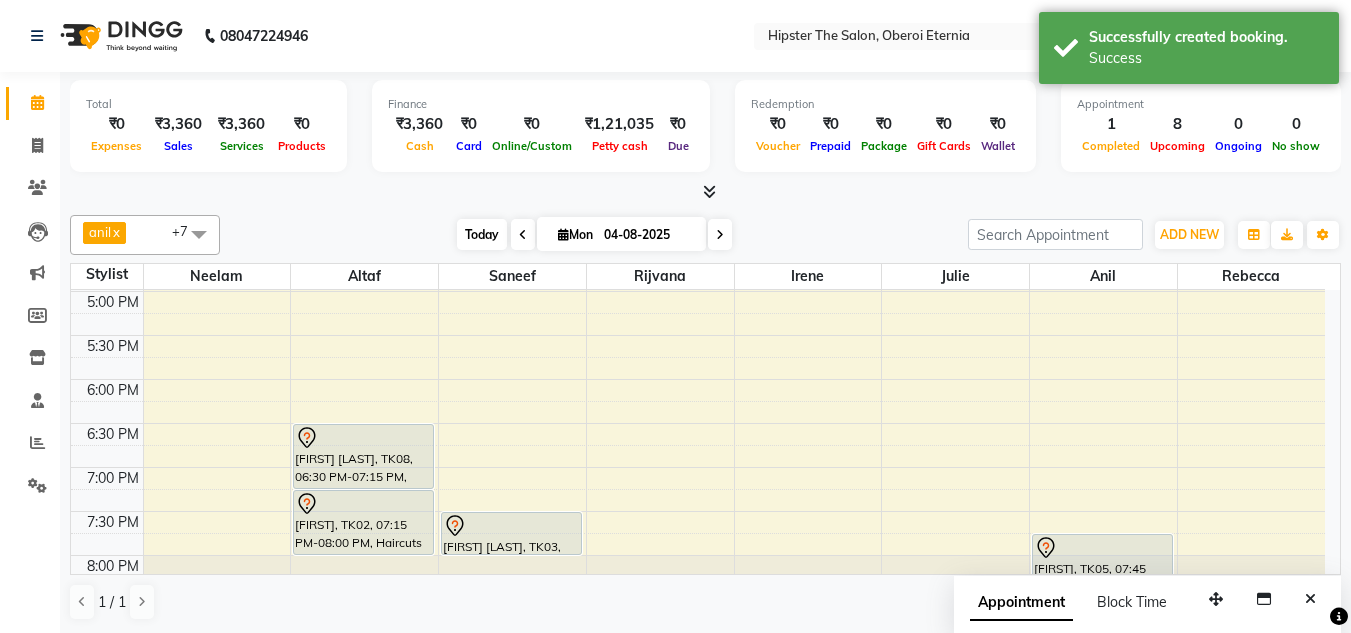 click on "Today" at bounding box center (482, 234) 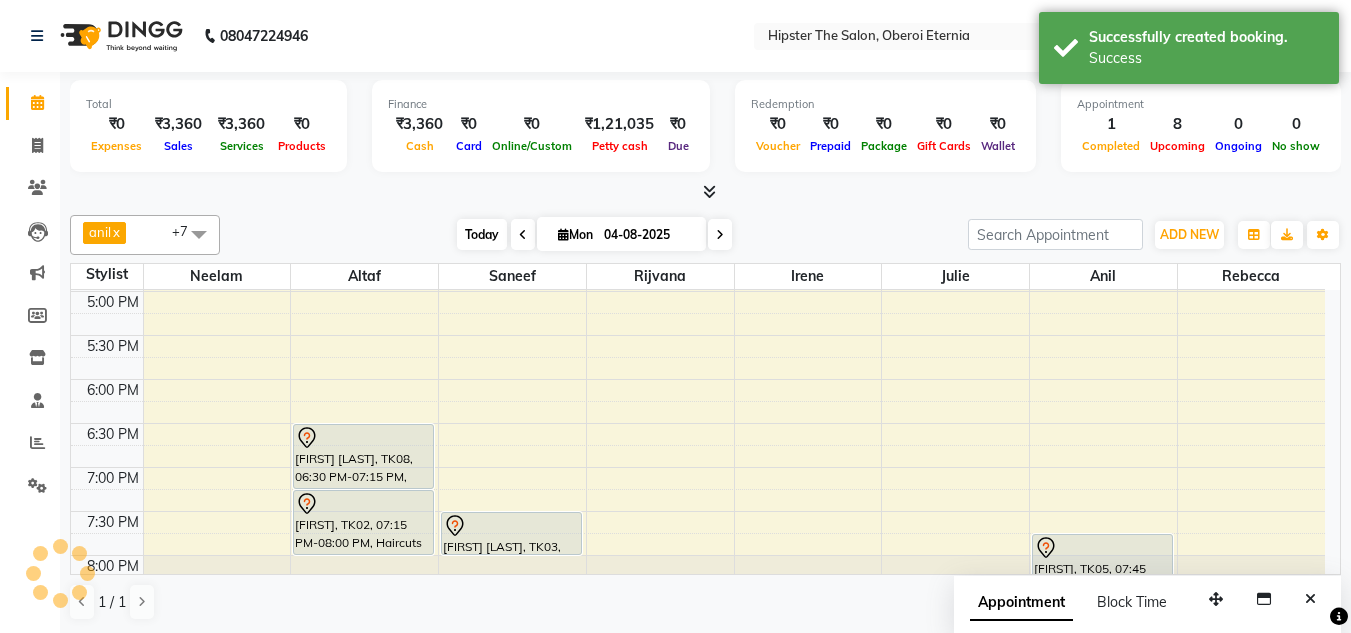 scroll, scrollTop: 441, scrollLeft: 0, axis: vertical 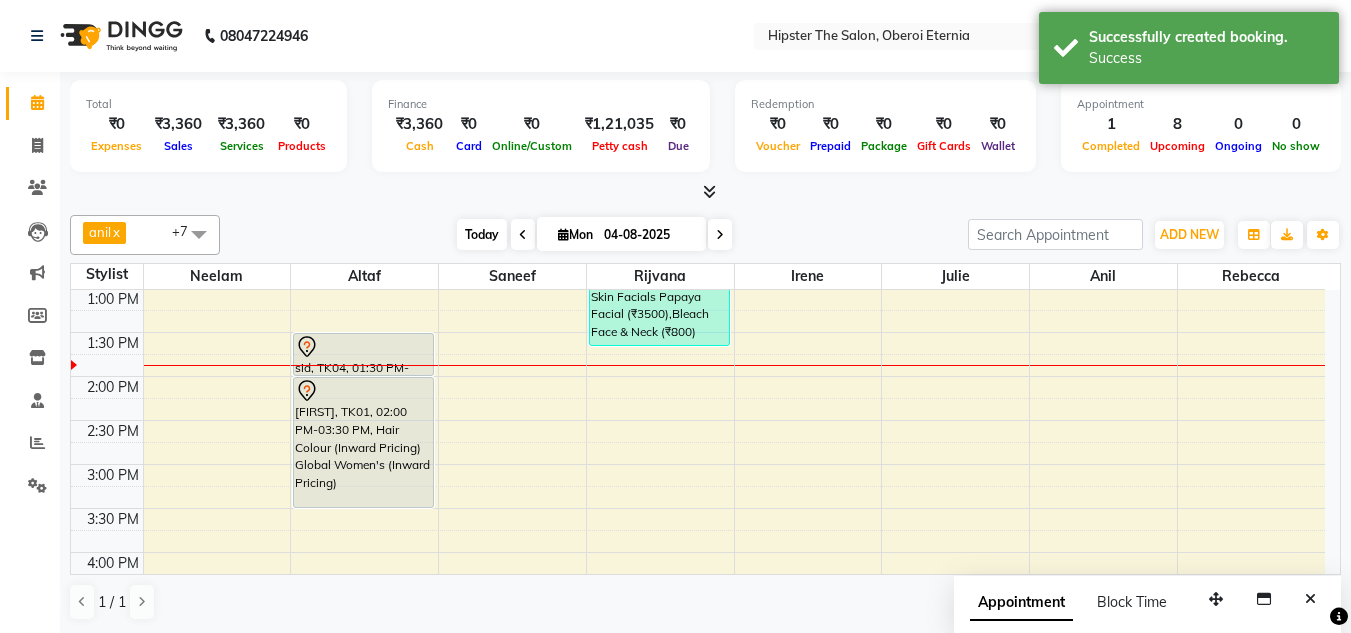 click on "Today" at bounding box center [482, 234] 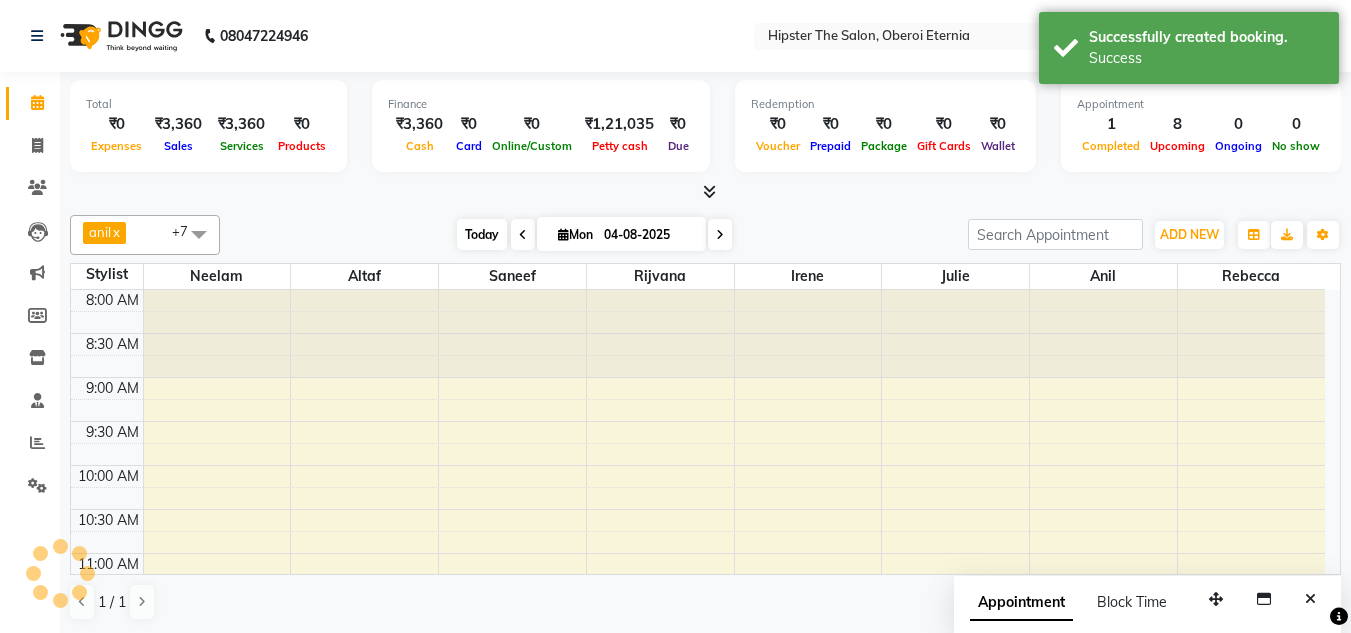 scroll, scrollTop: 441, scrollLeft: 0, axis: vertical 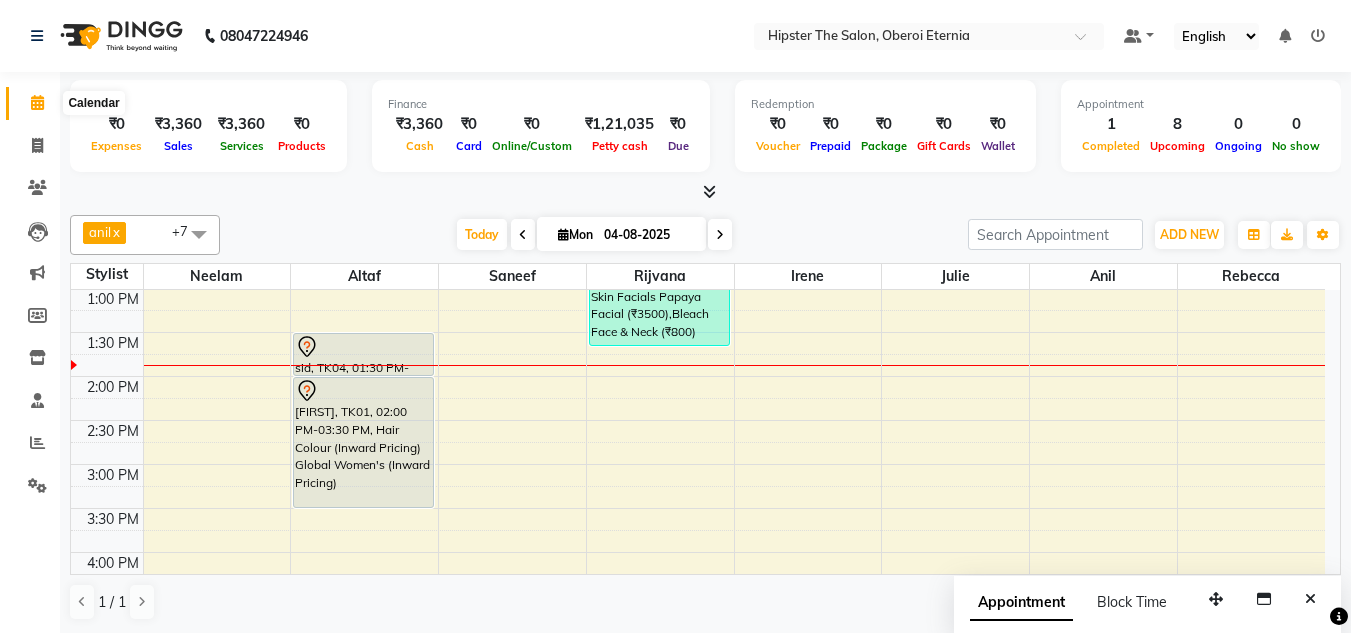 click 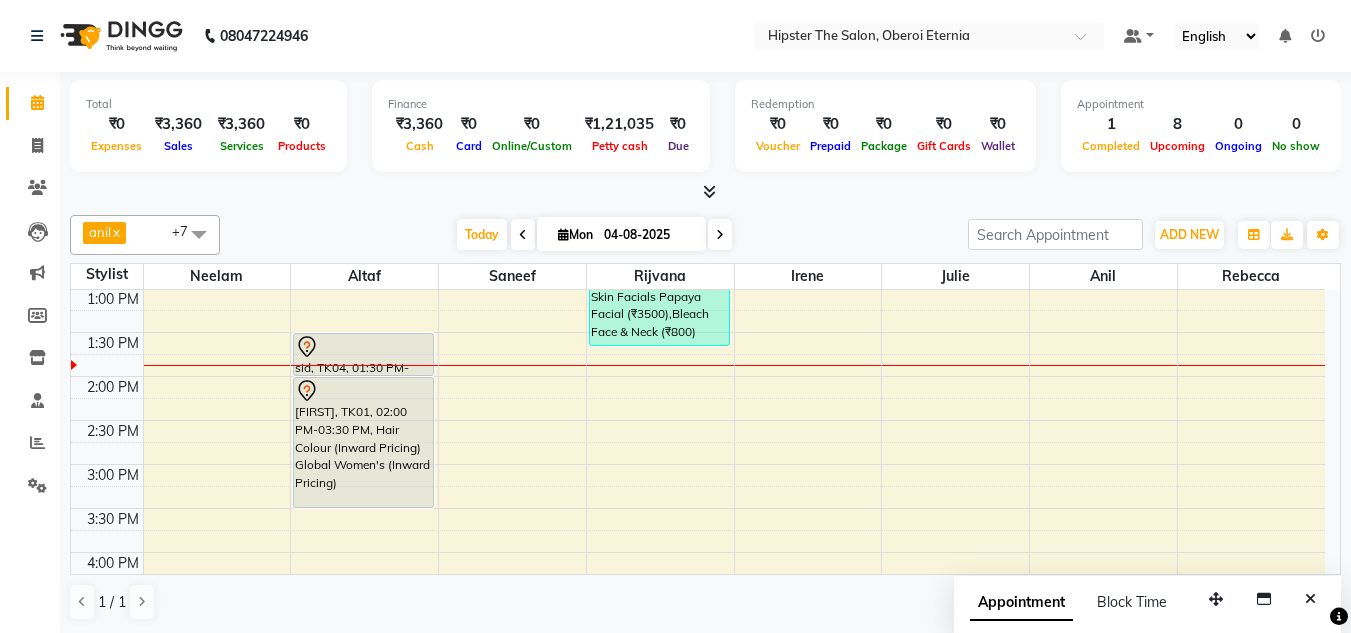 click 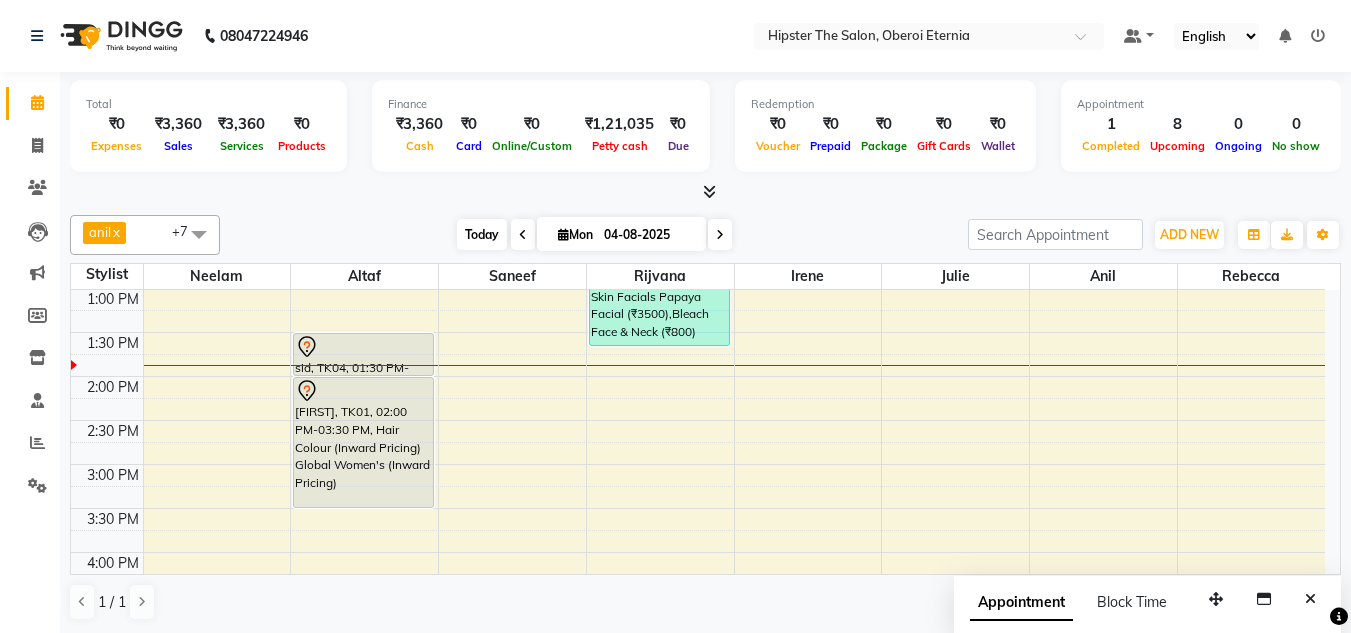 click on "Today" at bounding box center (482, 234) 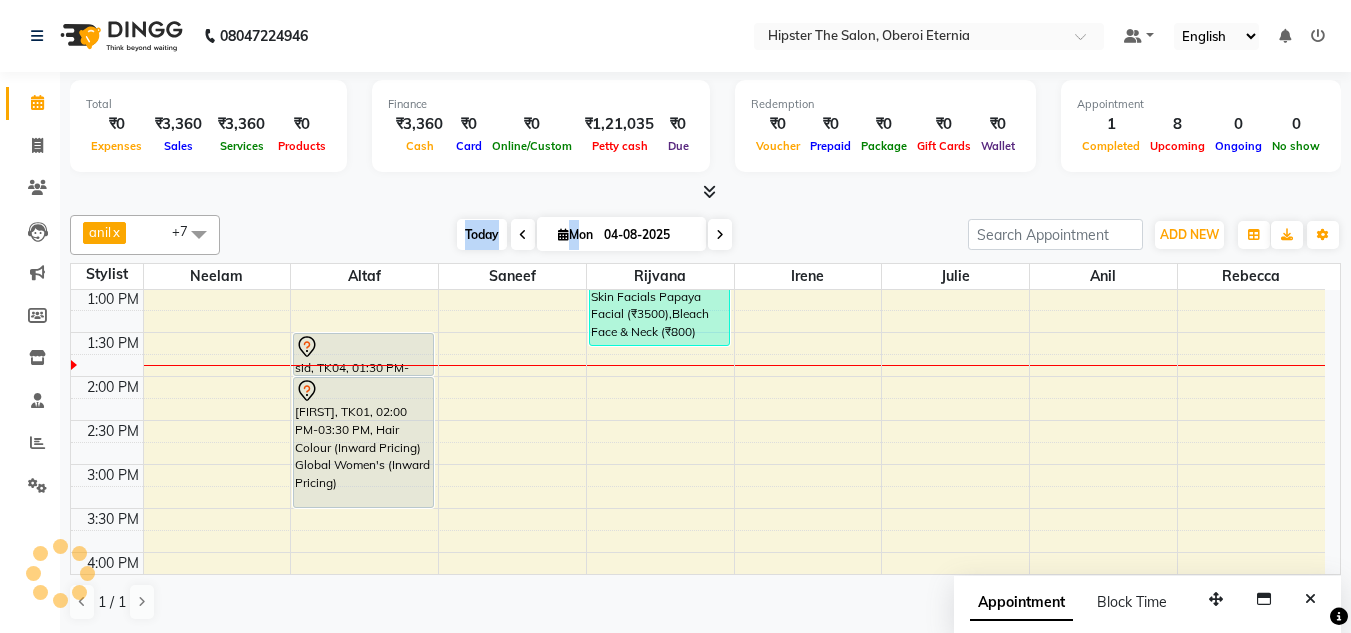 click on "Today" at bounding box center [482, 234] 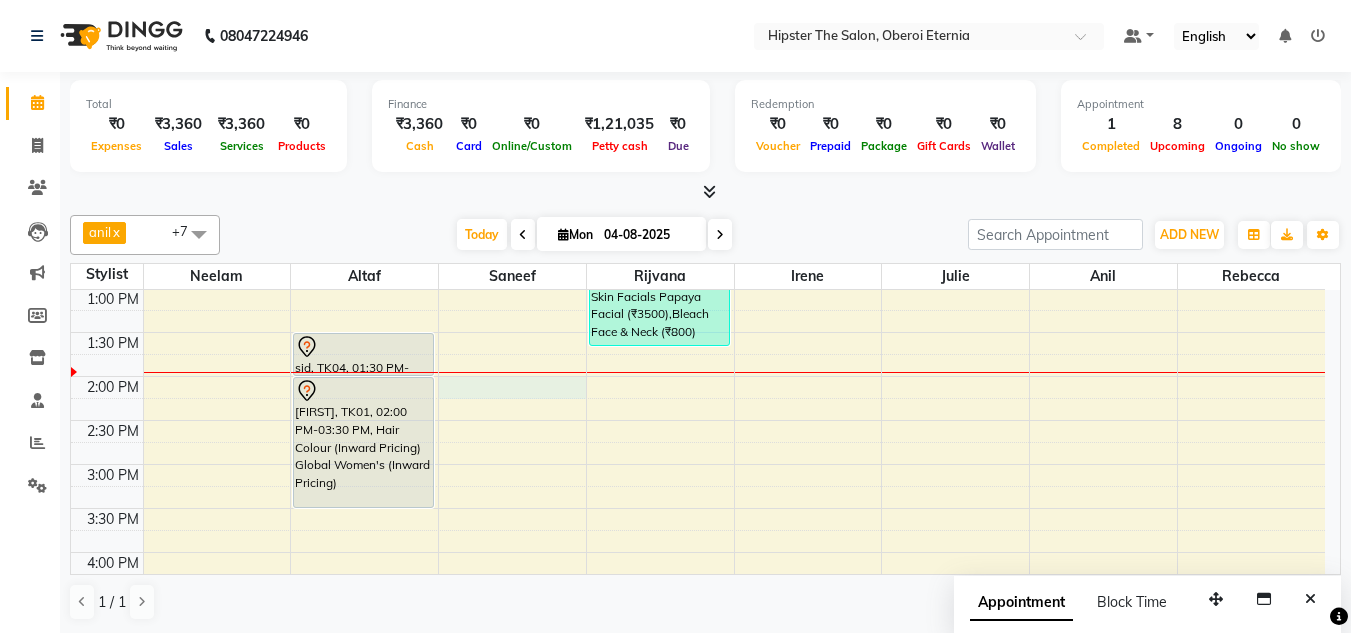 click on "8:00 AM 8:30 AM 9:00 AM 9:30 AM 10:00 AM 10:30 AM 11:00 AM 11:30 AM 12:00 PM 12:30 PM 1:00 PM 1:30 PM 2:00 PM 2:30 PM 3:00 PM 3:30 PM 4:00 PM 4:30 PM 5:00 PM 5:30 PM 6:00 PM 6:30 PM 7:00 PM 7:30 PM 8:00 PM 8:30 PM             sid, TK04, 01:30 PM-02:00 PM, Haircuts Men's Haircut - Senior Stylist             anna, TK01, 02:00 PM-03:30 PM, Hair Colour (Inward Pricing) Global Women's (Inward Pricing)             Gunjan K, TK08, 06:30 PM-07:15 PM, Haircuts Women's Haircut - Senior Stylist             Harshda, TK02, 07:15 PM-08:00 PM, Haircuts Women's Haircut - Senior Stylist             deepak nadu, TK03, 07:30 PM-08:00 PM, Haircuts Men's Haircut - Junior Stylist     Shashank govlkar, TK07, 12:20 PM-01:40 PM, Skin Facials Papaya Facial (₹3500),Bleach Face & Neck (₹800)             vishal, TK05, 07:45 PM-08:15 PM, Haircuts Men's Haircut - Junior Stylist" at bounding box center [698, 420] 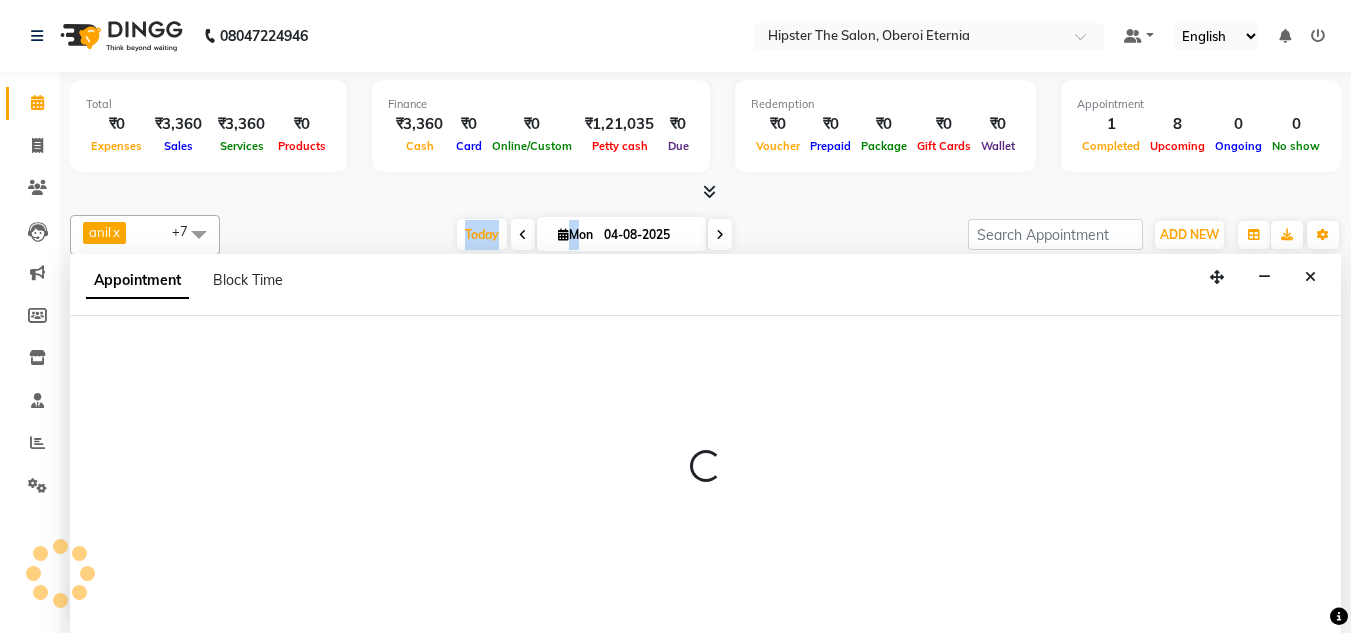 scroll, scrollTop: 1, scrollLeft: 0, axis: vertical 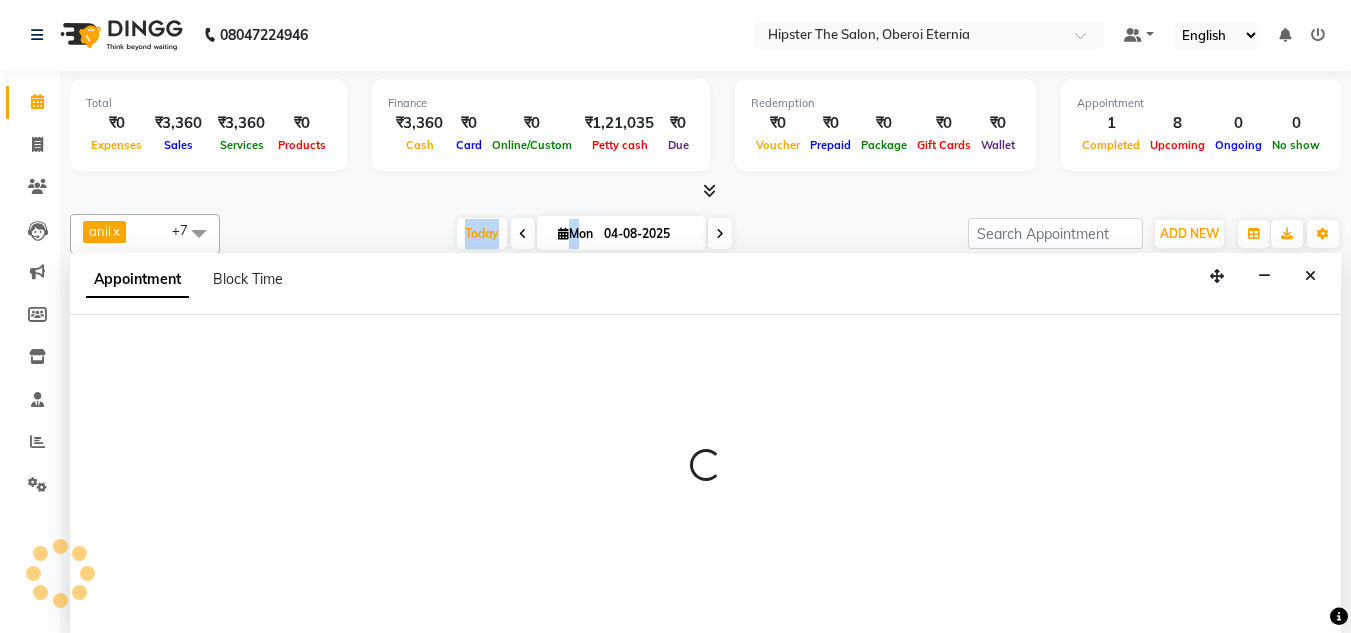 select on "85980" 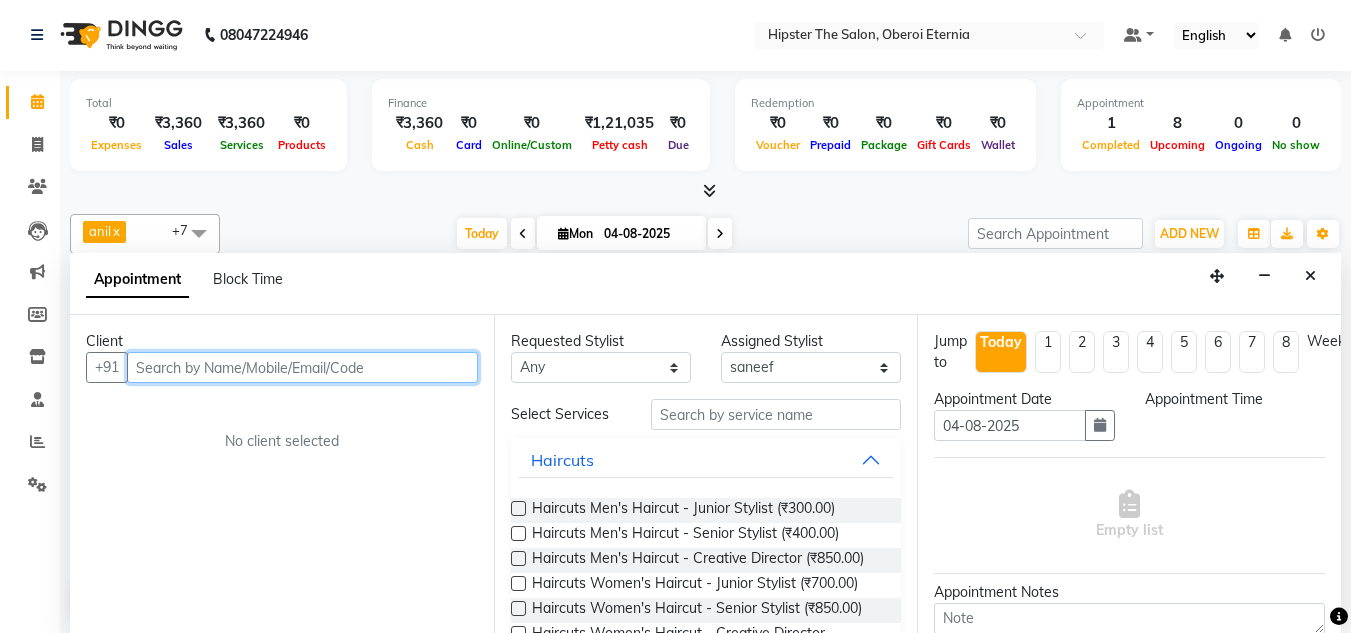 select on "840" 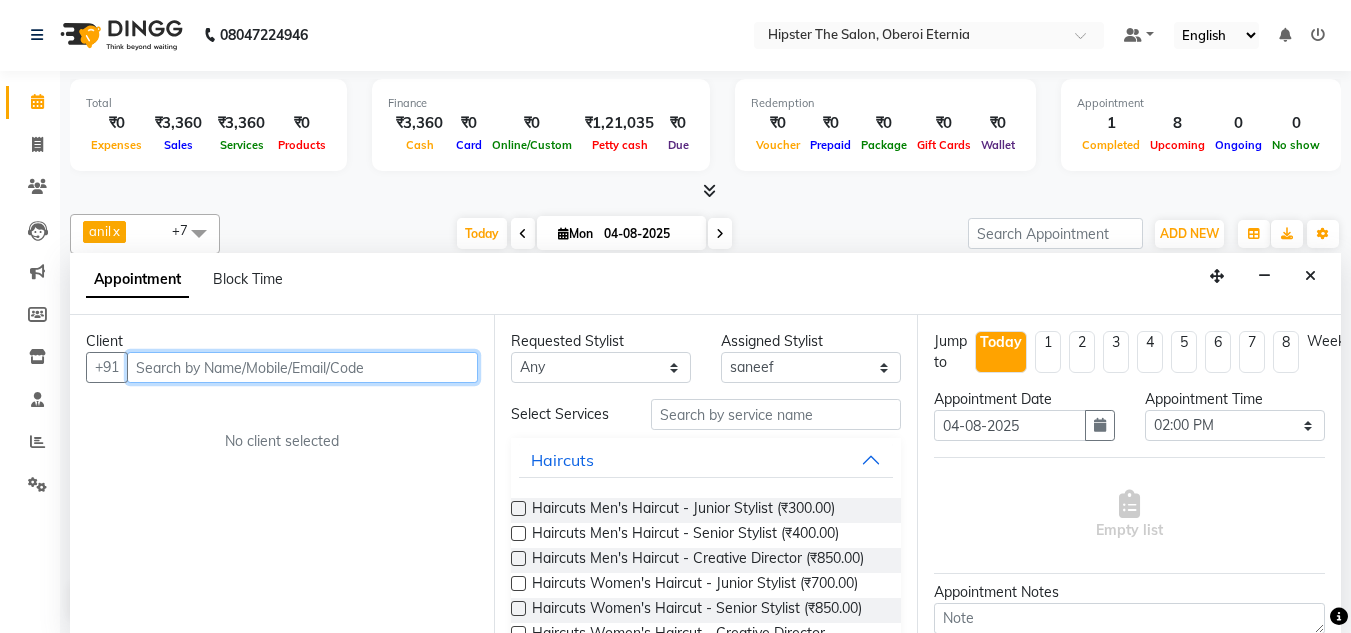 click at bounding box center (302, 367) 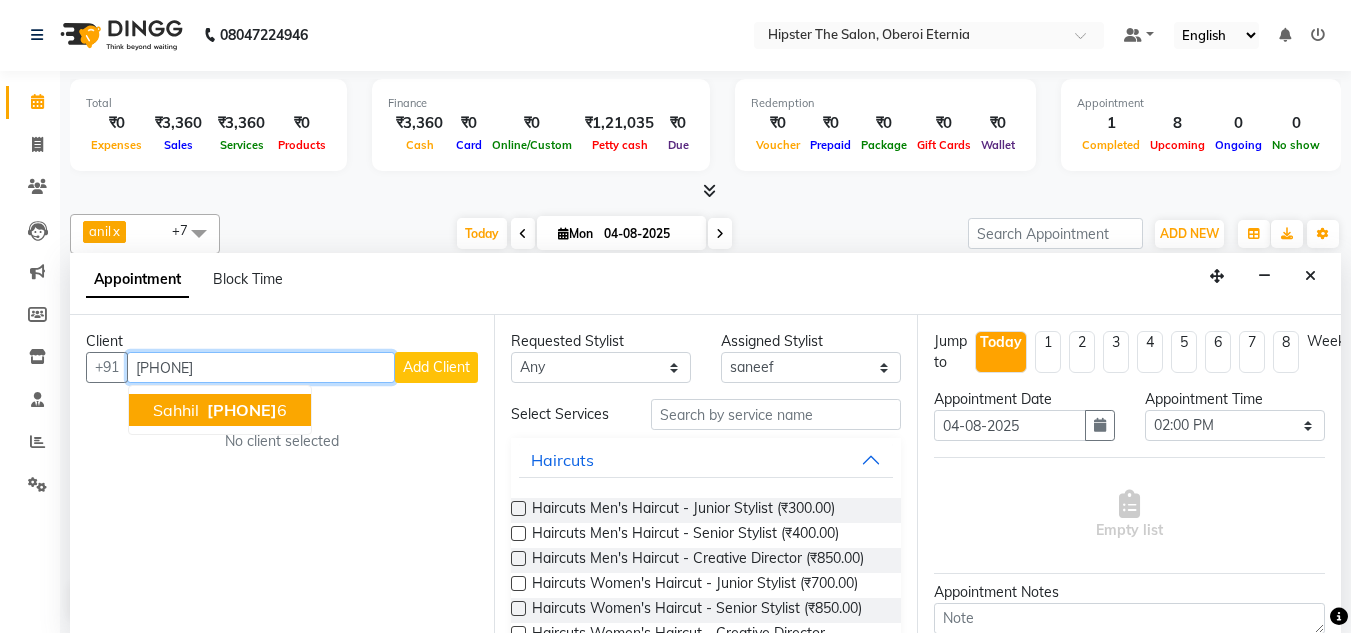 click on "[PHONE]" at bounding box center (242, 410) 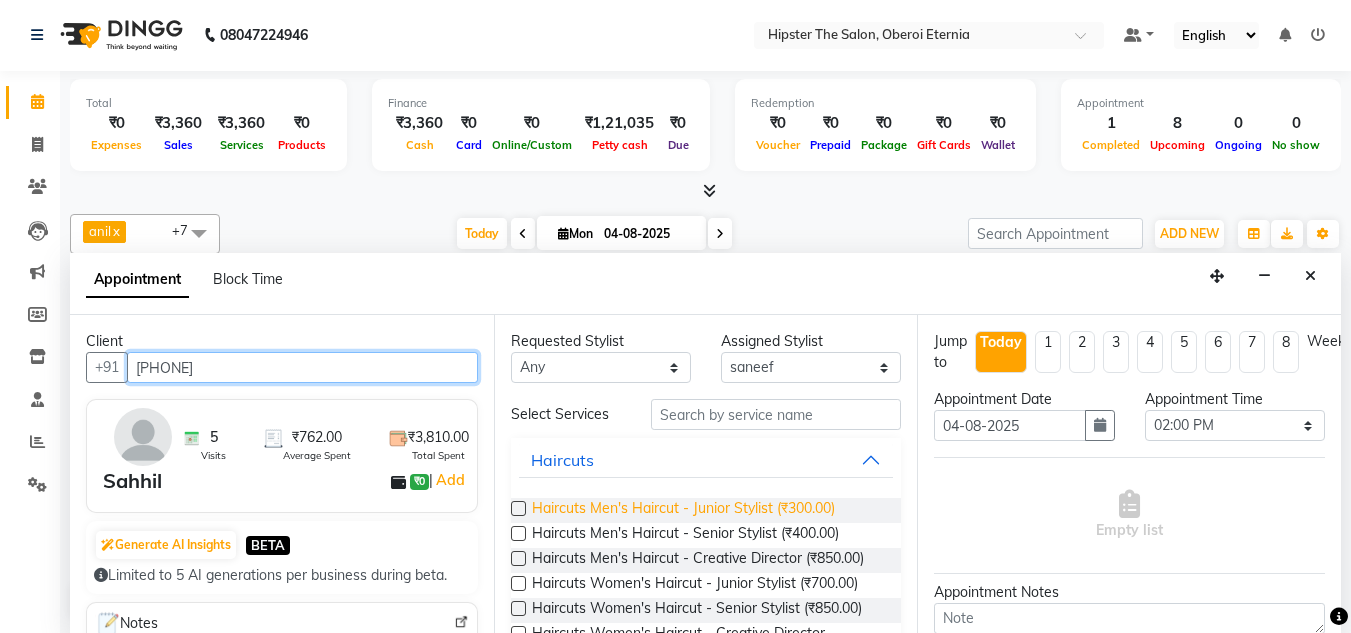 type on "[PHONE]" 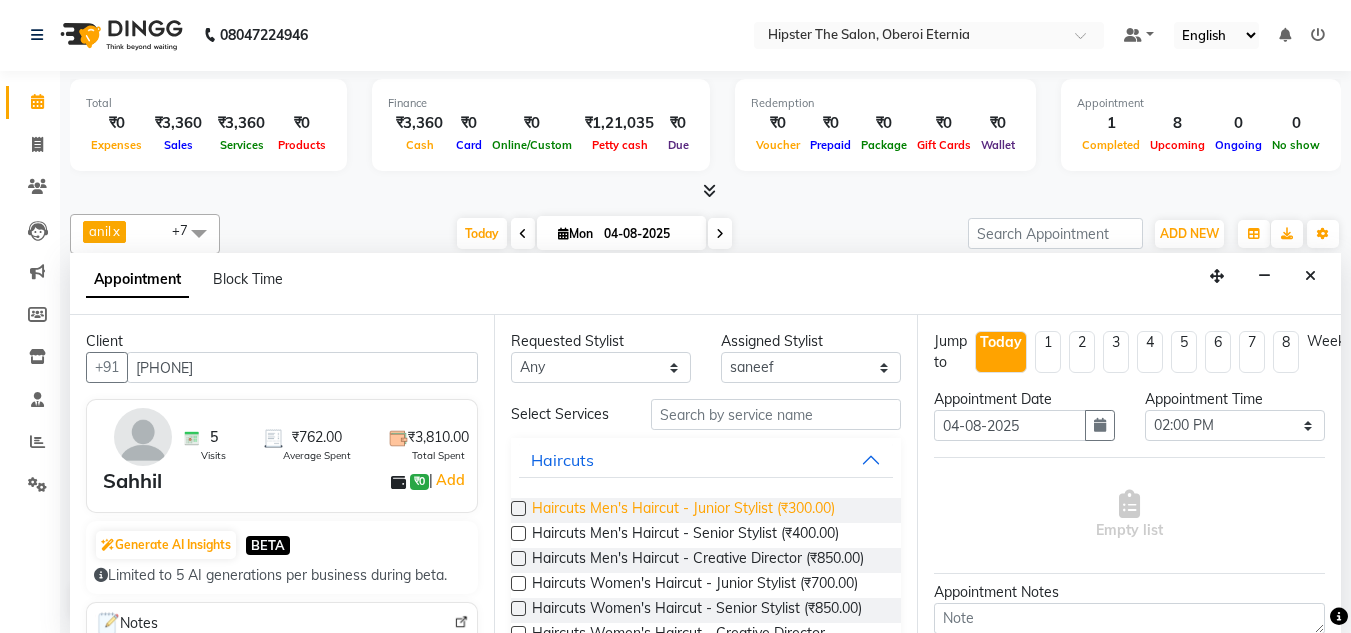 click on "Haircuts Men's Haircut - Junior Stylist (₹300.00)" at bounding box center (683, 510) 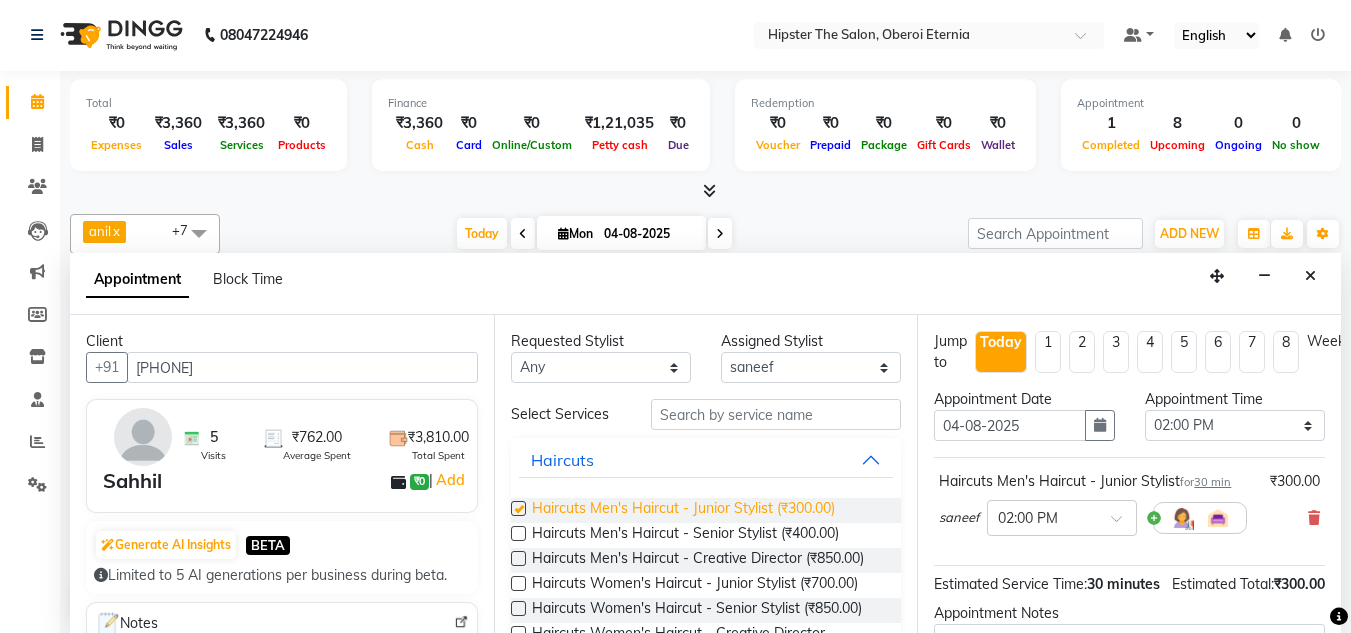 checkbox on "false" 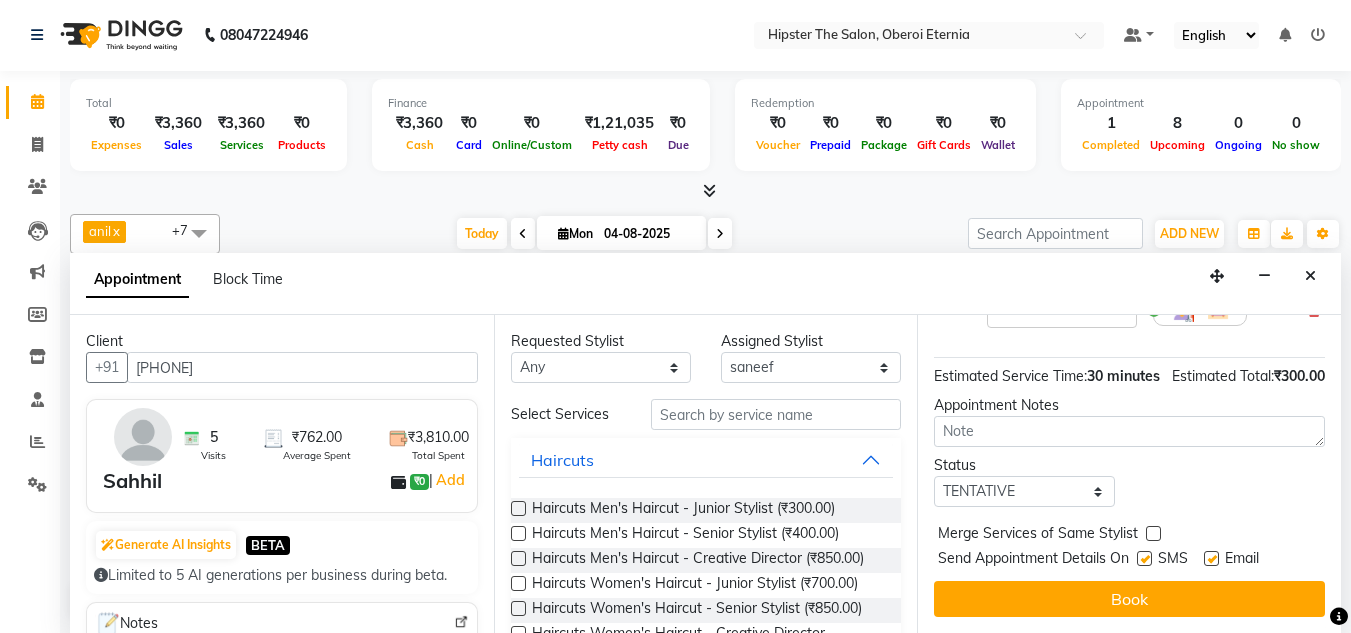scroll, scrollTop: 244, scrollLeft: 0, axis: vertical 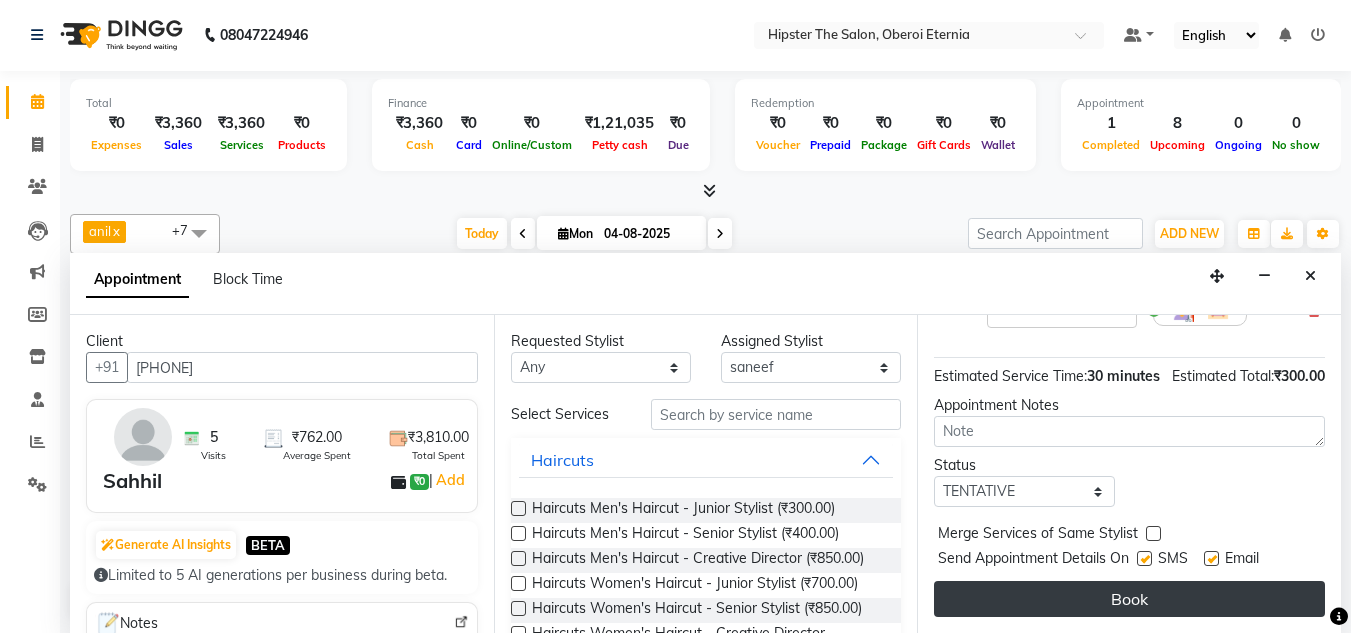 click on "Book" at bounding box center (1129, 599) 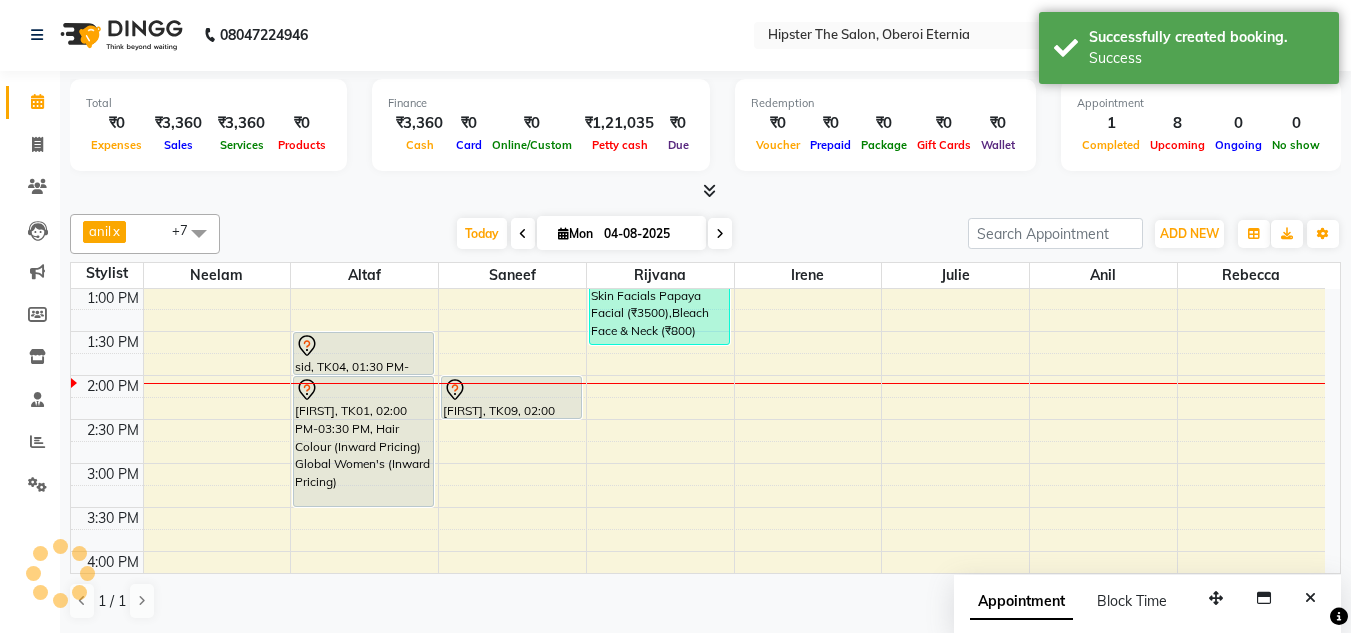 scroll, scrollTop: 0, scrollLeft: 0, axis: both 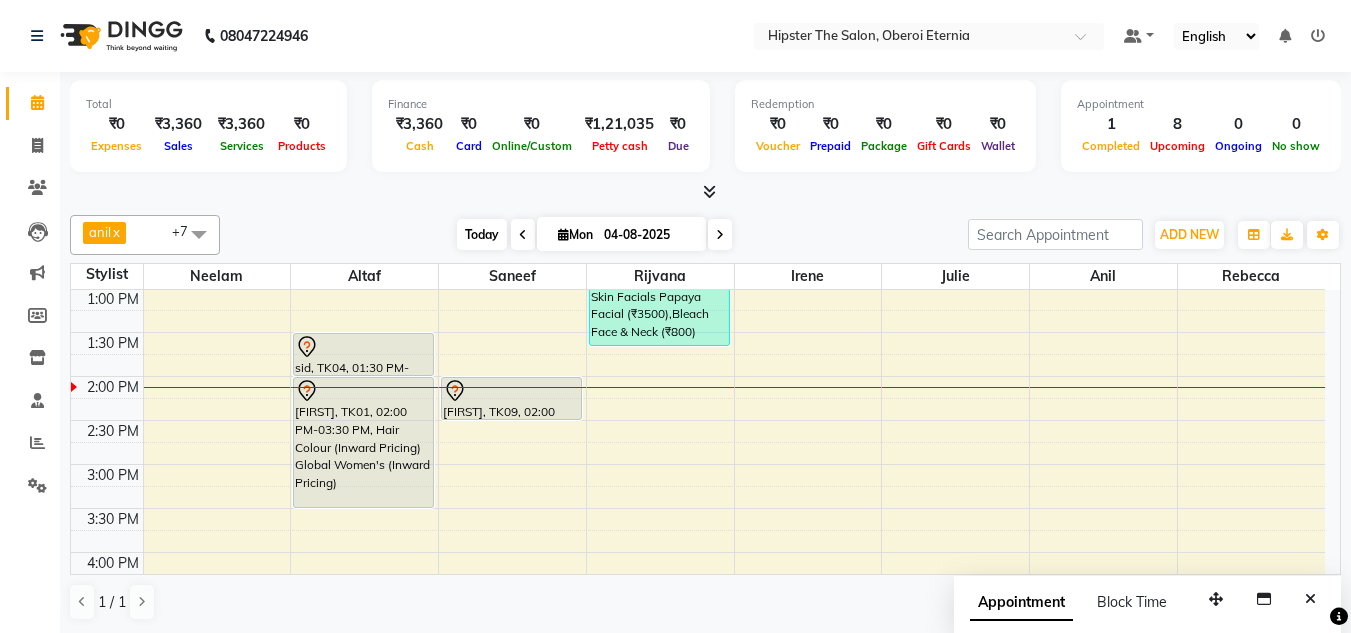 click on "Today" at bounding box center (482, 234) 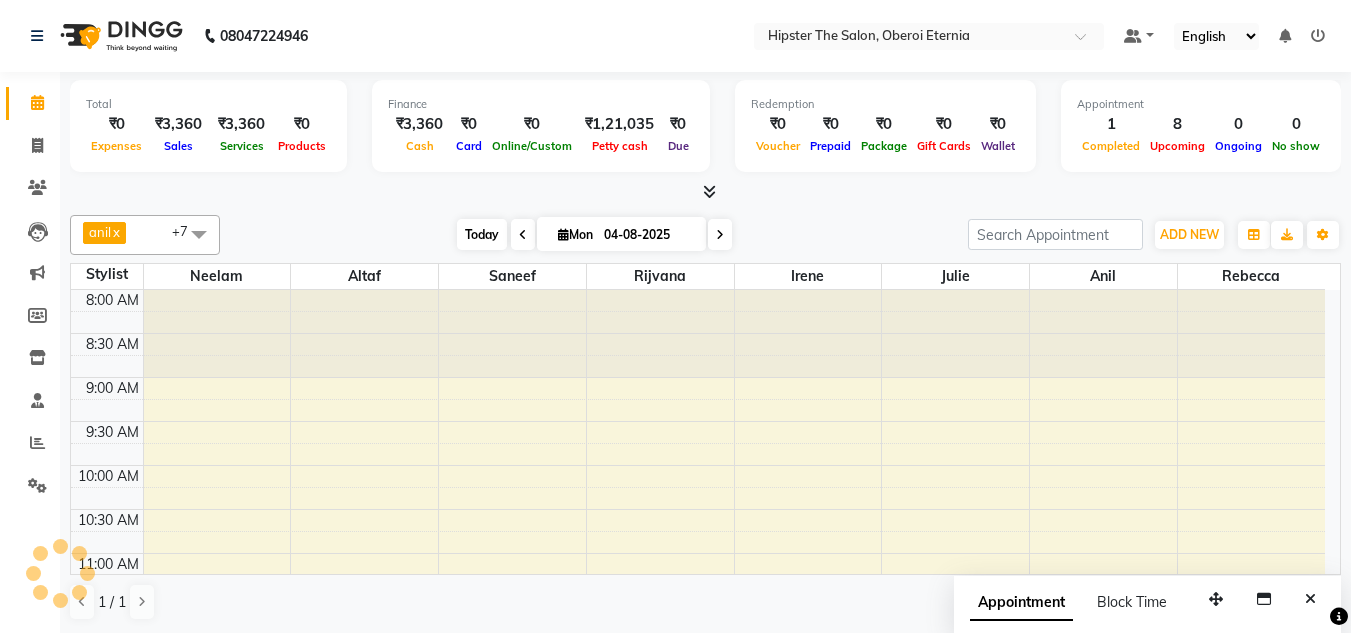 scroll, scrollTop: 529, scrollLeft: 0, axis: vertical 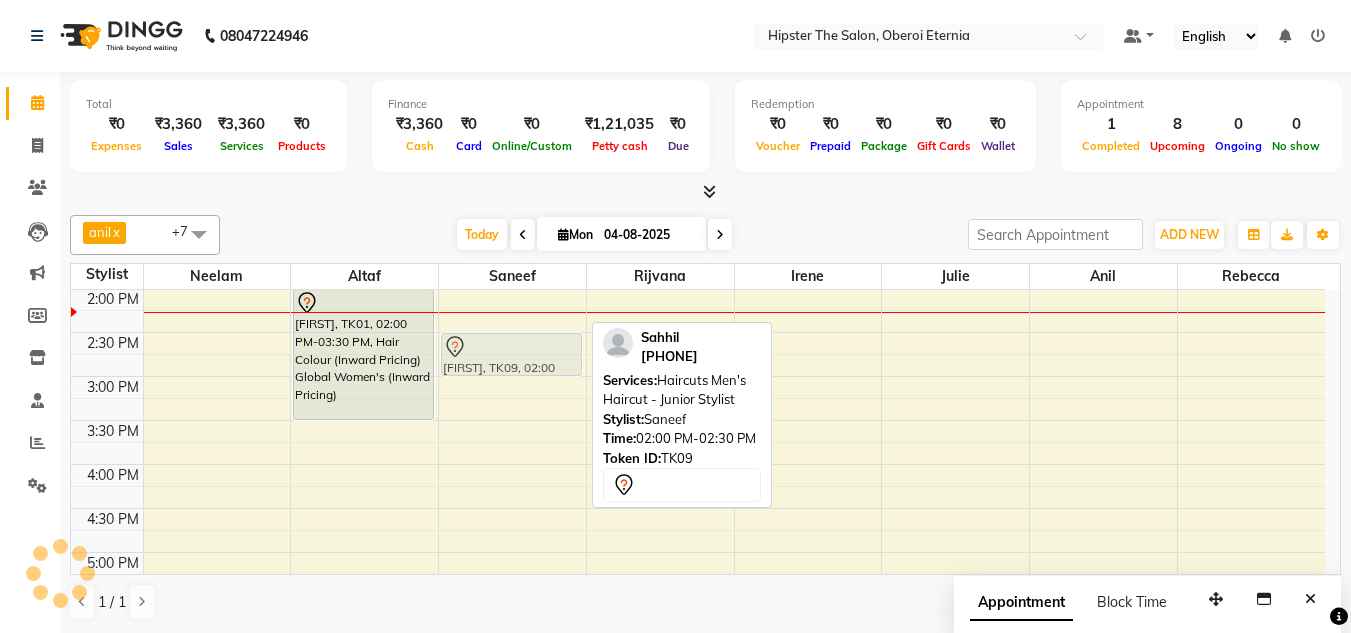 drag, startPoint x: 544, startPoint y: 303, endPoint x: 543, endPoint y: 347, distance: 44.011364 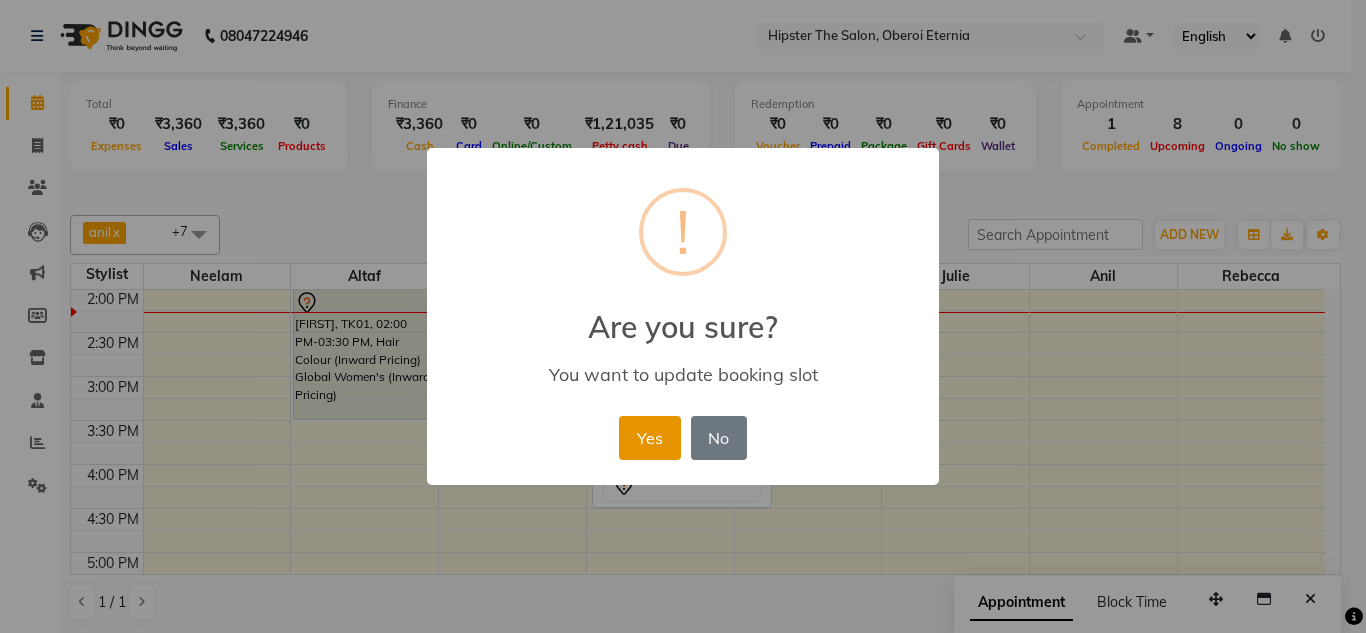 click on "Yes" at bounding box center (649, 438) 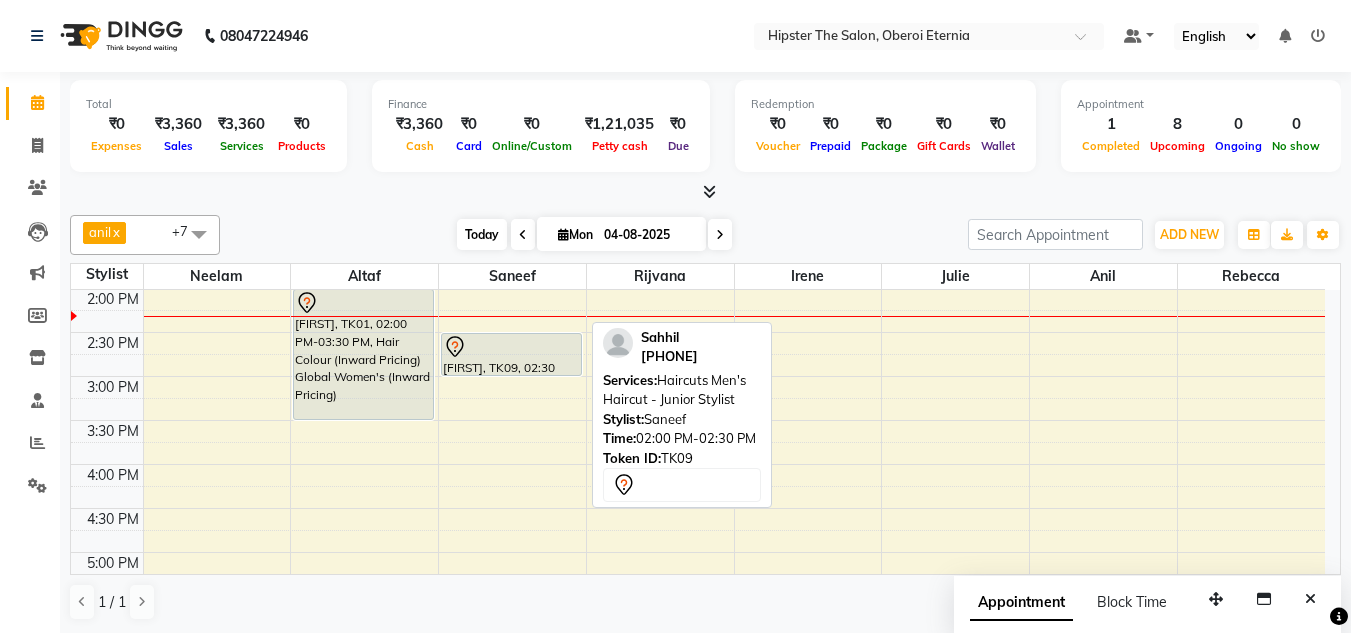 click on "Today" at bounding box center (482, 234) 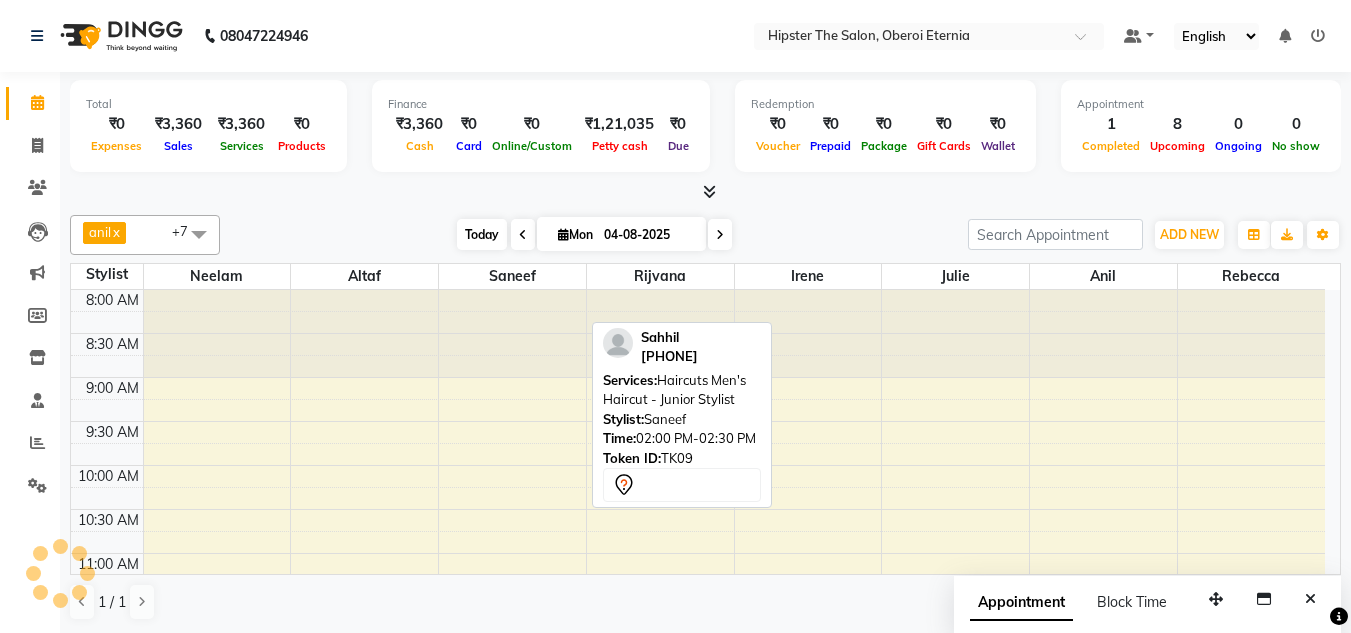 scroll, scrollTop: 529, scrollLeft: 0, axis: vertical 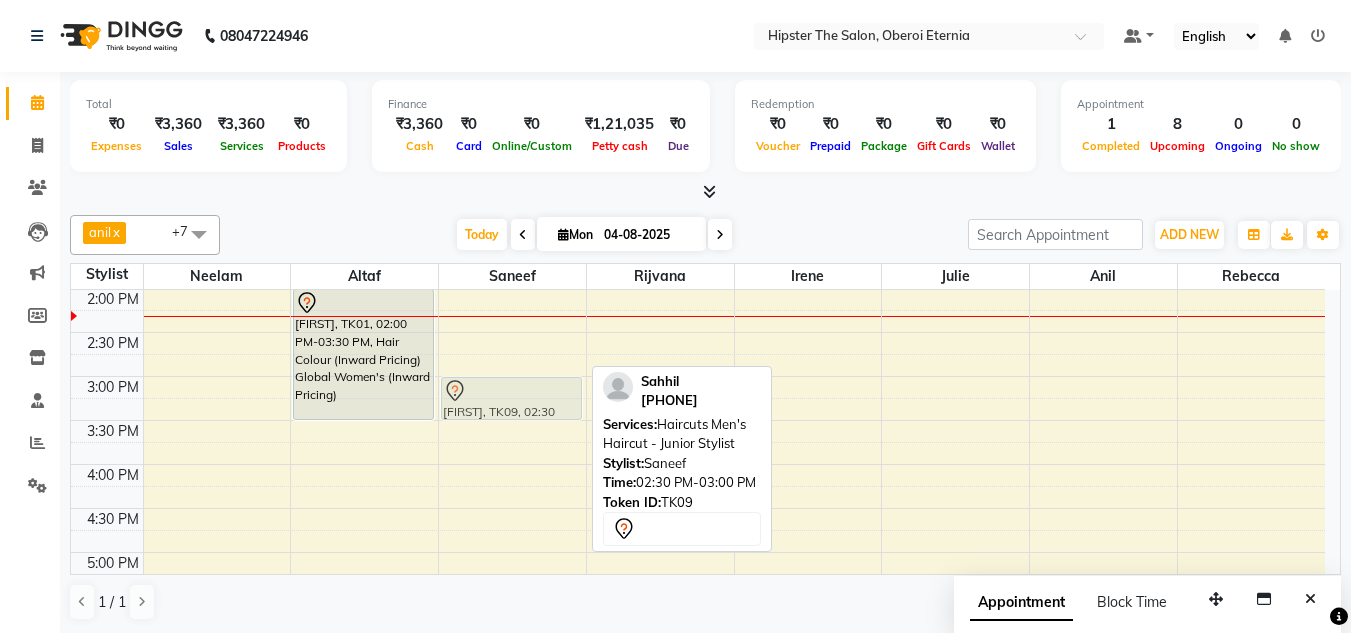 drag, startPoint x: 503, startPoint y: 367, endPoint x: 502, endPoint y: 417, distance: 50.01 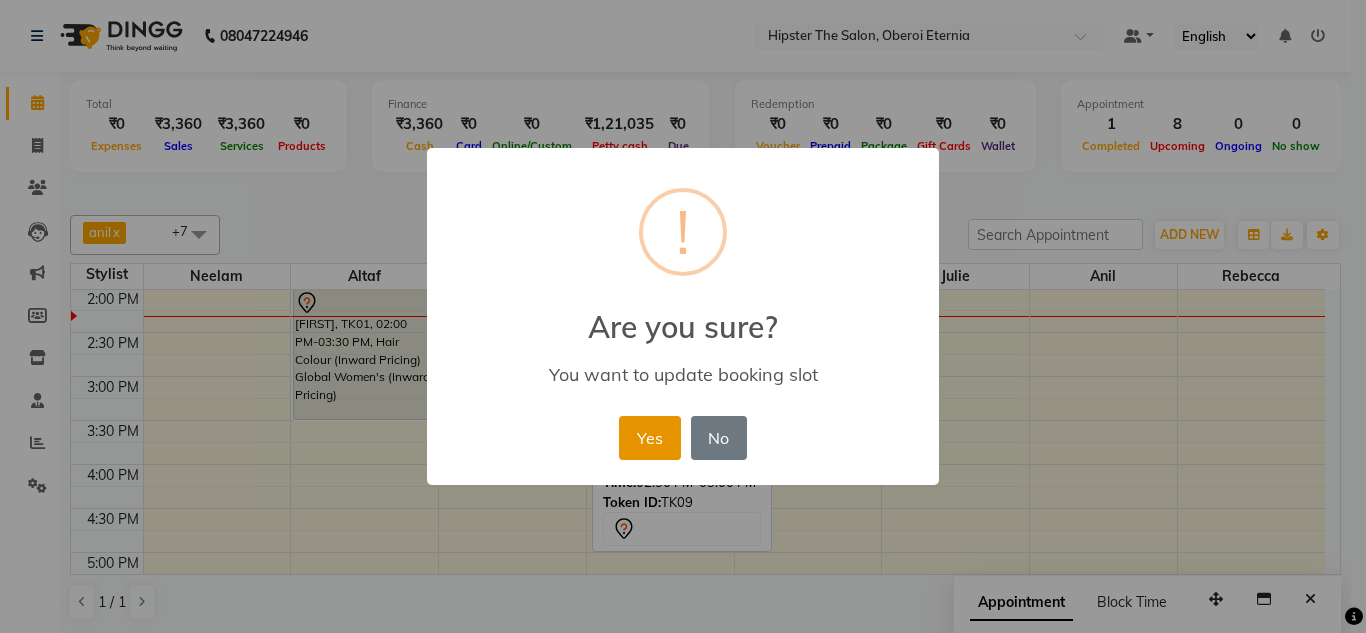 click on "Yes" at bounding box center (649, 438) 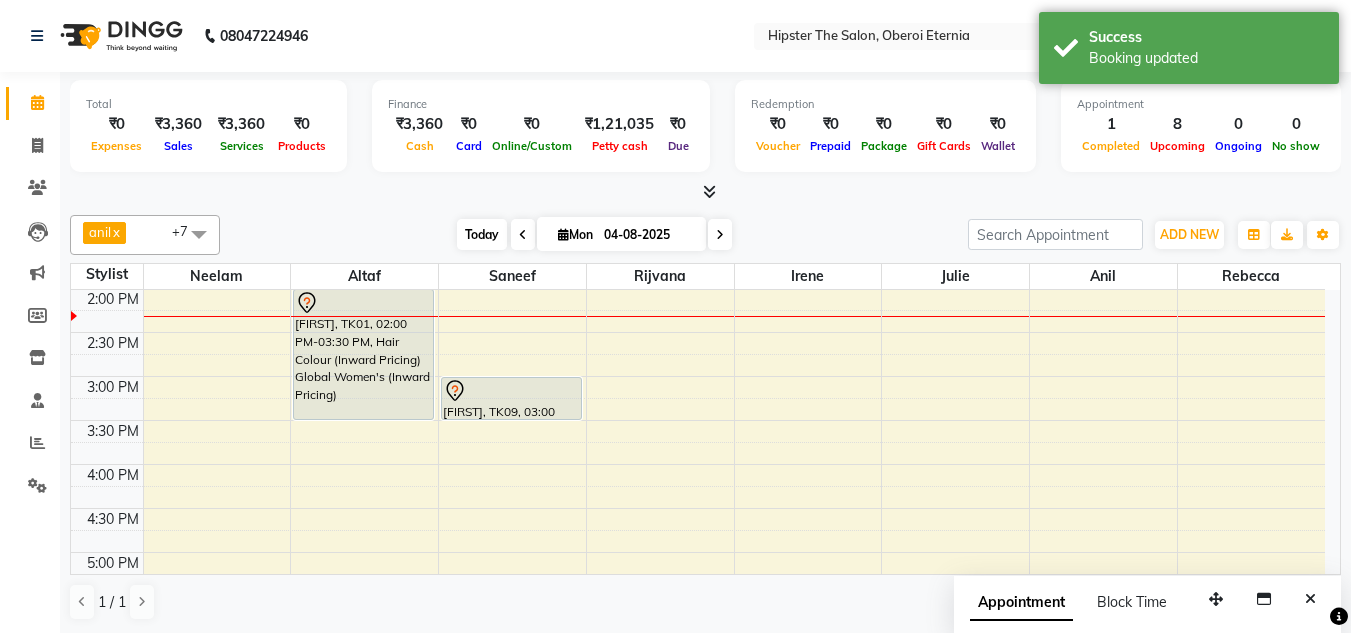 click on "Today" at bounding box center [482, 234] 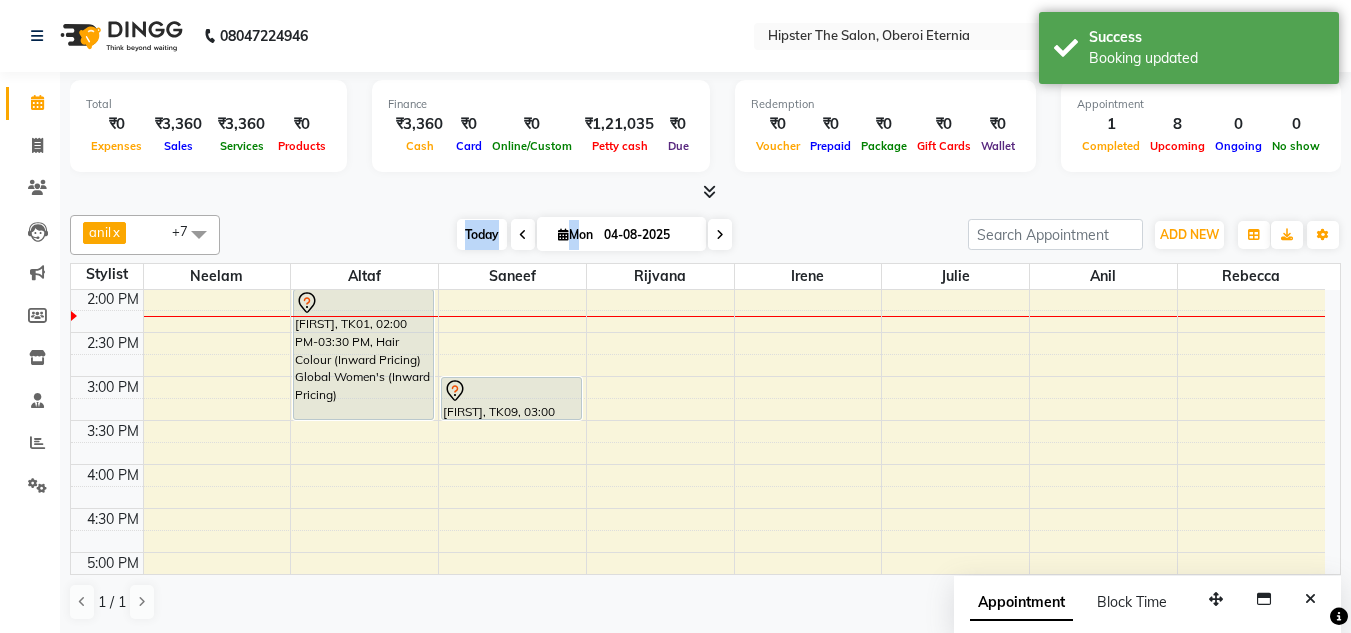 click on "Today" at bounding box center [482, 234] 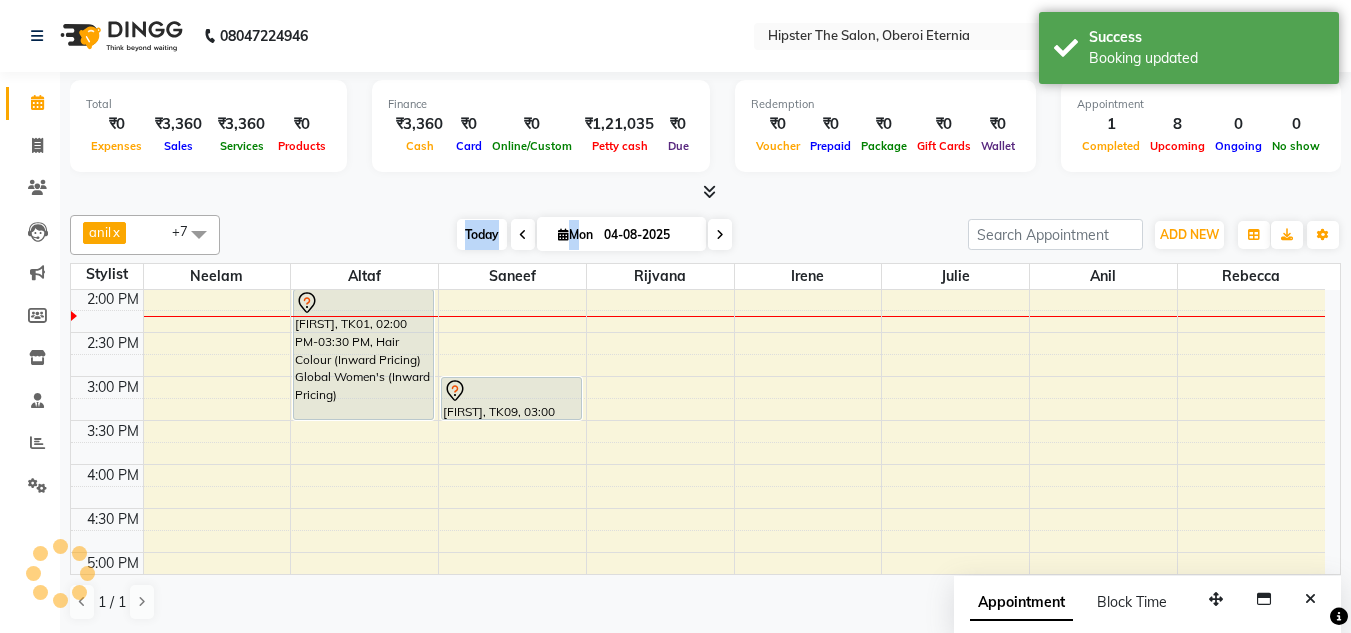scroll, scrollTop: 529, scrollLeft: 0, axis: vertical 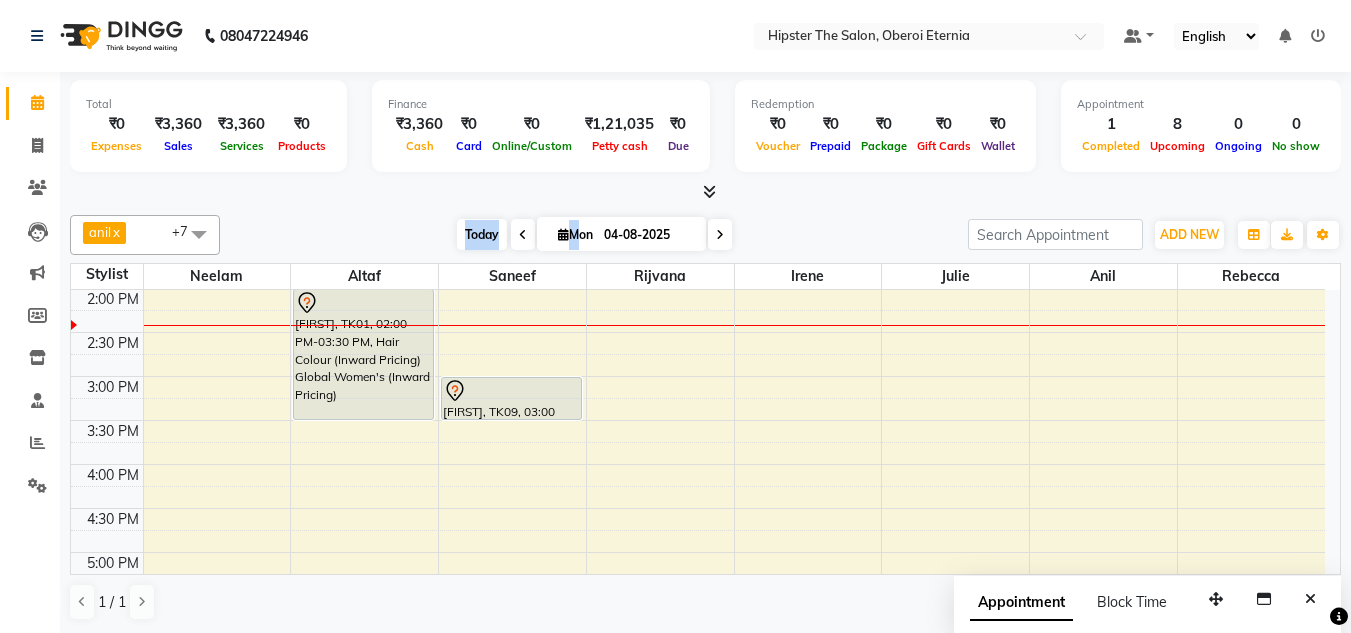 click on "Today" at bounding box center (482, 234) 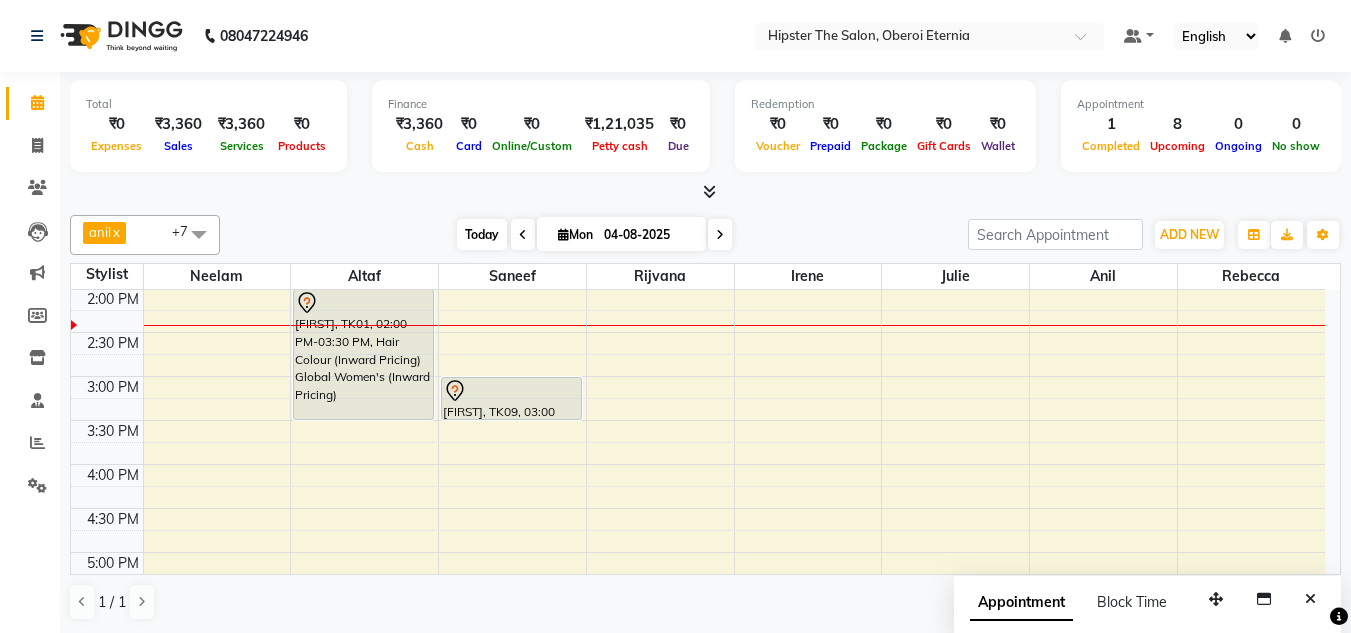 click on "Today" at bounding box center (482, 234) 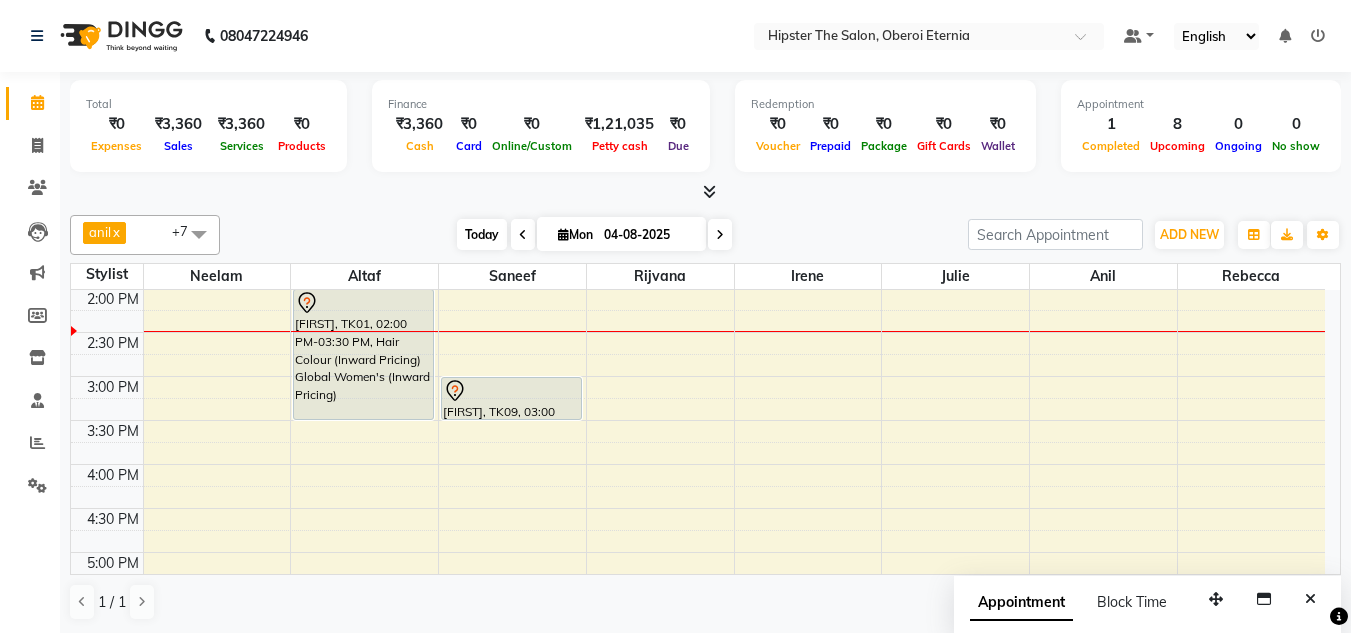 click on "Today" at bounding box center [482, 234] 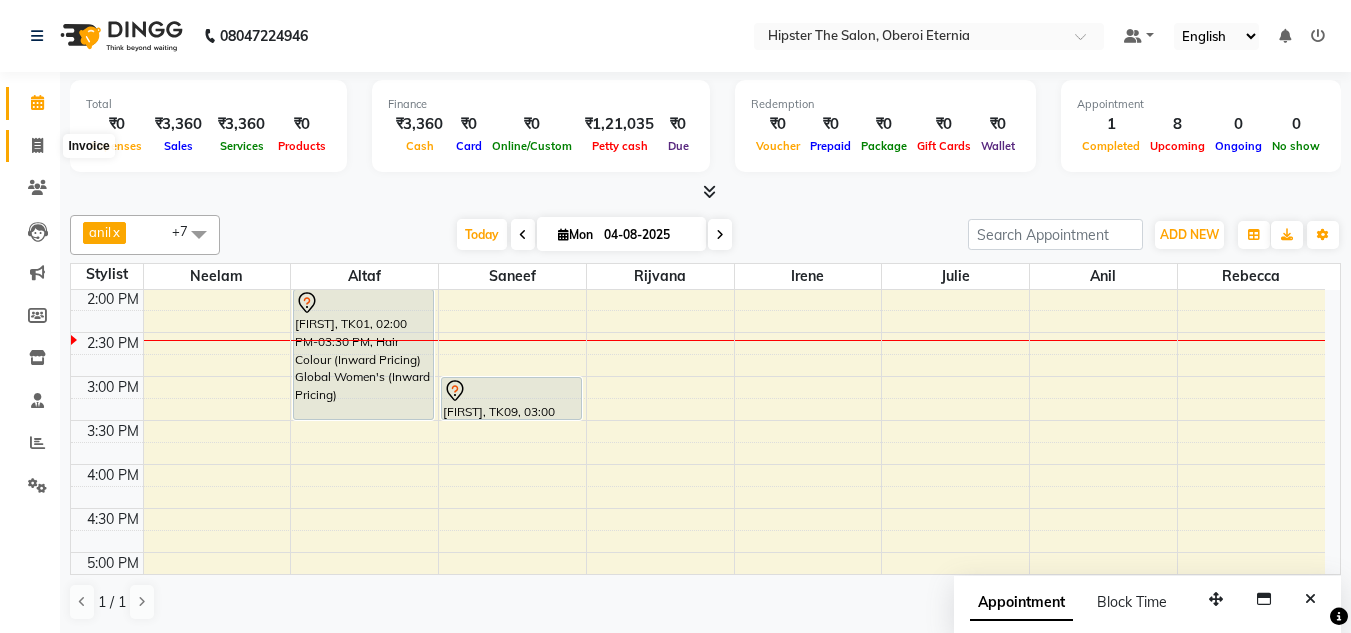 click 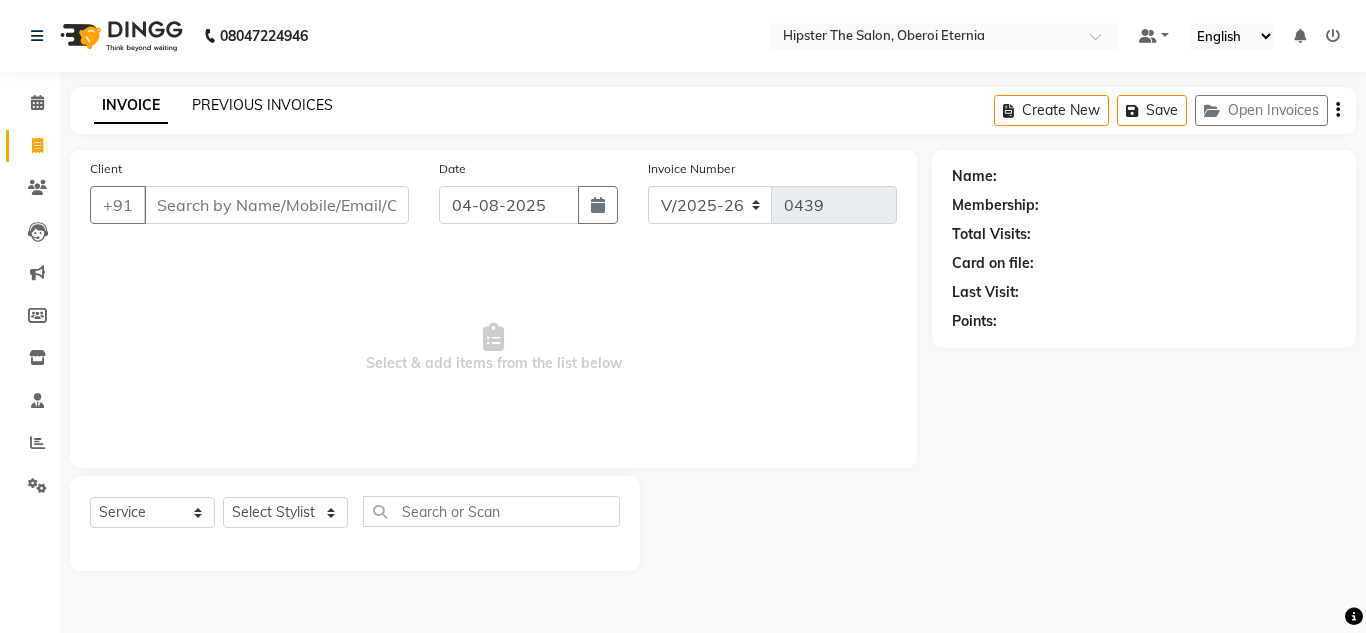 click on "PREVIOUS INVOICES" 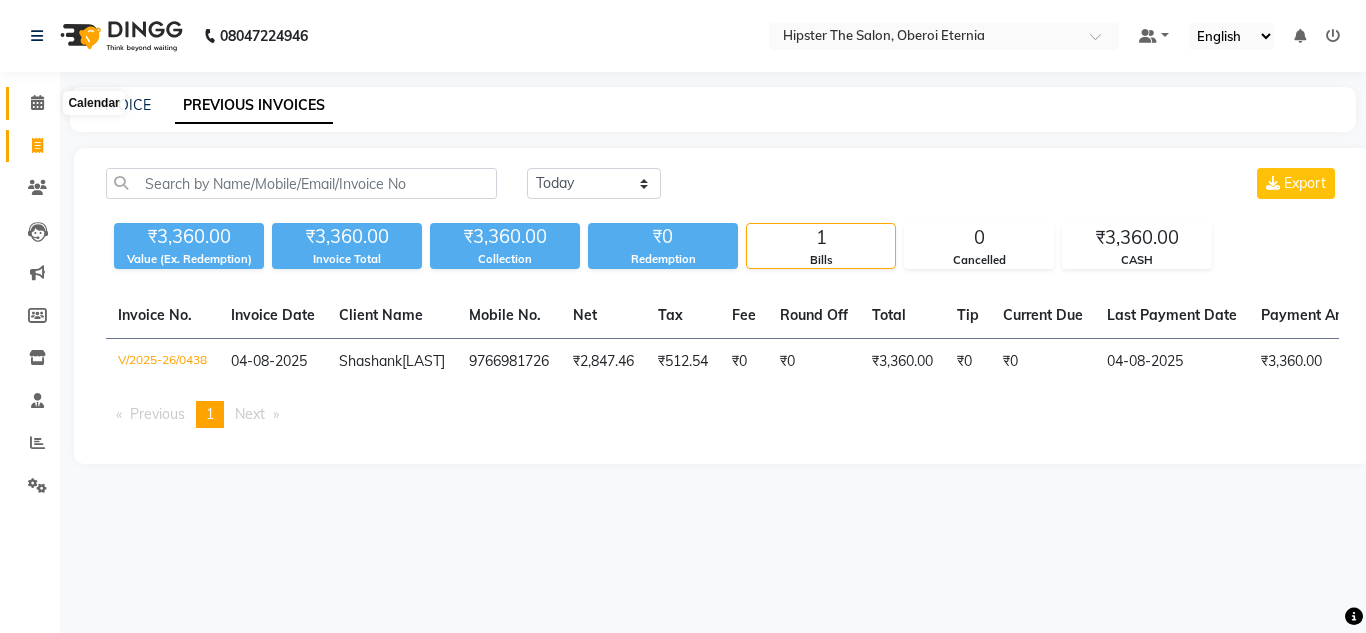 click 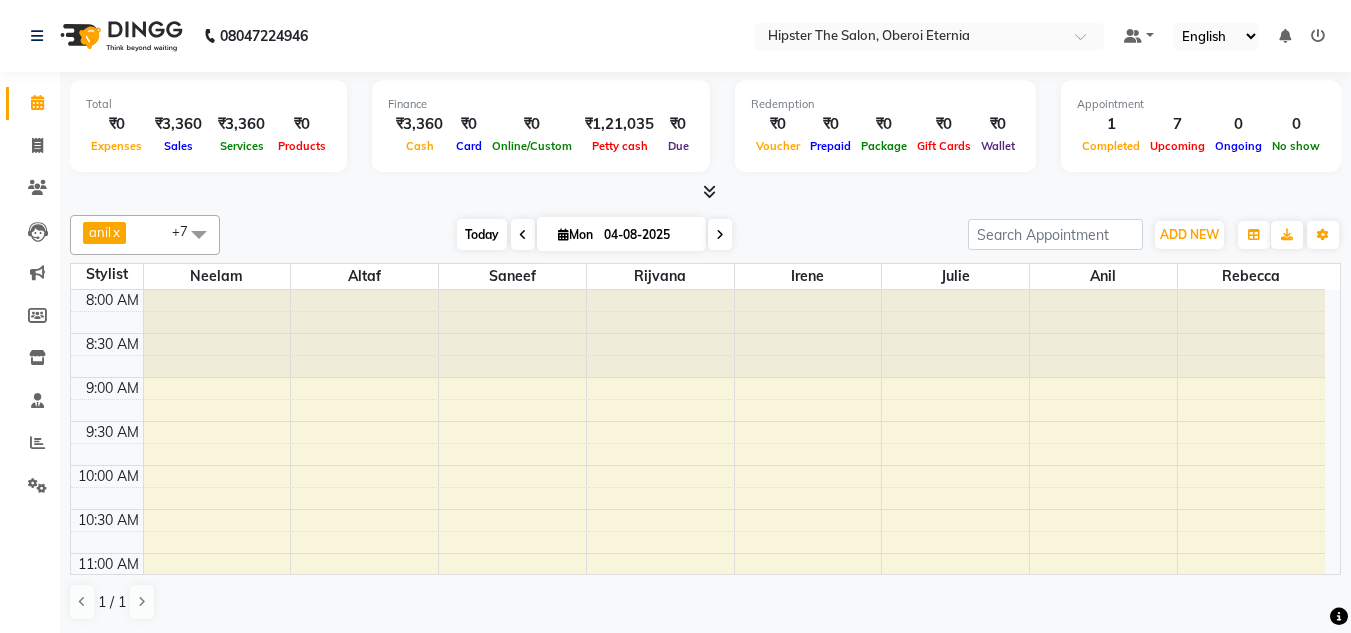 click on "Today" at bounding box center [482, 234] 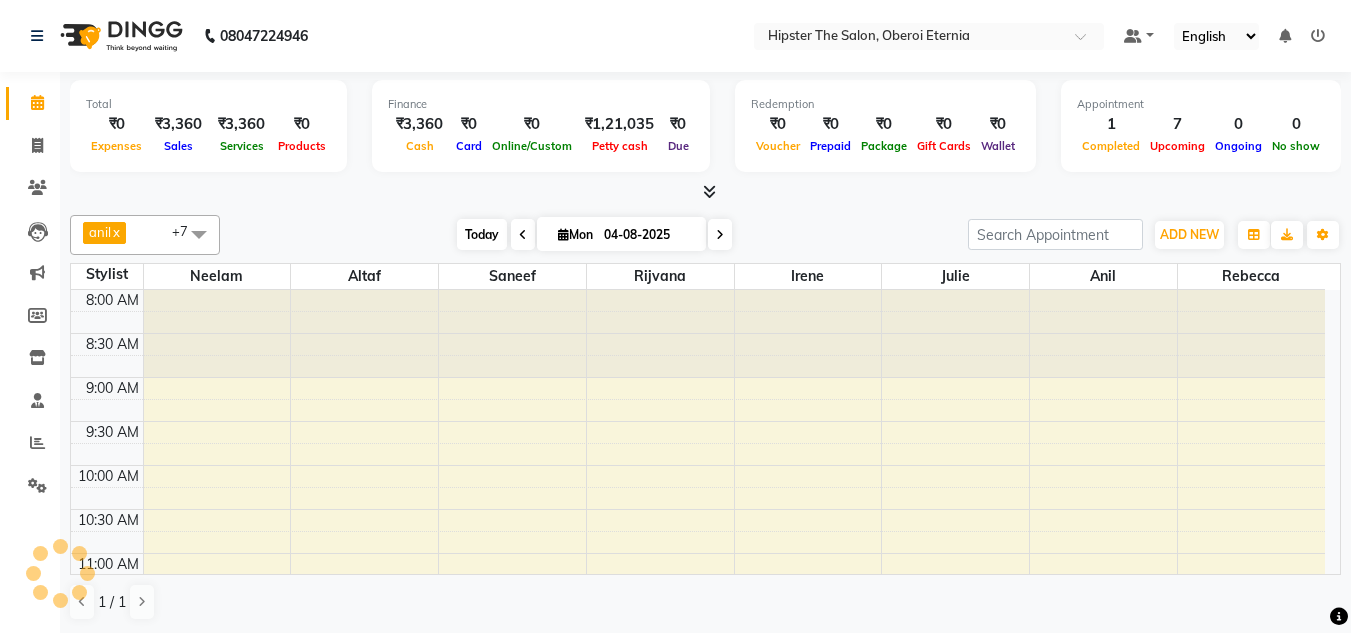 scroll, scrollTop: 529, scrollLeft: 0, axis: vertical 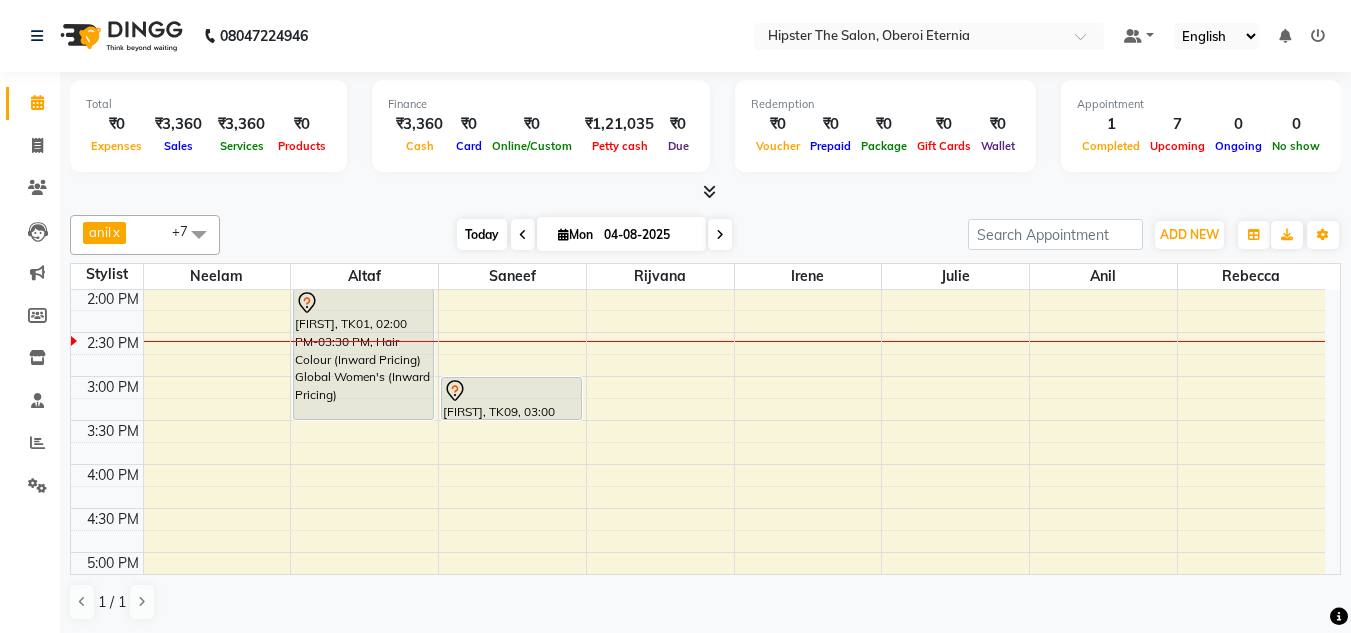 click on "Today" at bounding box center (482, 234) 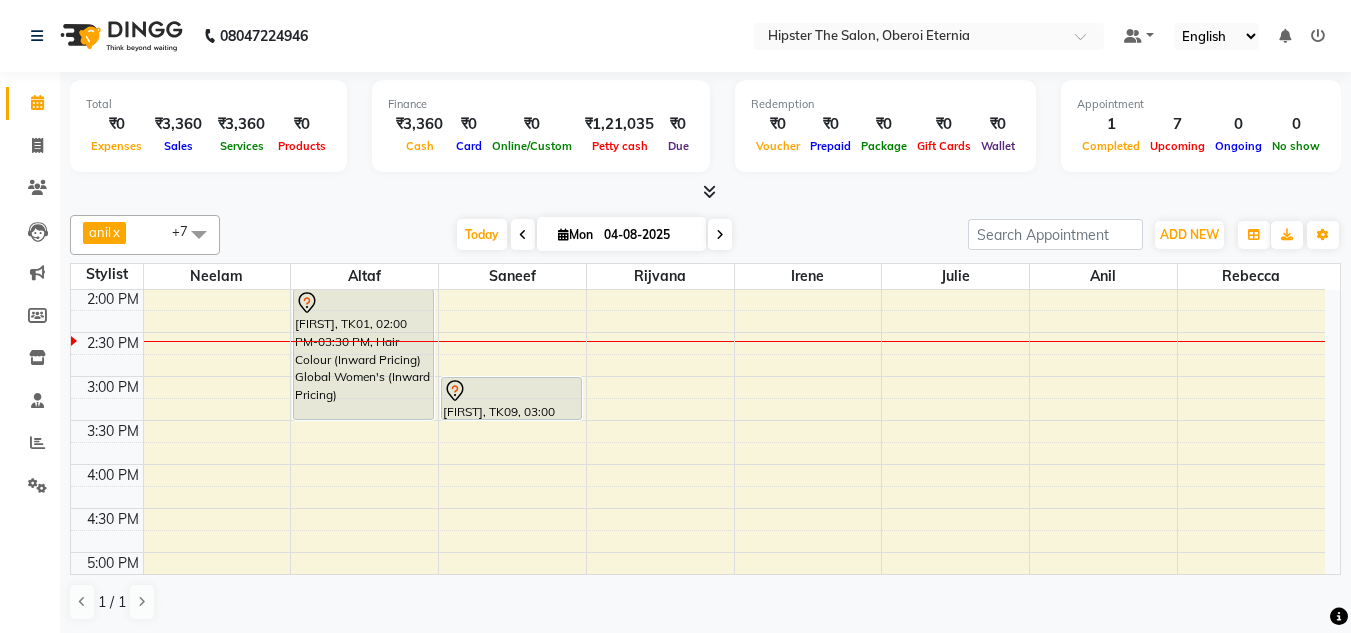 click at bounding box center (563, 234) 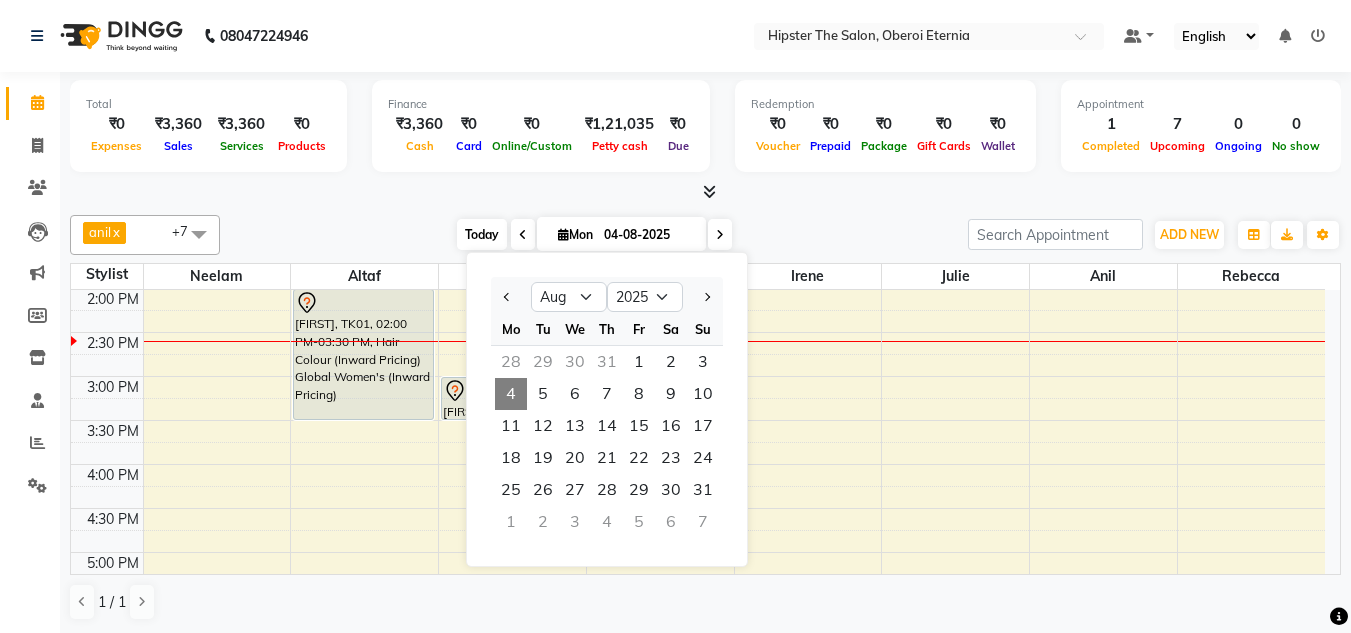 click on "Today" at bounding box center [482, 234] 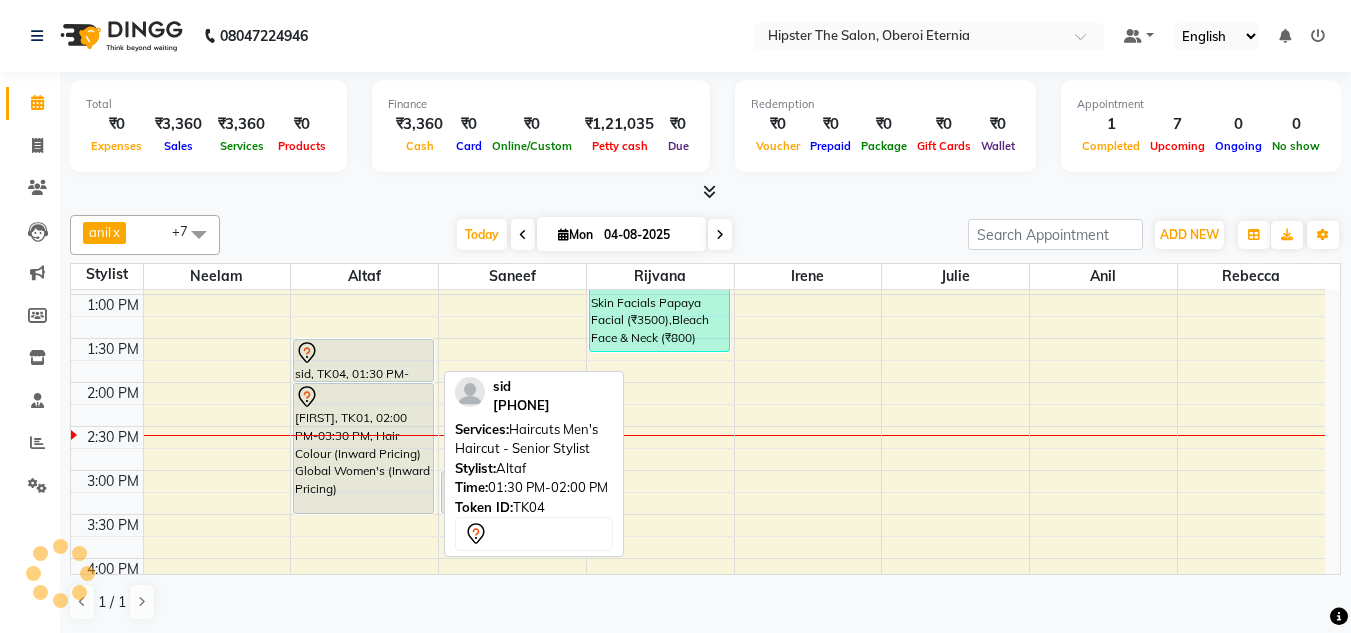 scroll, scrollTop: 434, scrollLeft: 0, axis: vertical 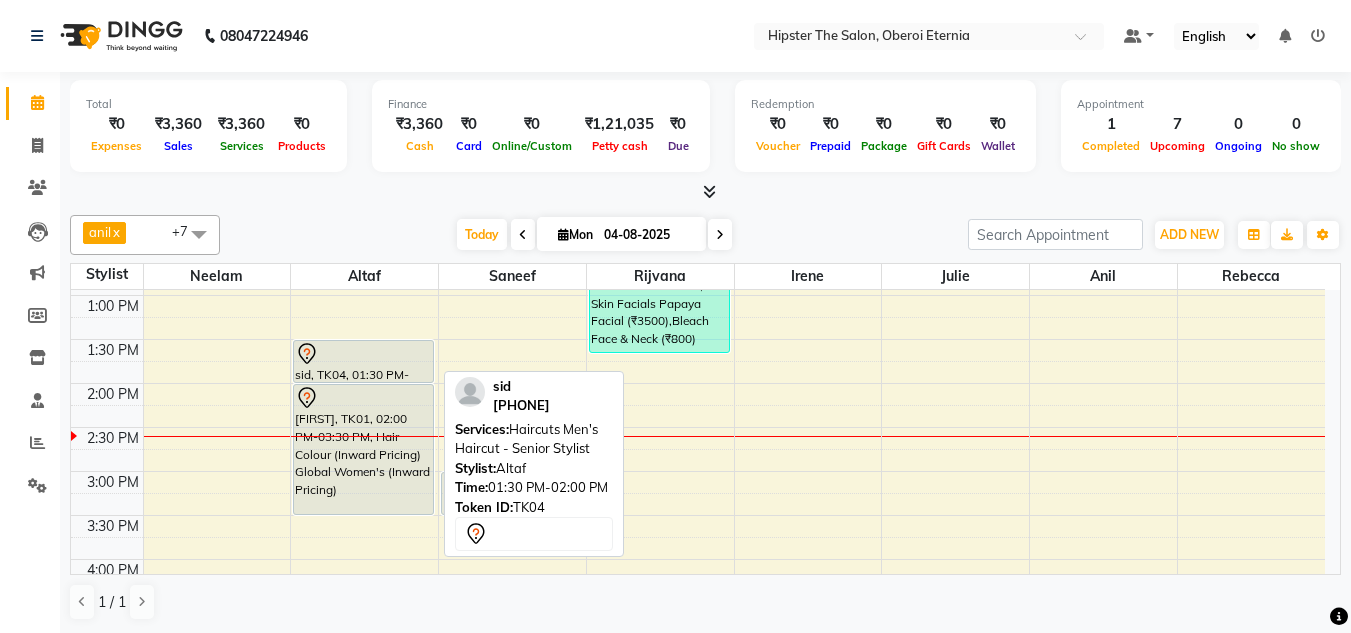 click on "sid, TK04, 01:30 PM-02:00 PM, Haircuts Men's Haircut - Senior Stylist" at bounding box center [363, 361] 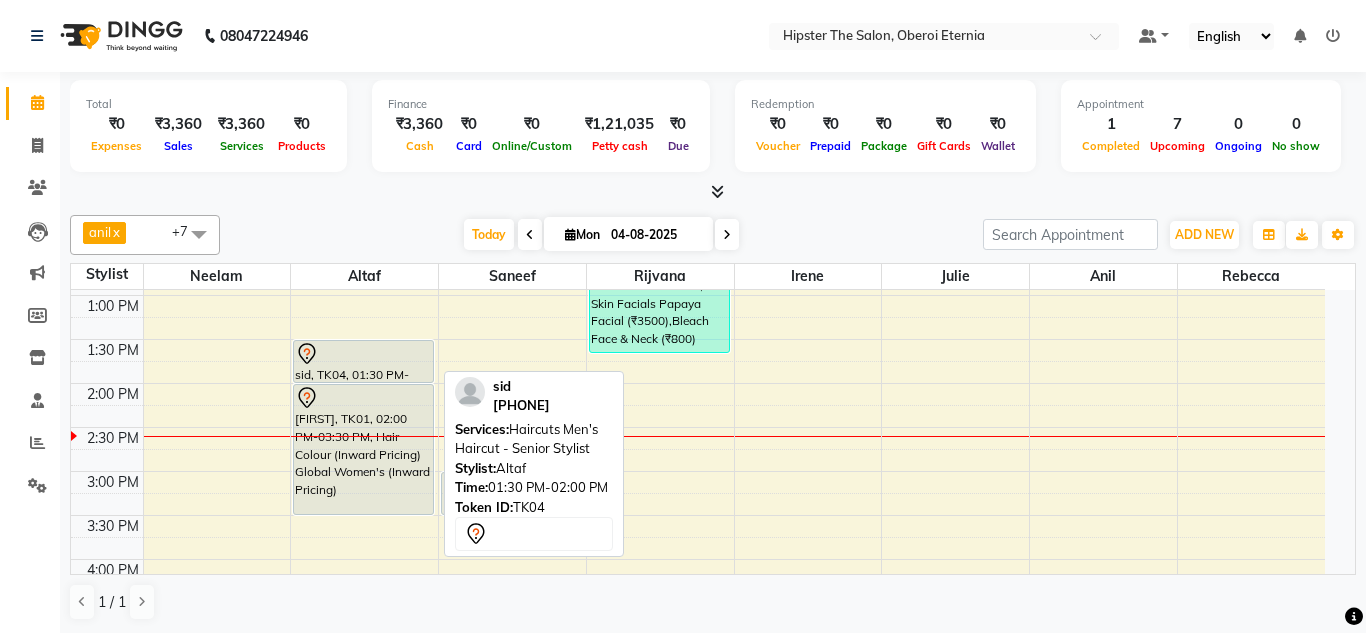 select on "7" 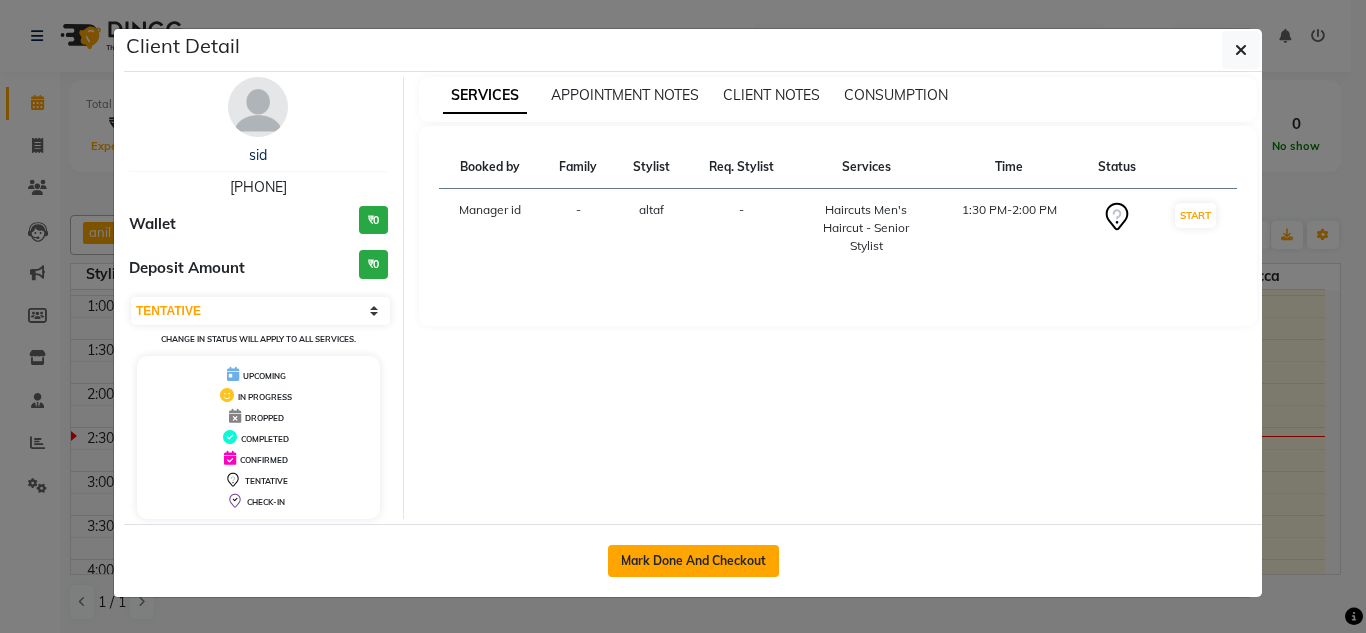click on "Mark Done And Checkout" 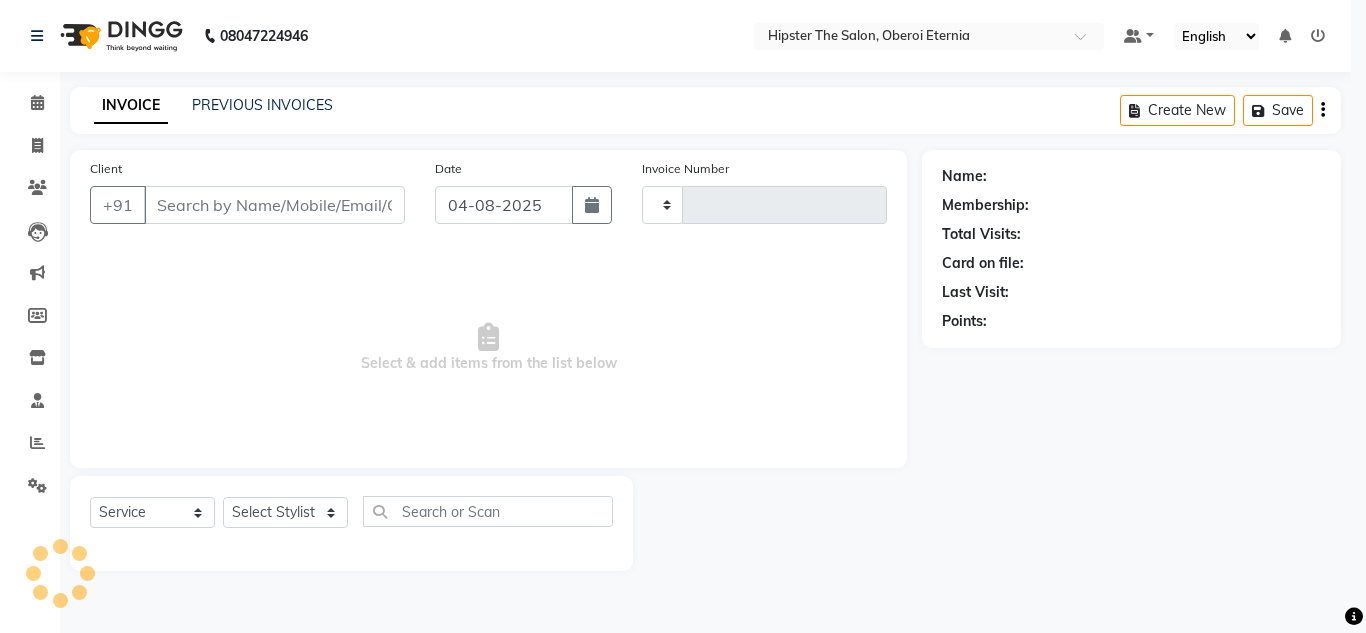 type on "0439" 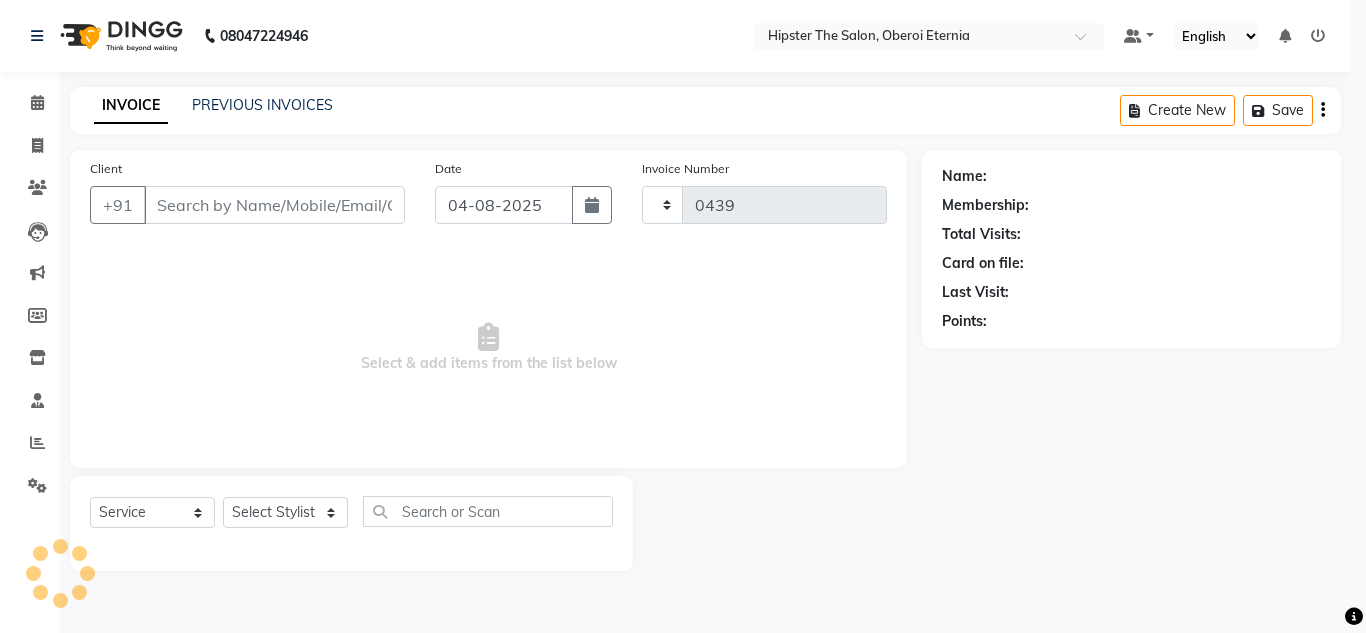 select on "3" 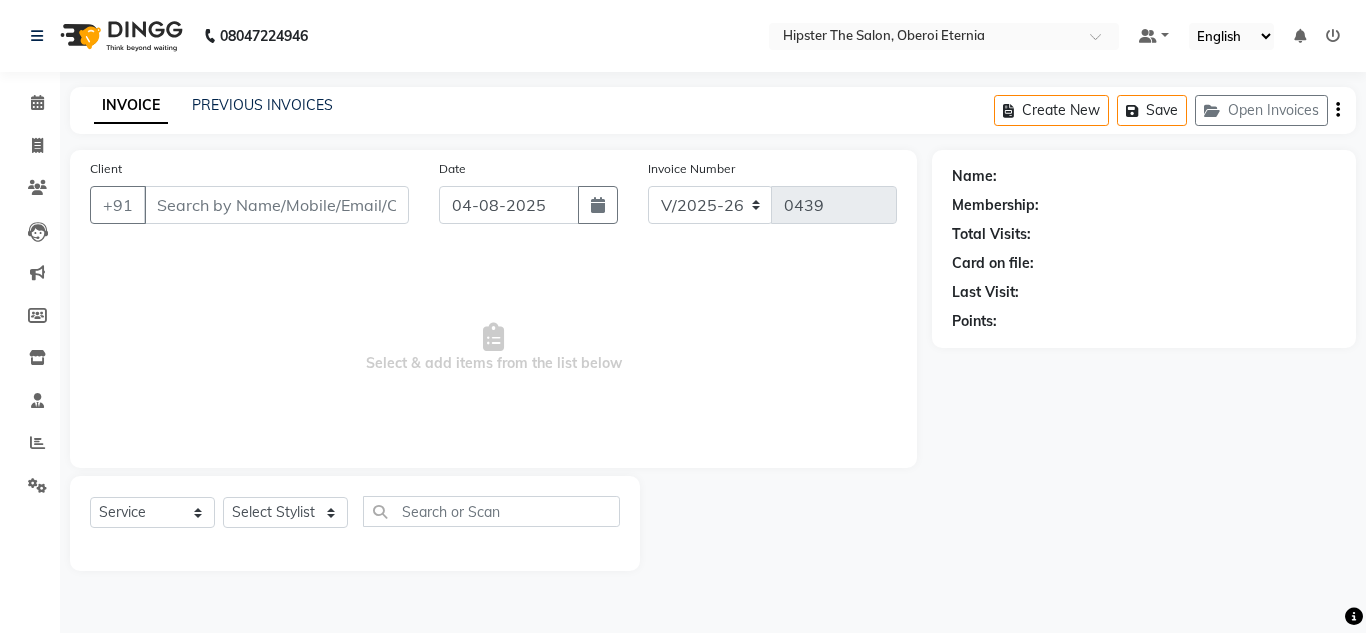 type on "[PHONE]" 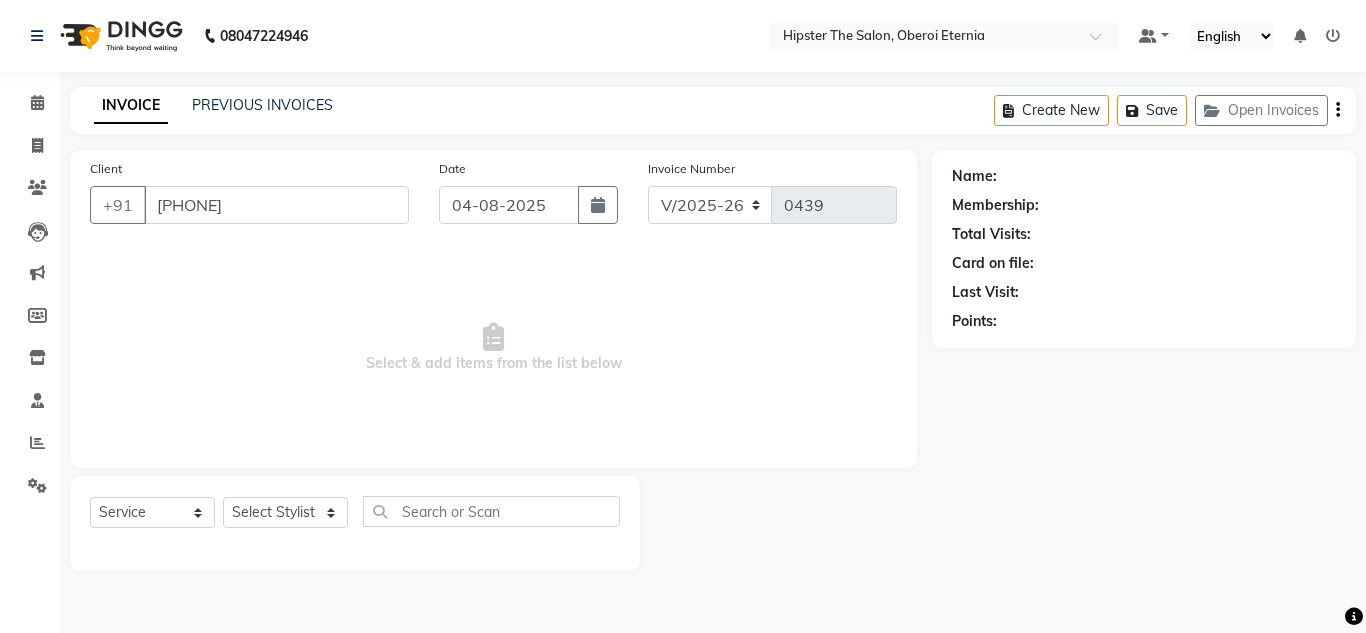 select on "85979" 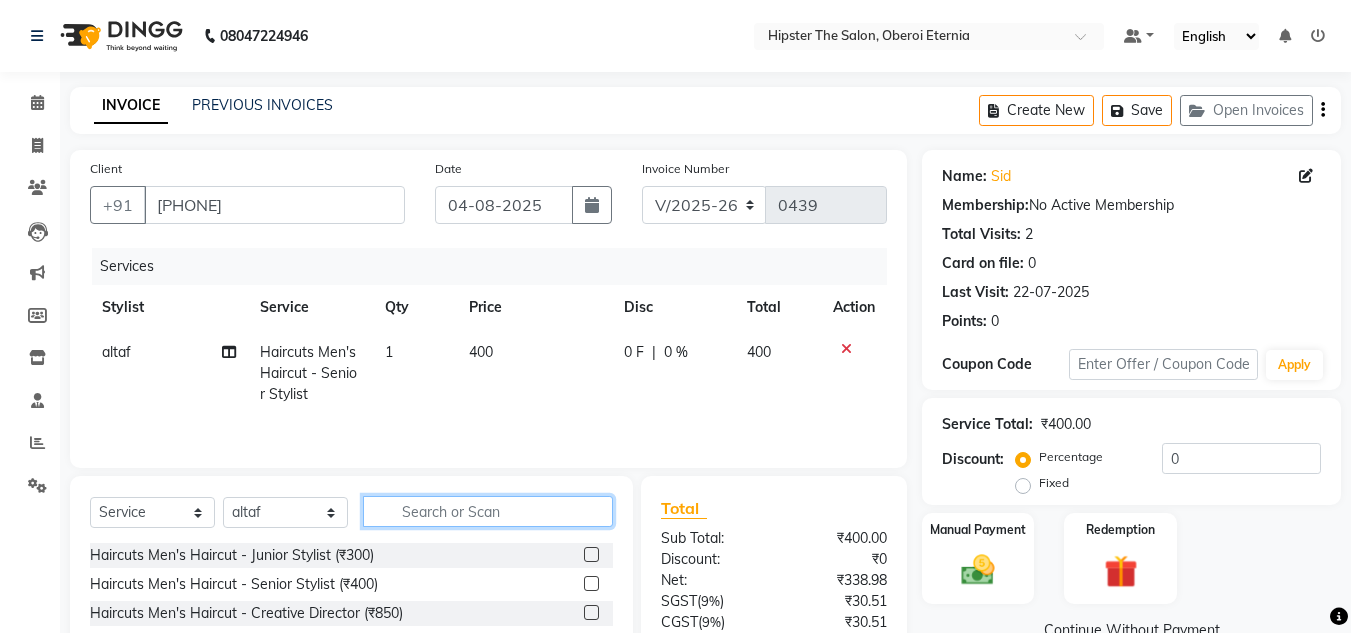 click 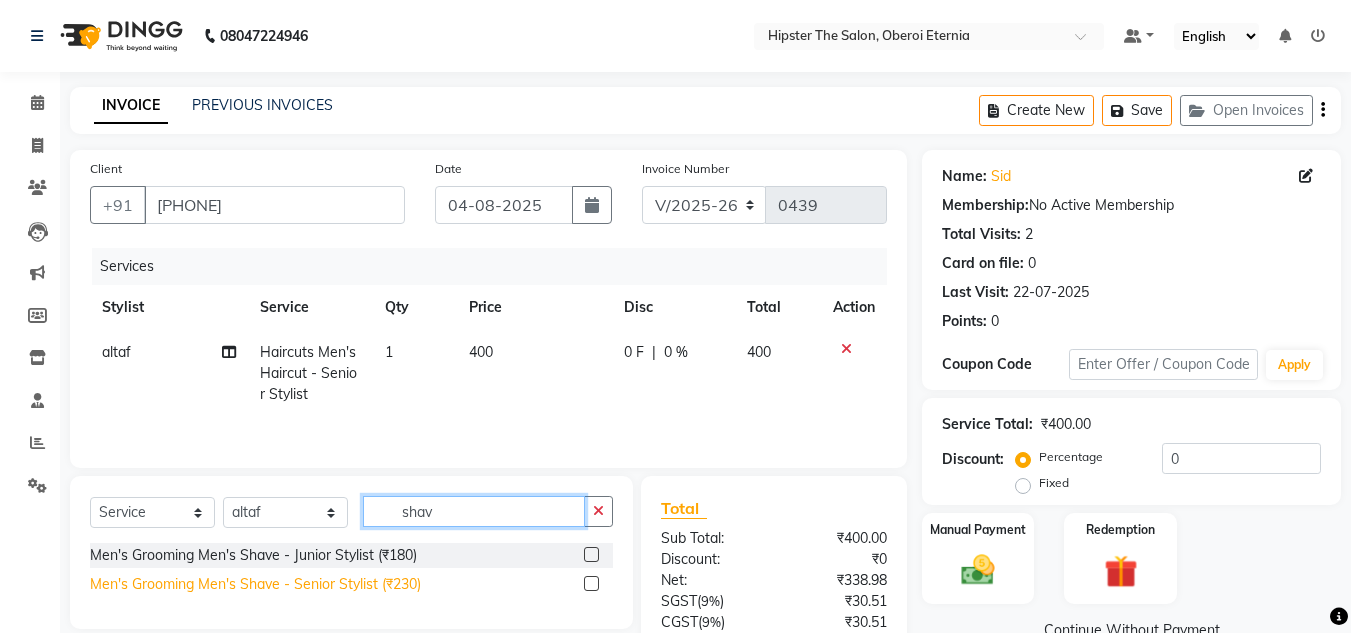 type on "shav" 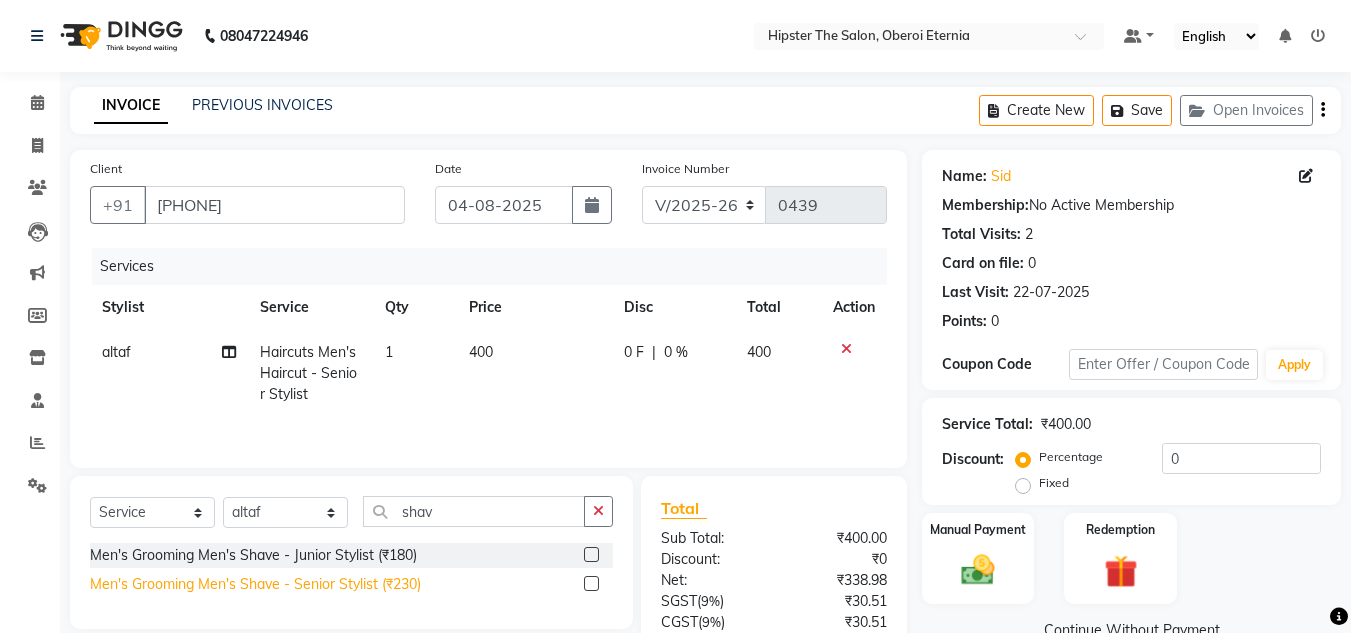 click on "Men's Grooming Men's Shave - Senior Stylist (₹230)" 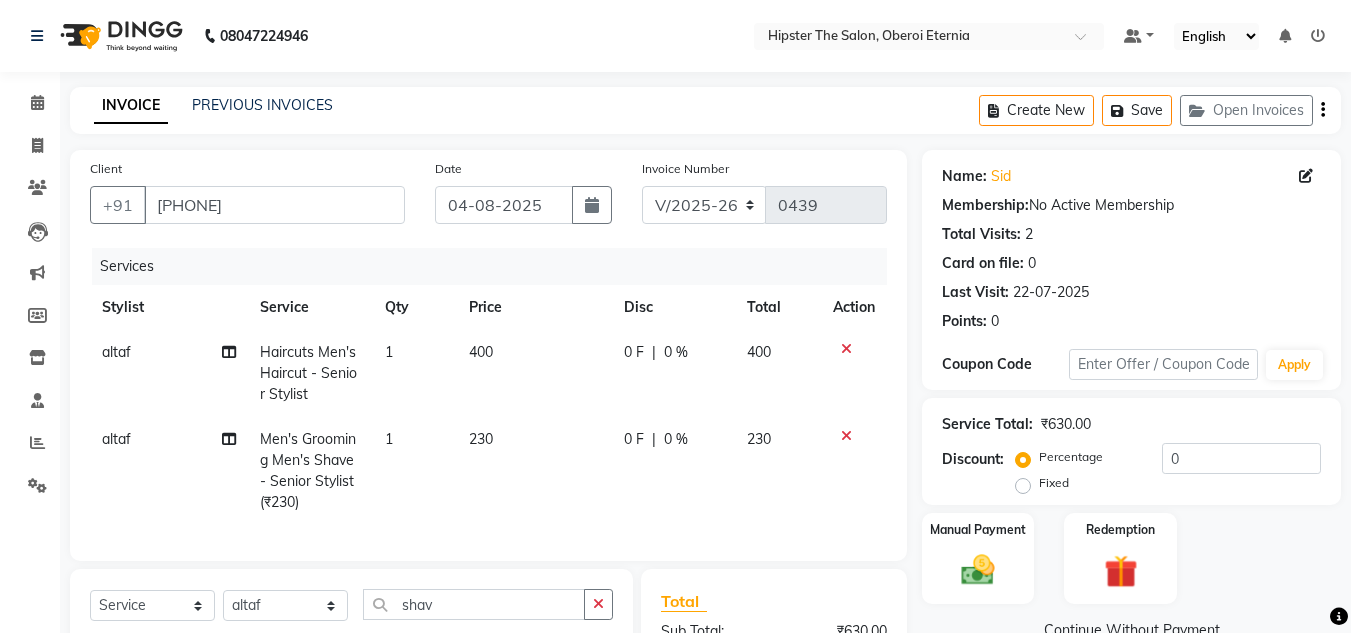 checkbox on "false" 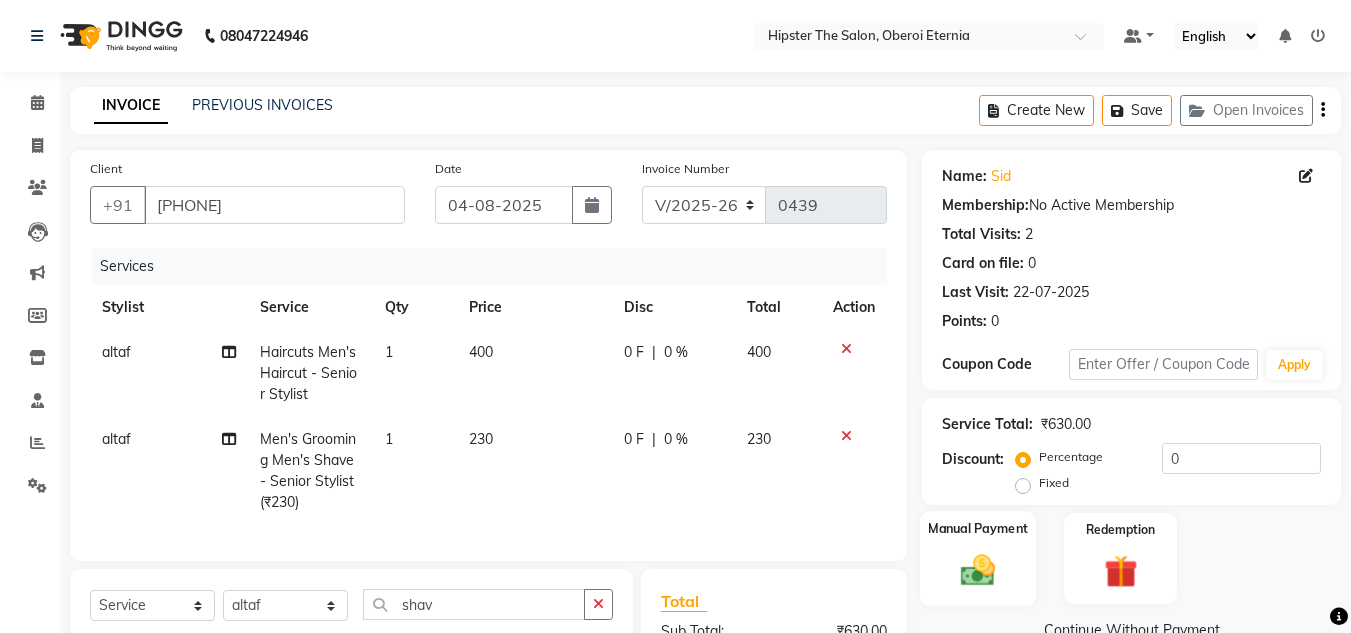 scroll, scrollTop: 150, scrollLeft: 0, axis: vertical 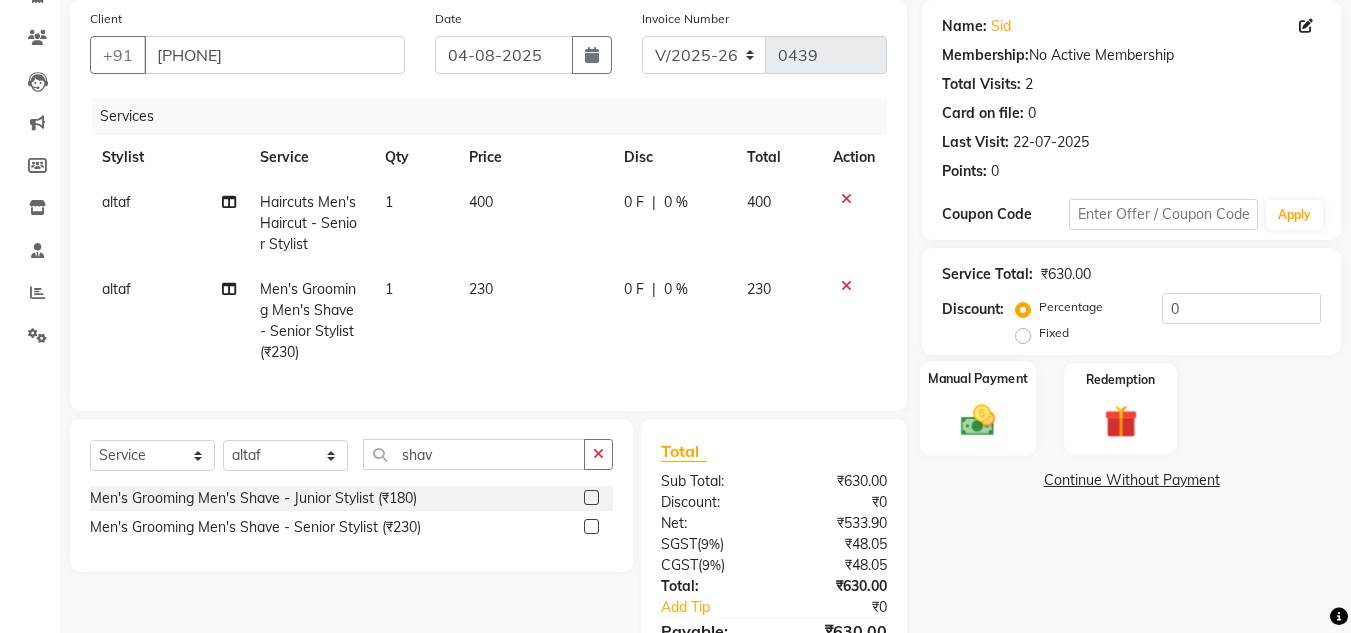 click on "Manual Payment" 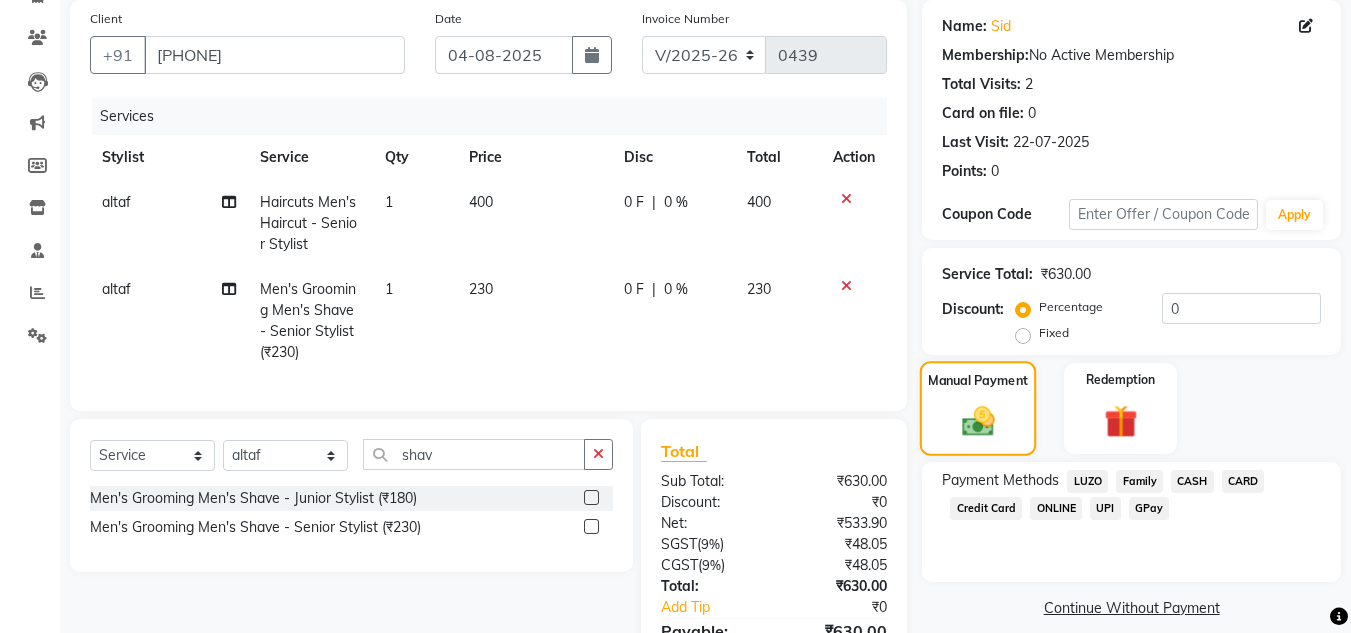 scroll, scrollTop: 275, scrollLeft: 0, axis: vertical 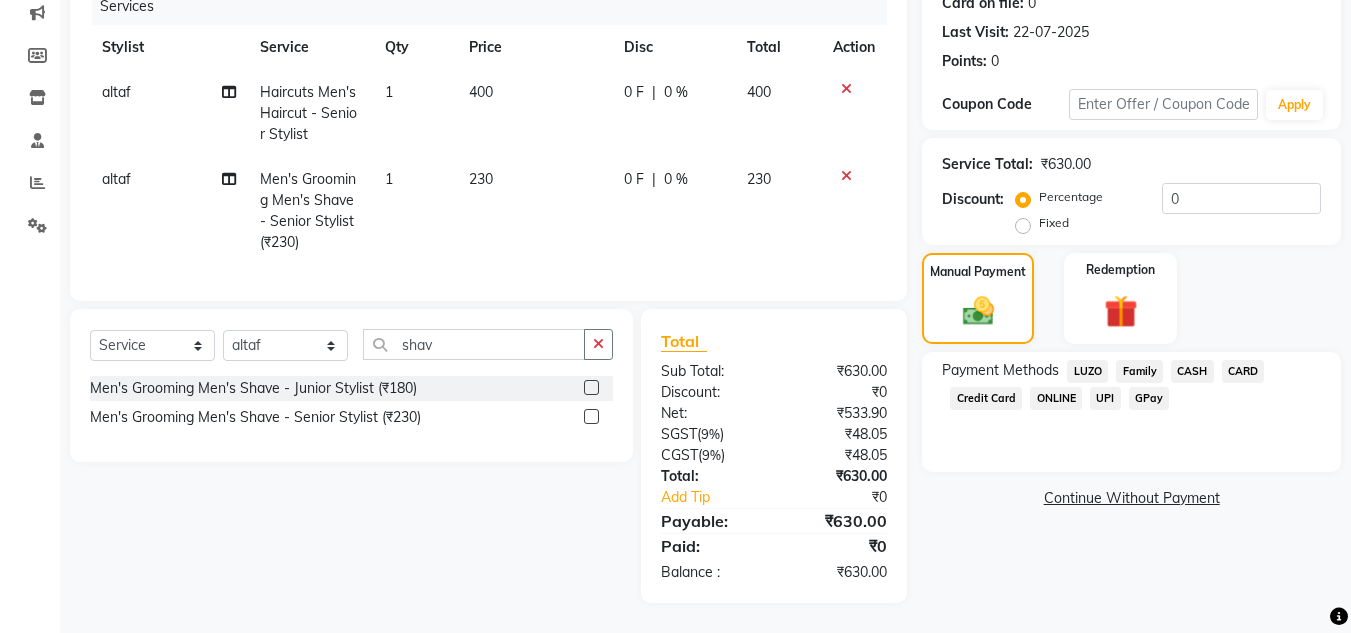 click on "GPay" 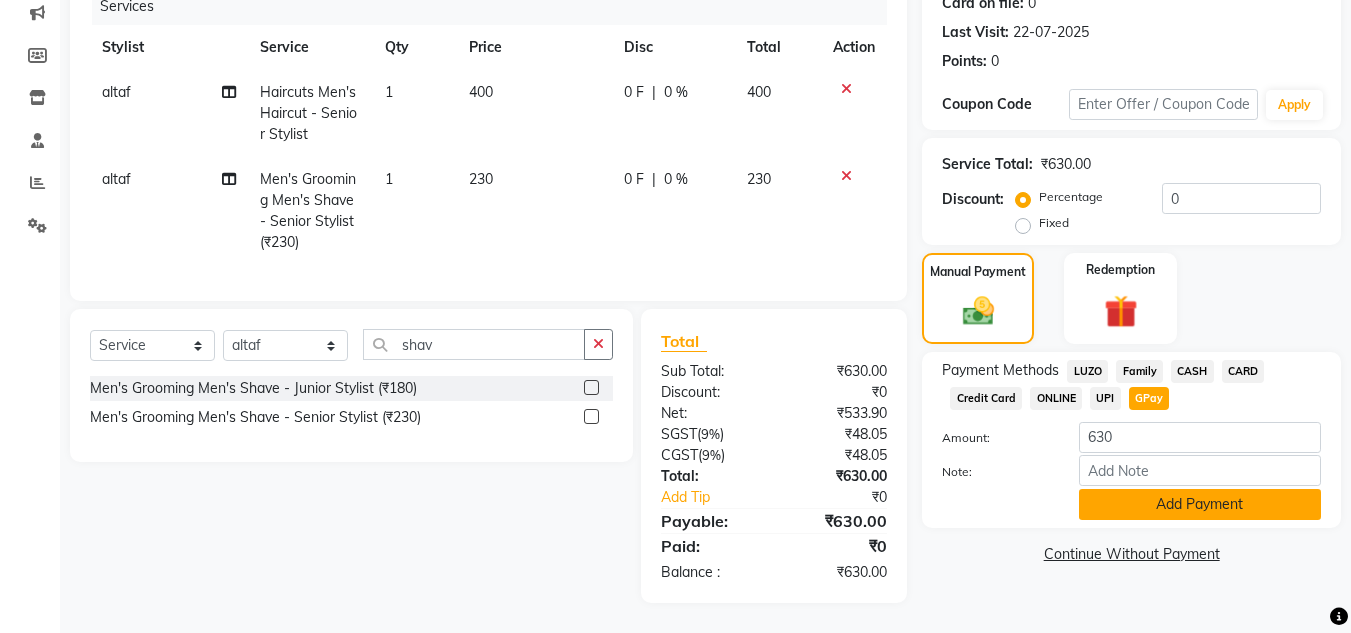 click on "Add Payment" 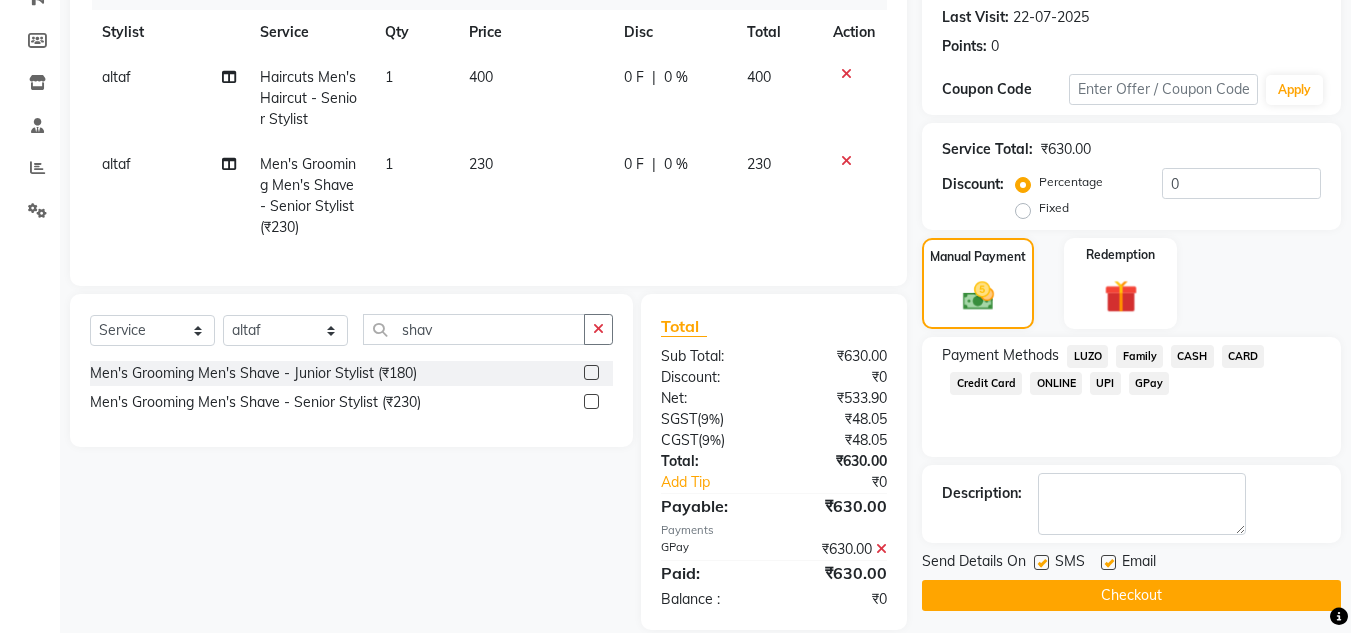 scroll, scrollTop: 317, scrollLeft: 0, axis: vertical 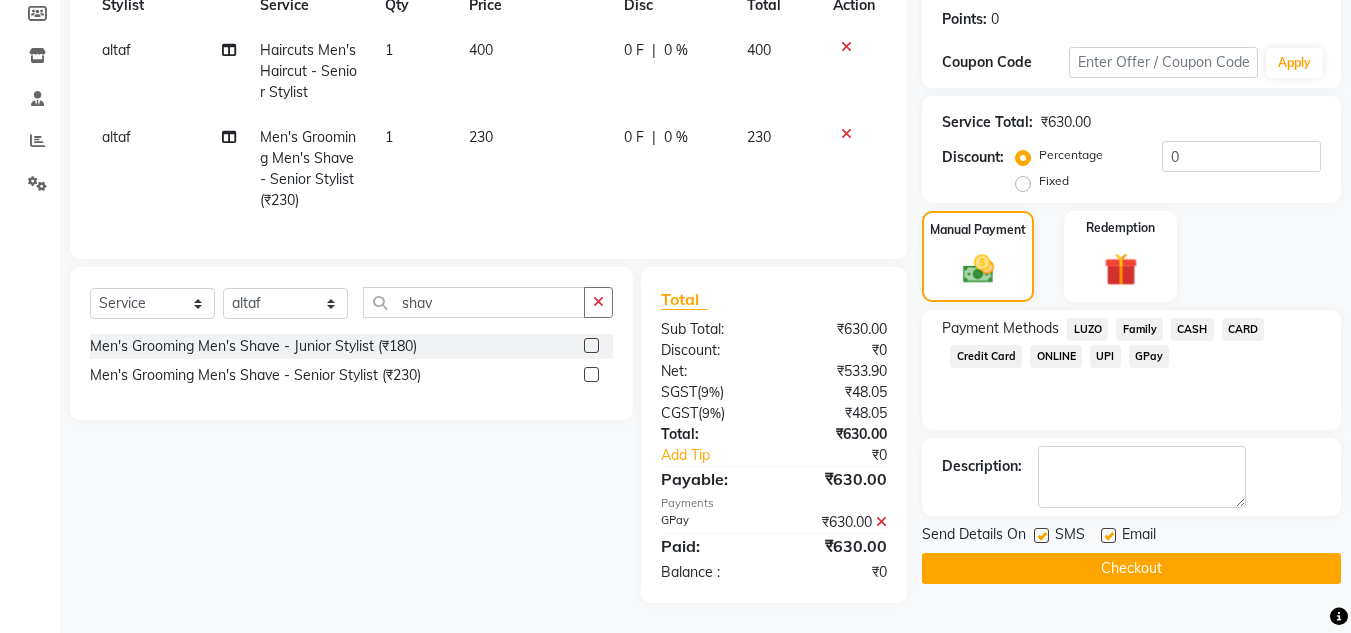 click on "Checkout" 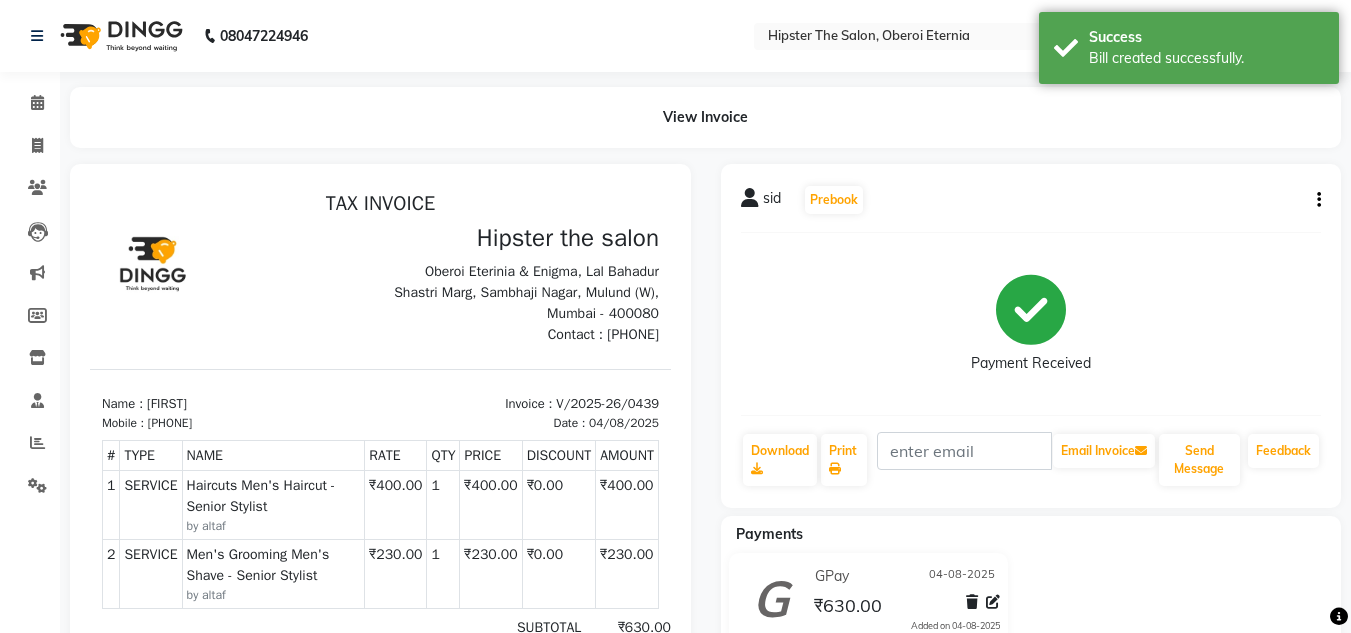scroll, scrollTop: 0, scrollLeft: 0, axis: both 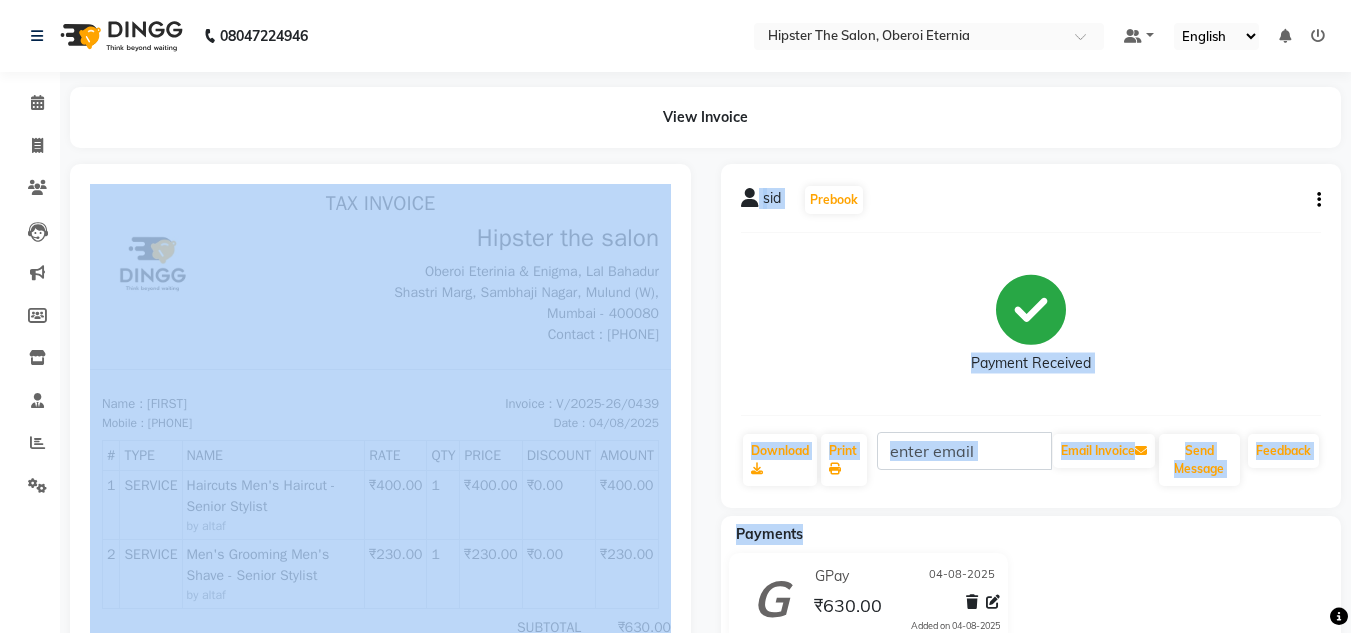 drag, startPoint x: 1024, startPoint y: 548, endPoint x: 670, endPoint y: 341, distance: 410.07925 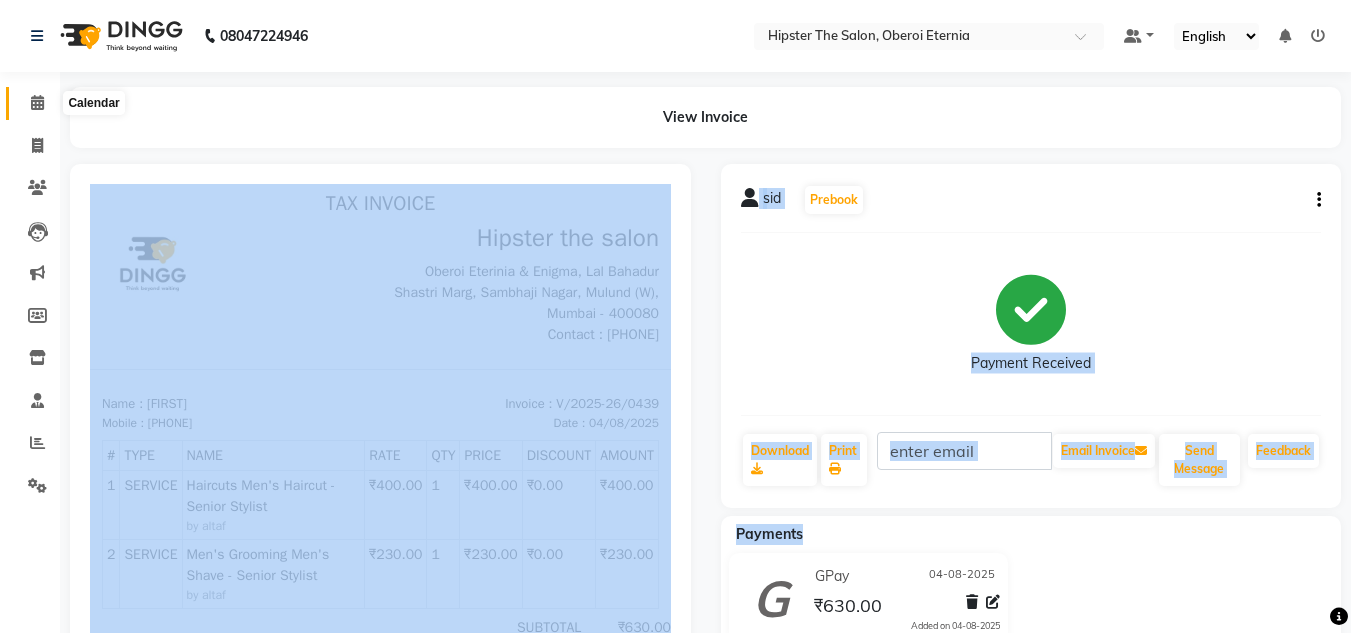 click 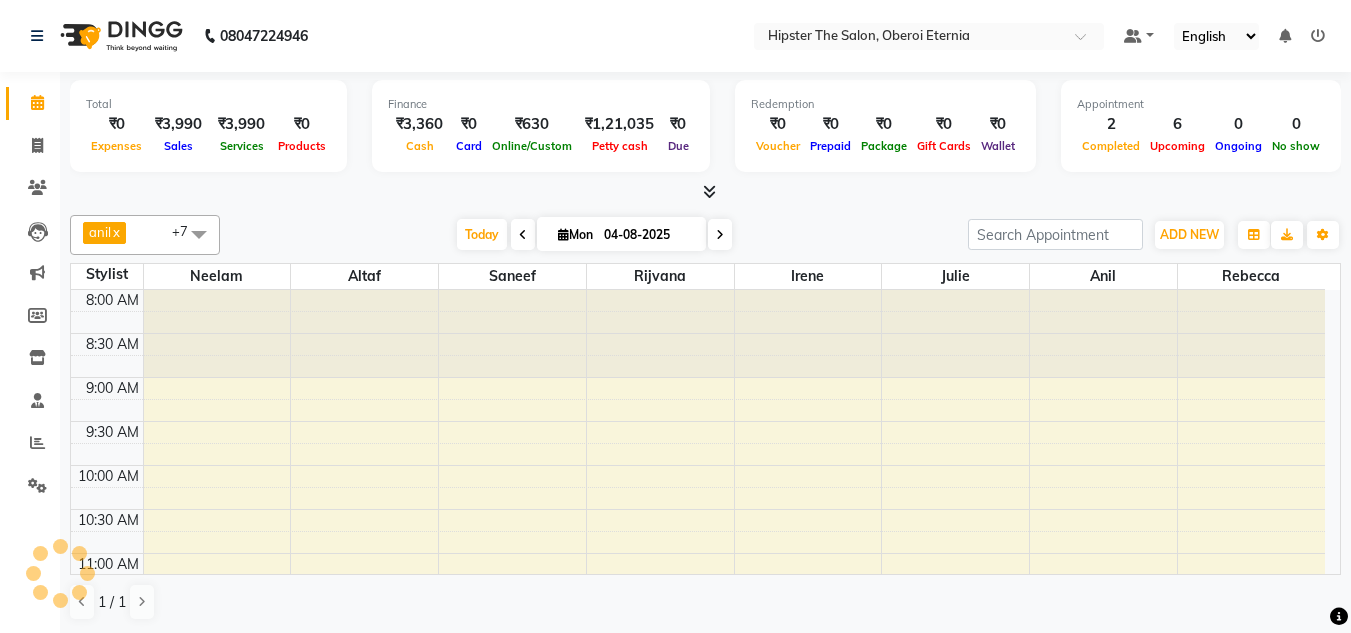 scroll, scrollTop: 0, scrollLeft: 0, axis: both 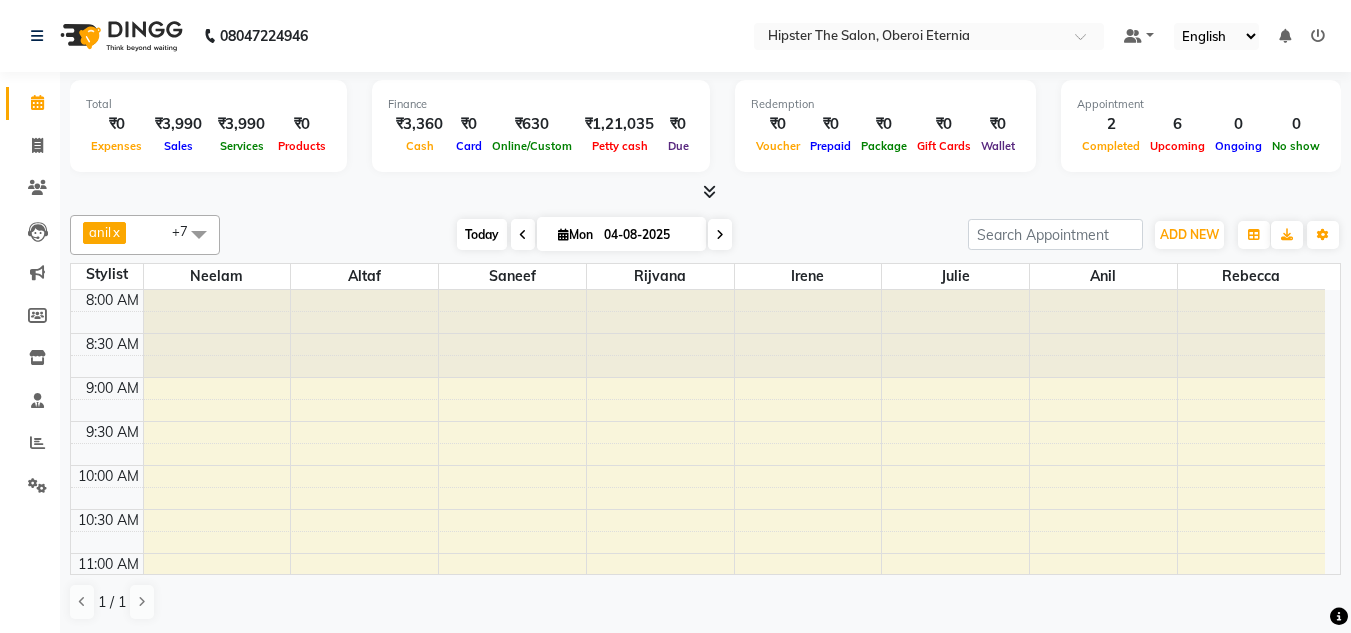 click on "Today" at bounding box center [482, 234] 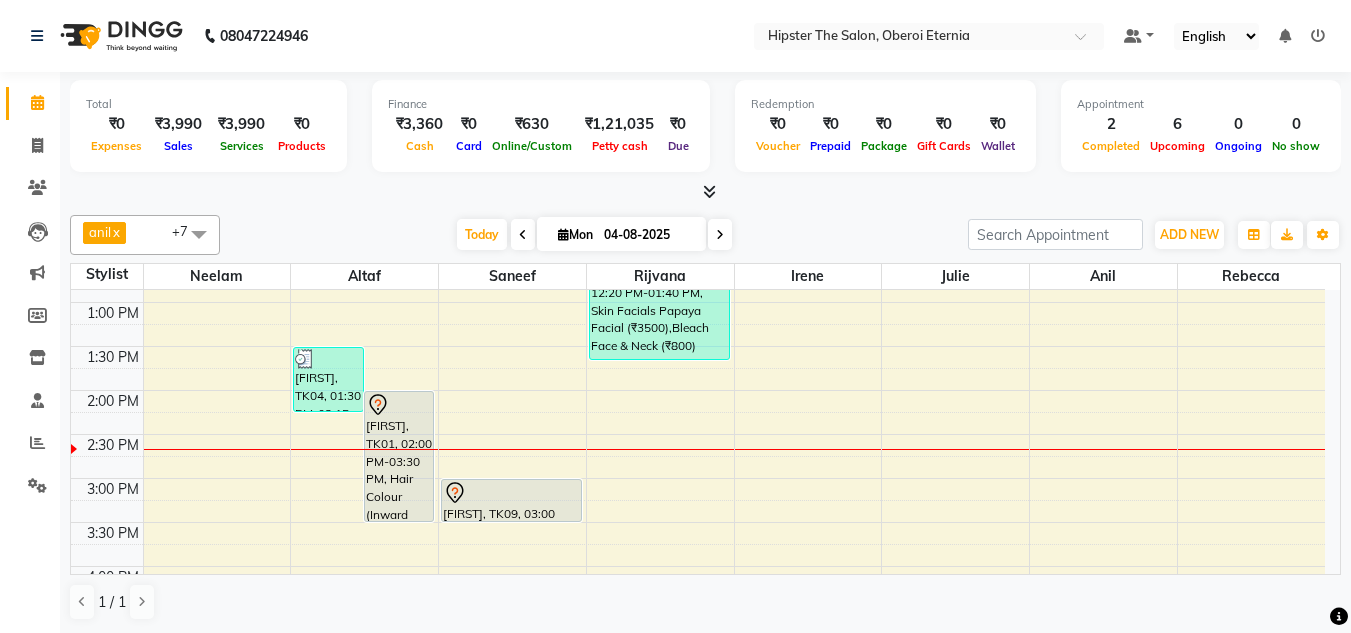 scroll, scrollTop: 422, scrollLeft: 0, axis: vertical 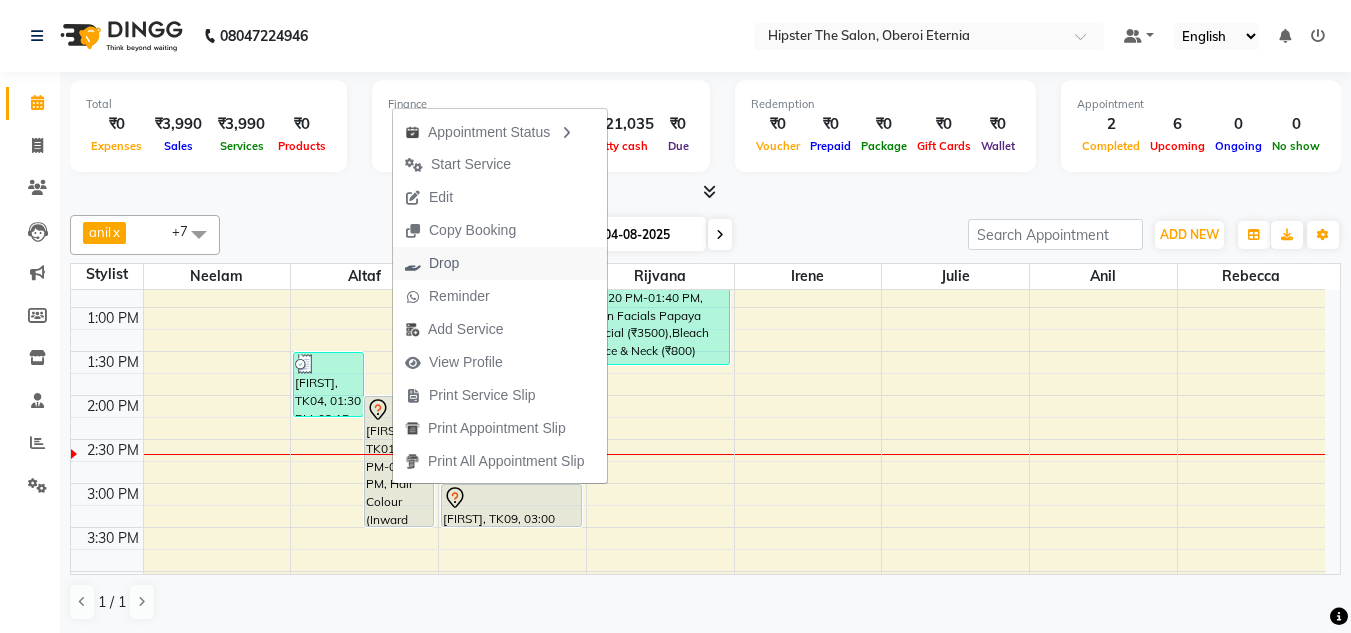 click on "Drop" at bounding box center [444, 263] 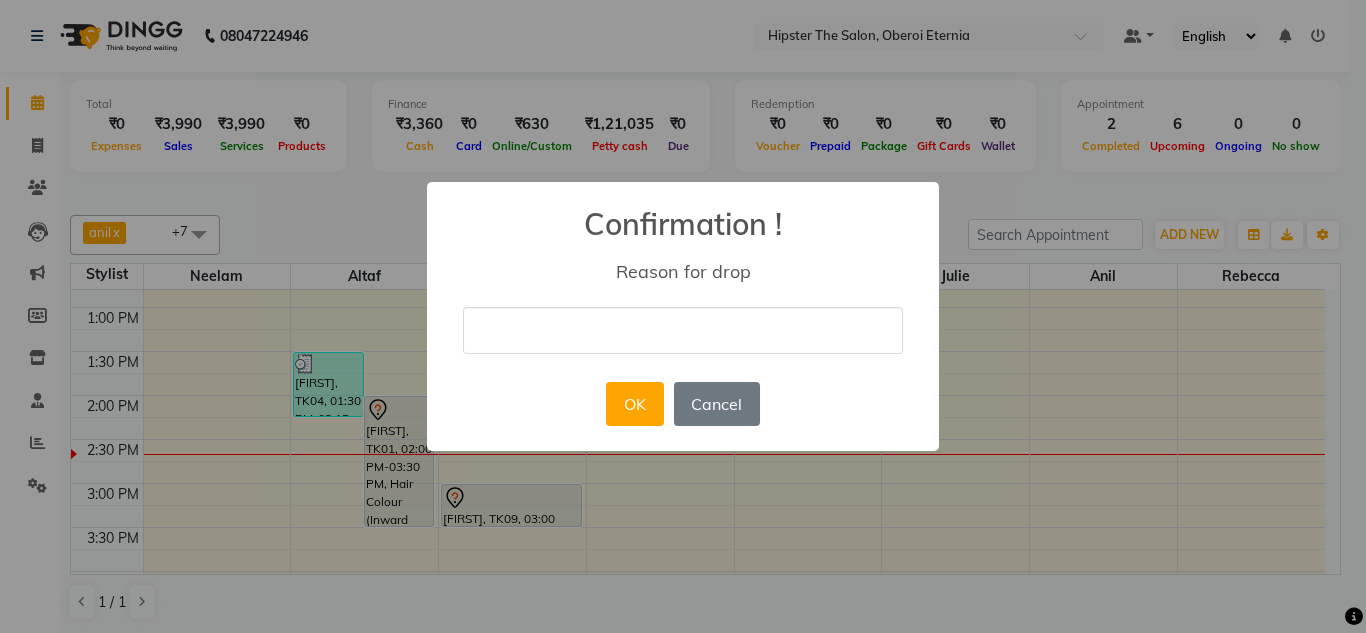 click at bounding box center [683, 330] 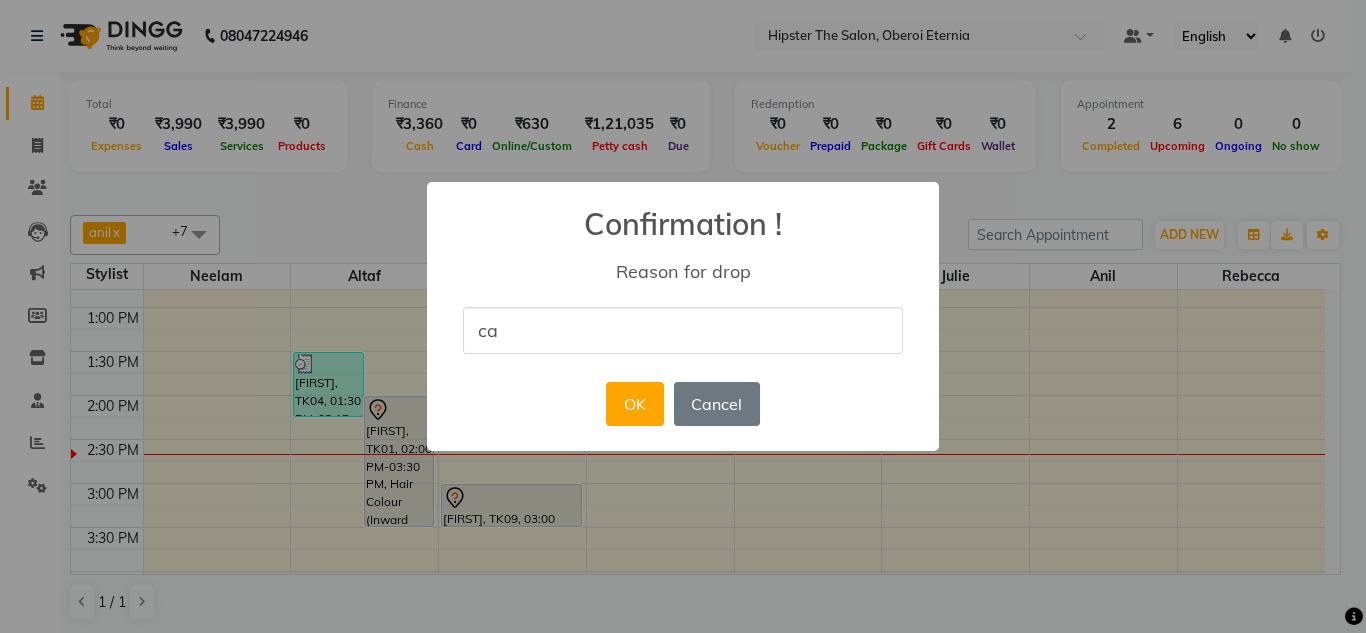 type on "cancel" 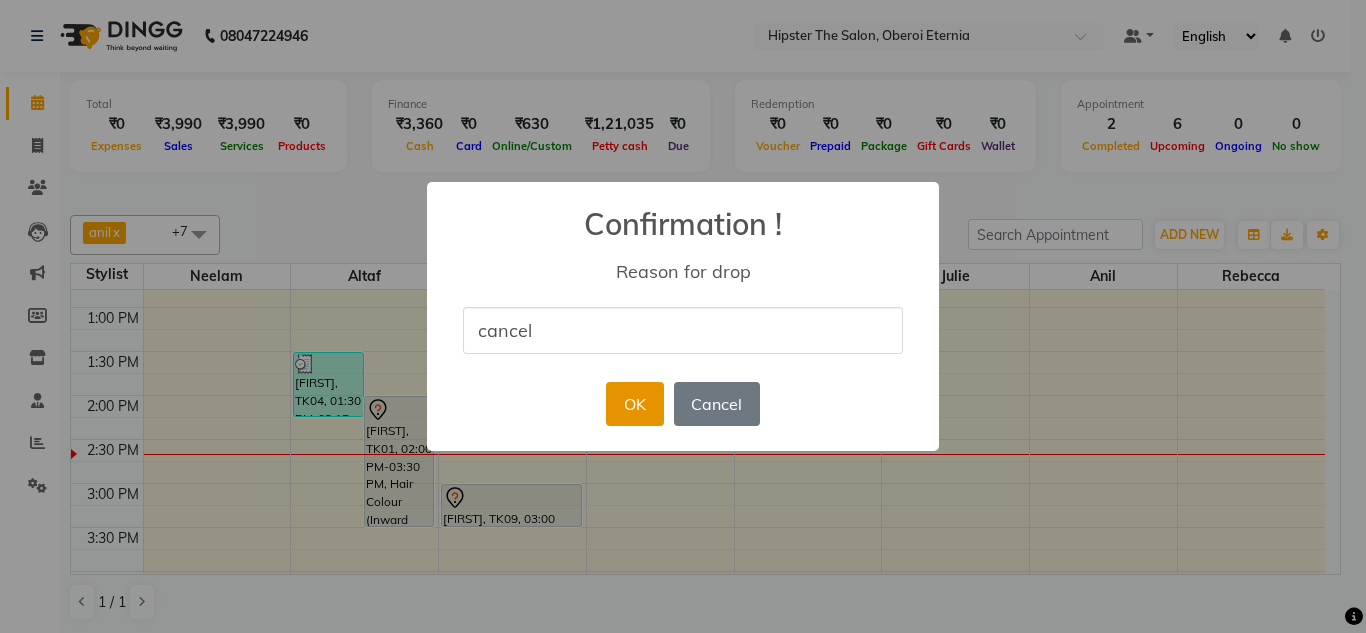 click on "OK" at bounding box center (634, 404) 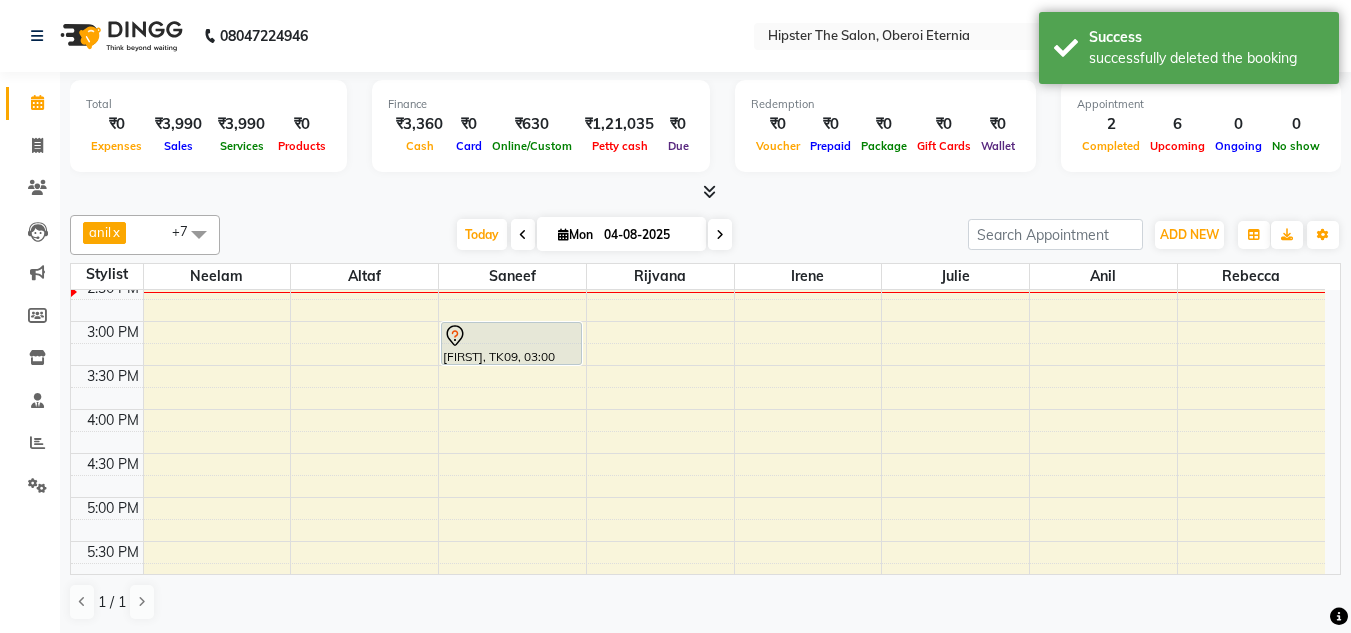 scroll, scrollTop: 585, scrollLeft: 0, axis: vertical 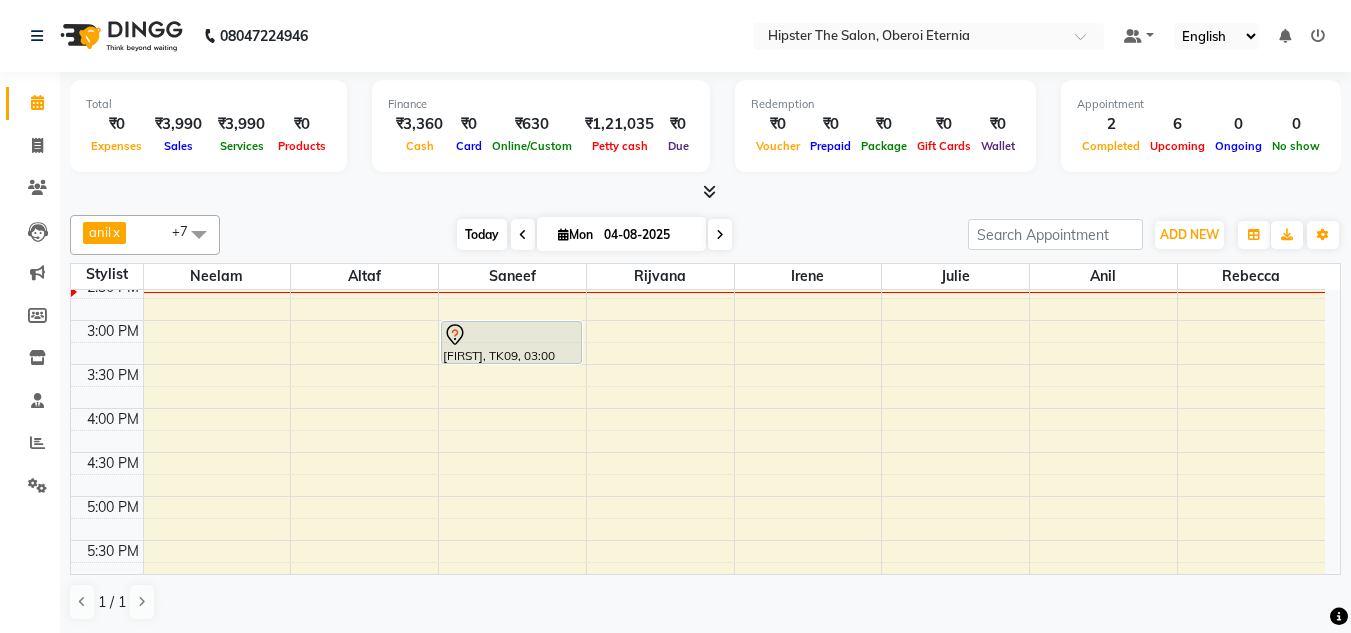 click on "Today" at bounding box center [482, 234] 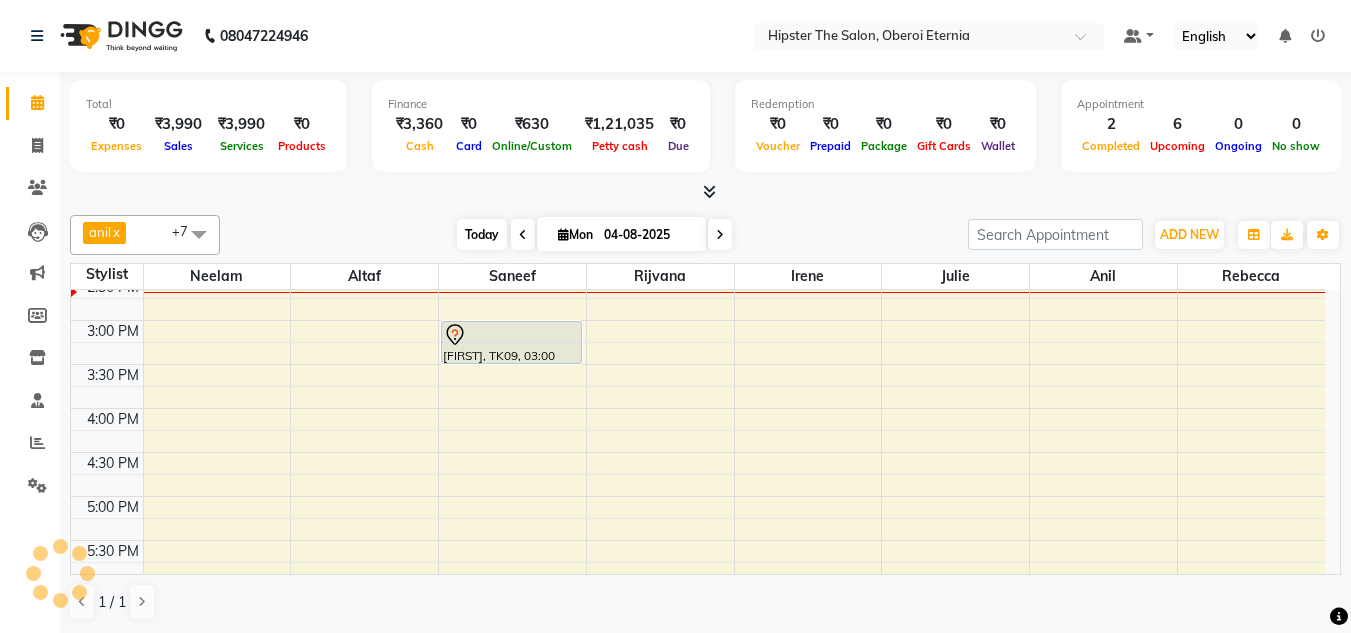 scroll, scrollTop: 529, scrollLeft: 0, axis: vertical 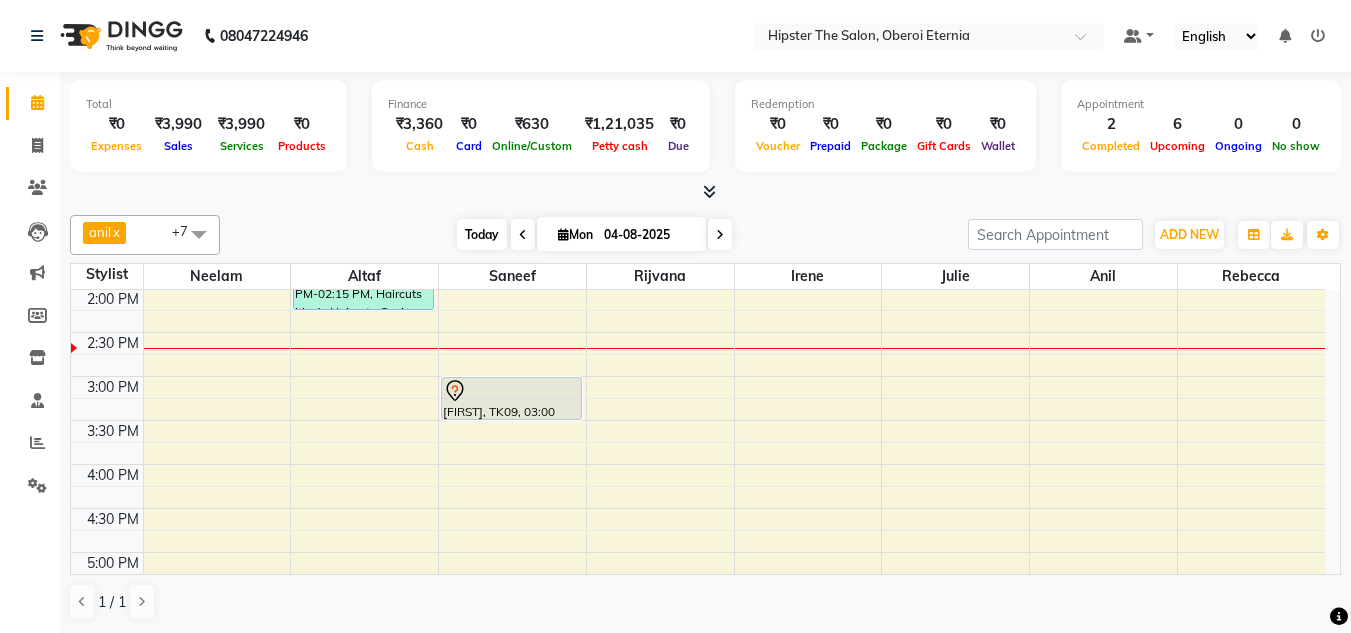 click on "Today" at bounding box center [482, 234] 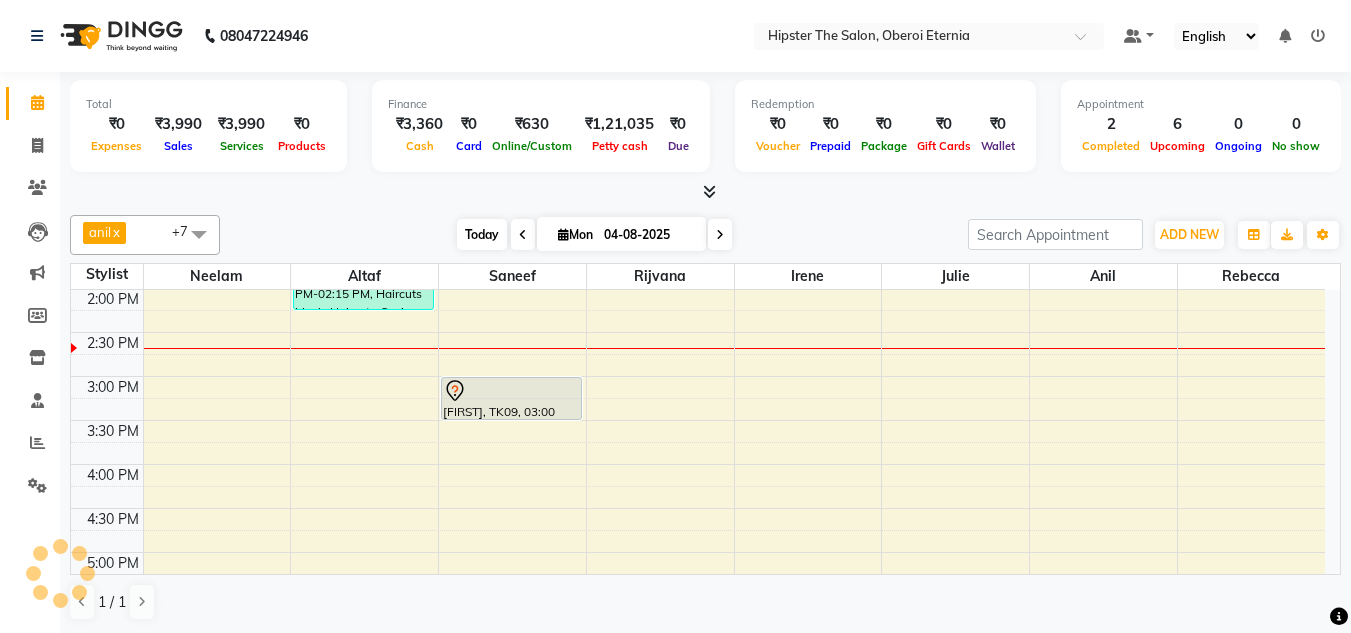 scroll, scrollTop: 529, scrollLeft: 0, axis: vertical 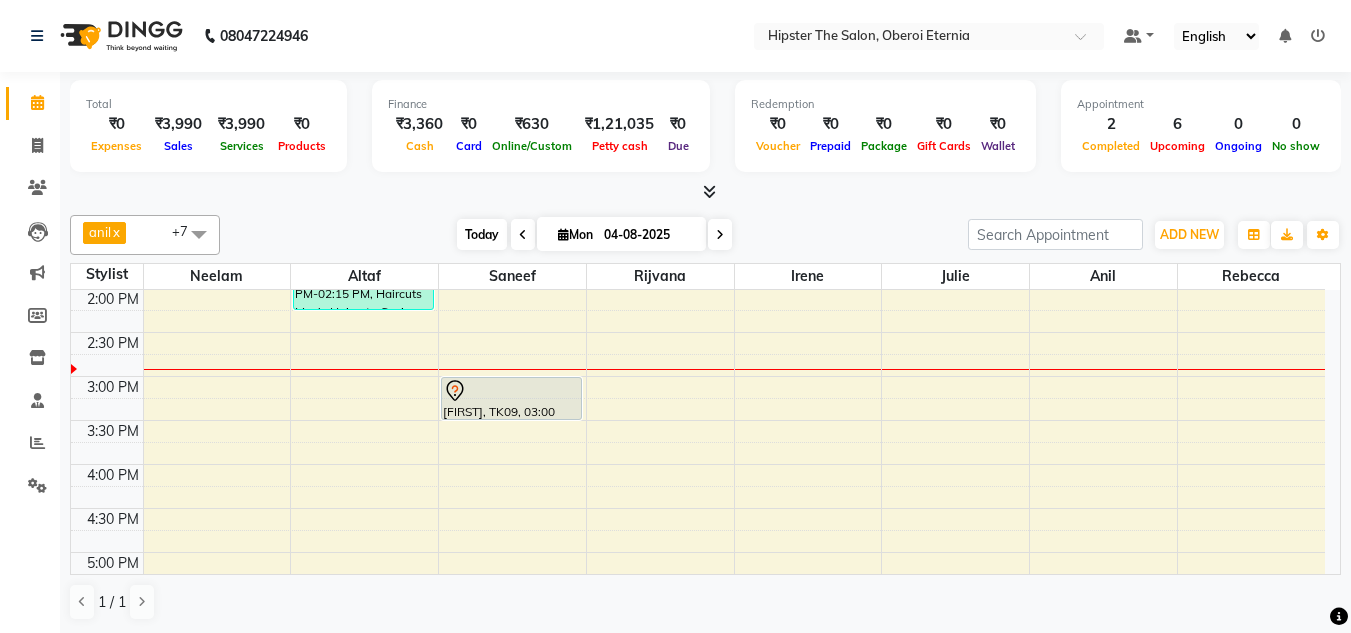 click on "Today" at bounding box center (482, 234) 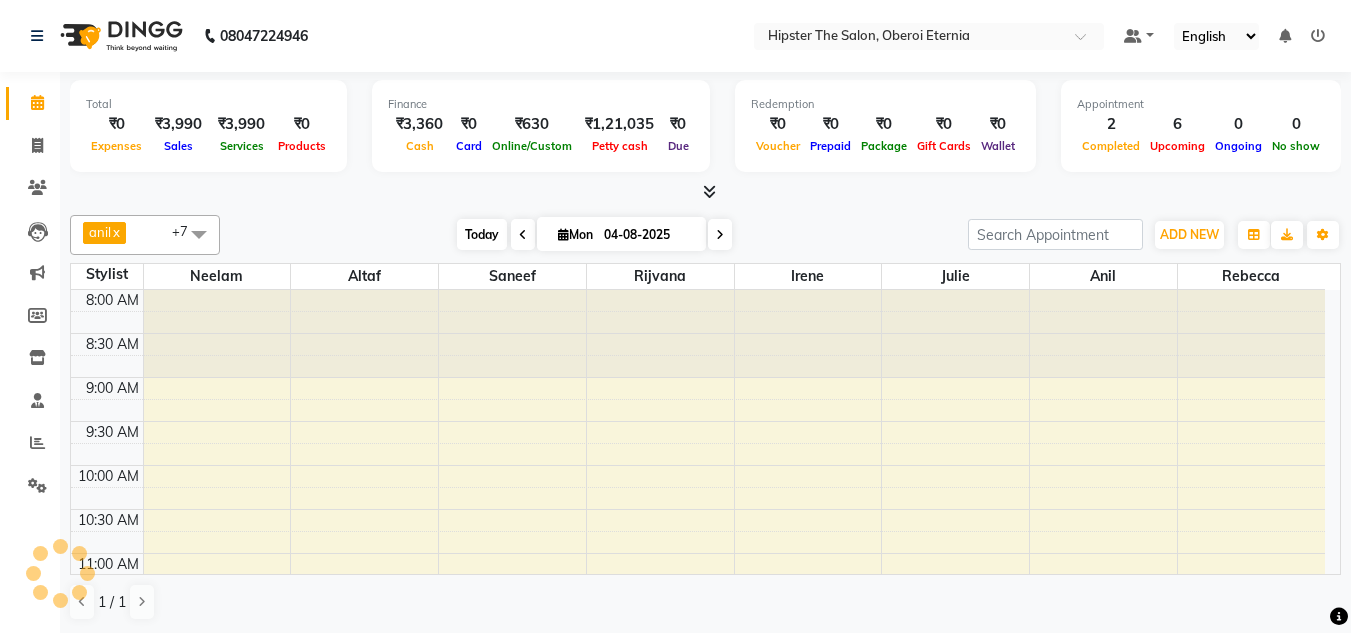 scroll, scrollTop: 529, scrollLeft: 0, axis: vertical 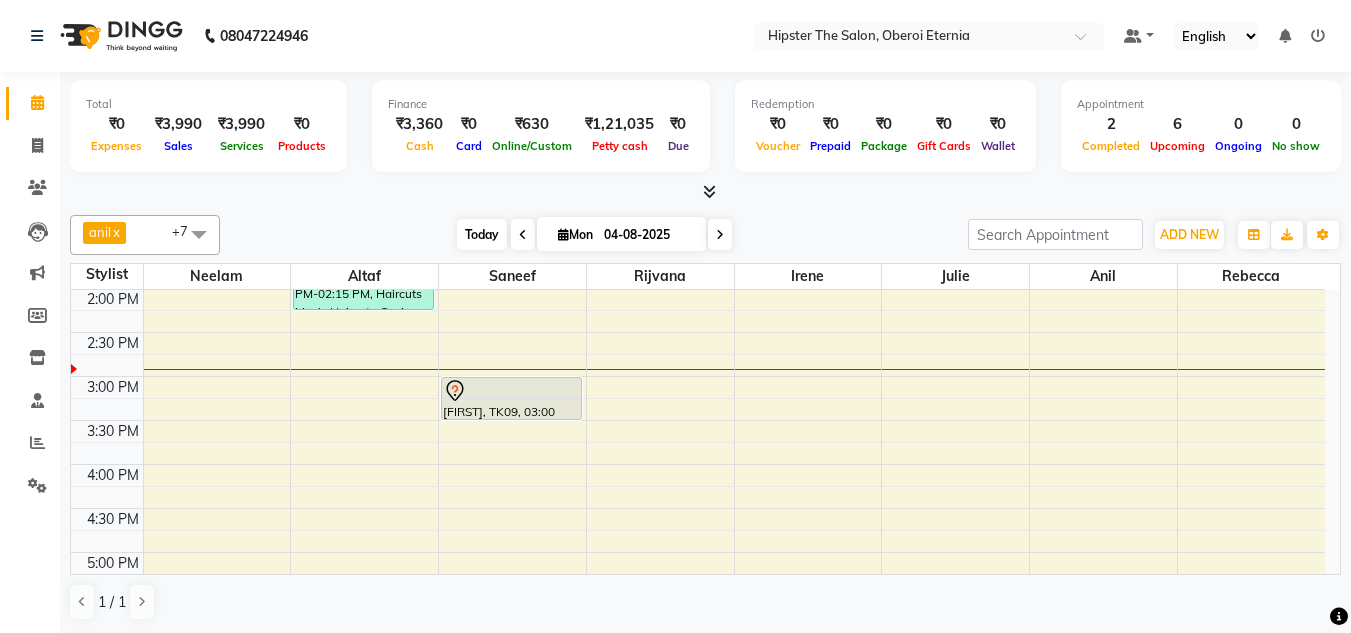 click on "Today" at bounding box center (482, 234) 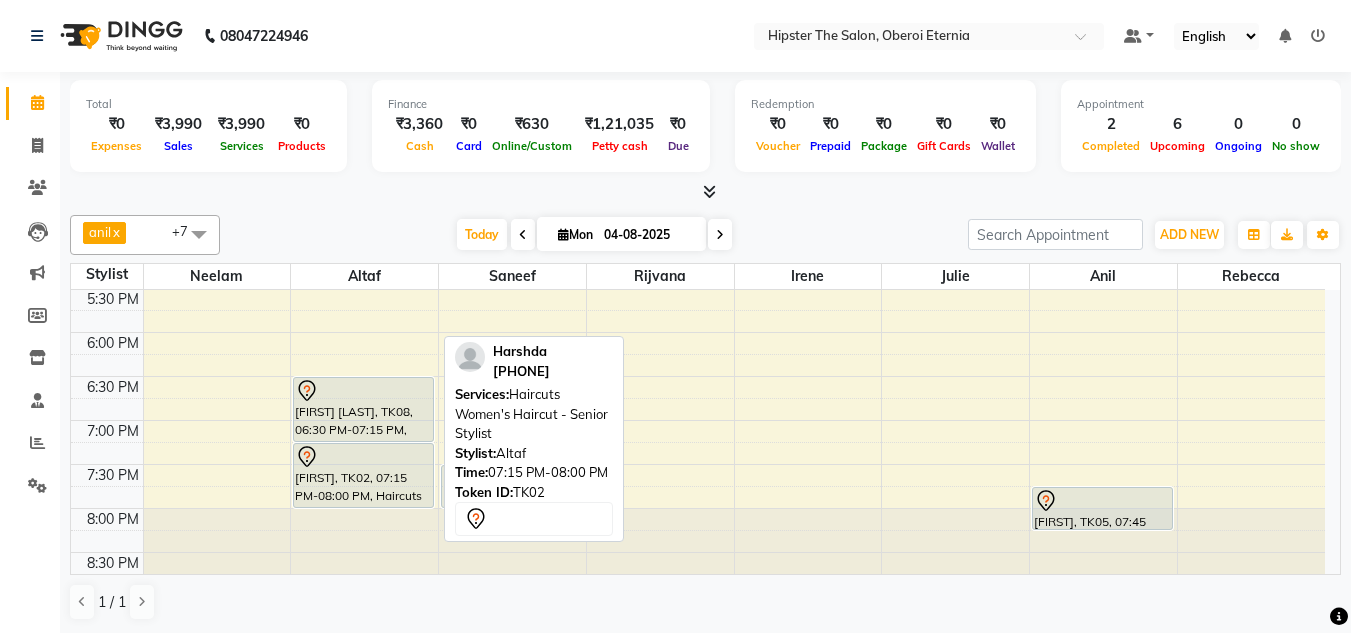 scroll, scrollTop: 839, scrollLeft: 0, axis: vertical 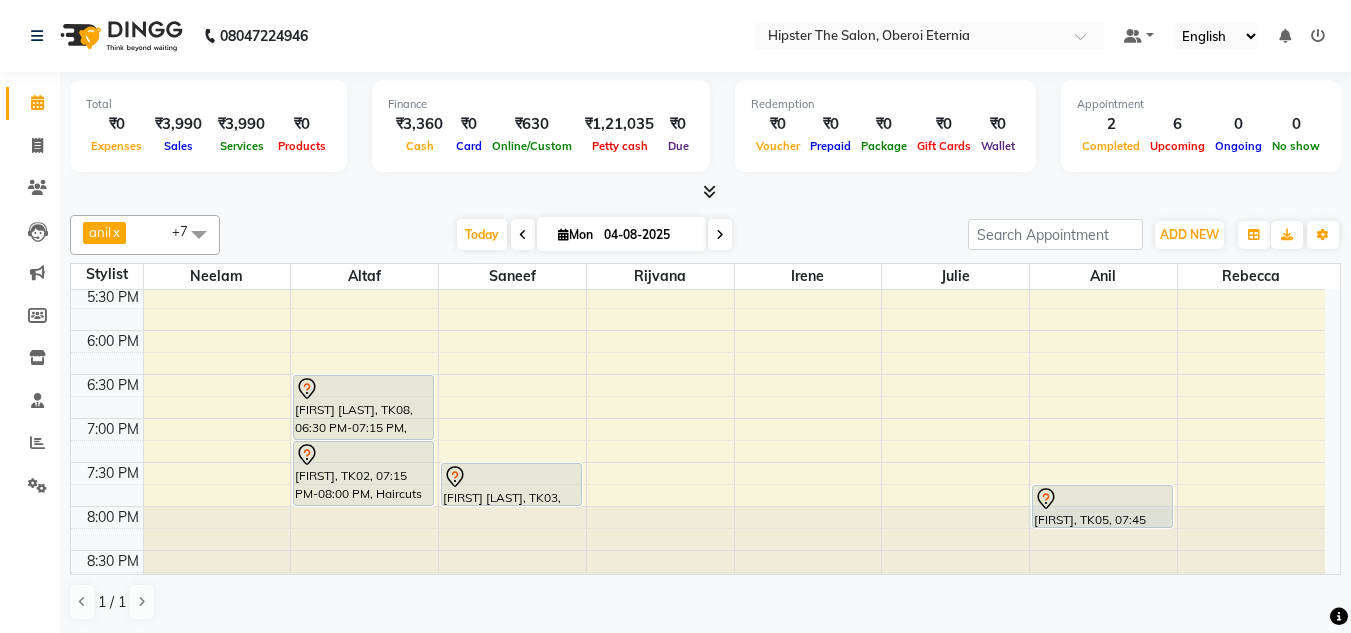 click on "2" at bounding box center [1111, 124] 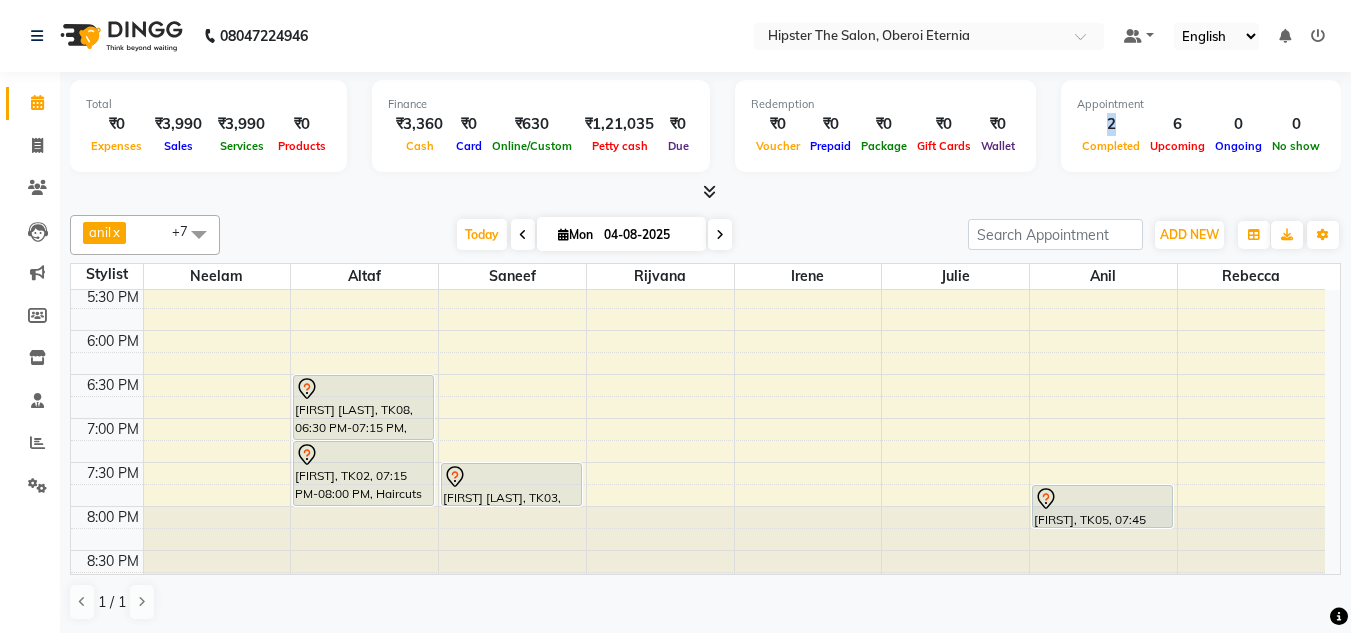 click on "2" at bounding box center (1111, 124) 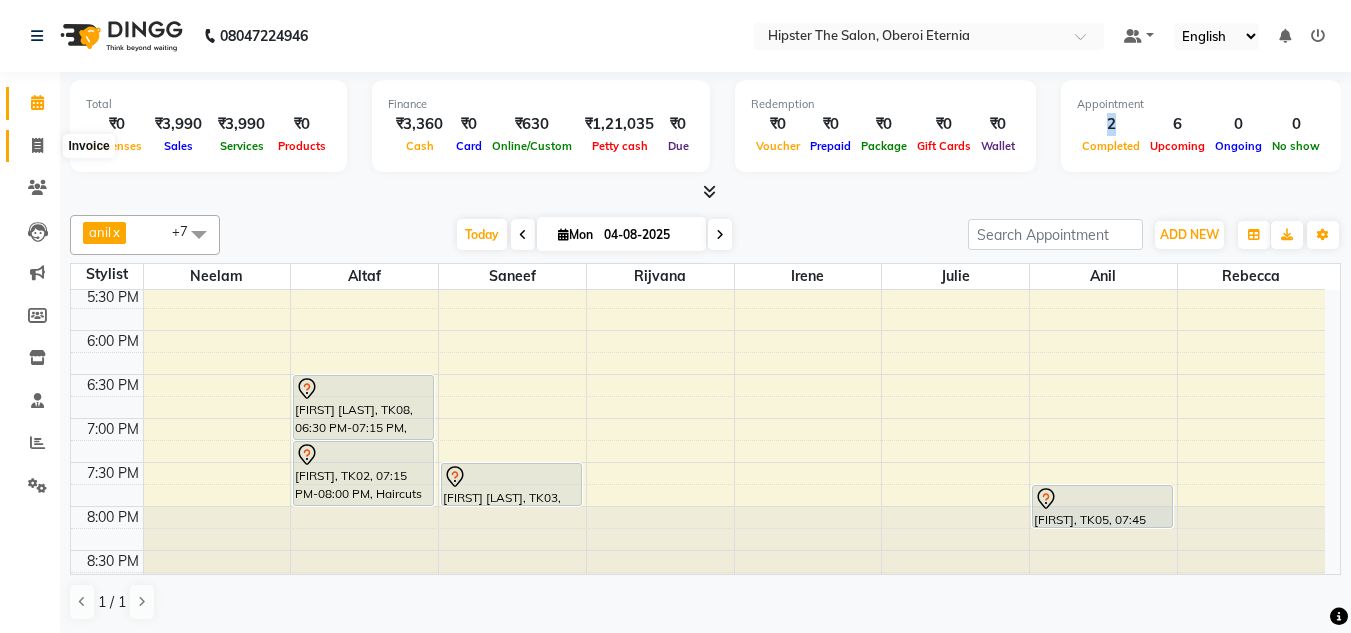 click 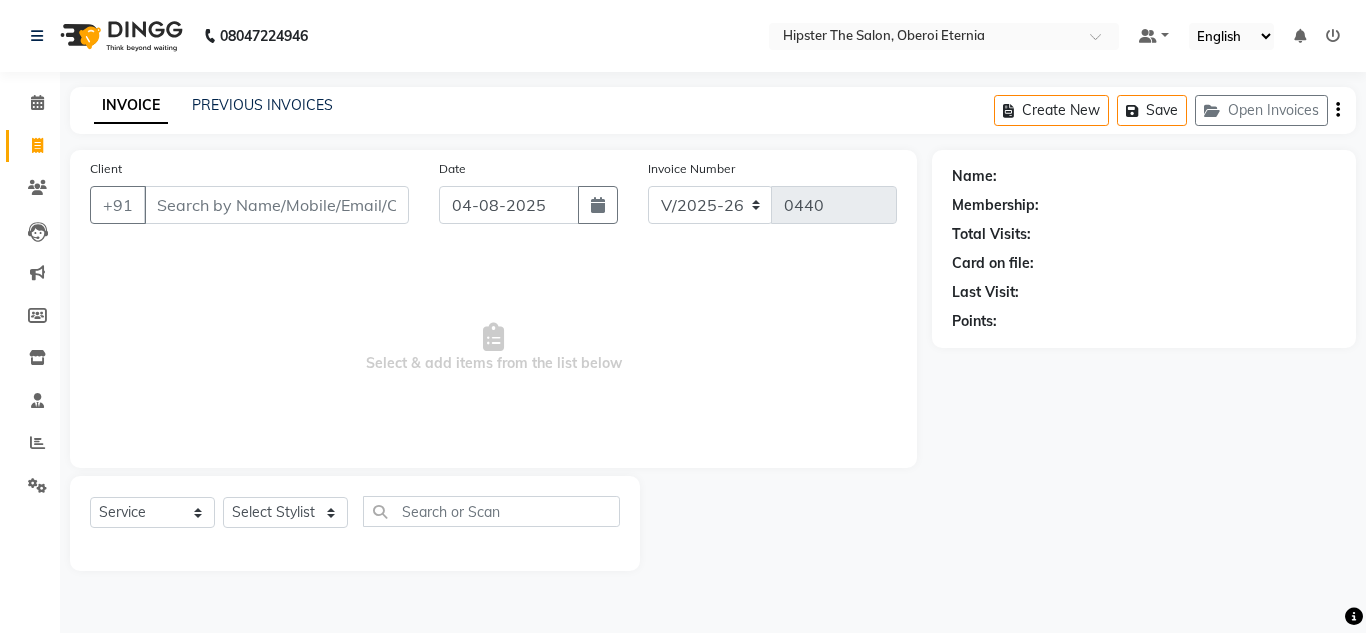 click on "Client" at bounding box center [276, 205] 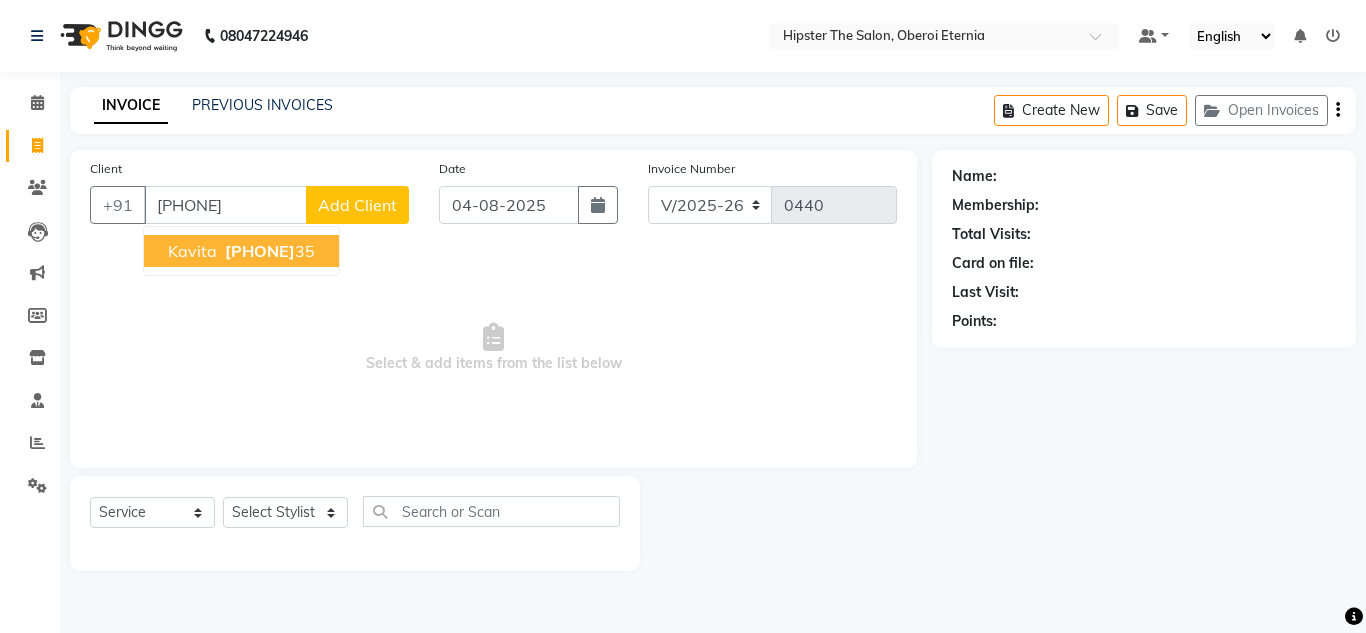 click on "[PHONE]" at bounding box center [260, 251] 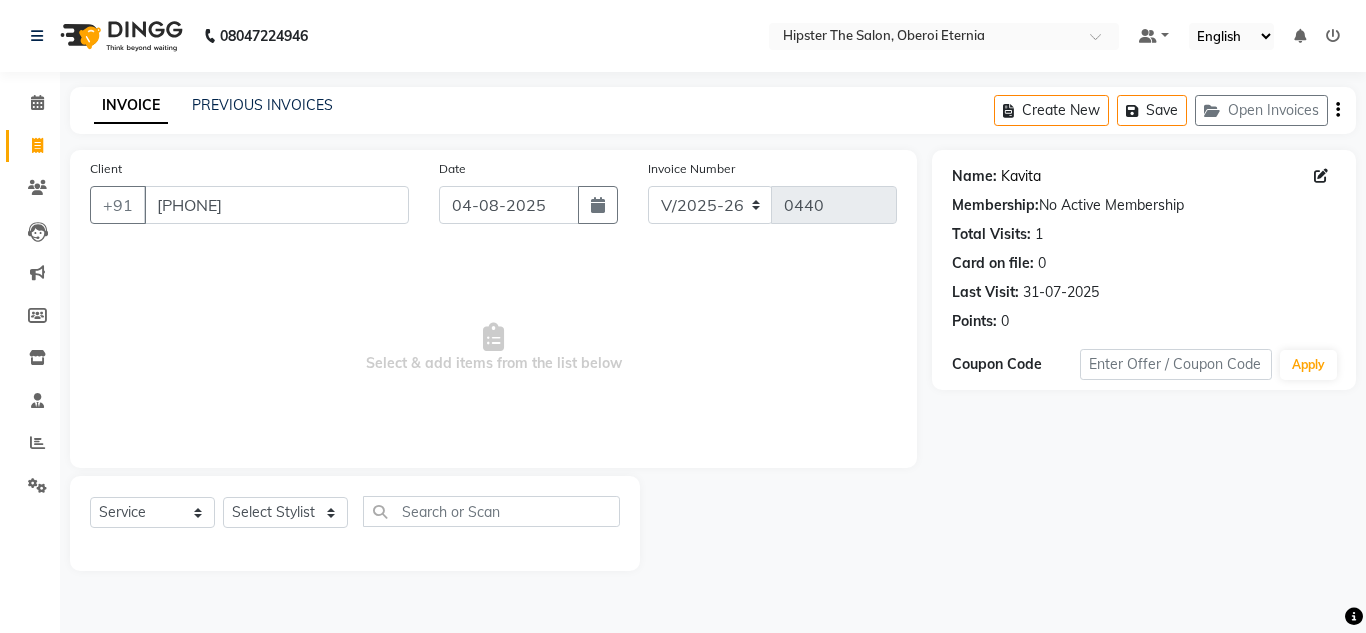 click on "Kavita" 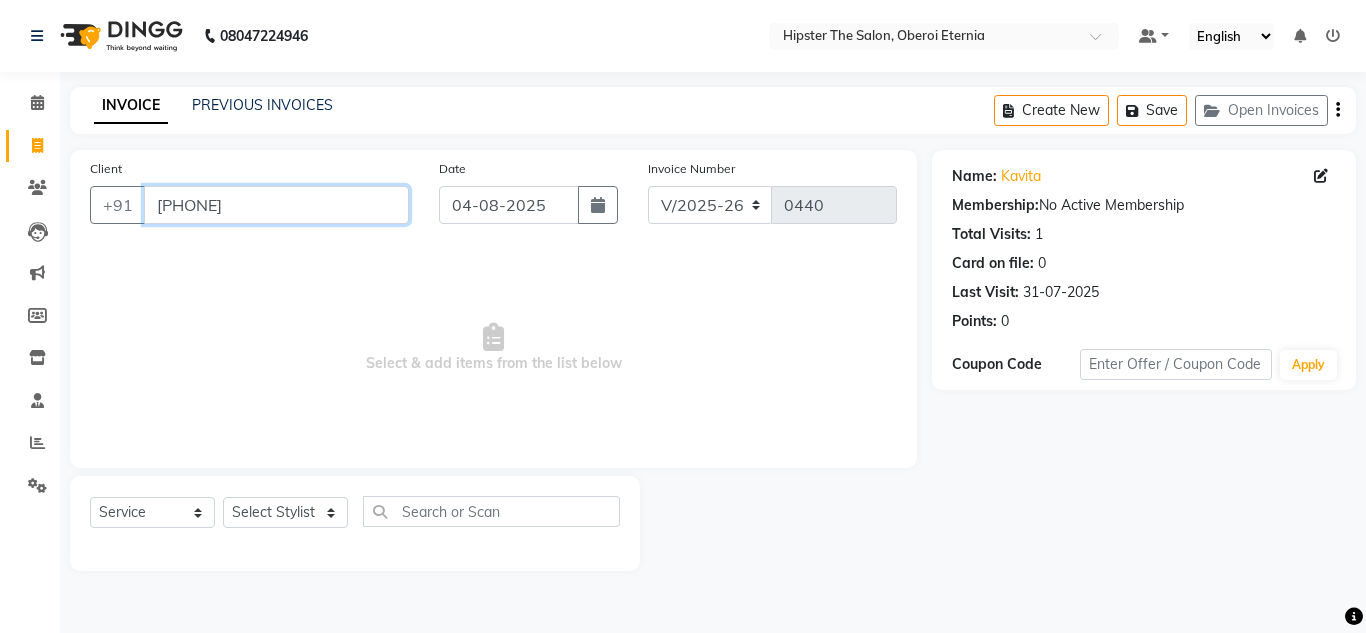 click on "[PHONE]" at bounding box center [276, 205] 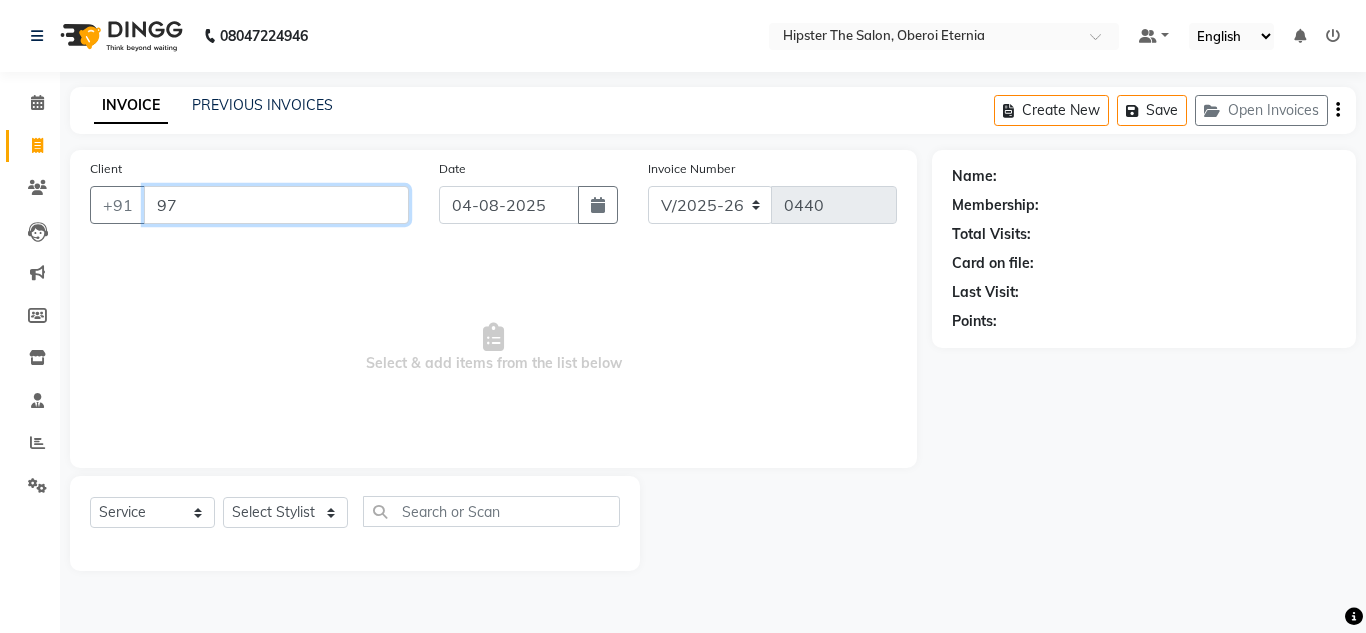 type on "9" 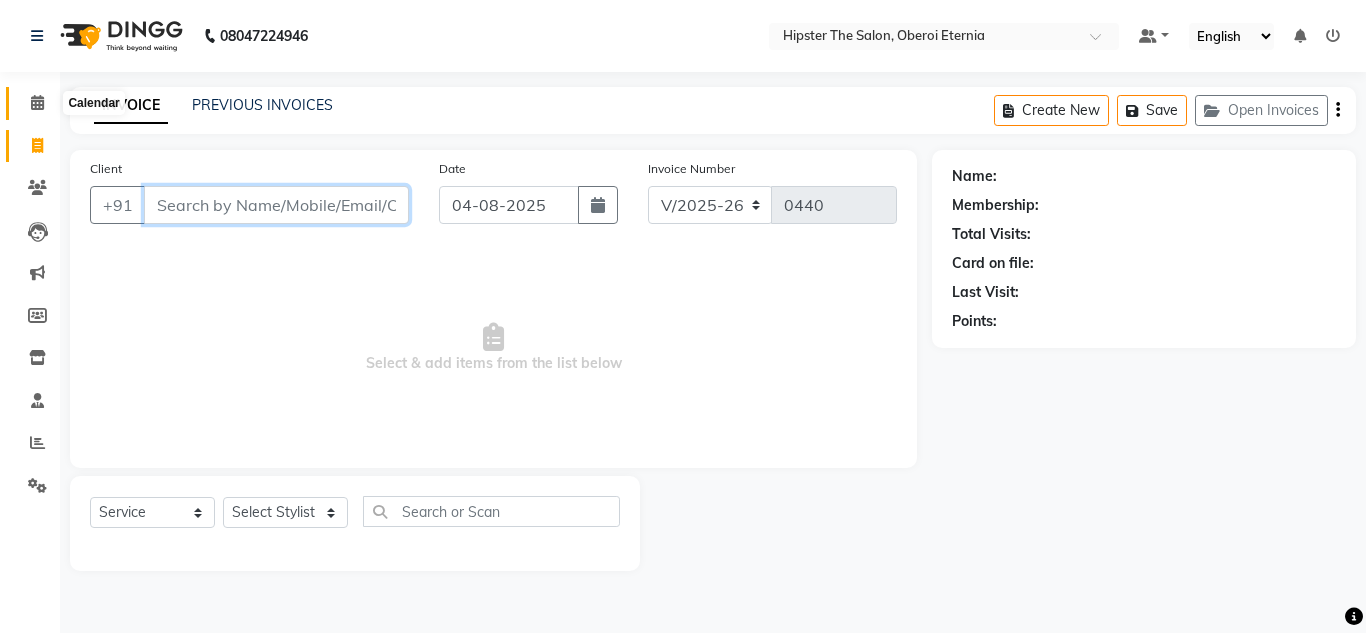type 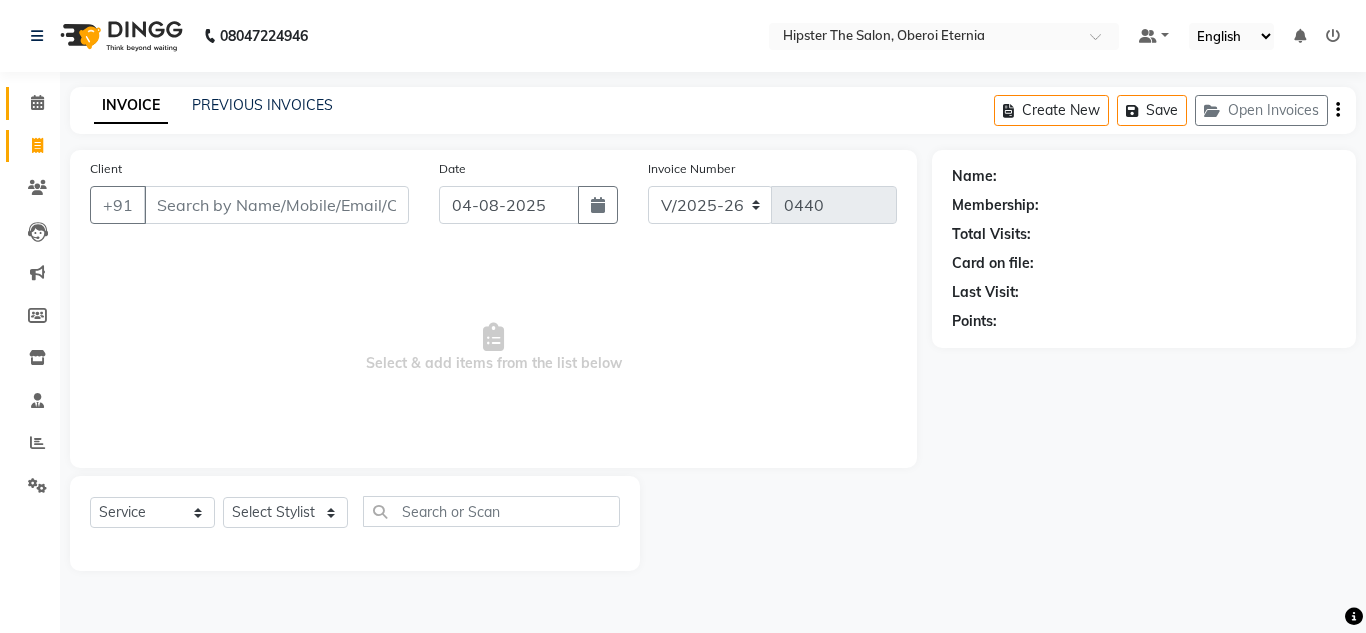 click on "Calendar" 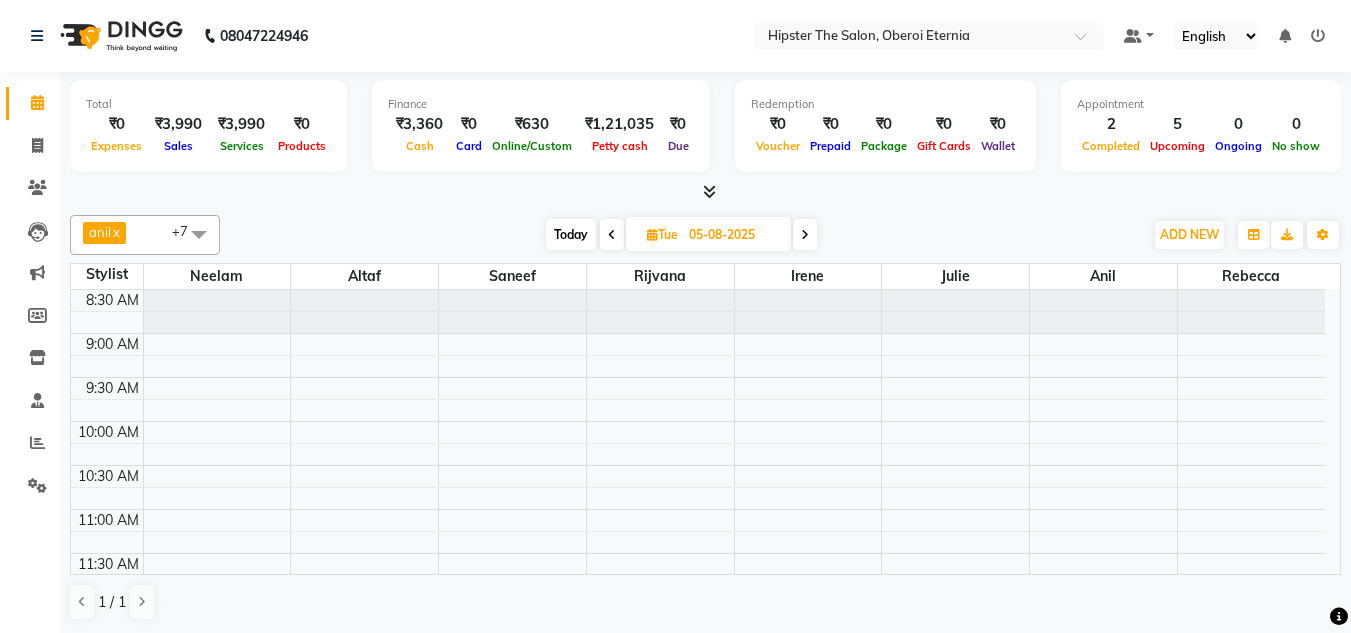 scroll, scrollTop: 51, scrollLeft: 0, axis: vertical 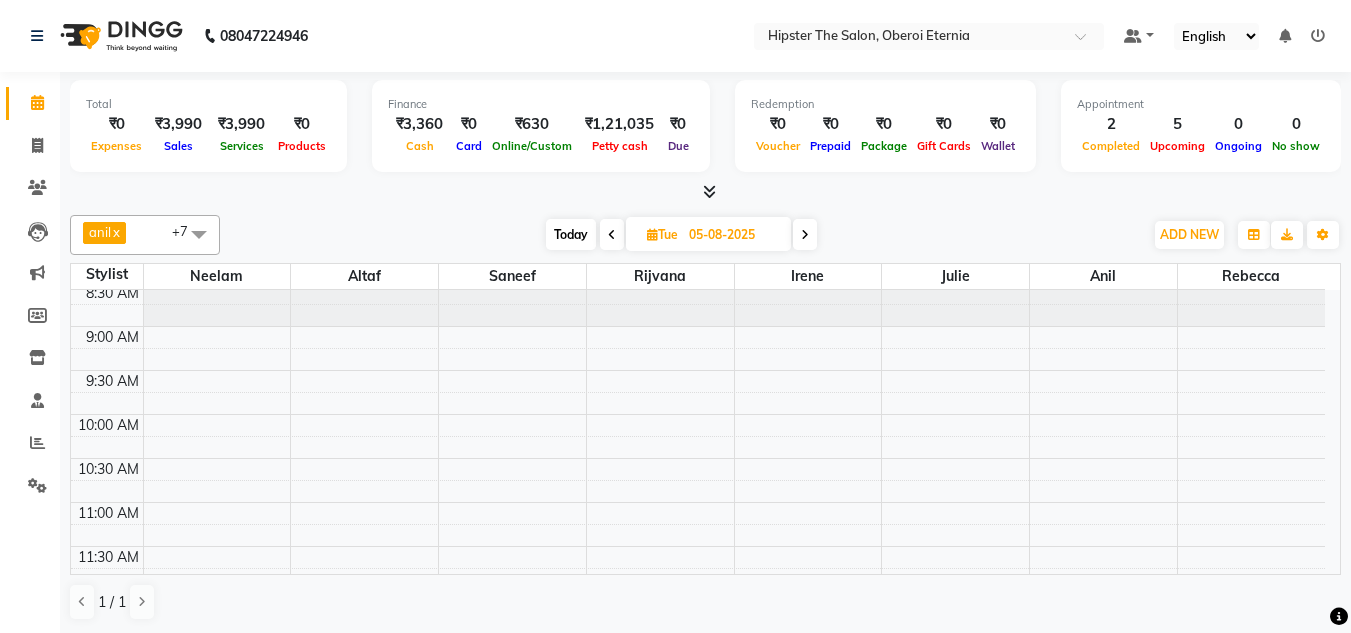 click at bounding box center (612, 234) 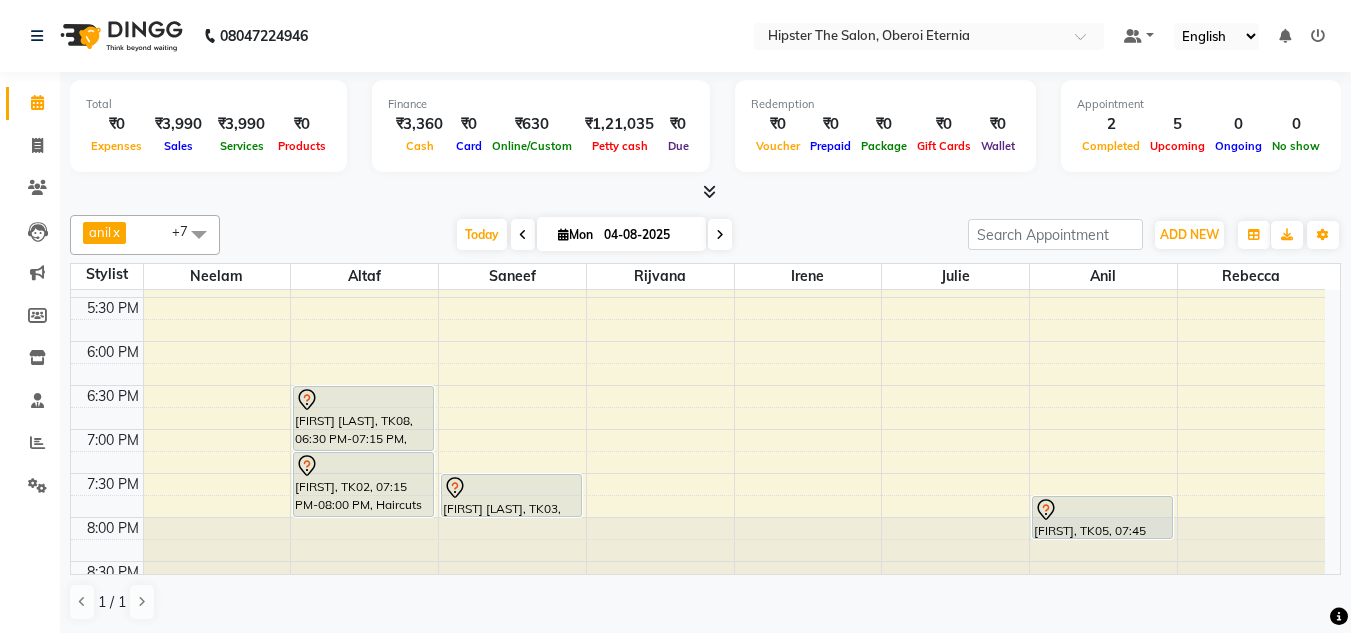 scroll, scrollTop: 859, scrollLeft: 0, axis: vertical 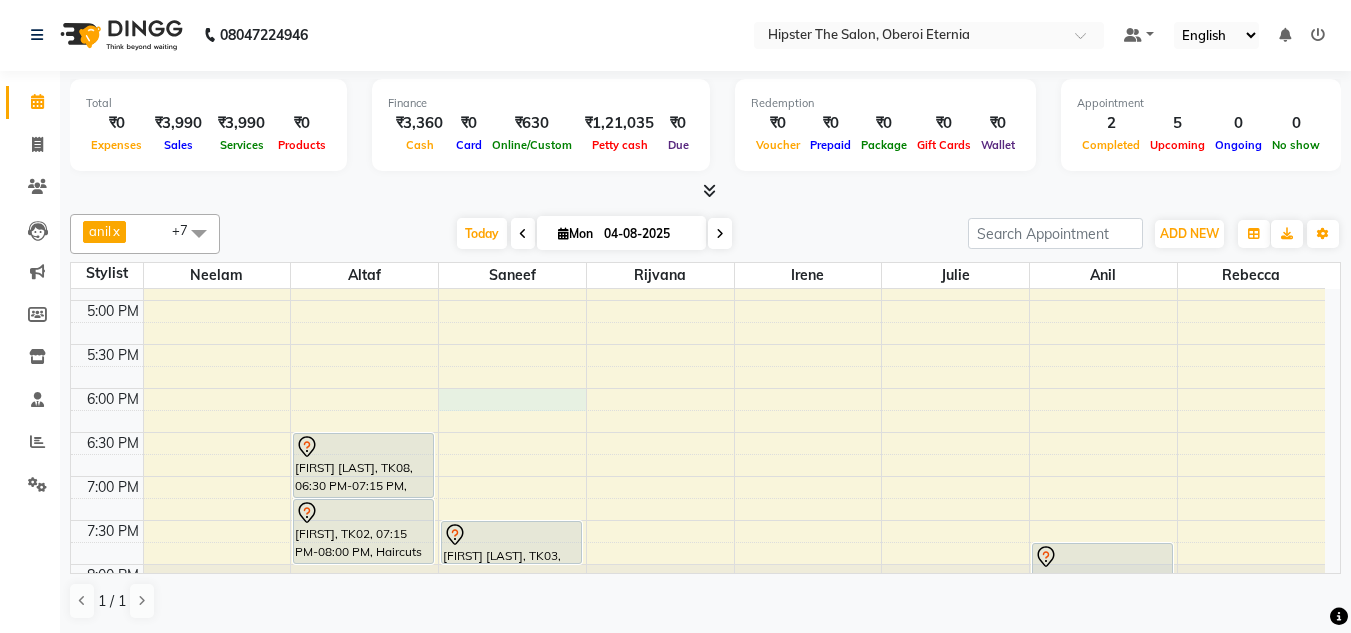 click on "8:00 AM 8:30 AM 9:00 AM 9:30 AM 10:00 AM 10:30 AM 11:00 AM 11:30 AM 12:00 PM 12:30 PM 1:00 PM 1:30 PM 2:00 PM 2:30 PM 3:00 PM 3:30 PM 4:00 PM 4:30 PM 5:00 PM 5:30 PM 6:00 PM 6:30 PM 7:00 PM 7:30 PM 8:00 PM 8:30 PM     sid, TK04, 01:30 PM-02:15 PM, Haircuts Men's Haircut - Senior Stylist,Men's Grooming Men's Shave - Senior Stylist (₹230)             Gunjan K, TK08, 06:30 PM-07:15 PM, Haircuts Women's Haircut - Senior Stylist             Harshda, TK02, 07:15 PM-08:00 PM, Haircuts Women's Haircut - Senior Stylist             Sahhil, TK09, 03:00 PM-03:30 PM, Haircuts Men's Haircut - Junior Stylist             deepak nadu, TK03, 07:30 PM-08:00 PM, Haircuts Men's Haircut - Junior Stylist     Shashank govlkar, TK07, 12:20 PM-01:40 PM, Skin Facials Papaya Facial (₹3500),Bleach Face & Neck (₹800)             vishal, TK05, 07:45 PM-08:15 PM, Haircuts Men's Haircut - Junior Stylist" at bounding box center (698, 80) 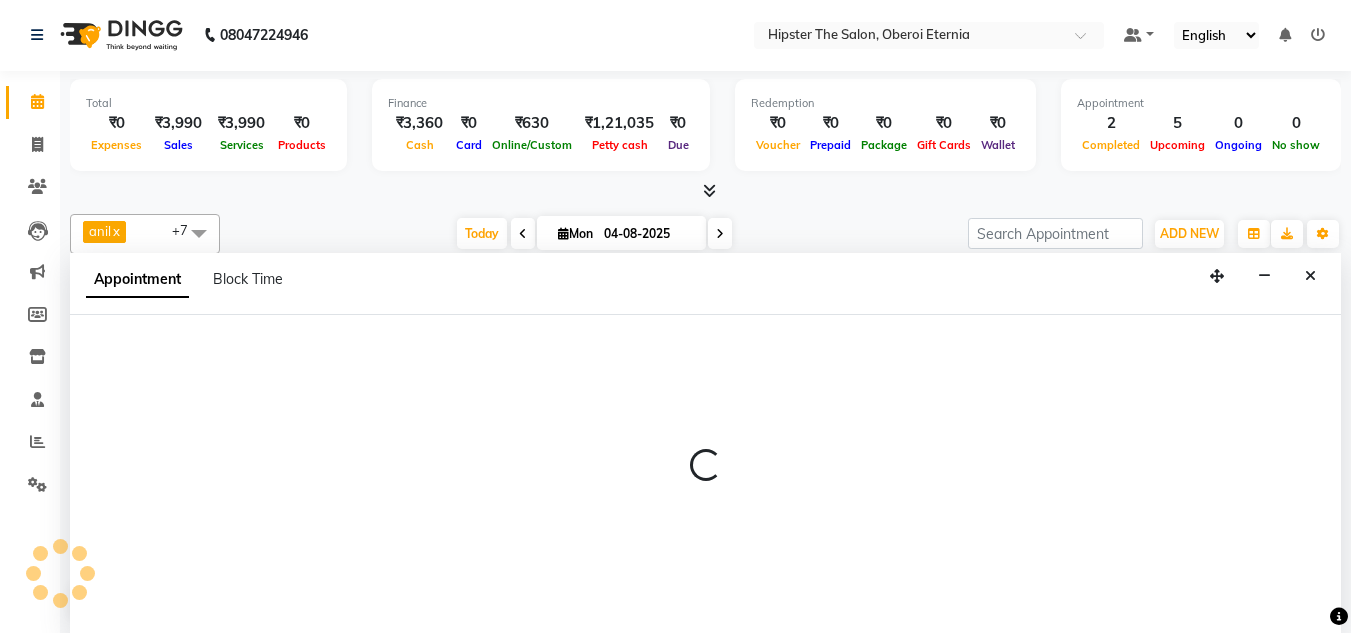select on "85980" 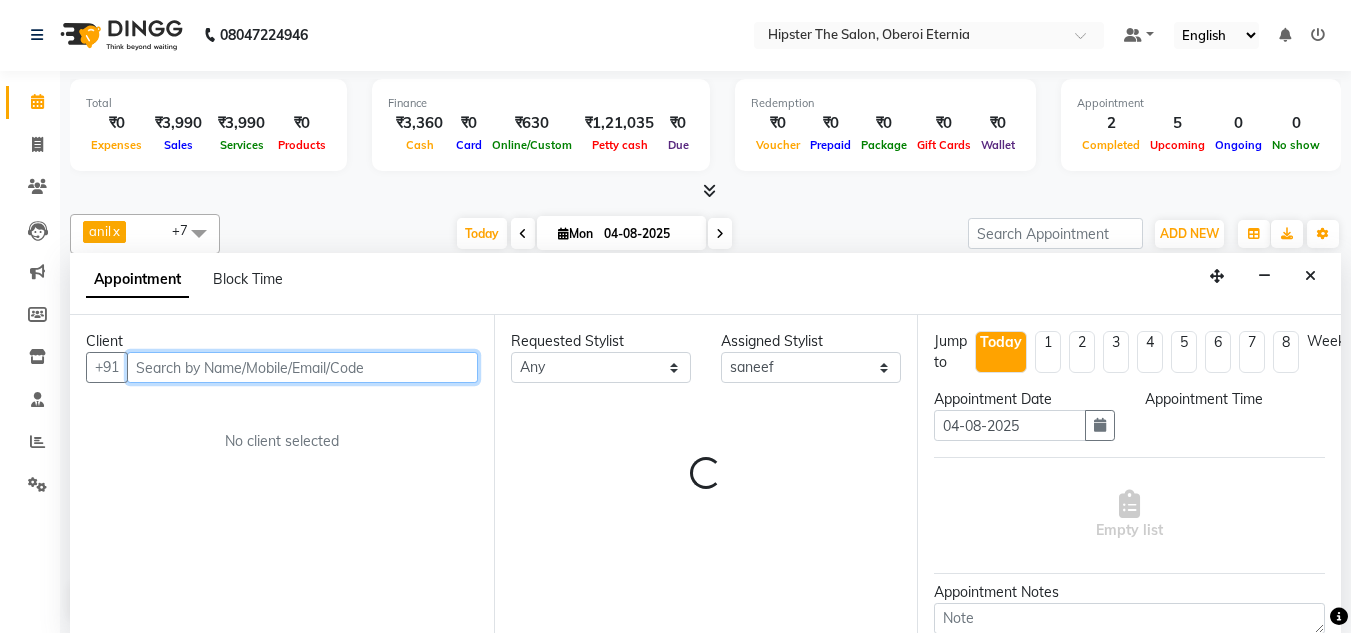 select on "1080" 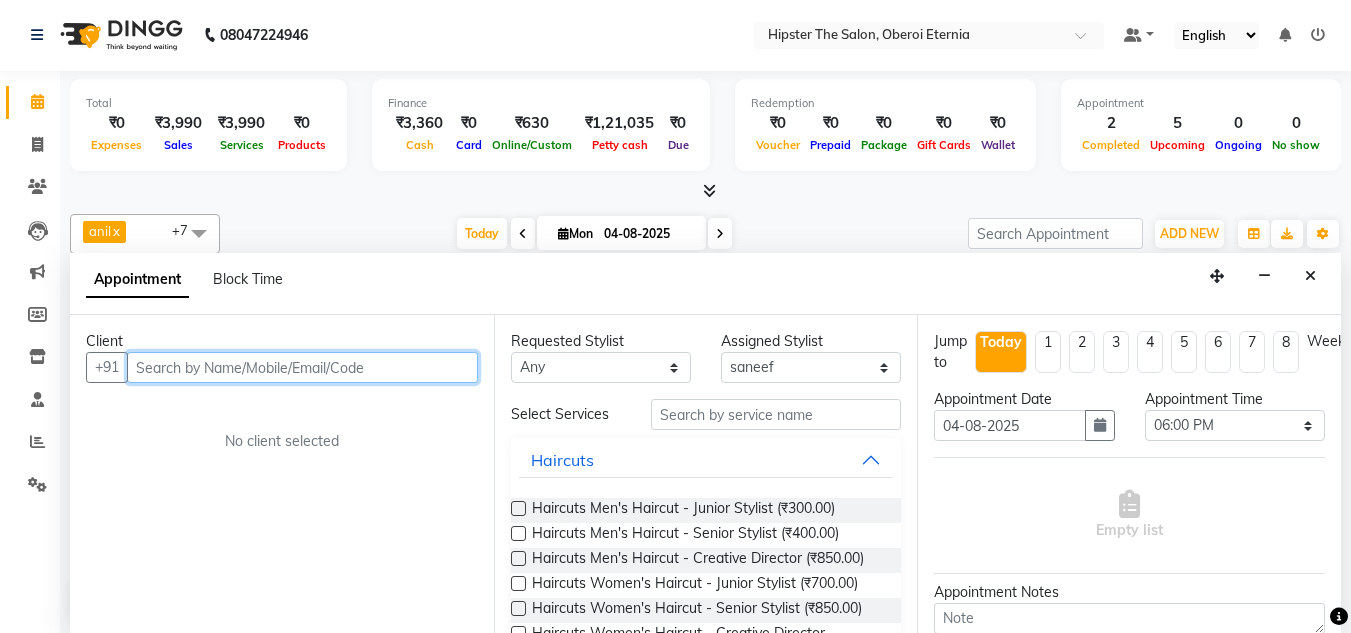 click at bounding box center (302, 367) 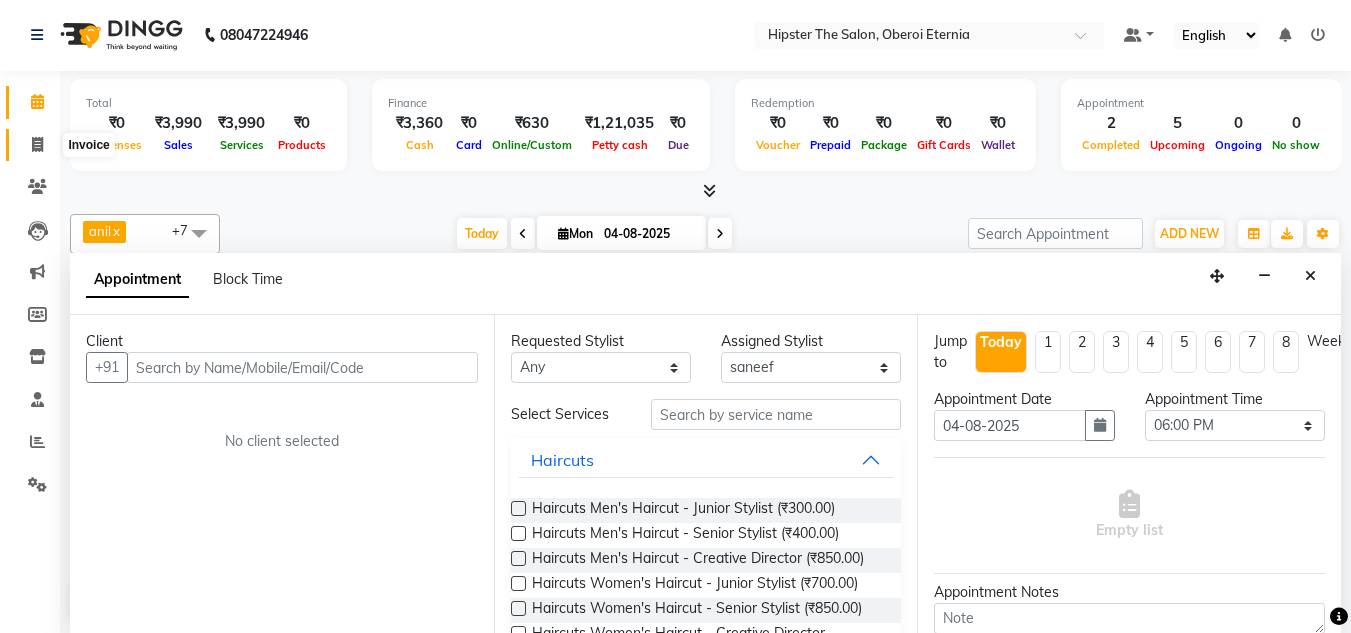 click 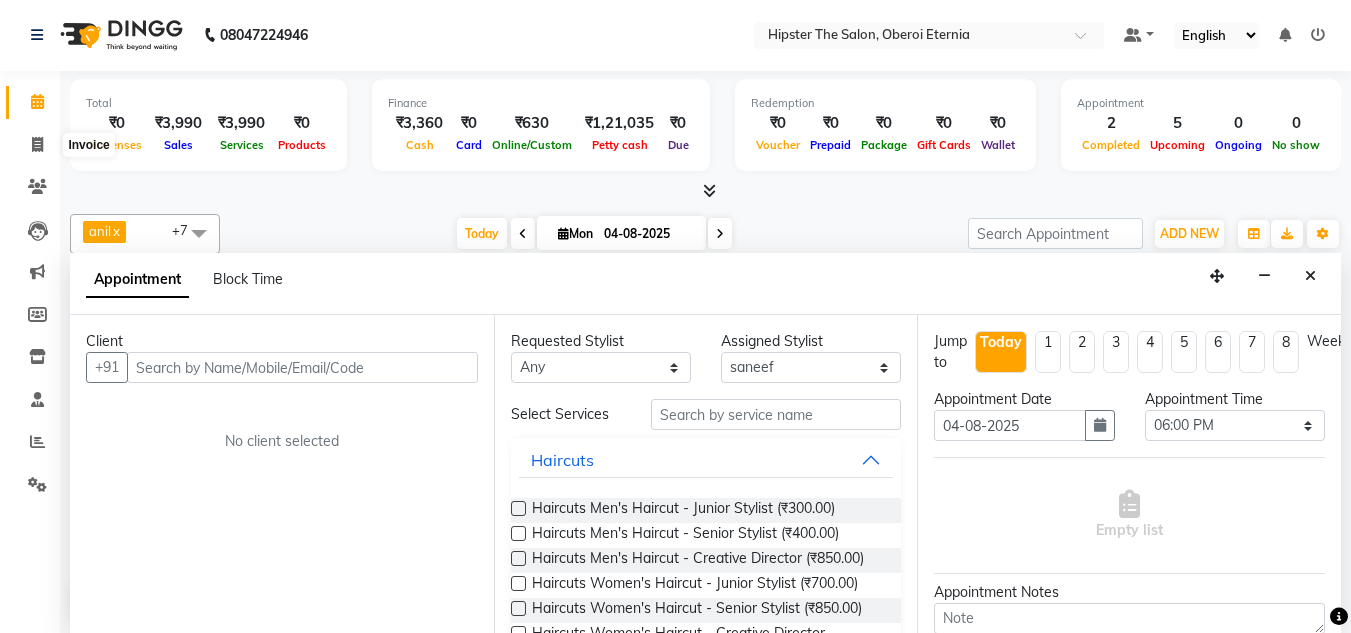 select on "service" 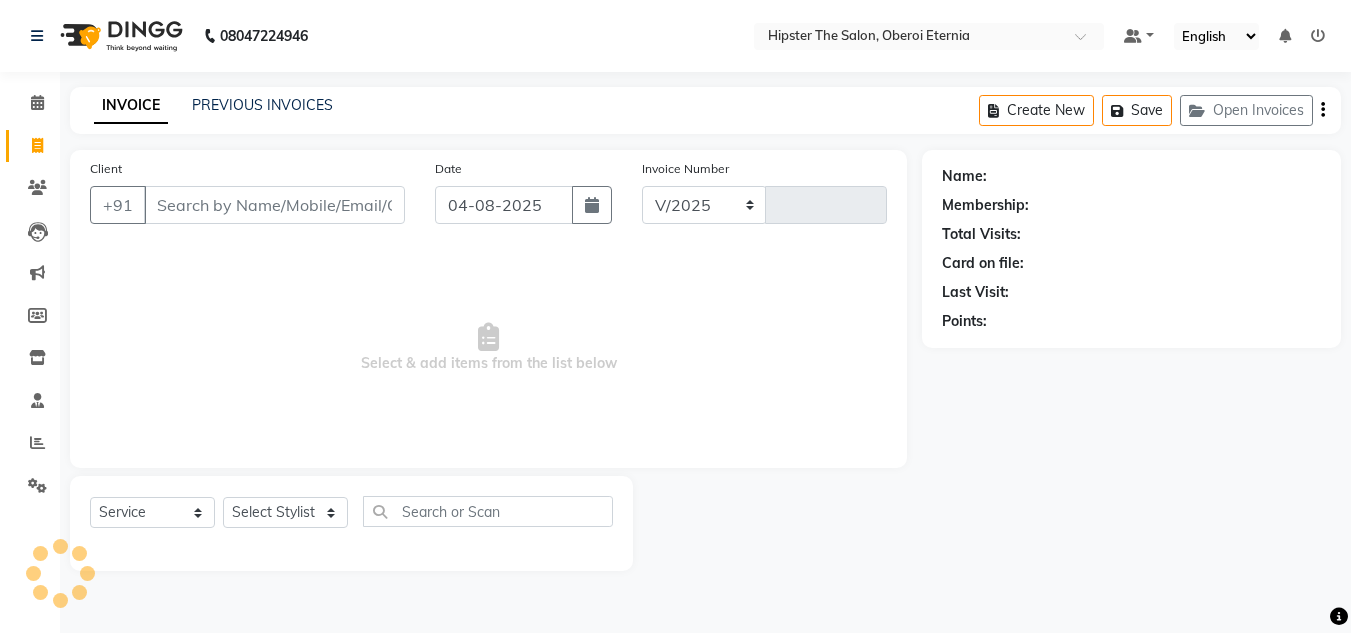 select on "8592" 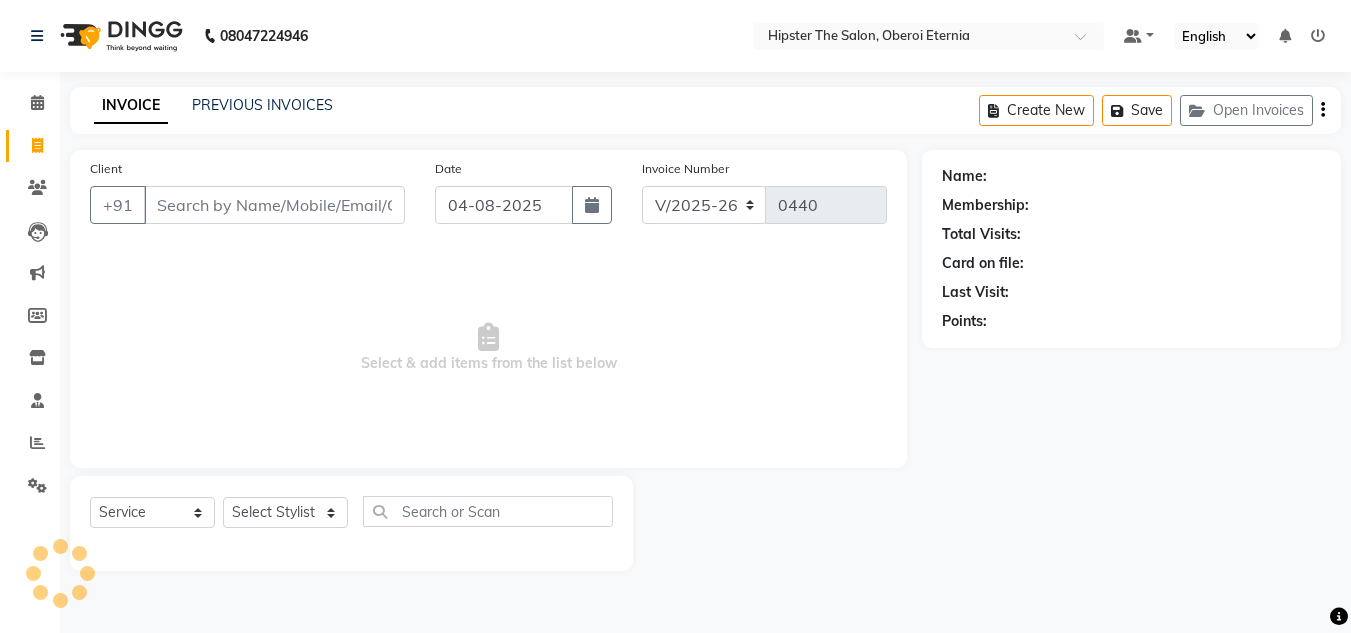 scroll, scrollTop: 0, scrollLeft: 0, axis: both 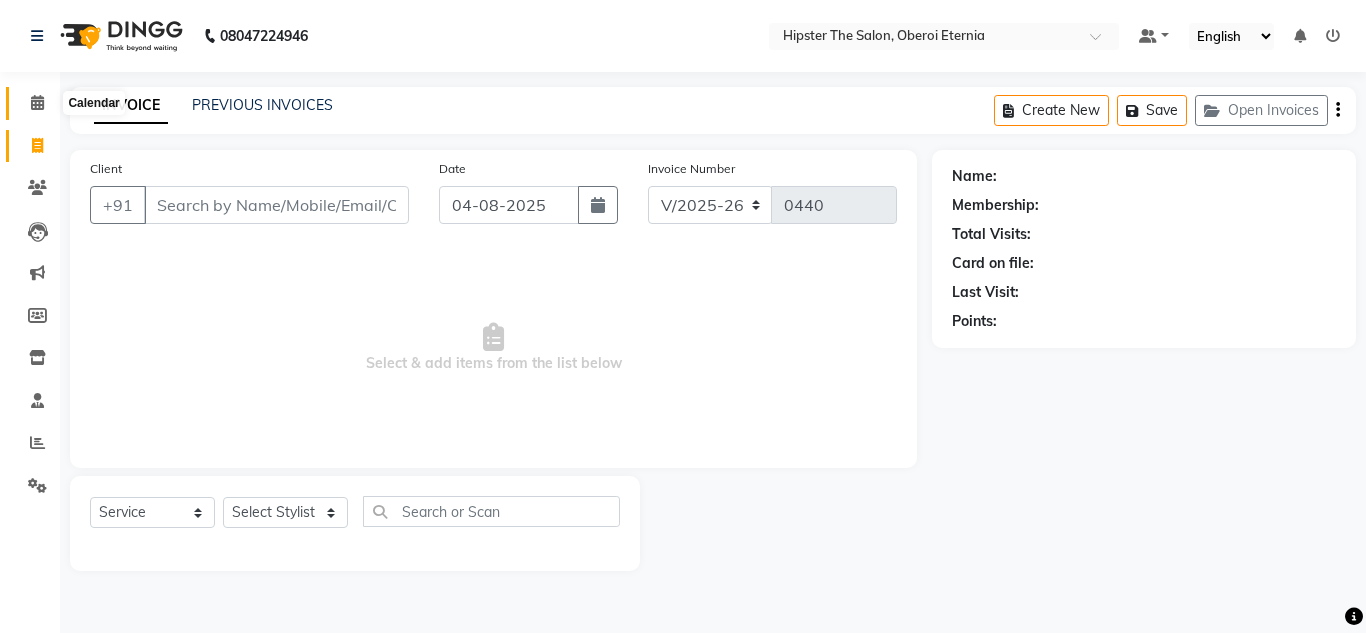 click 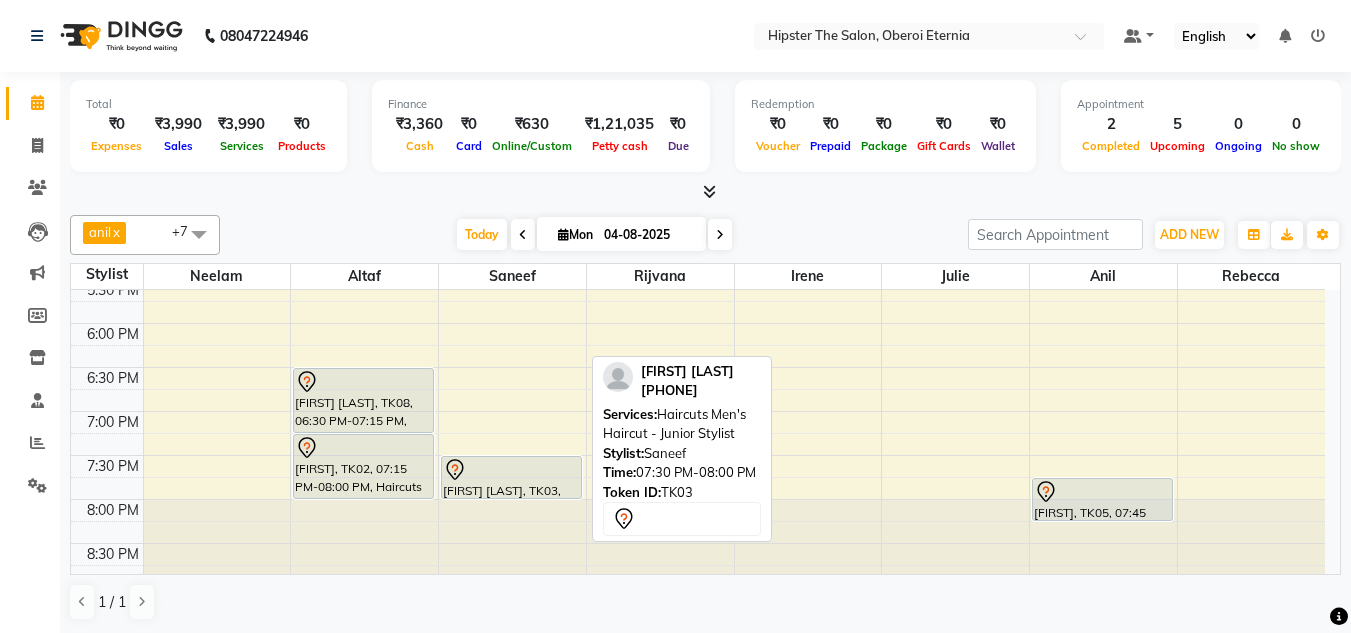 scroll, scrollTop: 859, scrollLeft: 0, axis: vertical 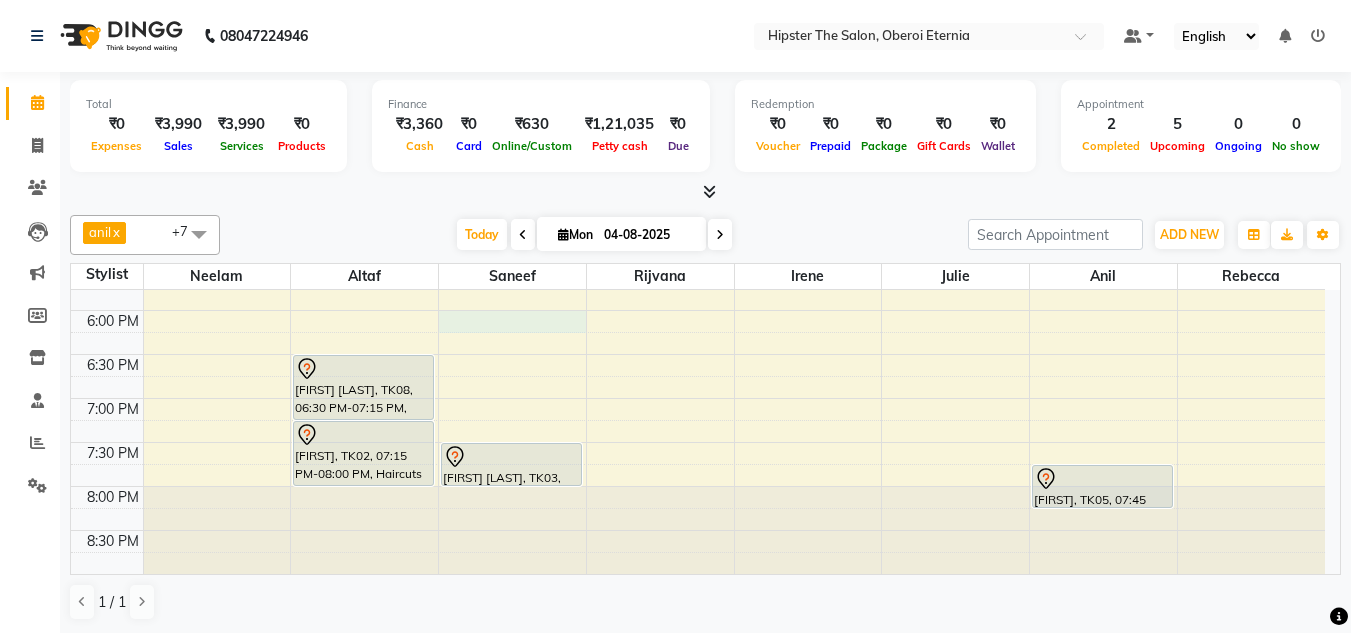 click on "8:00 AM 8:30 AM 9:00 AM 9:30 AM 10:00 AM 10:30 AM 11:00 AM 11:30 AM 12:00 PM 12:30 PM 1:00 PM 1:30 PM 2:00 PM 2:30 PM 3:00 PM 3:30 PM 4:00 PM 4:30 PM 5:00 PM 5:30 PM 6:00 PM 6:30 PM 7:00 PM 7:30 PM 8:00 PM 8:30 PM     sid, TK04, 01:30 PM-02:15 PM, Haircuts Men's Haircut - Senior Stylist,Men's Grooming Men's Shave - Senior Stylist (₹230)             Gunjan K, TK08, 06:30 PM-07:15 PM, Haircuts Women's Haircut - Senior Stylist             Harshda, TK02, 07:15 PM-08:00 PM, Haircuts Women's Haircut - Senior Stylist             Sahhil, TK09, 03:00 PM-03:30 PM, Haircuts Men's Haircut - Junior Stylist             deepak nadu, TK03, 07:30 PM-08:00 PM, Haircuts Men's Haircut - Junior Stylist     Shashank govlkar, TK07, 12:20 PM-01:40 PM, Skin Facials Papaya Facial (₹3500),Bleach Face & Neck (₹800)             vishal, TK05, 07:45 PM-08:15 PM, Haircuts Men's Haircut - Junior Stylist" at bounding box center [698, 2] 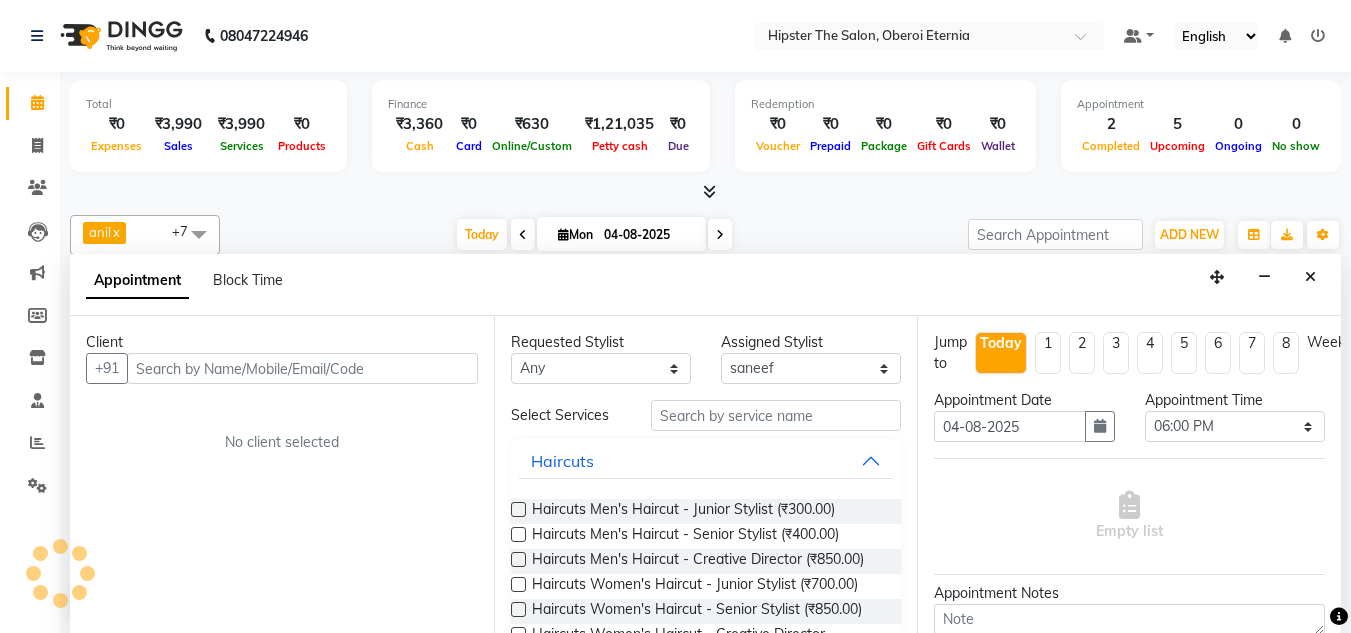 scroll, scrollTop: 1, scrollLeft: 0, axis: vertical 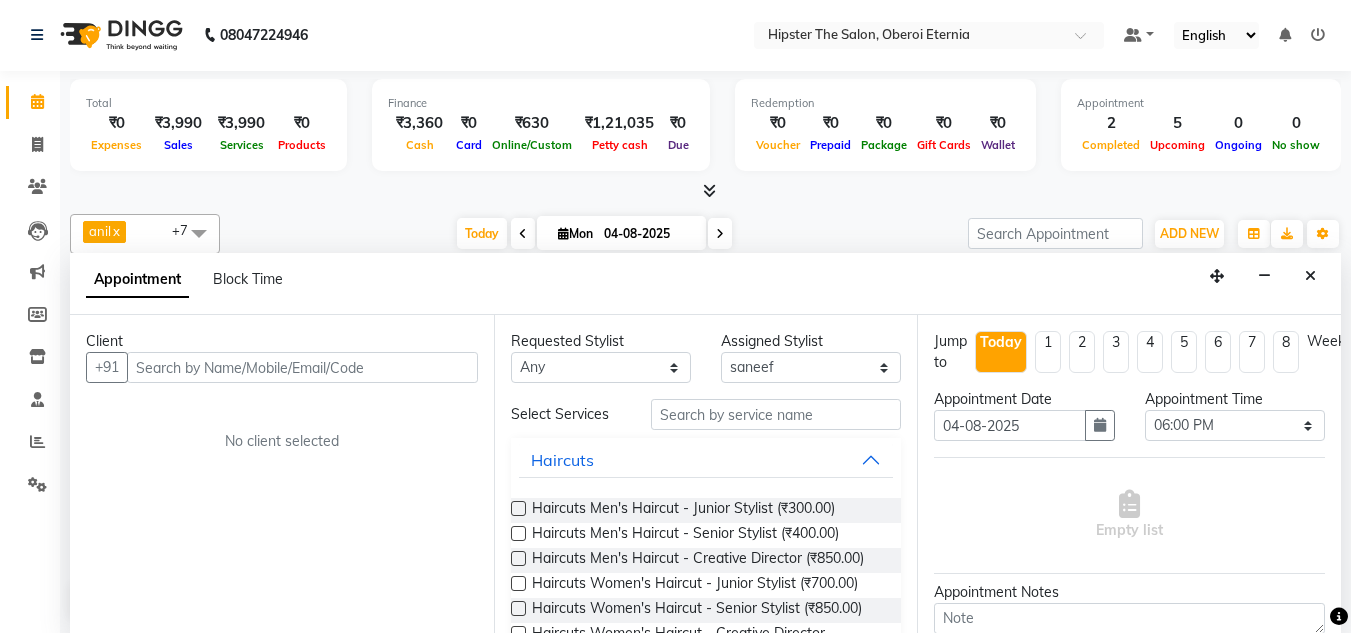 click at bounding box center (302, 367) 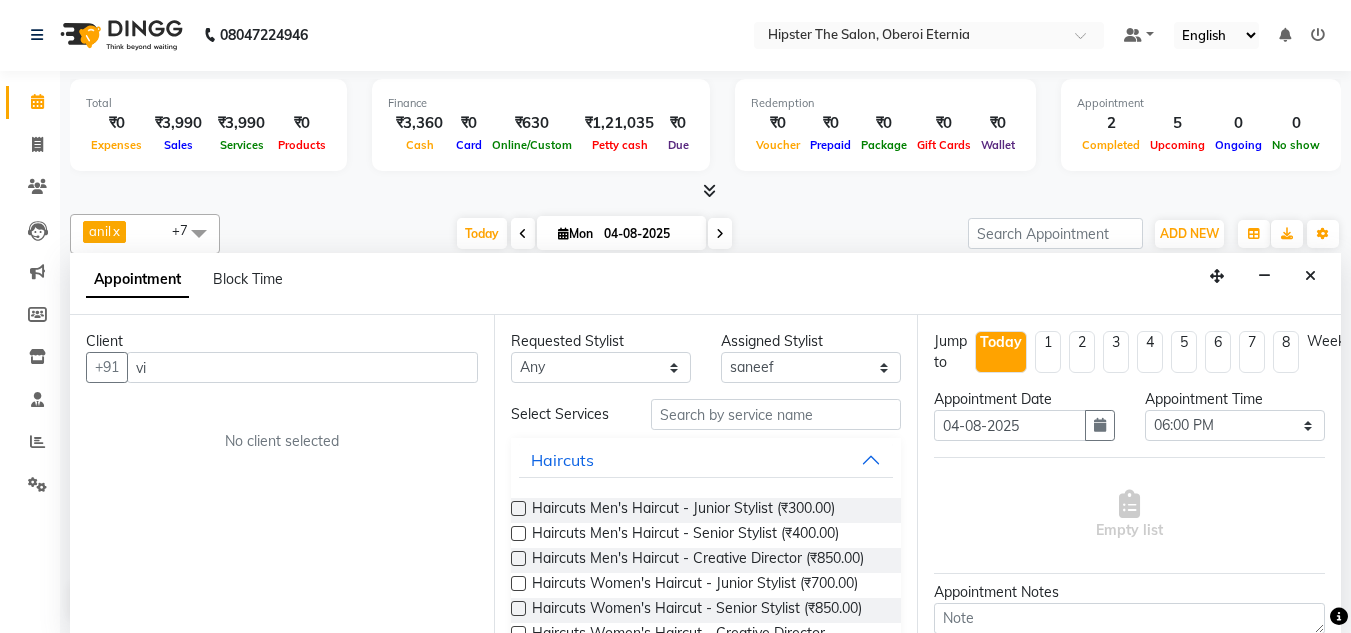 type on "v" 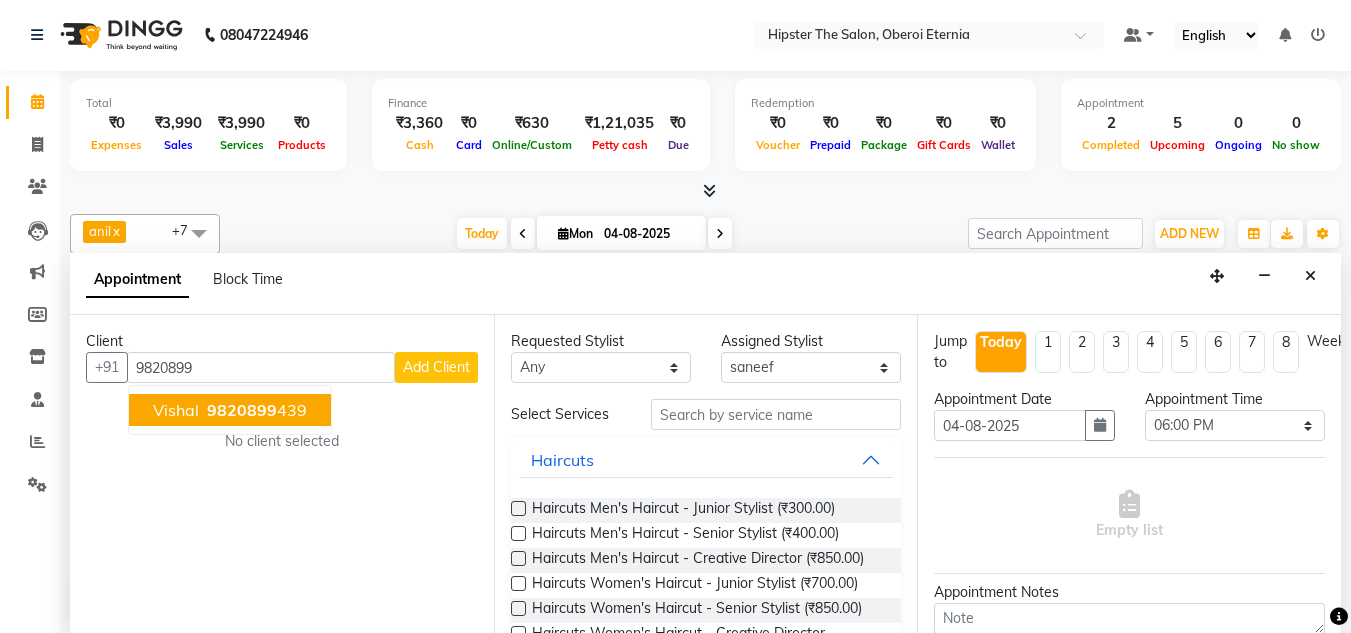 click on "9820899" at bounding box center [242, 410] 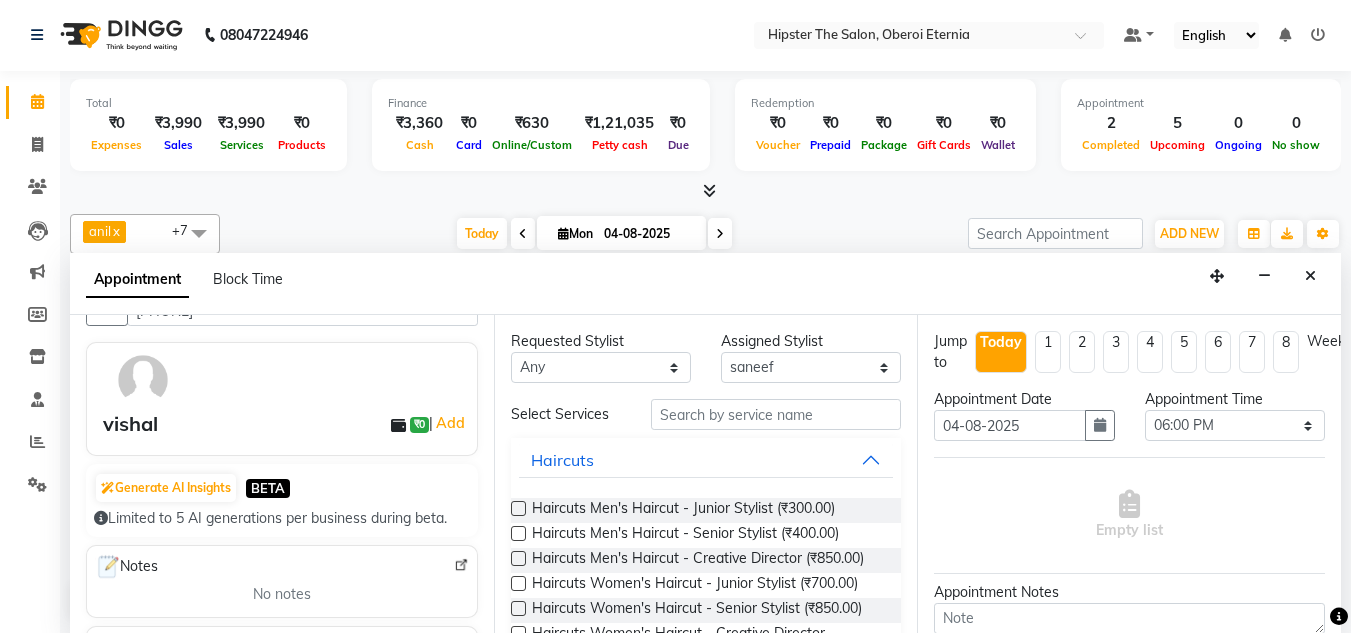 scroll, scrollTop: 70, scrollLeft: 0, axis: vertical 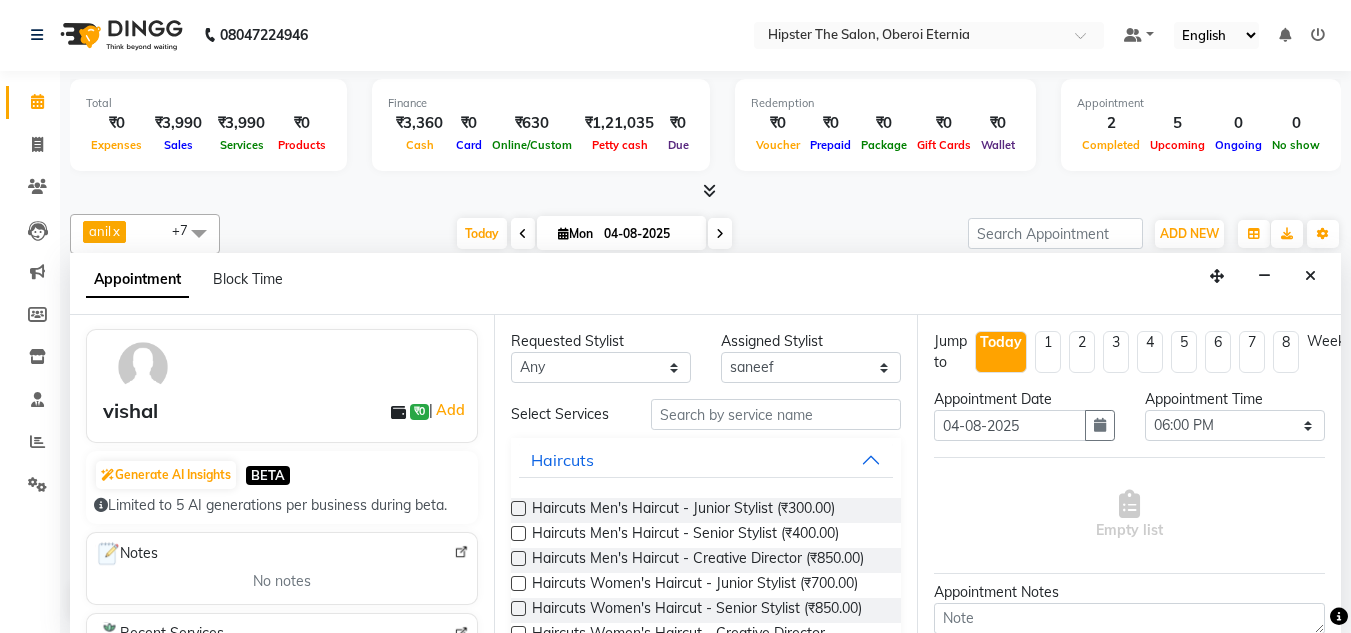 type on "[PHONE]" 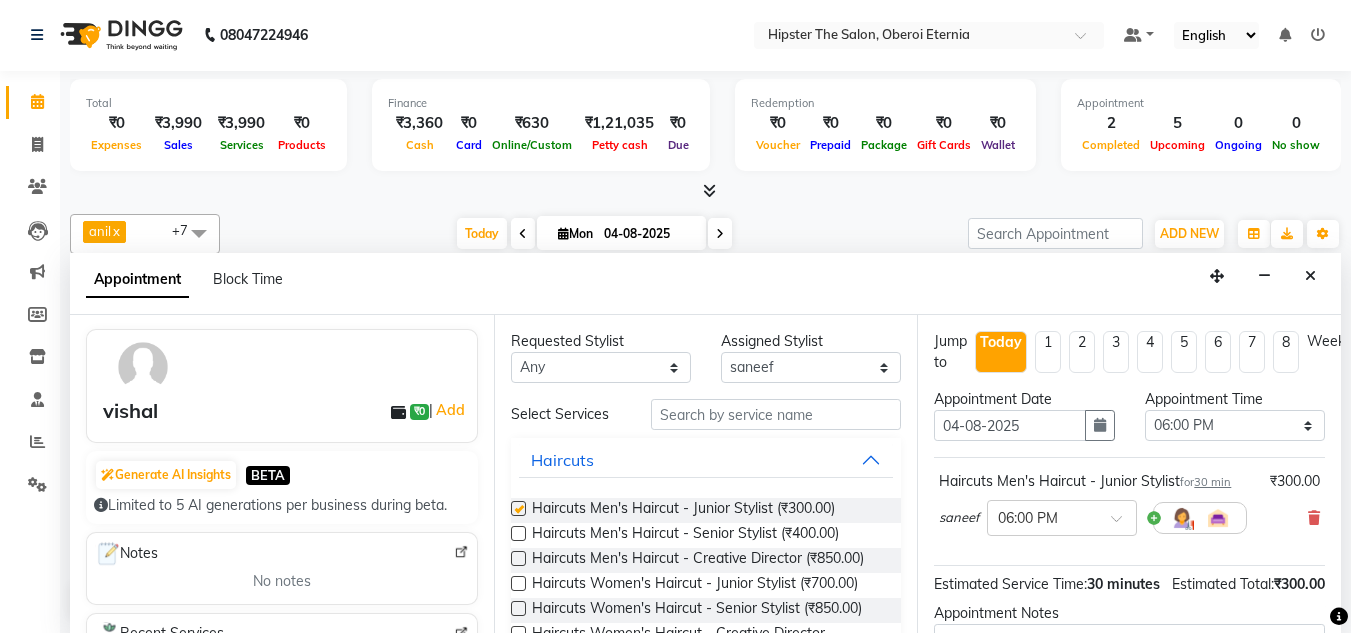 checkbox on "false" 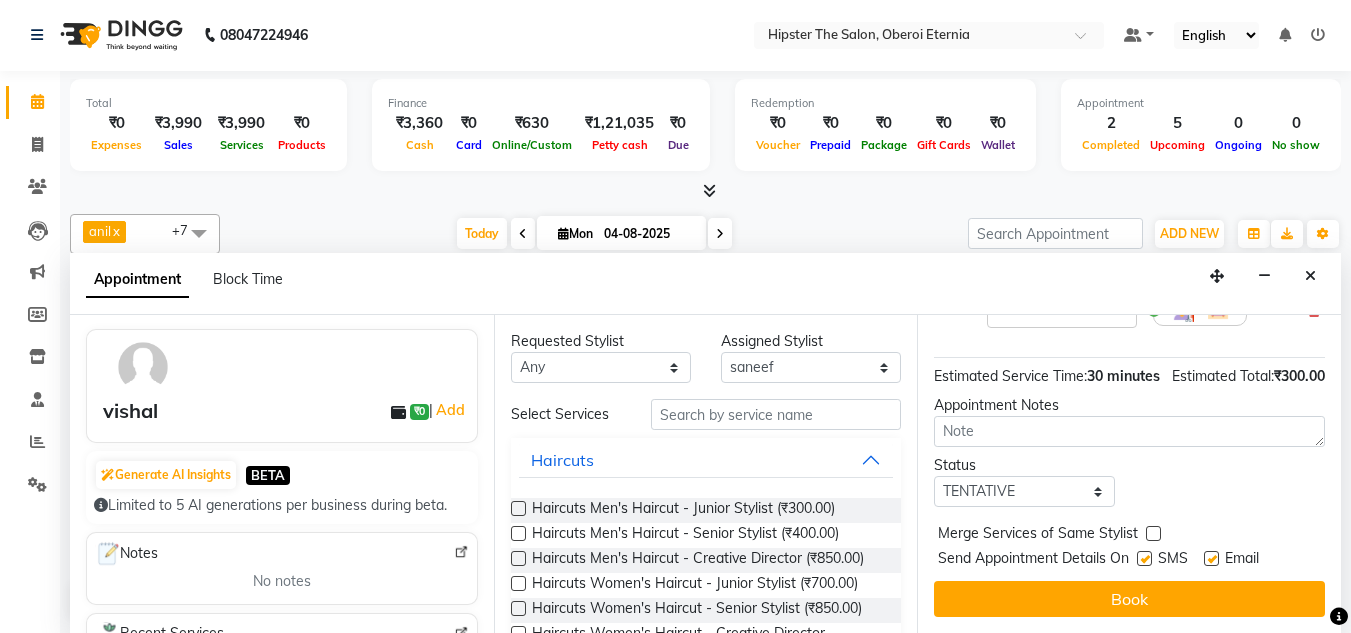 scroll, scrollTop: 244, scrollLeft: 0, axis: vertical 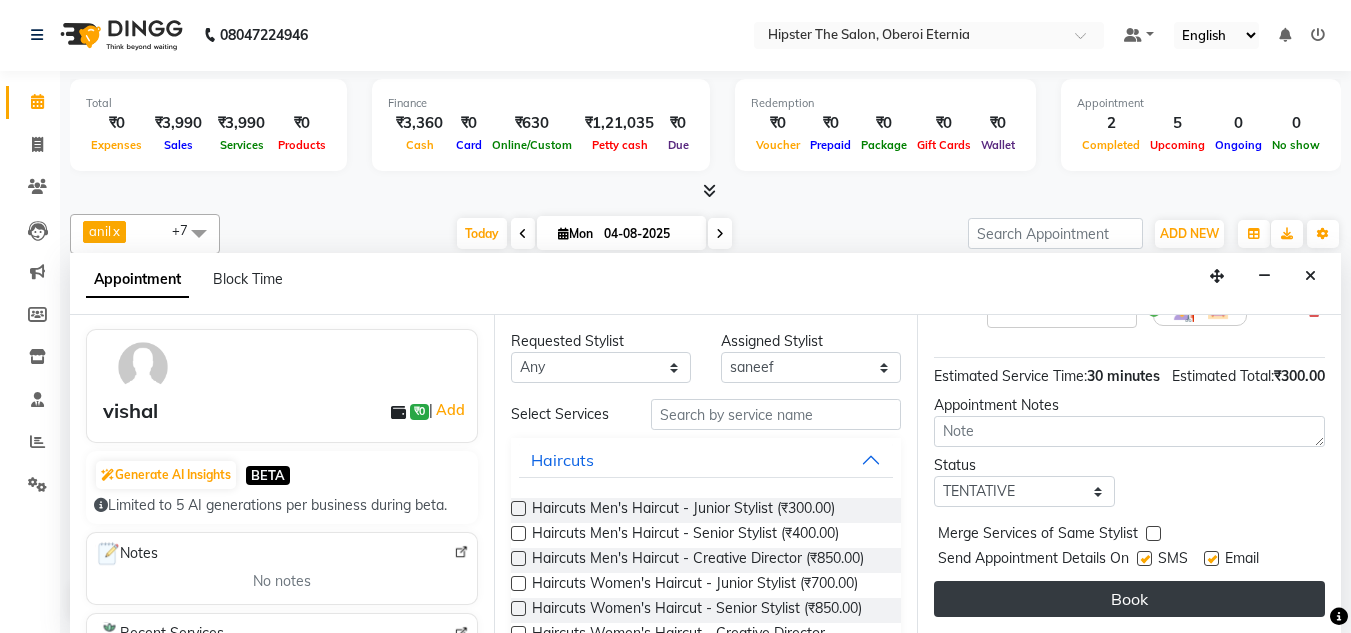 click on "Book" at bounding box center [1129, 599] 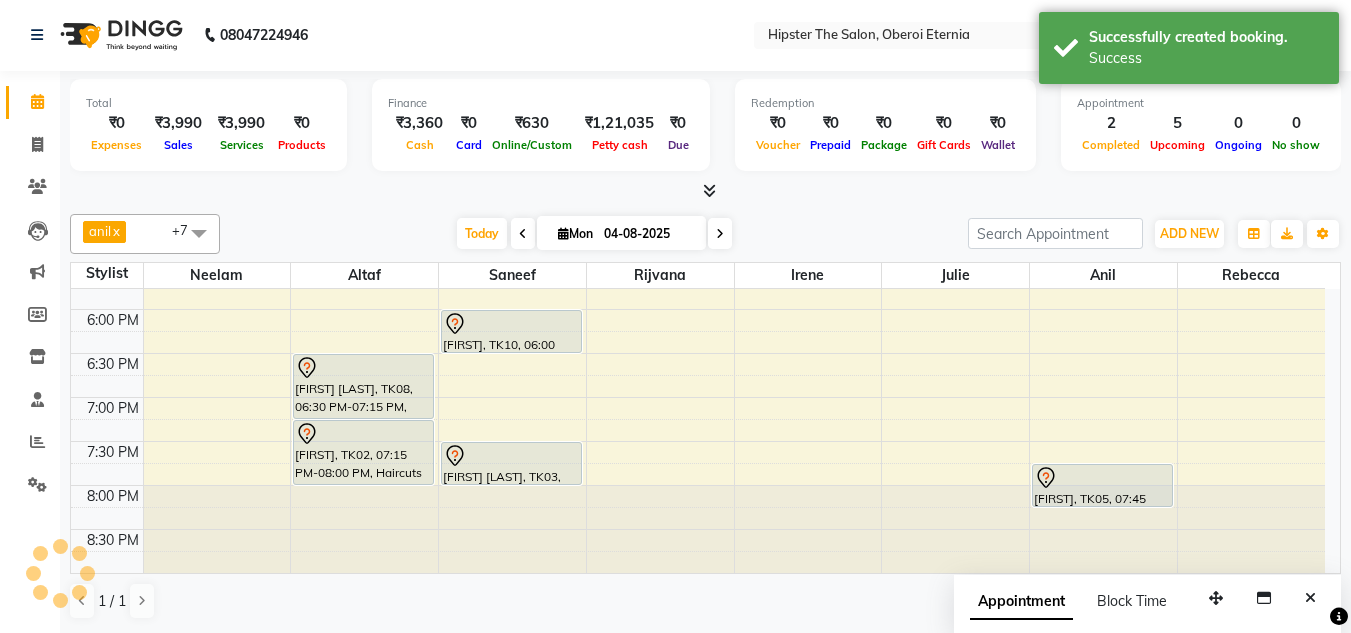 scroll, scrollTop: 0, scrollLeft: 0, axis: both 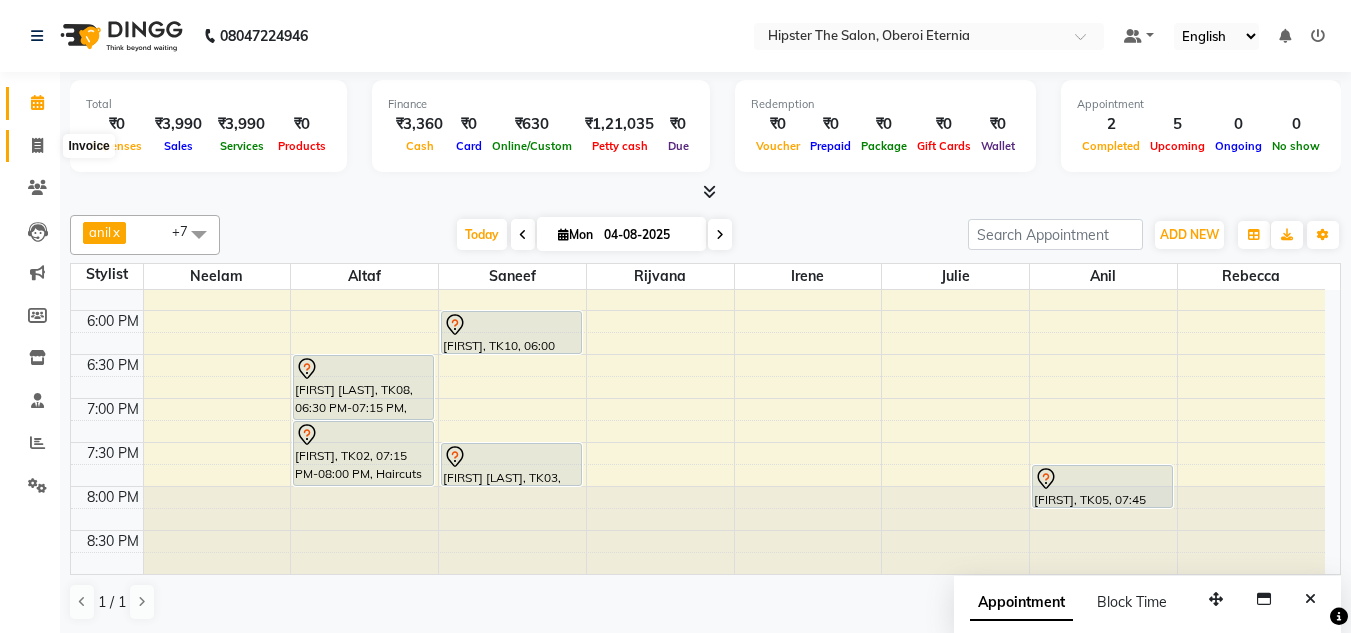 click 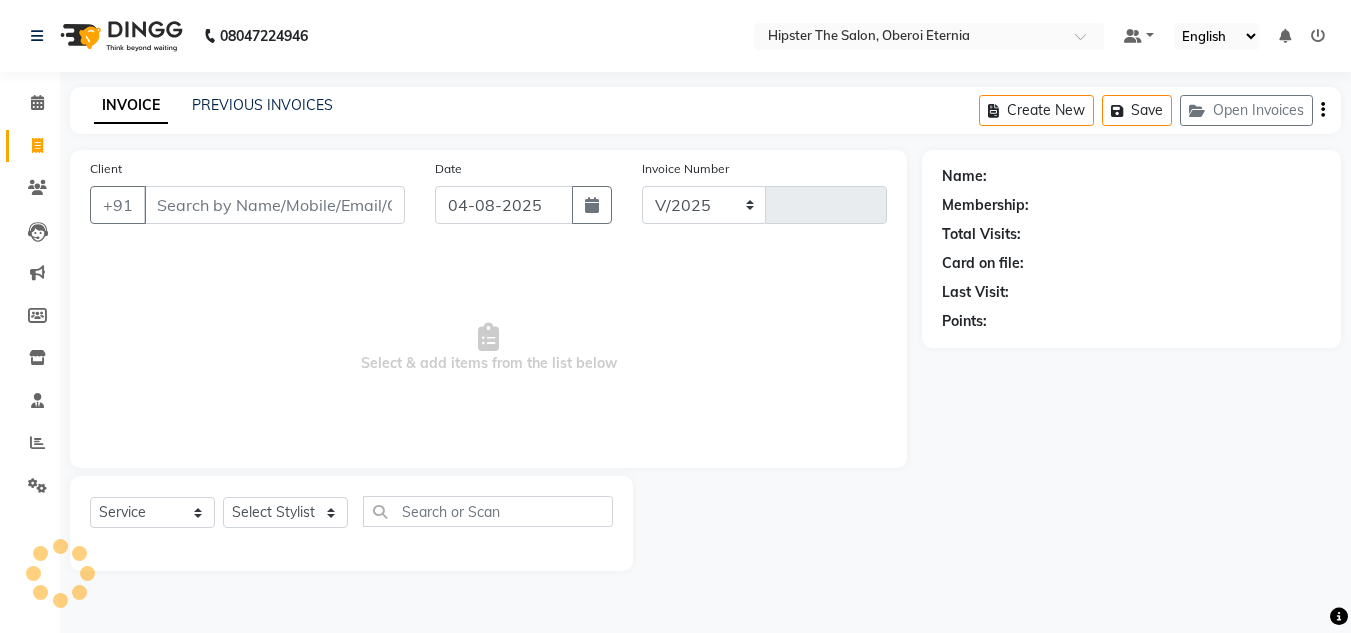 select on "8592" 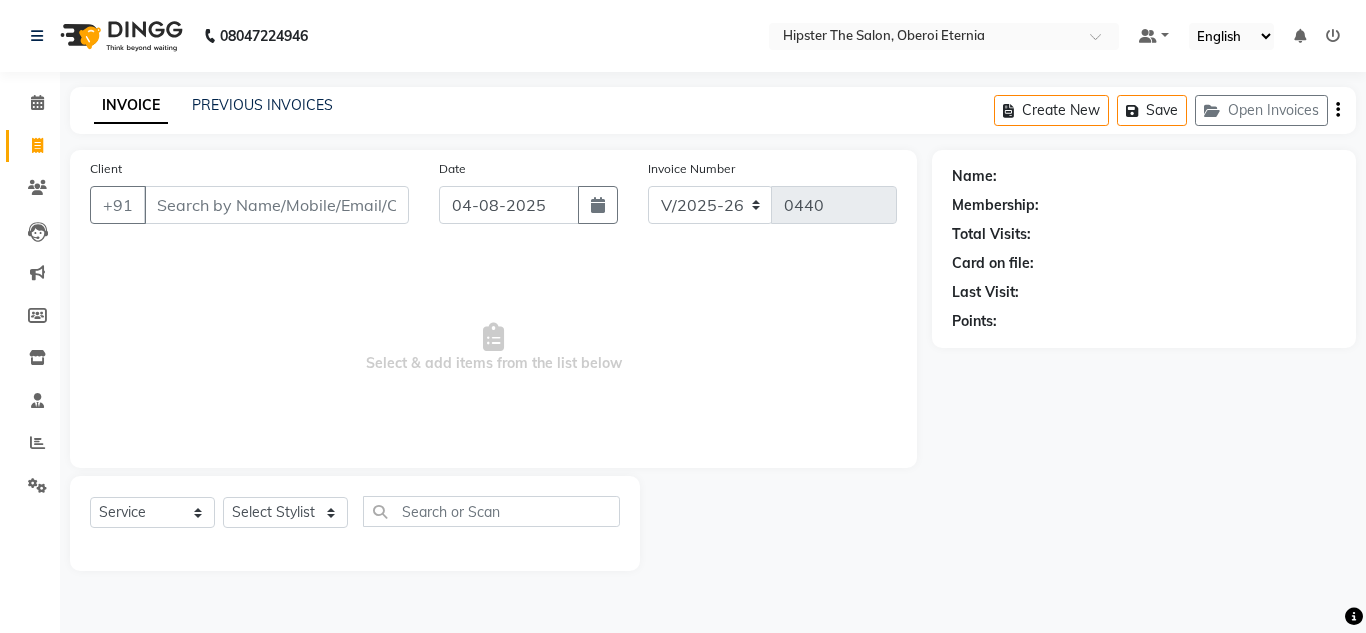 click on "Client" at bounding box center [276, 205] 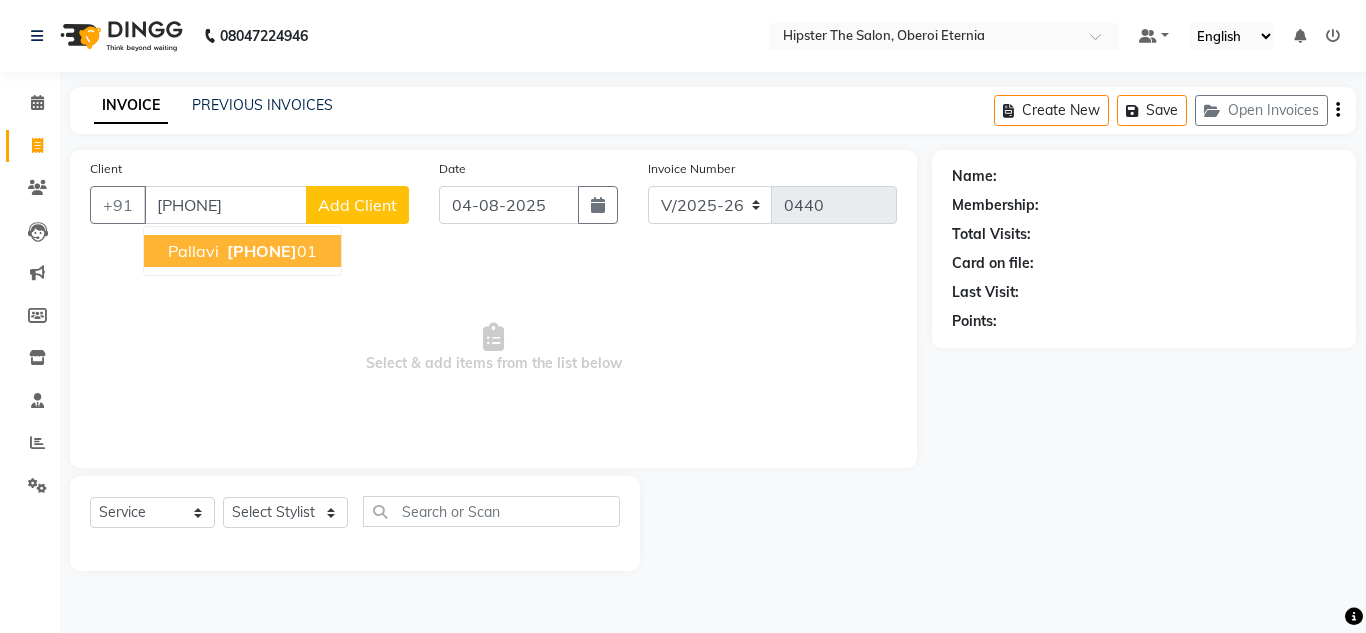 click on "[PHONE]" at bounding box center [262, 251] 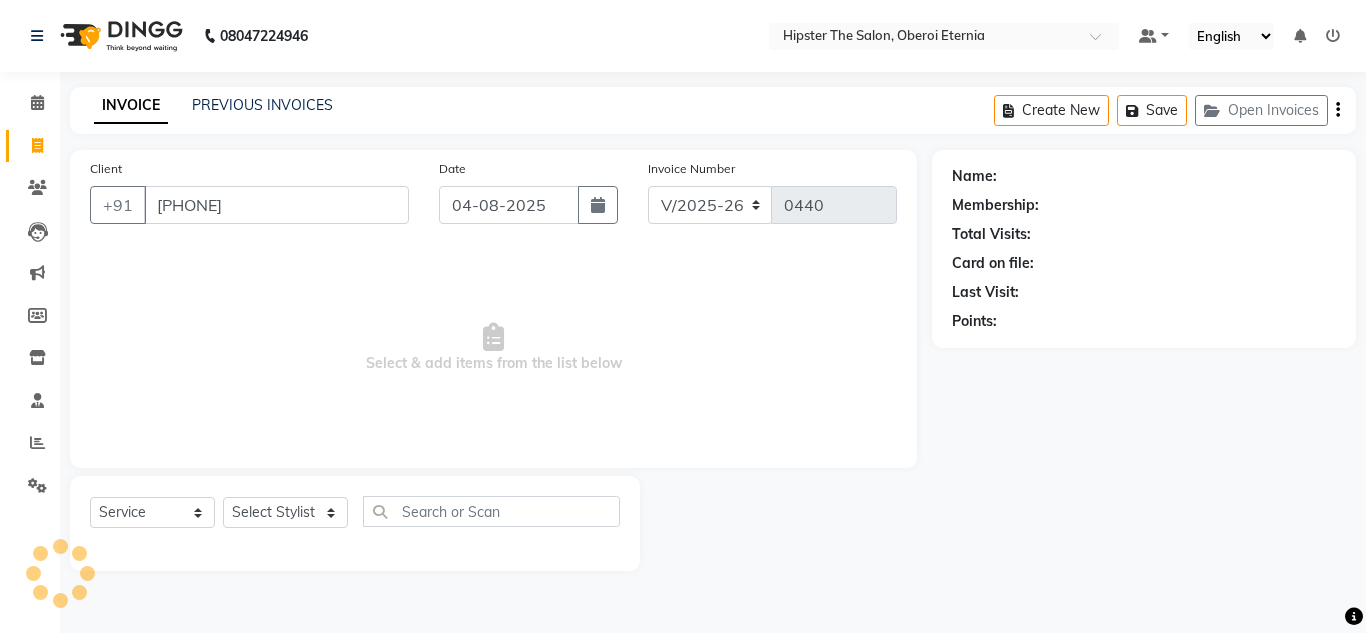 type on "[PHONE]" 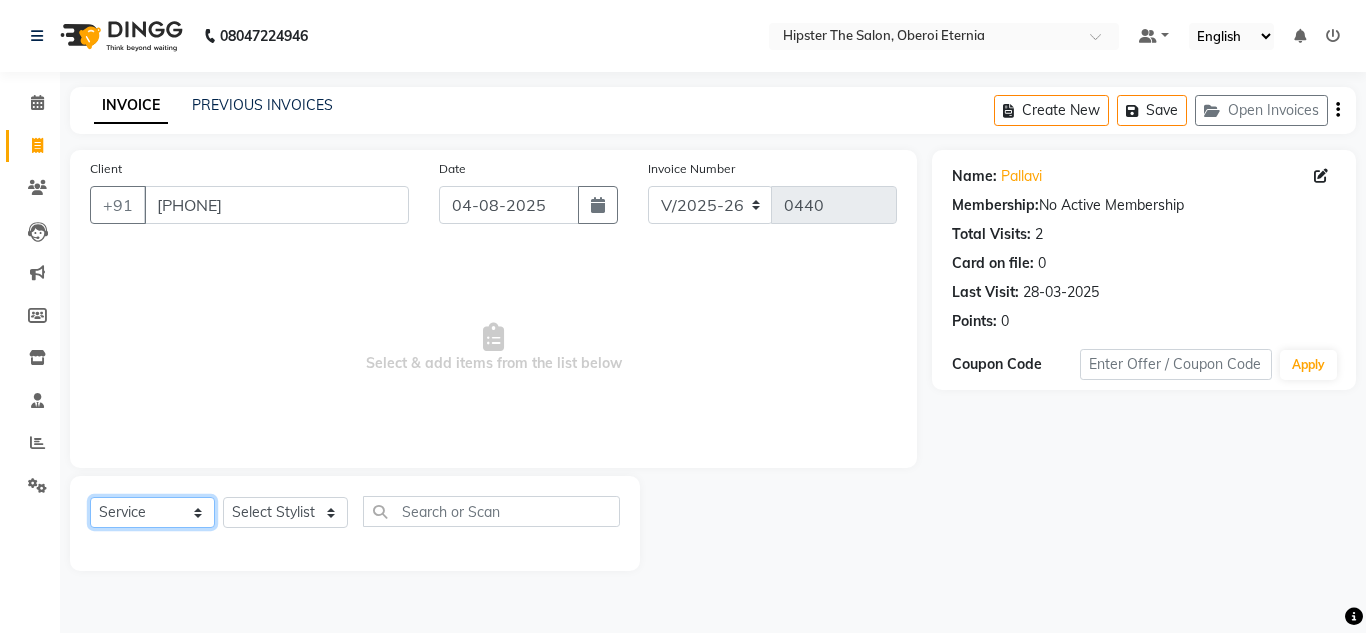 click on "Select  Service  Product  Membership  Package Voucher Prepaid Gift Card" 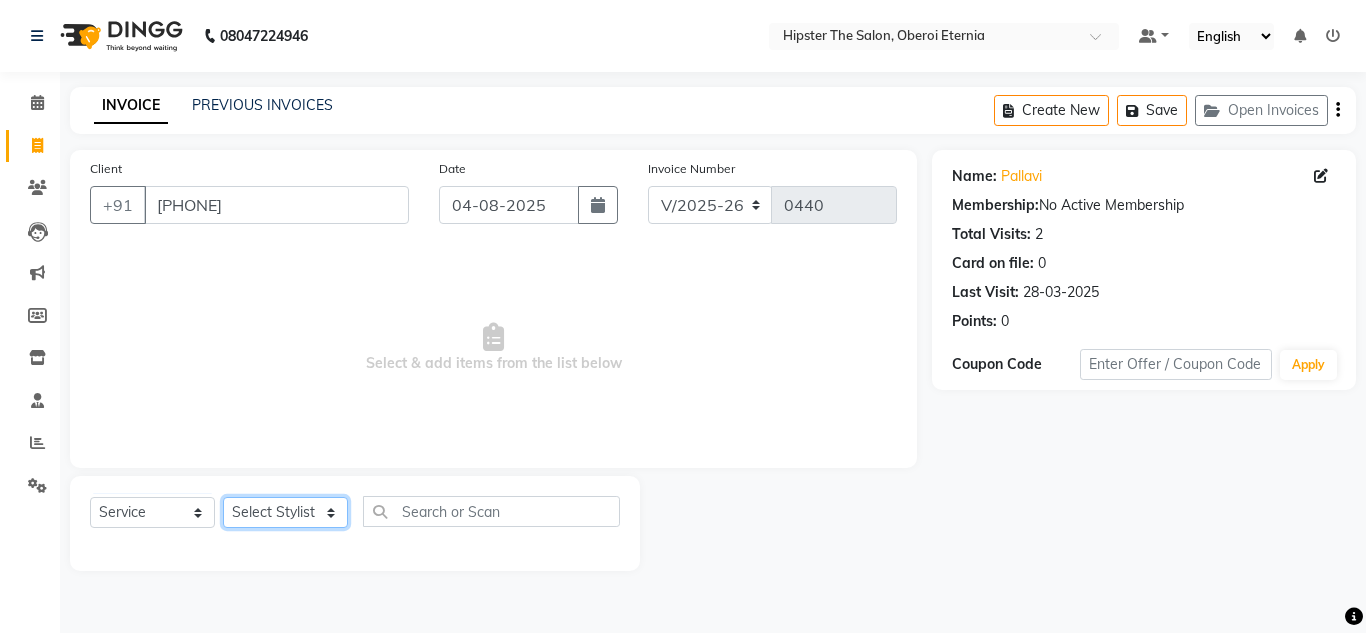 click on "Select Stylist Aarushi aishu altaf anil ashik bhavin  irene julie Manager id Minaz Namrata neelam Rebecca rekha rijvana Saif saneef Shweta" 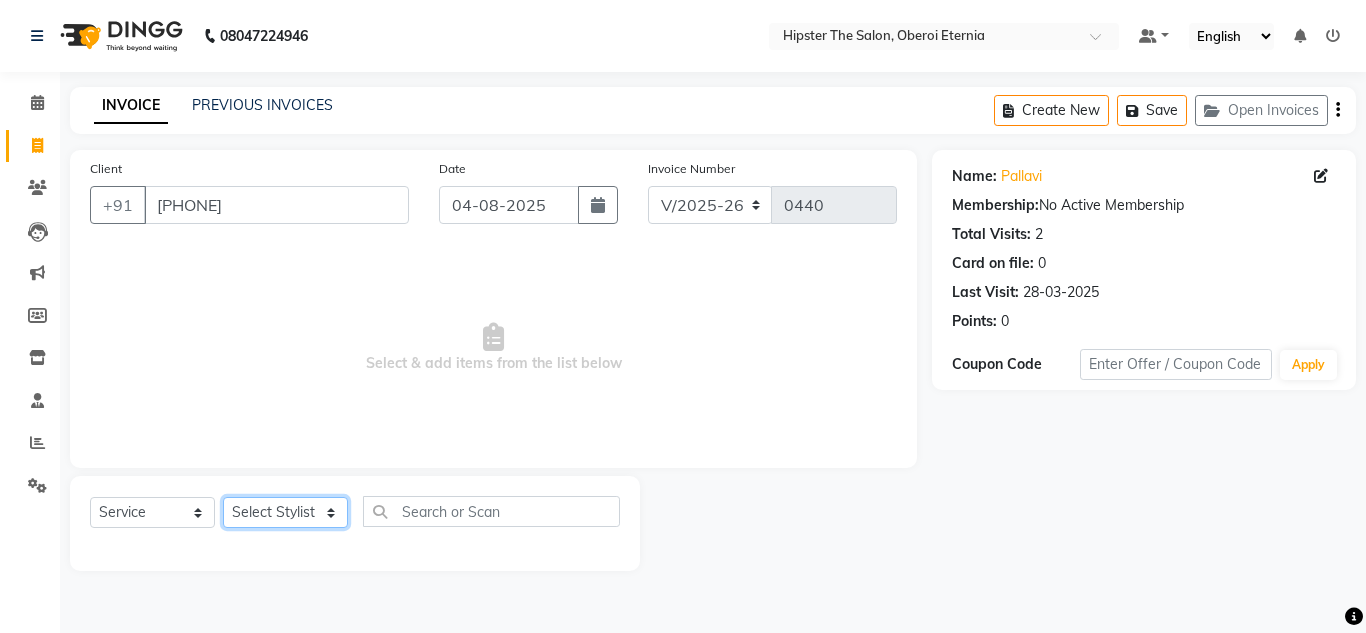 select on "85981" 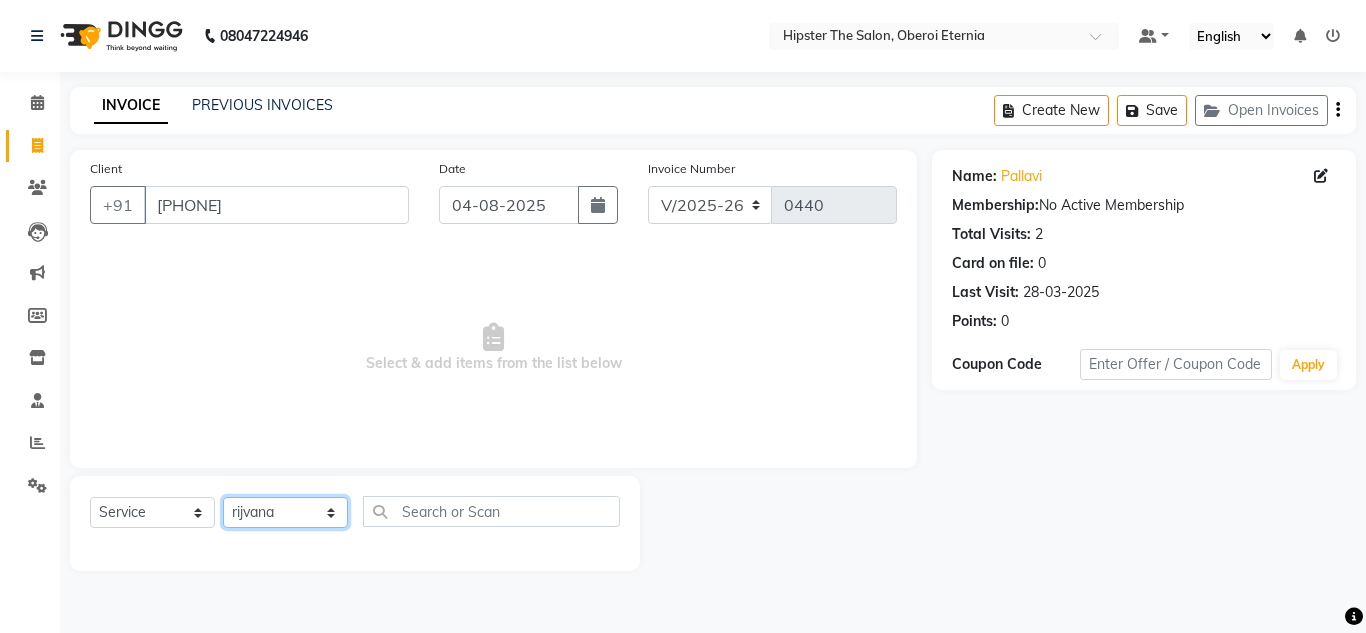 click on "Select Stylist Aarushi aishu altaf anil ashik bhavin  irene julie Manager id Minaz Namrata neelam Rebecca rekha rijvana Saif saneef Shweta" 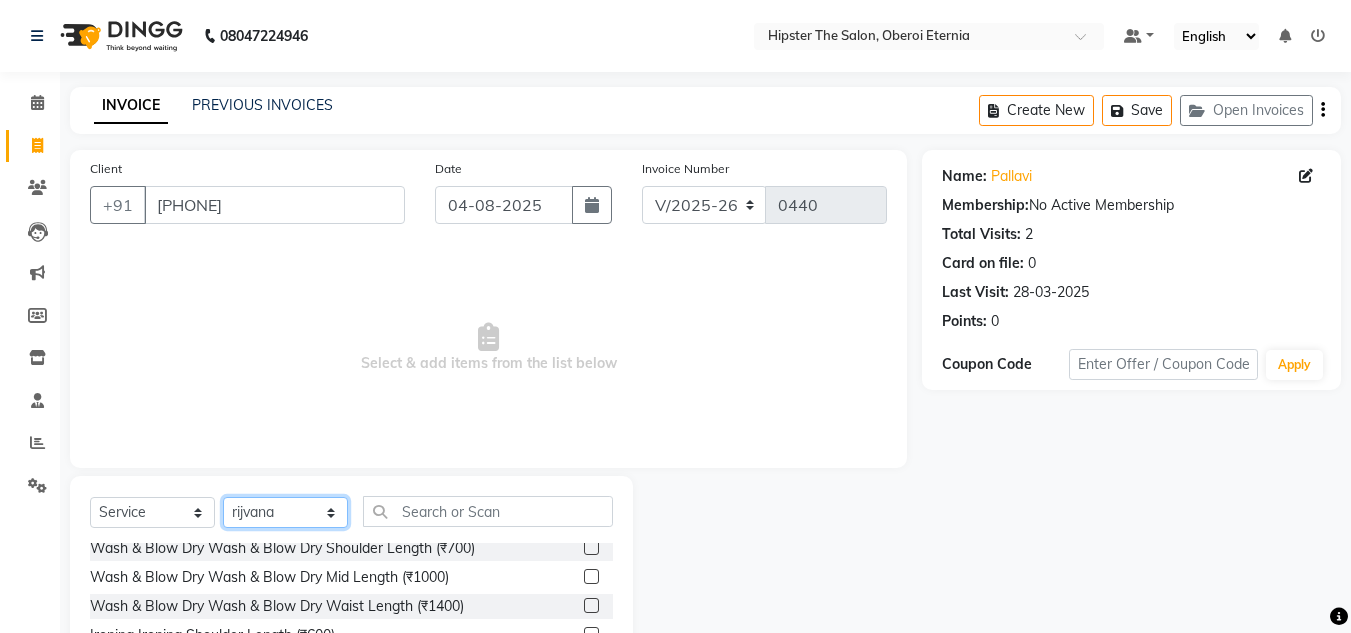scroll, scrollTop: 298, scrollLeft: 0, axis: vertical 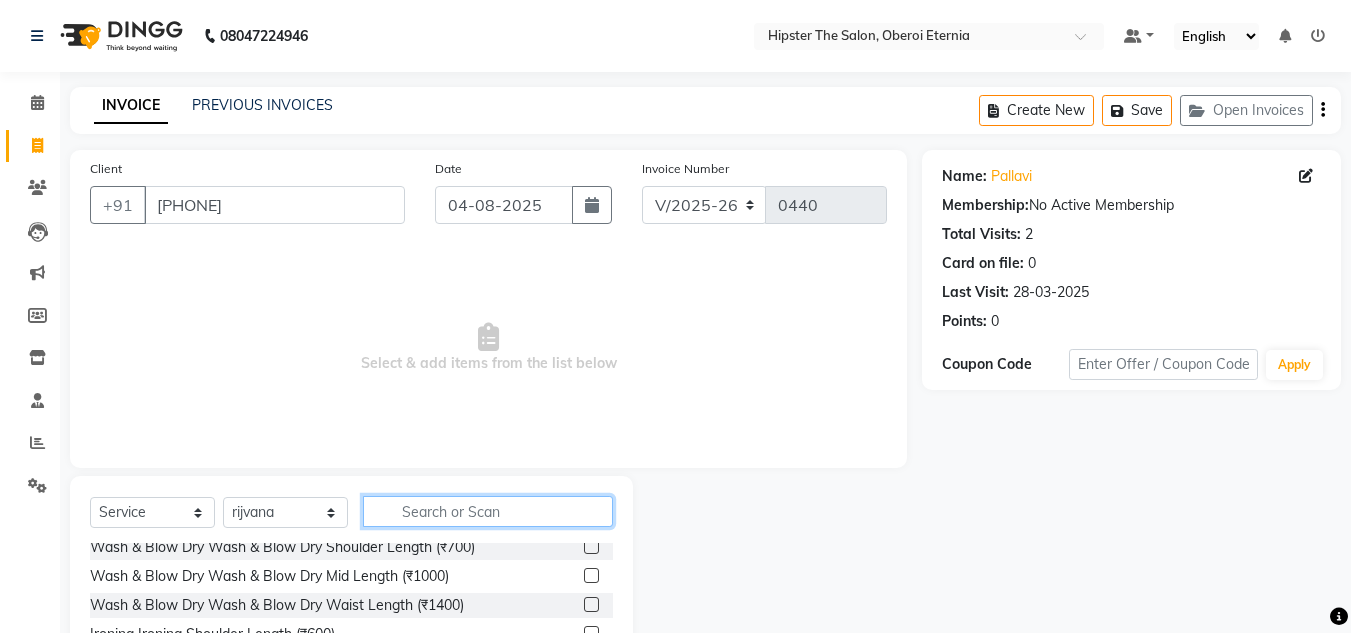 click 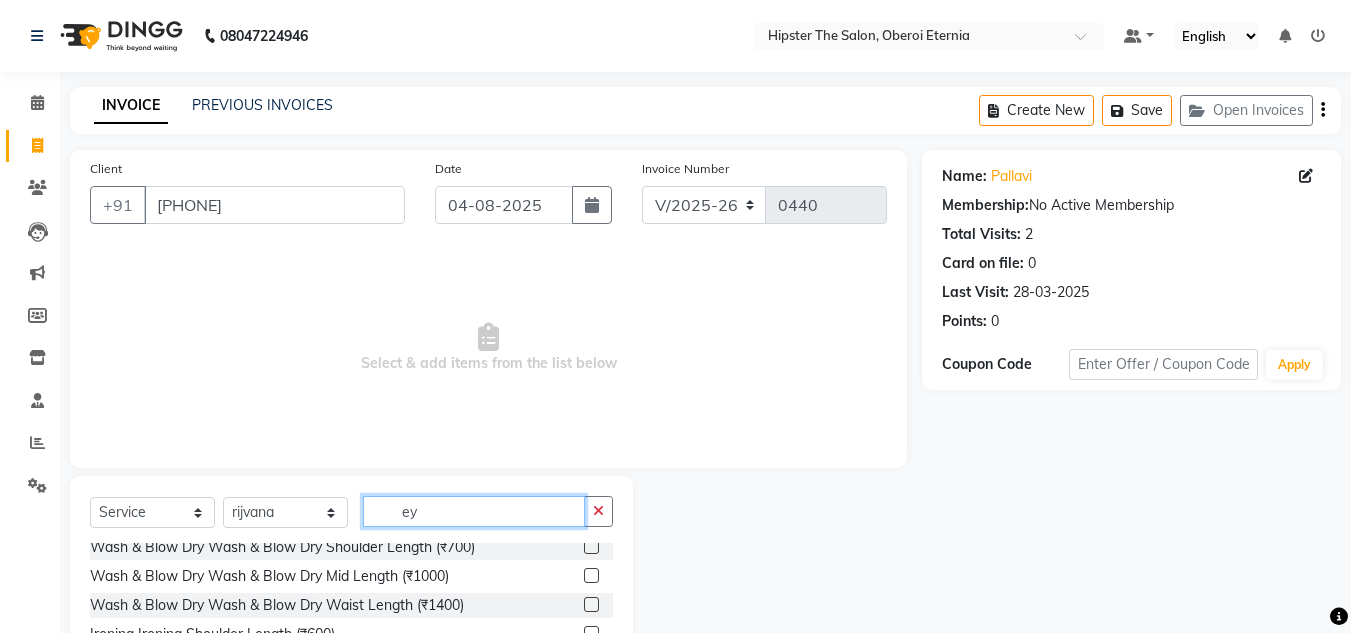 scroll, scrollTop: 0, scrollLeft: 0, axis: both 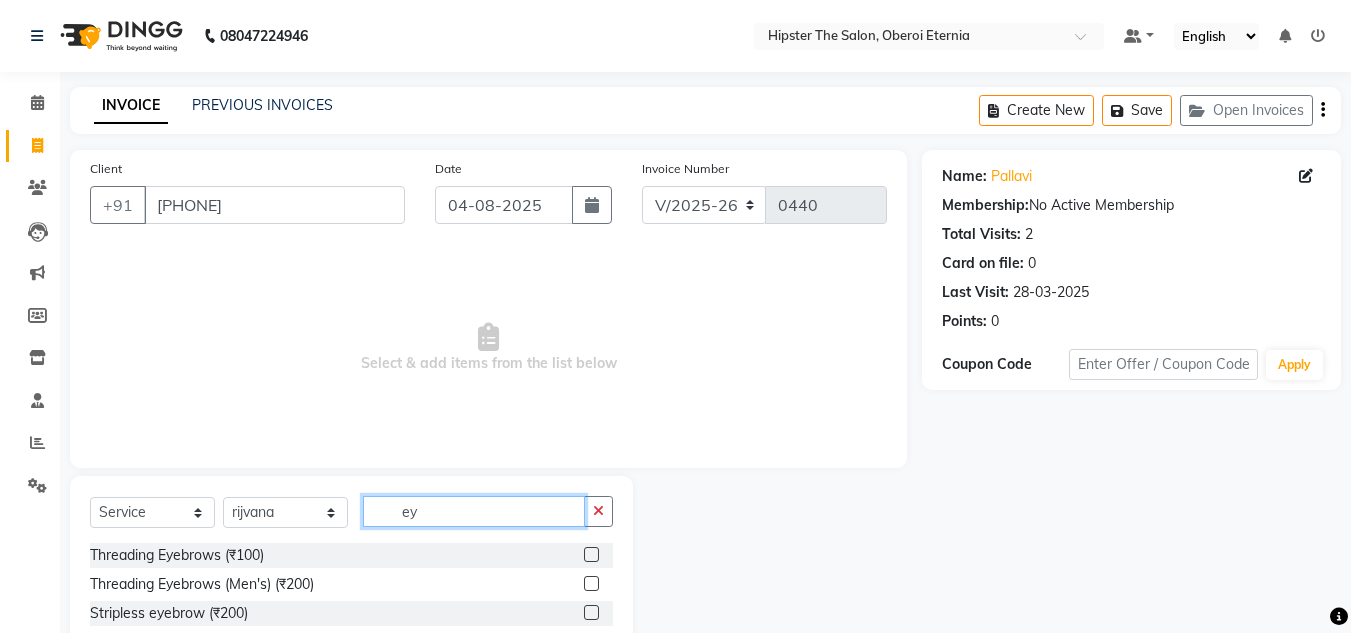 type on "ey" 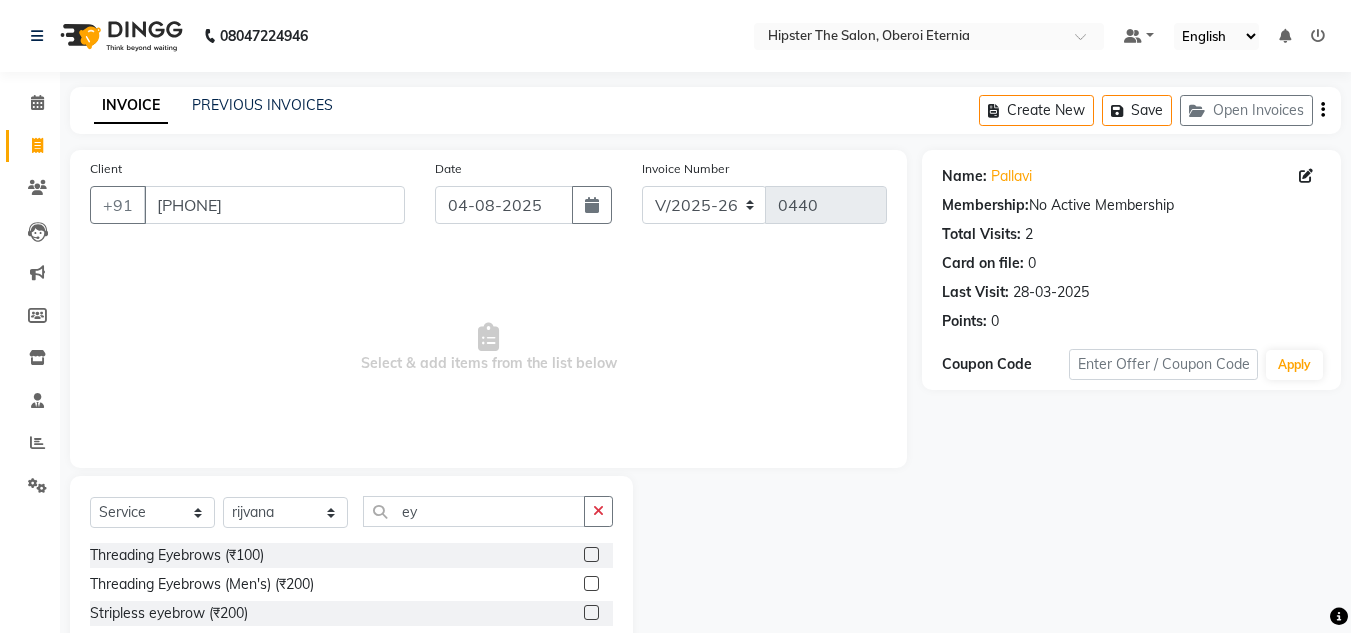 click 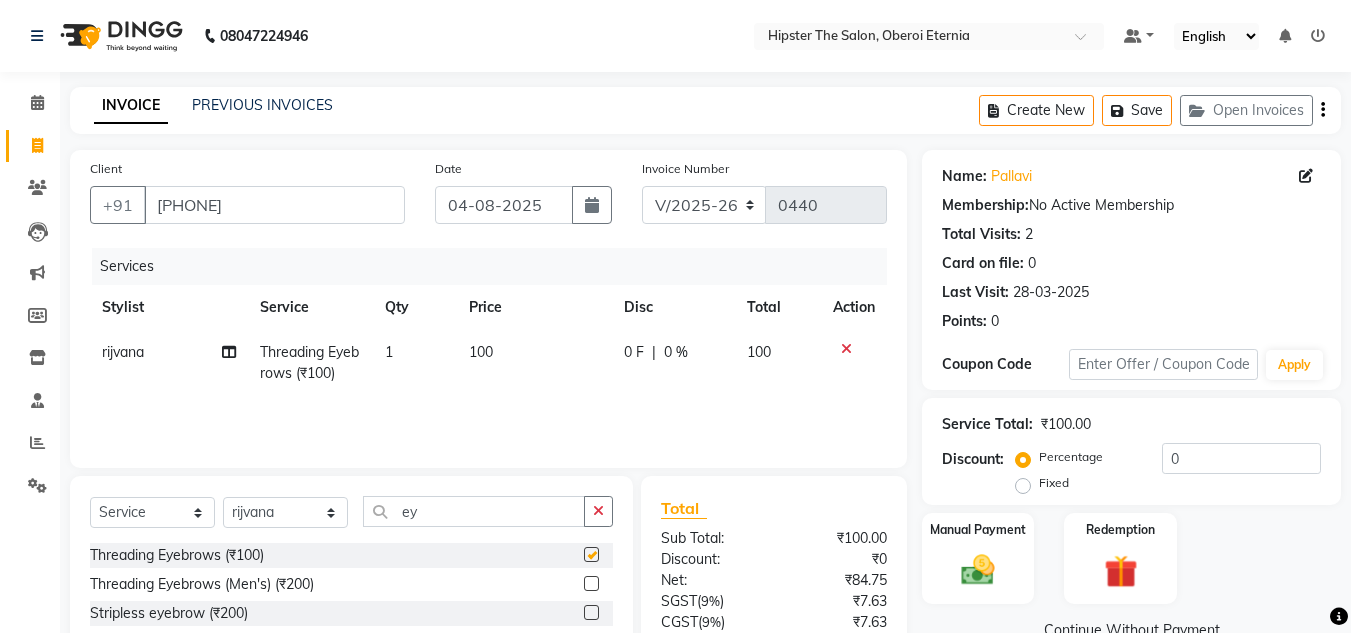 checkbox on "false" 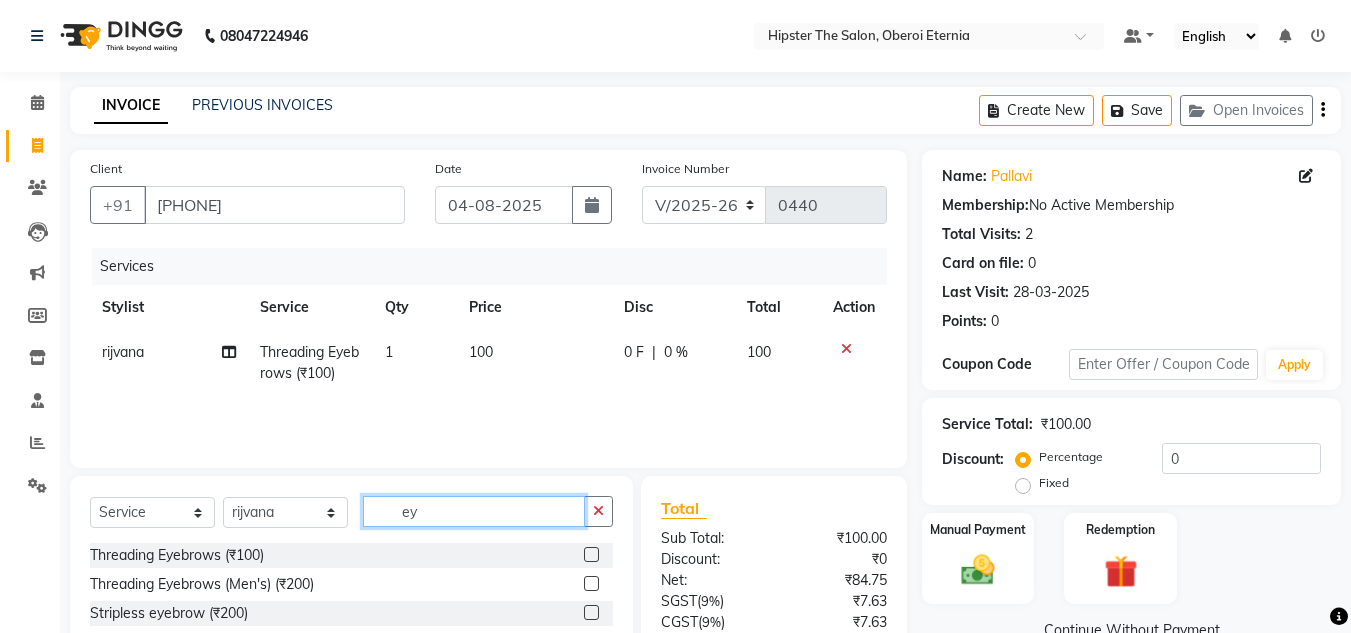 click on "ey" 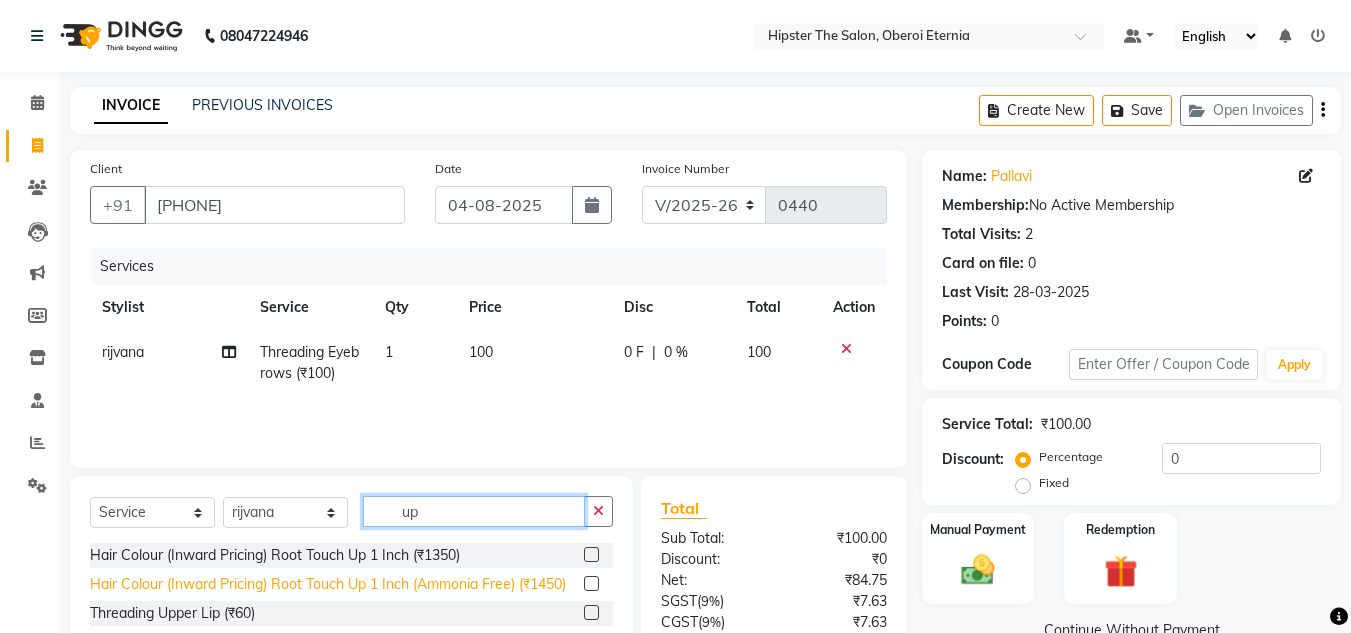type on "u" 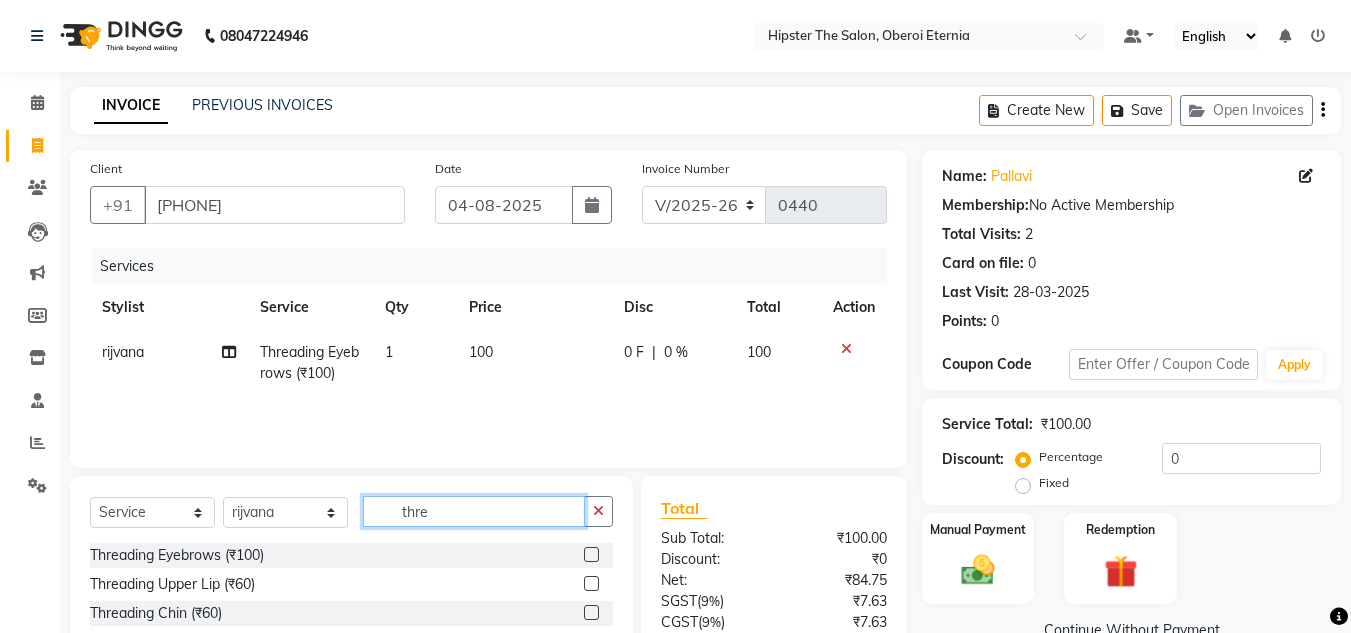 type on "thre" 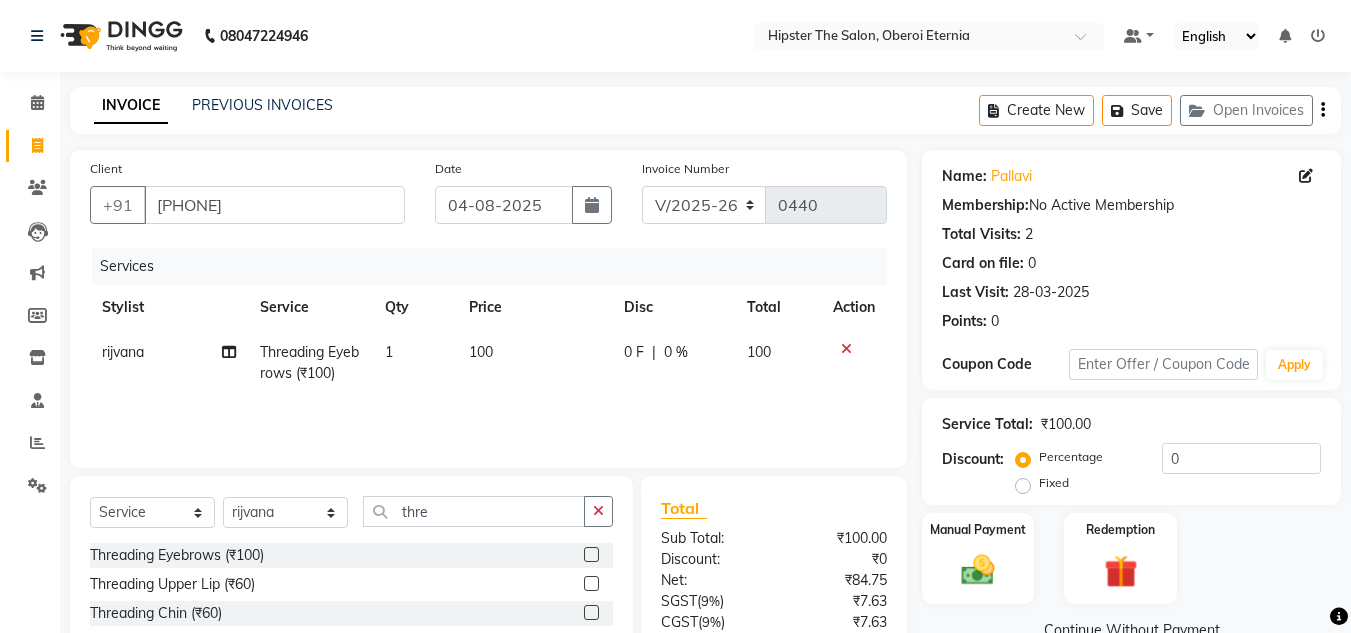 click 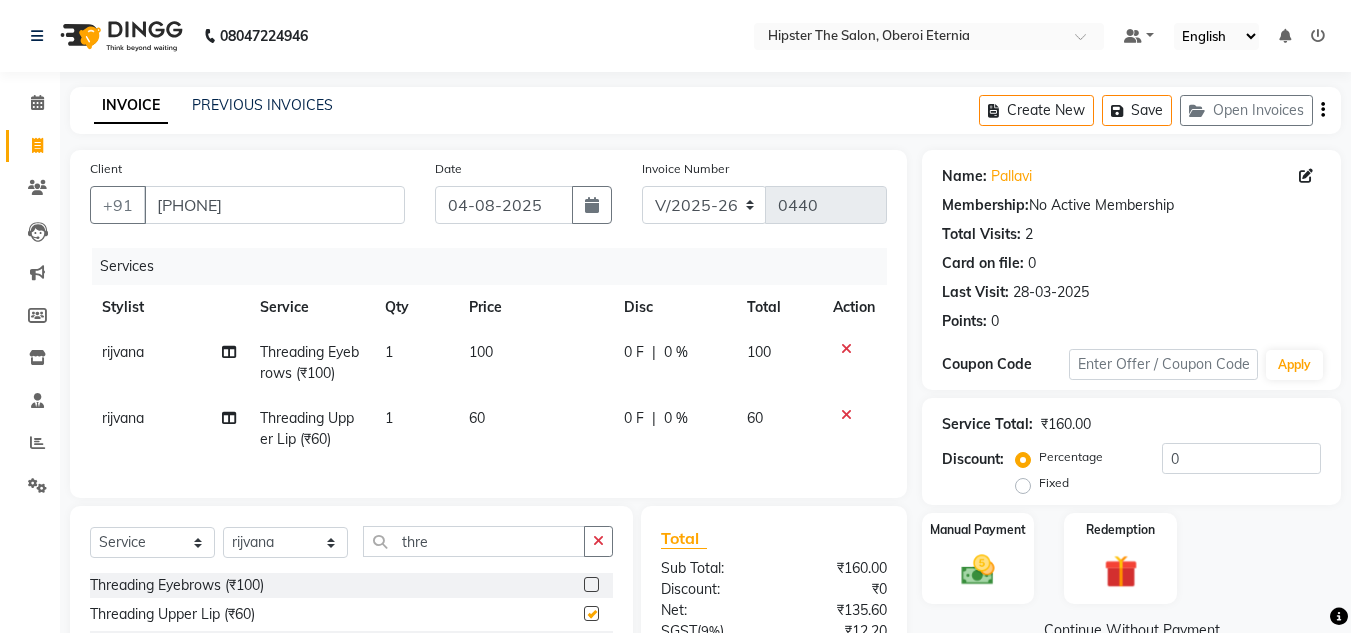 checkbox on "false" 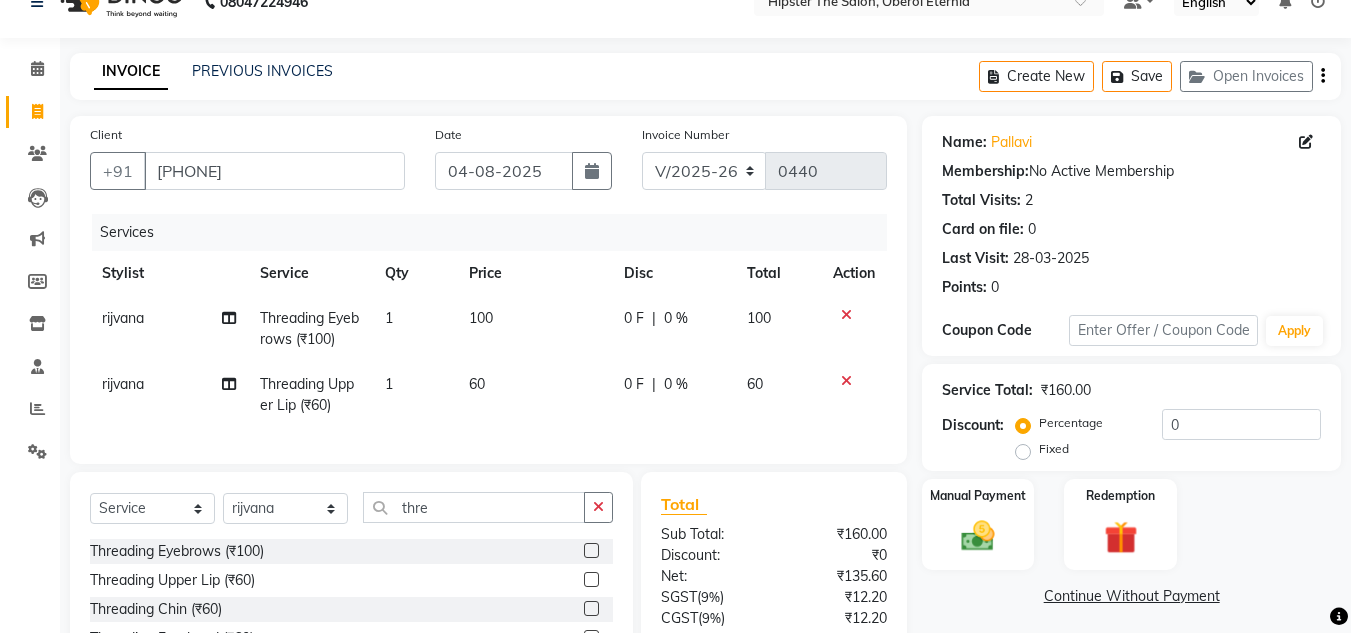 scroll, scrollTop: 144, scrollLeft: 0, axis: vertical 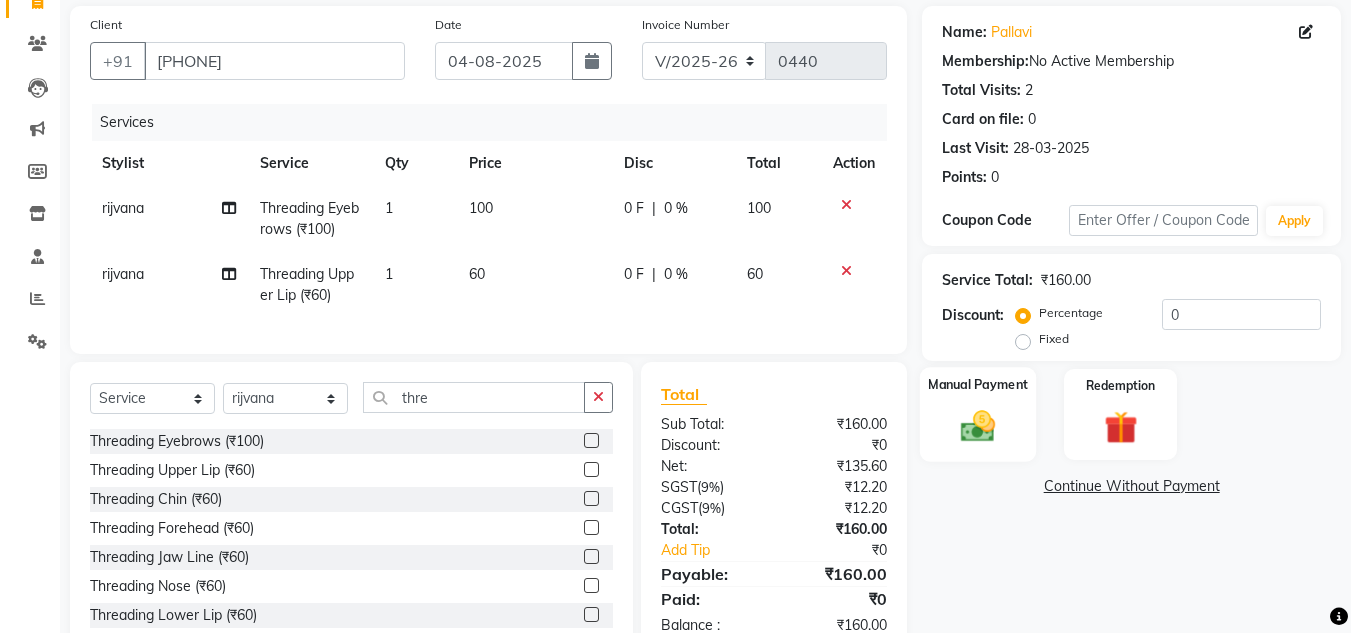 click on "Manual Payment" 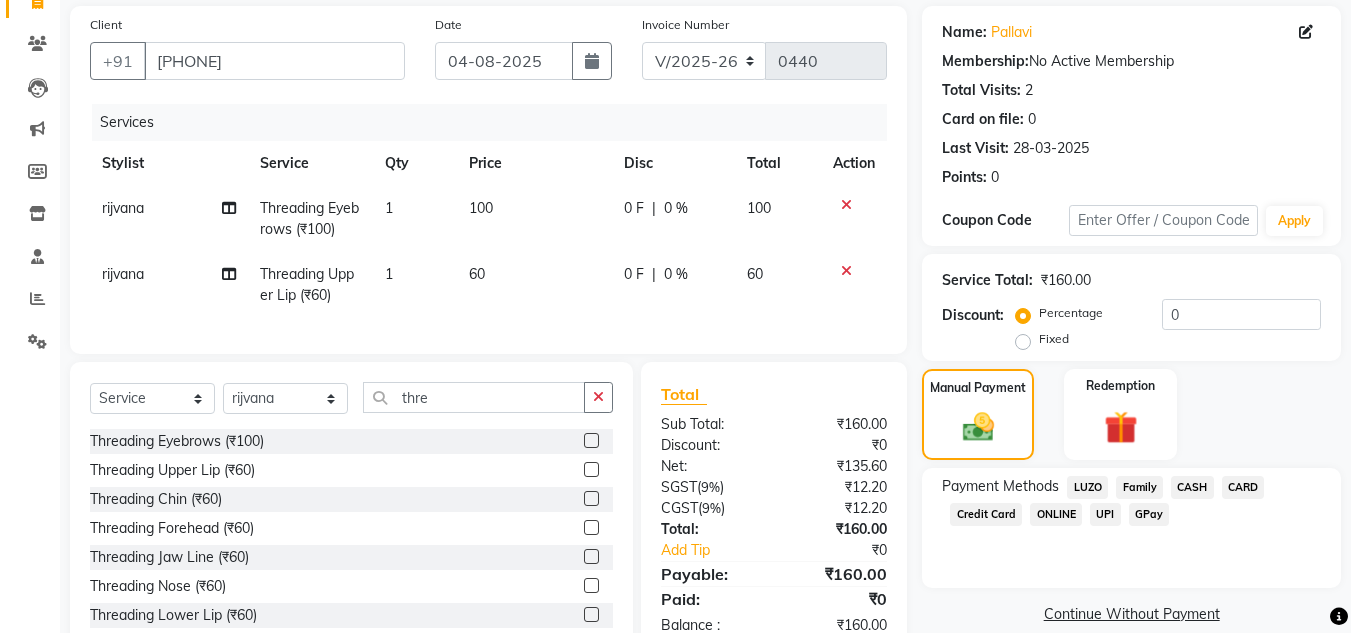 click on "UPI" 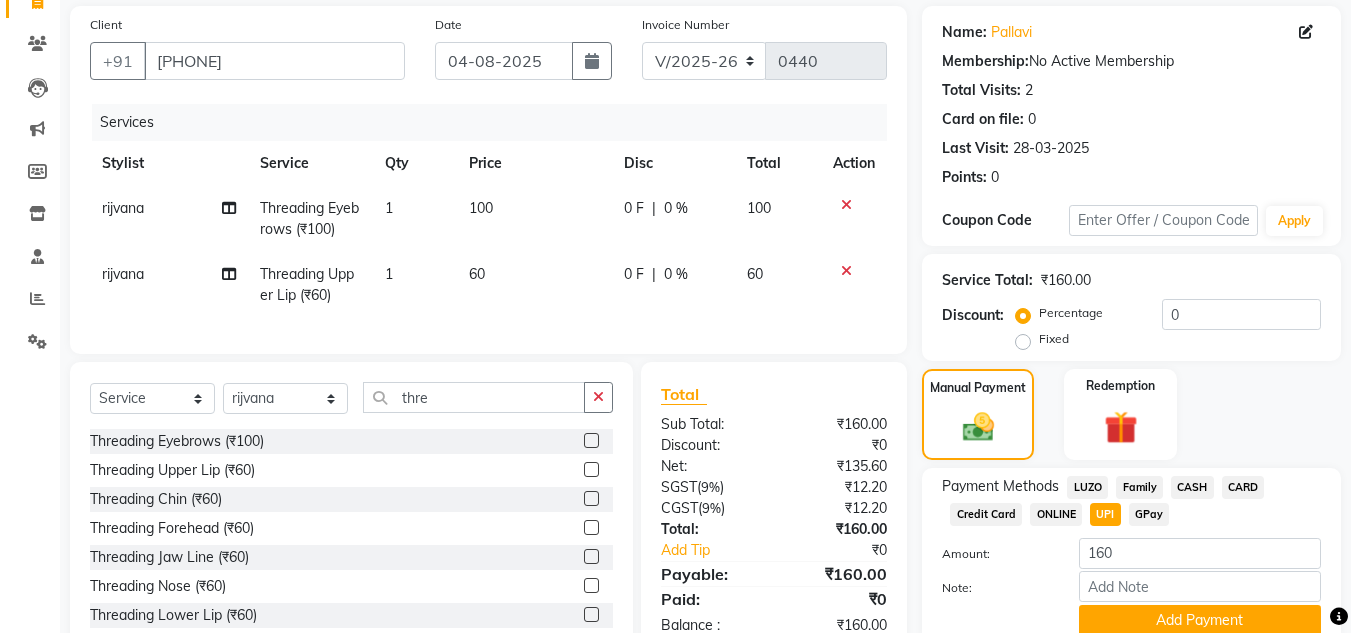 scroll, scrollTop: 226, scrollLeft: 0, axis: vertical 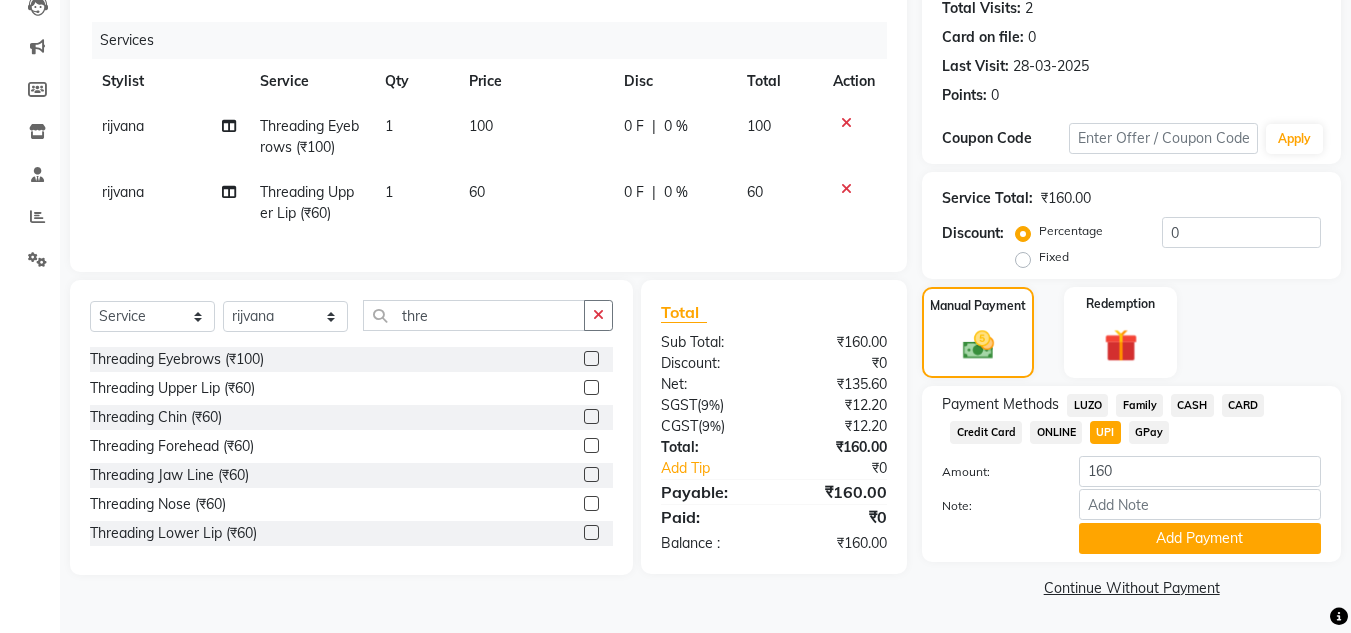 click on "GPay" 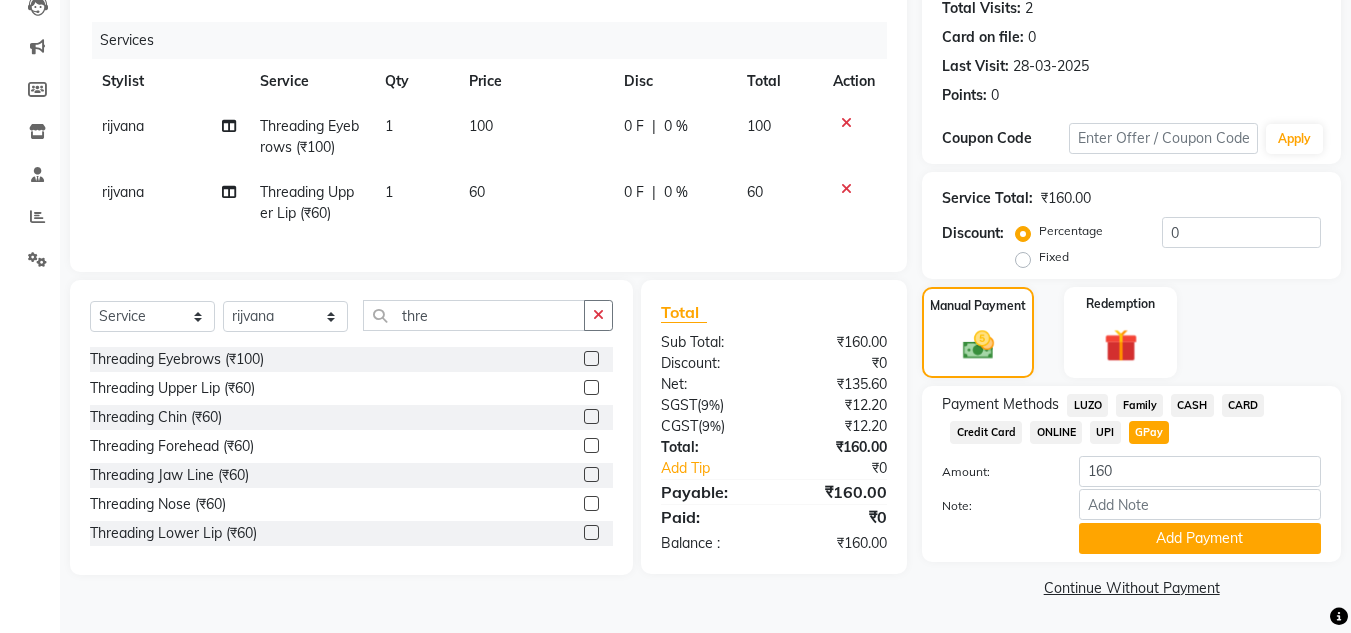 scroll, scrollTop: 185, scrollLeft: 0, axis: vertical 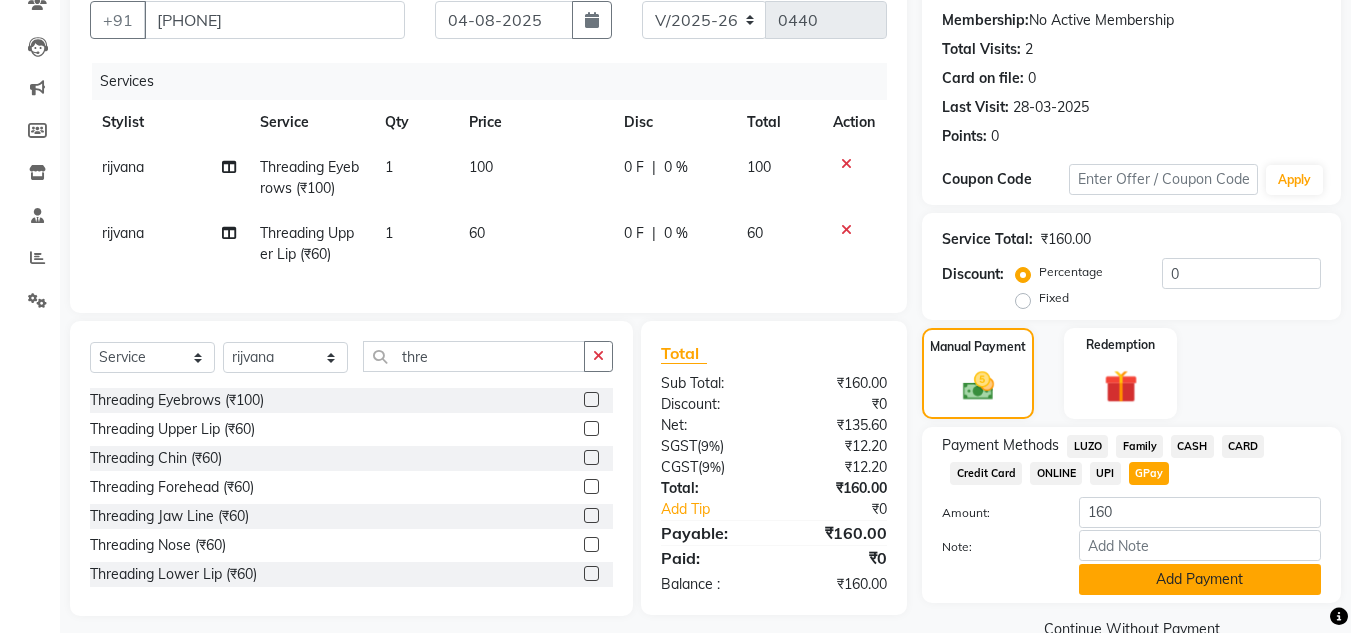 click on "Add Payment" 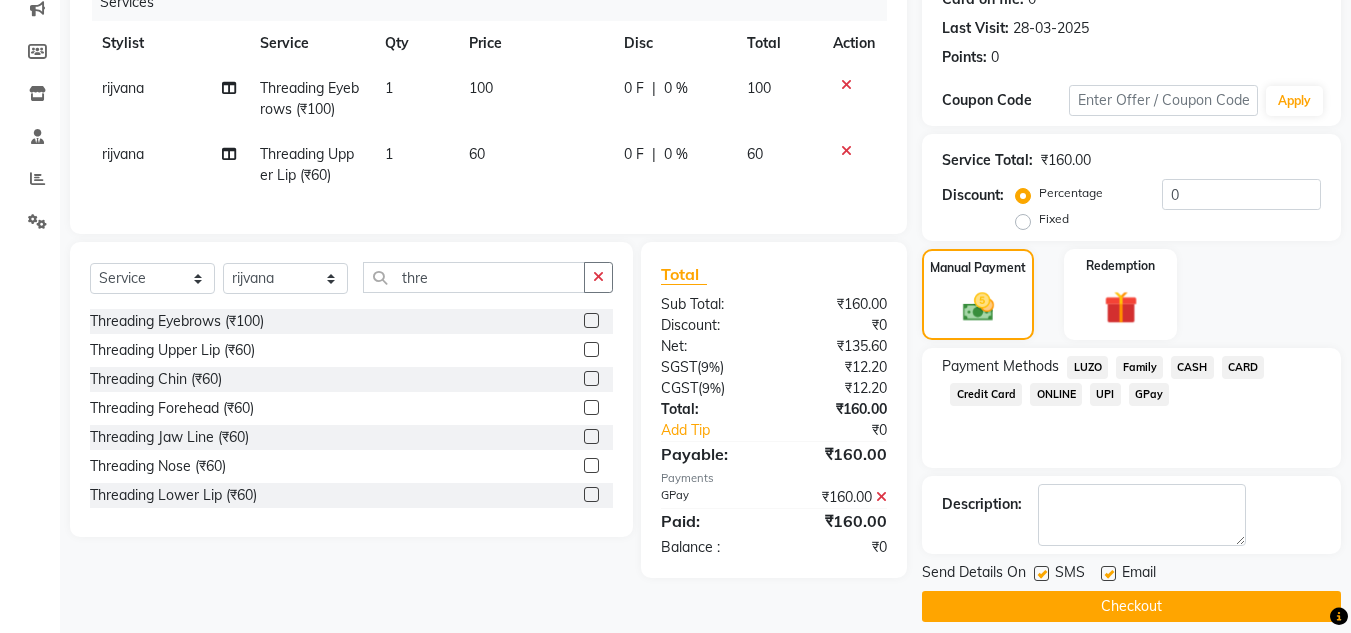 scroll, scrollTop: 283, scrollLeft: 0, axis: vertical 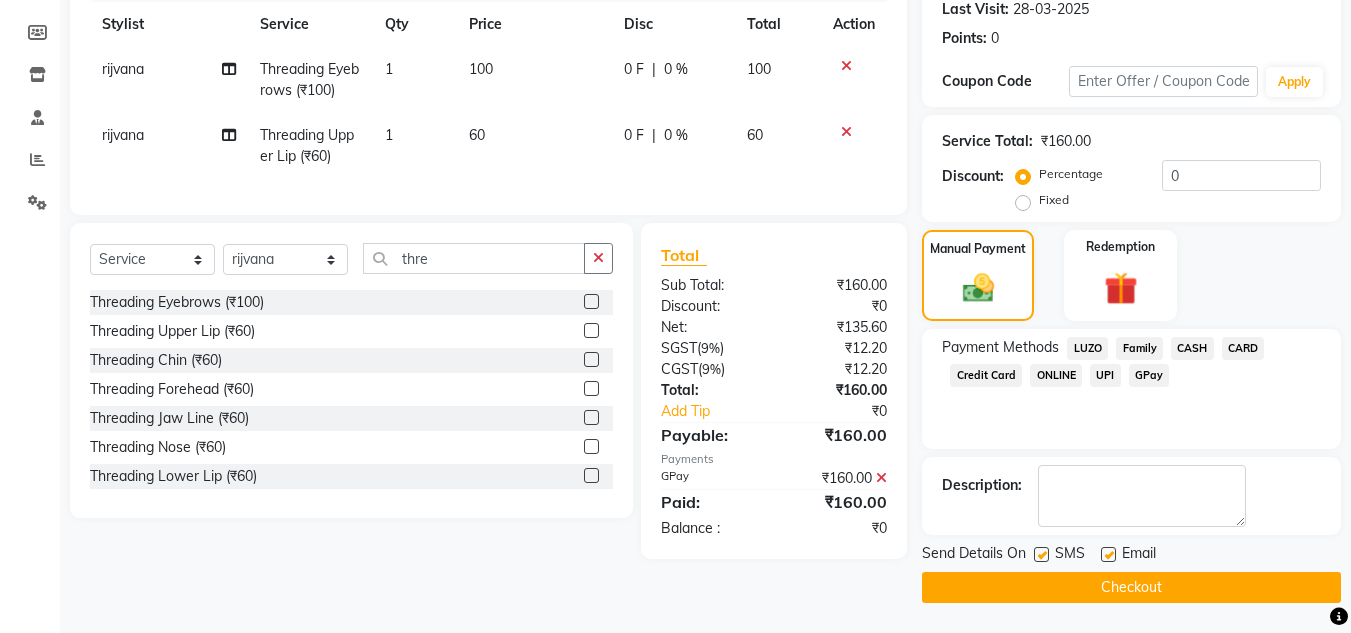 click on "Checkout" 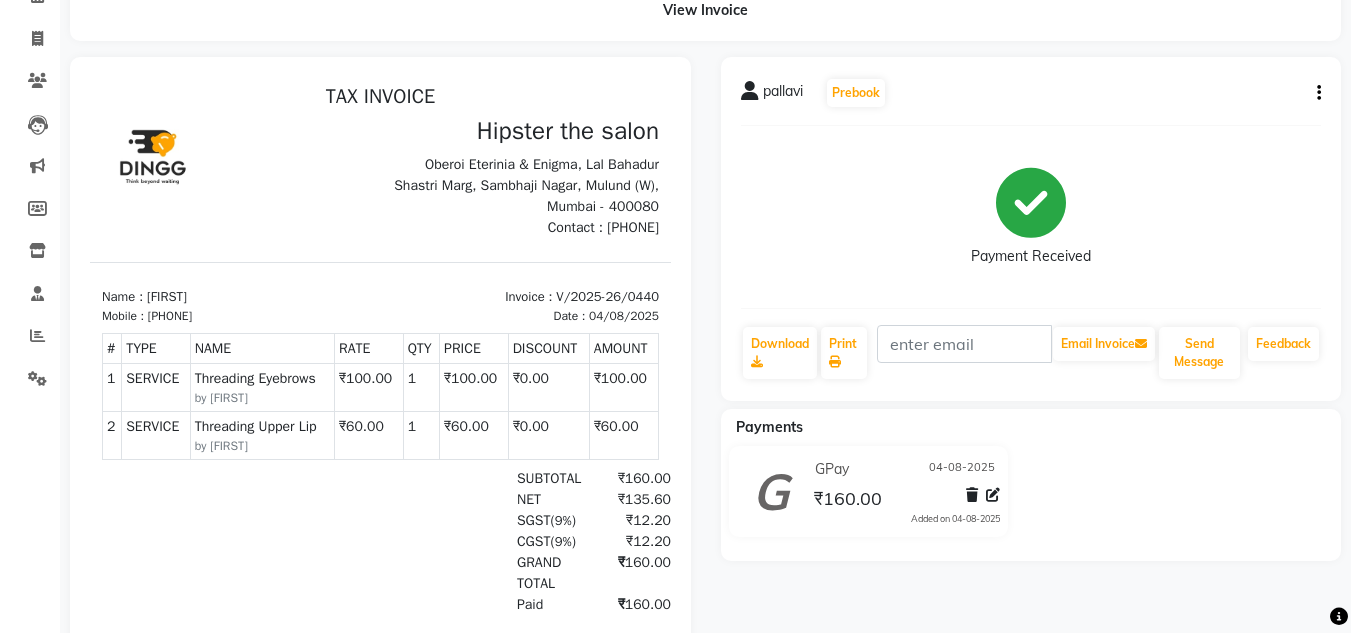 scroll, scrollTop: 108, scrollLeft: 0, axis: vertical 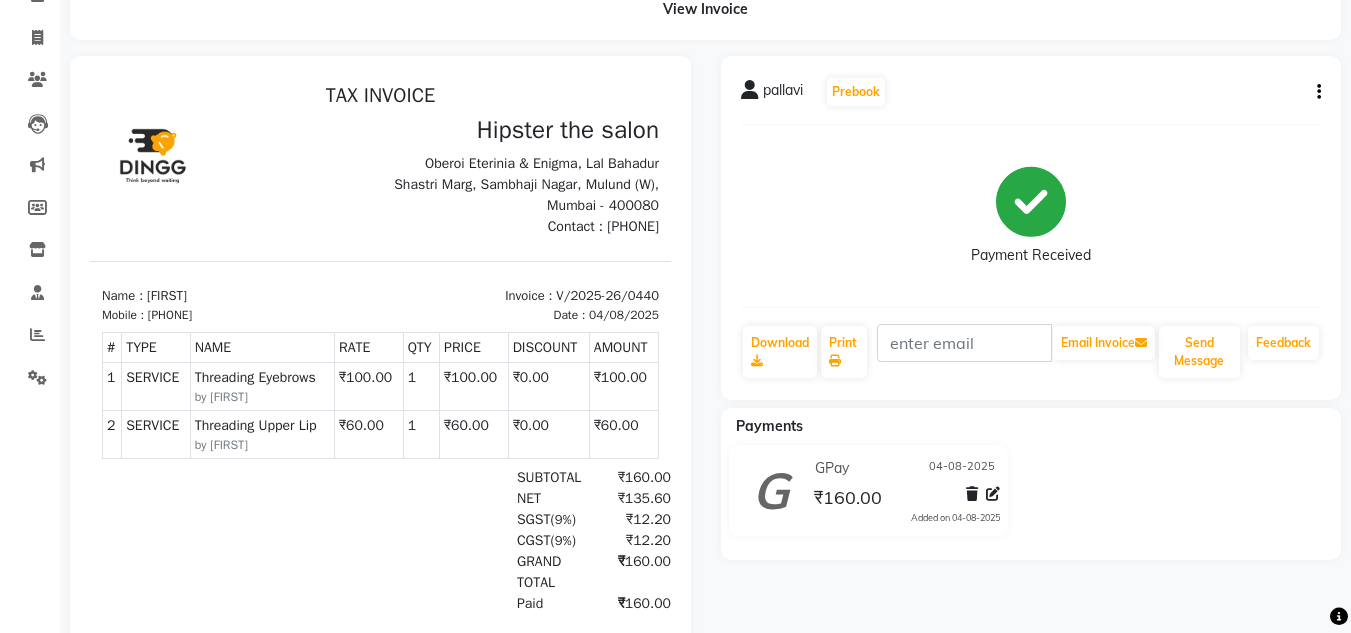 select on "8592" 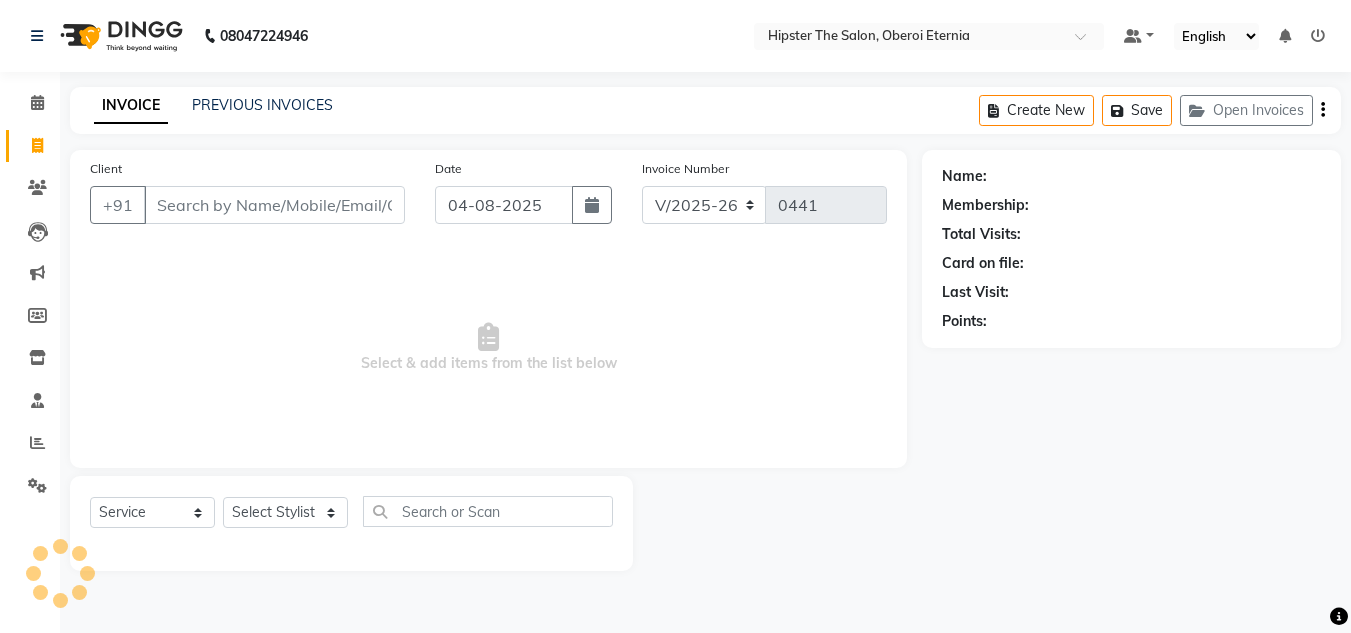 scroll, scrollTop: 0, scrollLeft: 0, axis: both 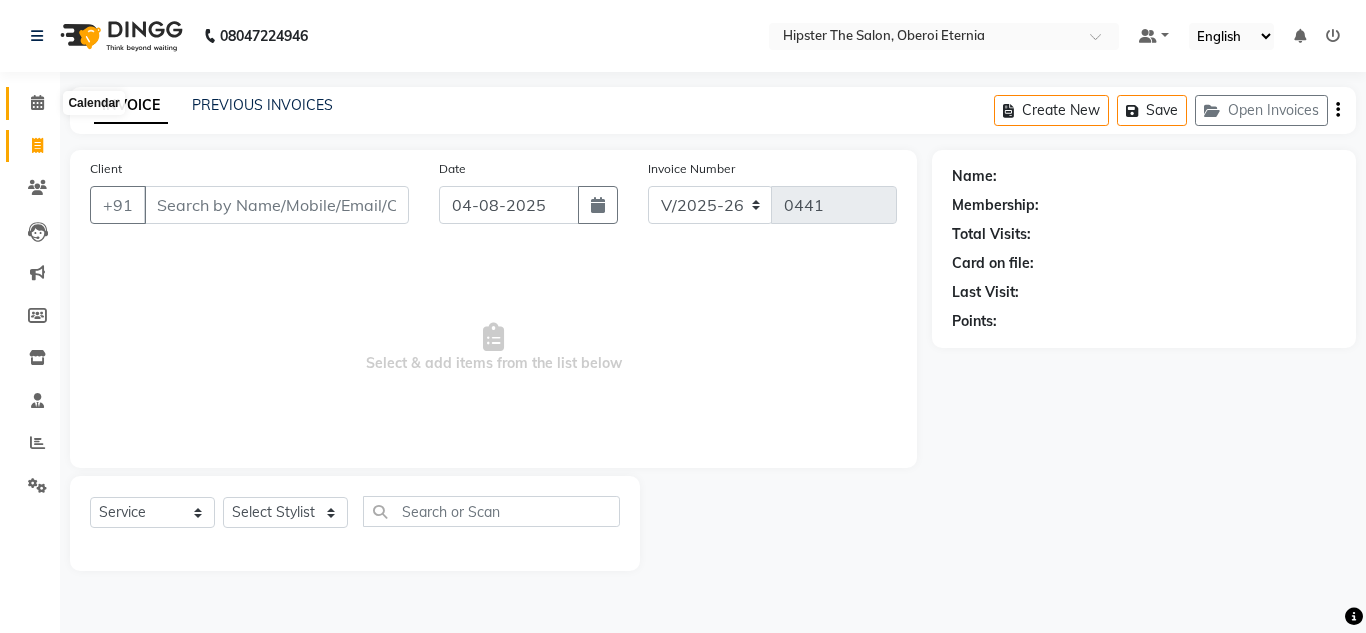 click 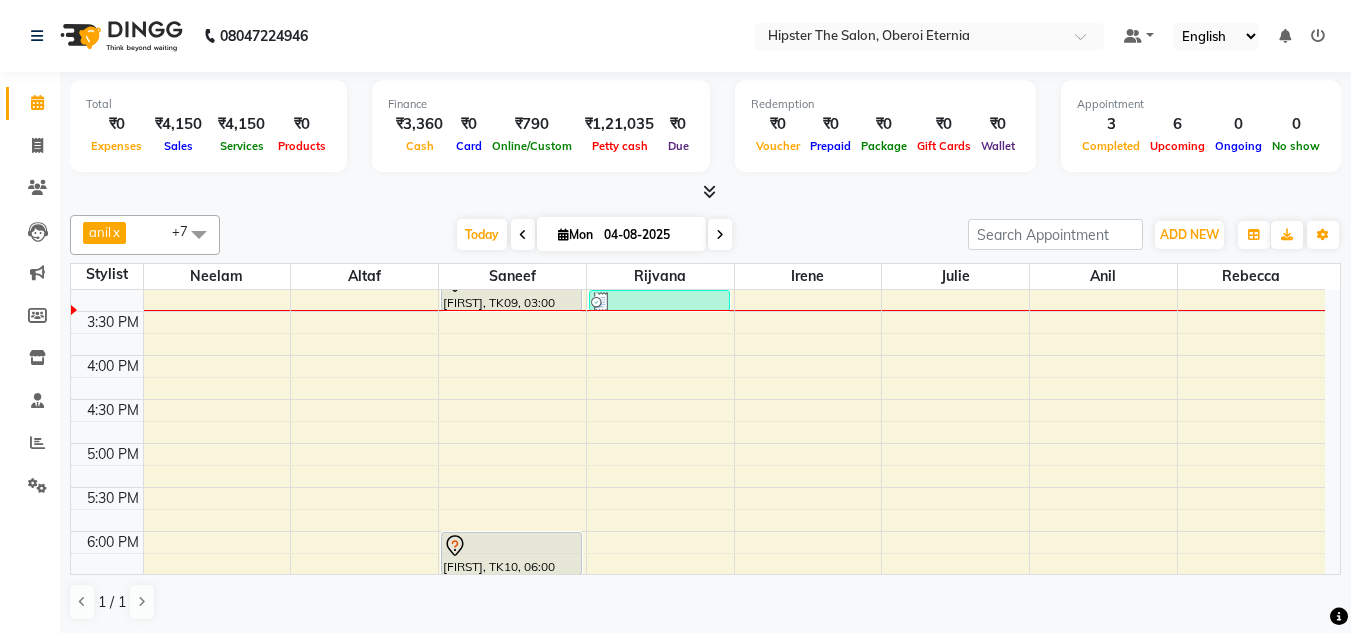 scroll, scrollTop: 639, scrollLeft: 0, axis: vertical 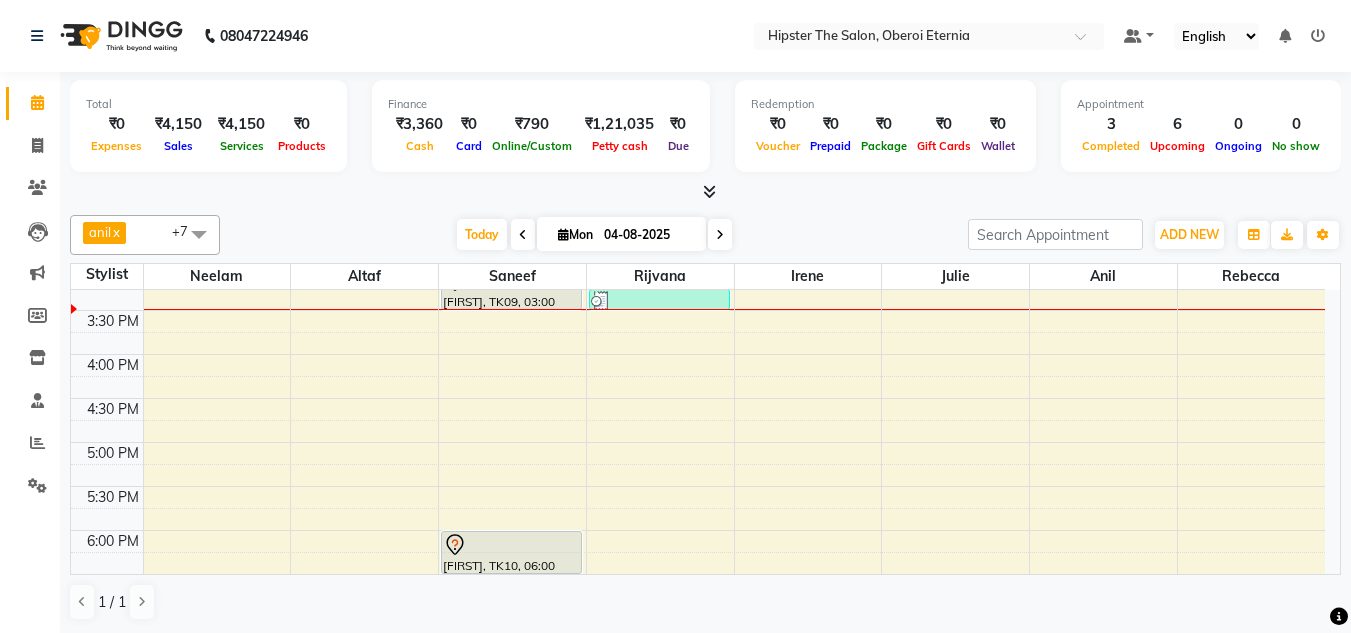 click on "8:00 AM 8:30 AM 9:00 AM 9:30 AM 10:00 AM 10:30 AM 11:00 AM 11:30 AM 12:00 PM 12:30 PM 1:00 PM 1:30 PM 2:00 PM 2:30 PM 3:00 PM 3:30 PM 4:00 PM 4:30 PM 5:00 PM 5:30 PM 6:00 PM 6:30 PM 7:00 PM 7:30 PM 8:00 PM 8:30 PM sid, TK04, 01:30 PM-02:15 PM, Haircuts Men's Haircut - Senior Stylist,Men's Grooming Men's Shave - Senior Stylist (₹230) [FIRST] [LAST], TK08, 06:30 PM-07:15 PM, Haircuts Women's Haircut - Senior Stylist [FIRST], TK02, 07:15 PM-08:00 PM, Haircuts Women's Haircut - Senior Stylist [FIRST], TK09, 03:00 PM-03:30 PM, Haircuts Men's Haircut - Junior Stylist [FIRST], TK10, 06:00 PM-06:30 PM, Haircuts Men's Haircut - Junior Stylist [FIRST] [LAST], TK03, 07:30 PM-08:00 PM, Haircuts Men's Haircut - Junior Stylist [FIRST] [LAST], TK07, 12:20 PM-01:40 PM, Skin Facials Papaya Facial (₹3500),Bleach Face & Neck (₹800) [FIRST], TK11, 03:15 PM-03:30 PM, Threading Eyebrows (₹100),Threading Upper Lip (₹60)" at bounding box center (698, 222) 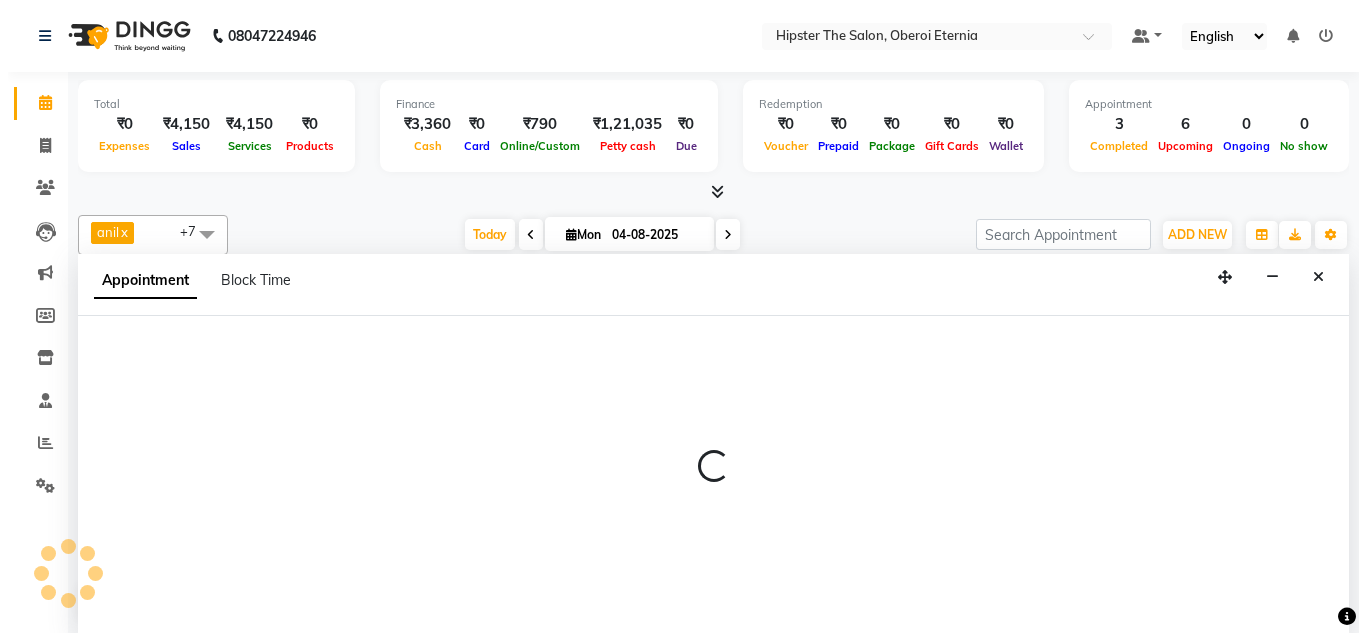 scroll, scrollTop: 1, scrollLeft: 0, axis: vertical 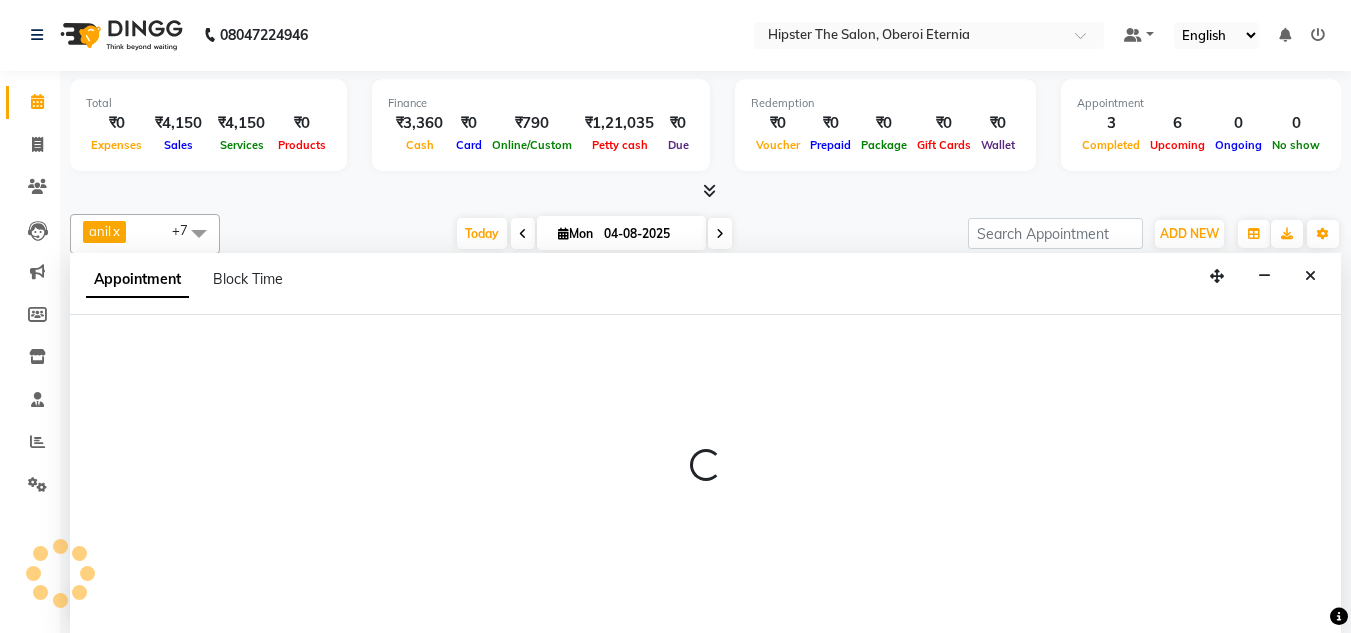 select on "85979" 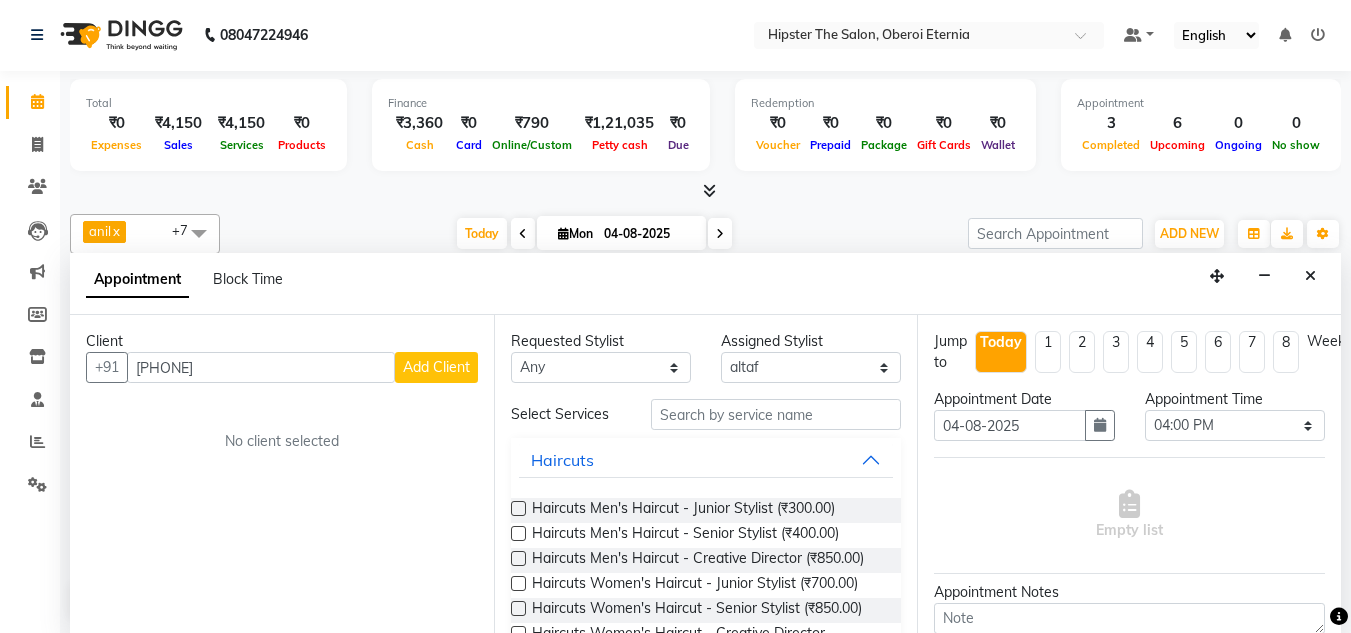 type on "[PHONE]" 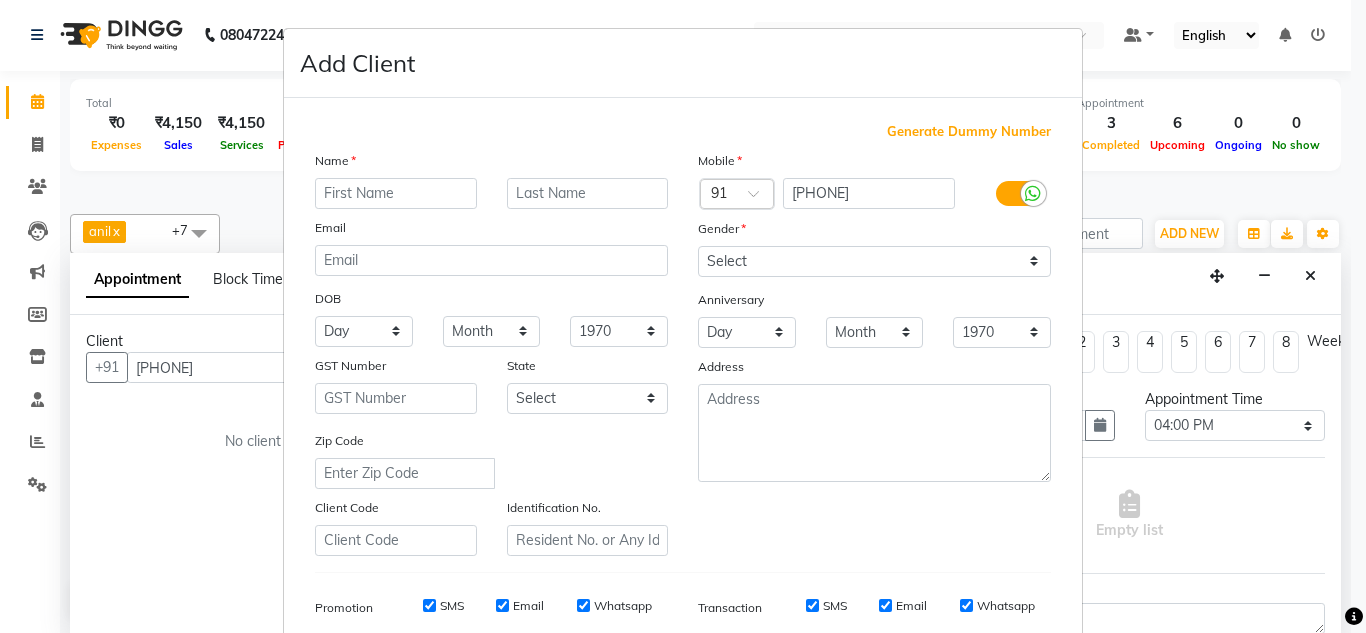 click at bounding box center (396, 193) 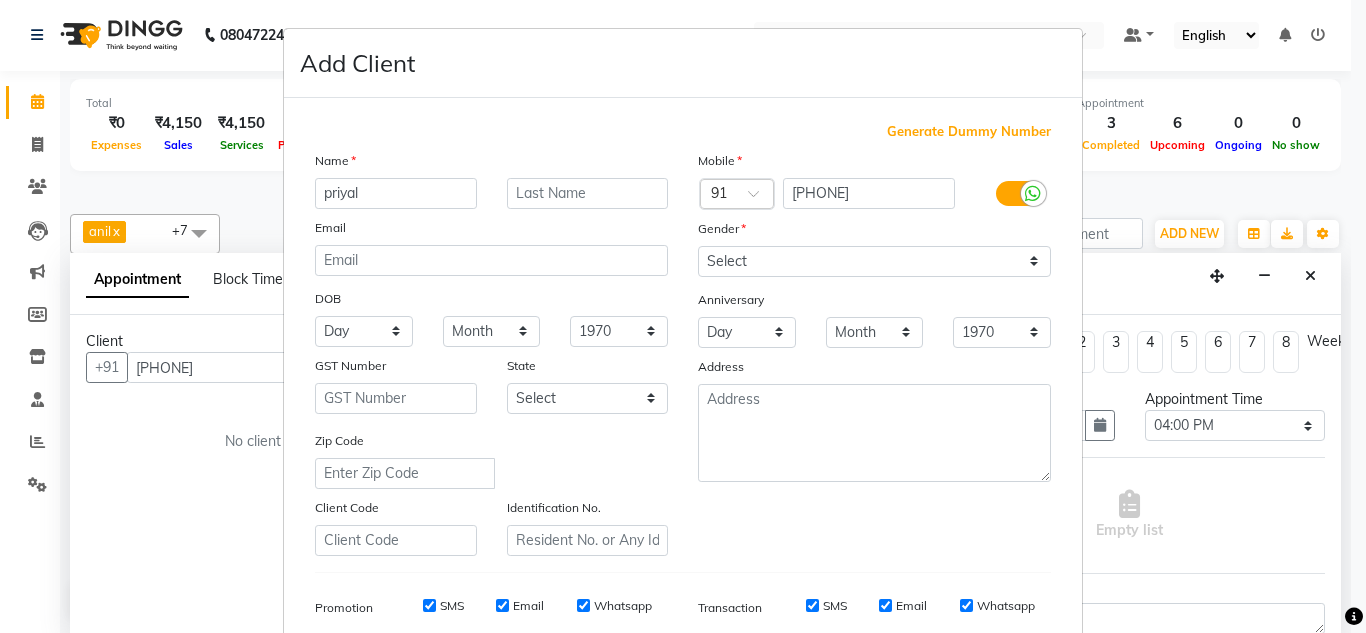 type on "priyal" 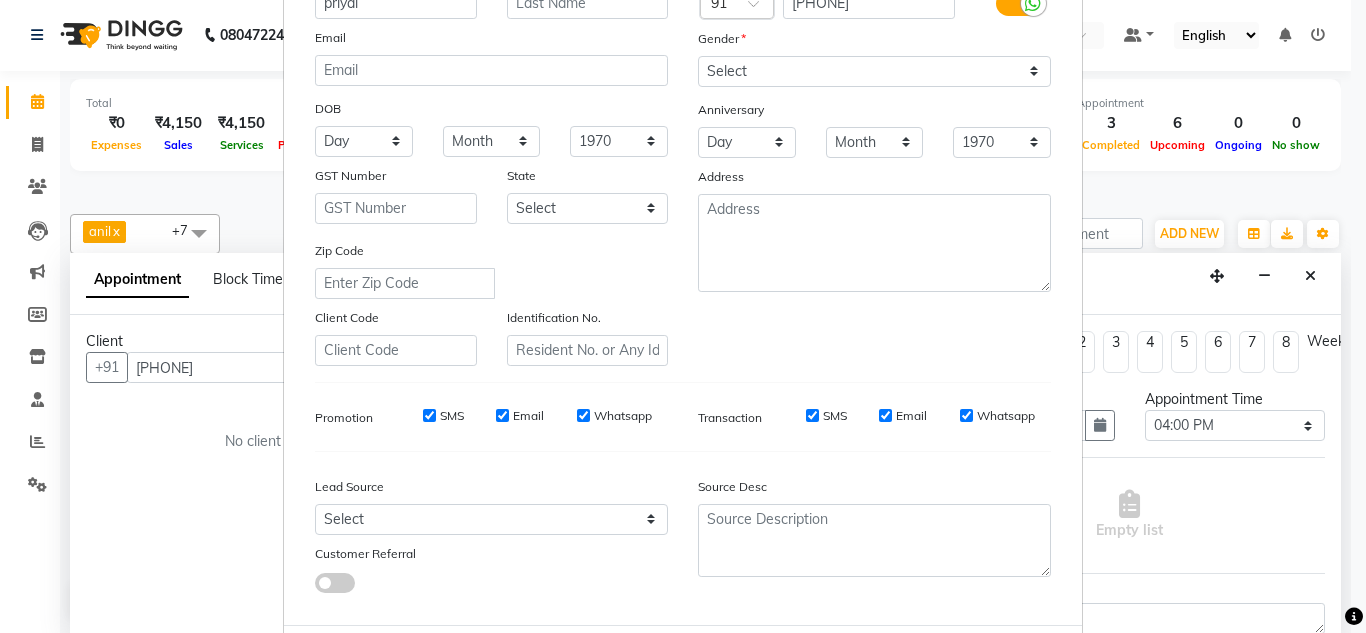 scroll, scrollTop: 290, scrollLeft: 0, axis: vertical 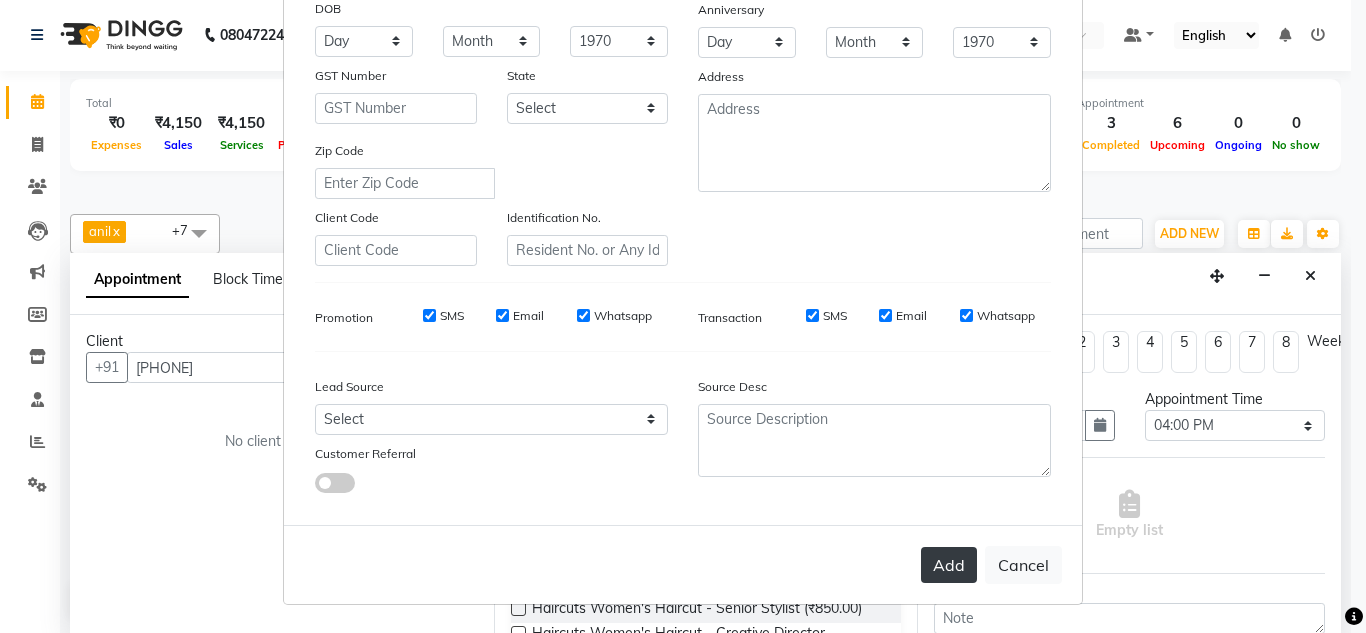 click on "Add" at bounding box center [949, 565] 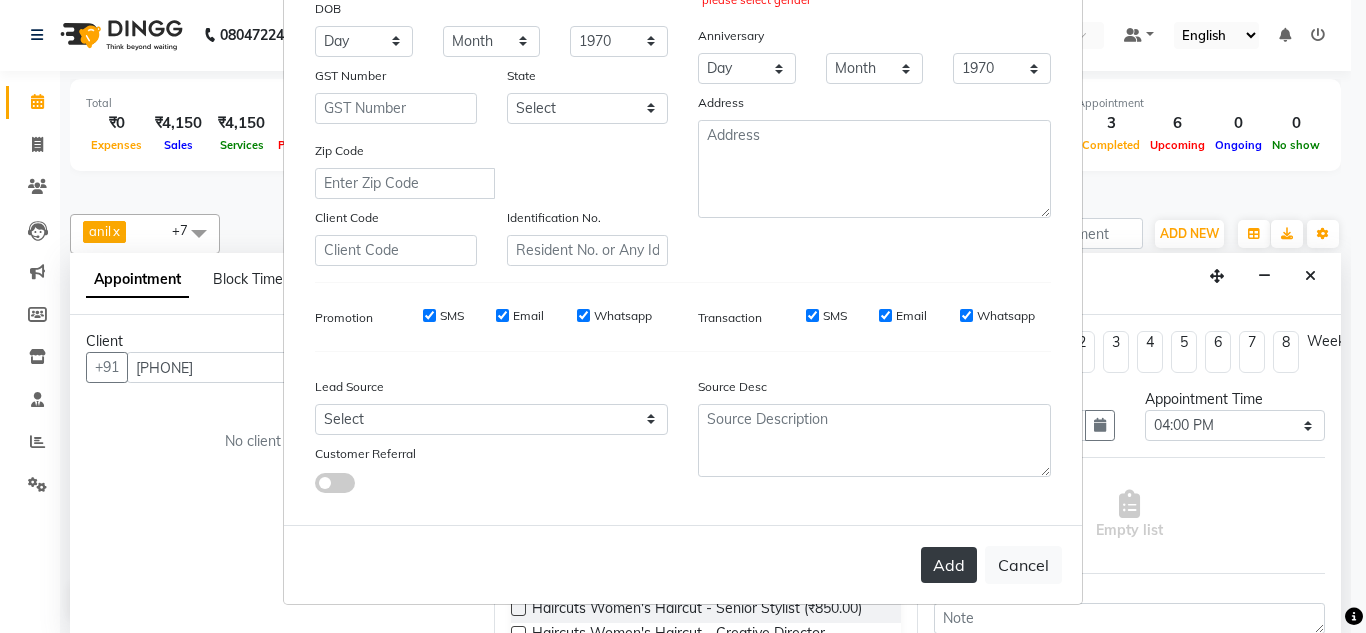 click on "Add" at bounding box center [949, 565] 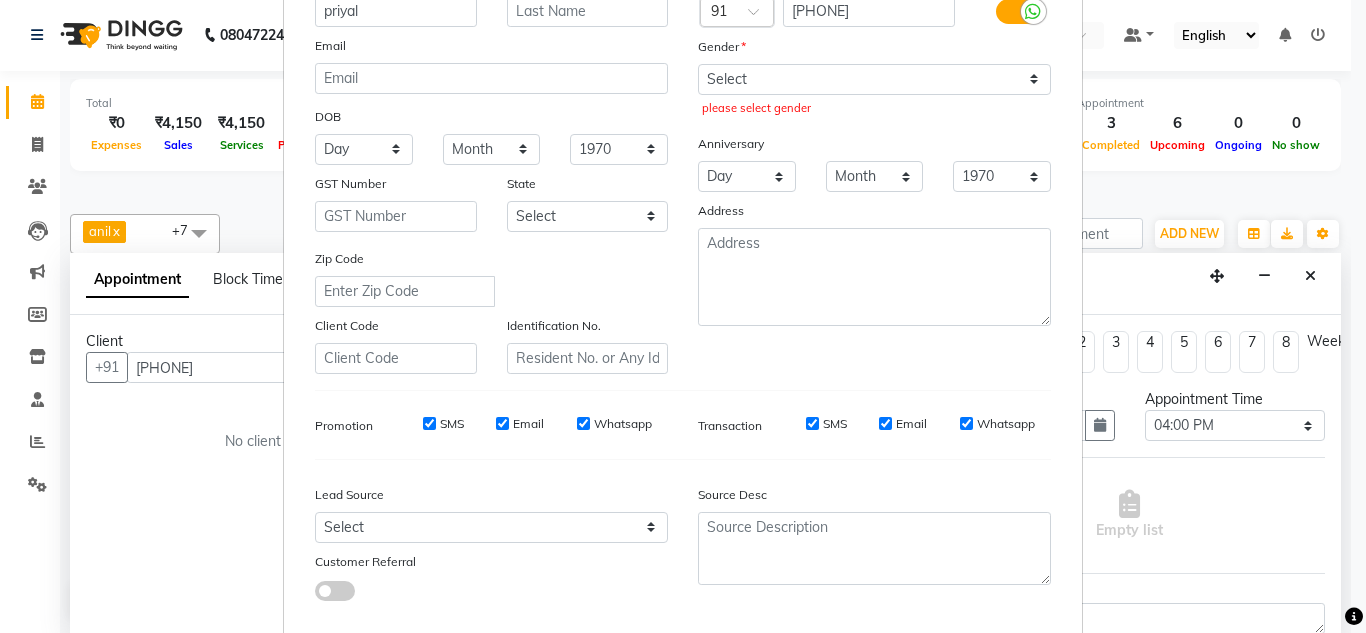 scroll, scrollTop: 167, scrollLeft: 0, axis: vertical 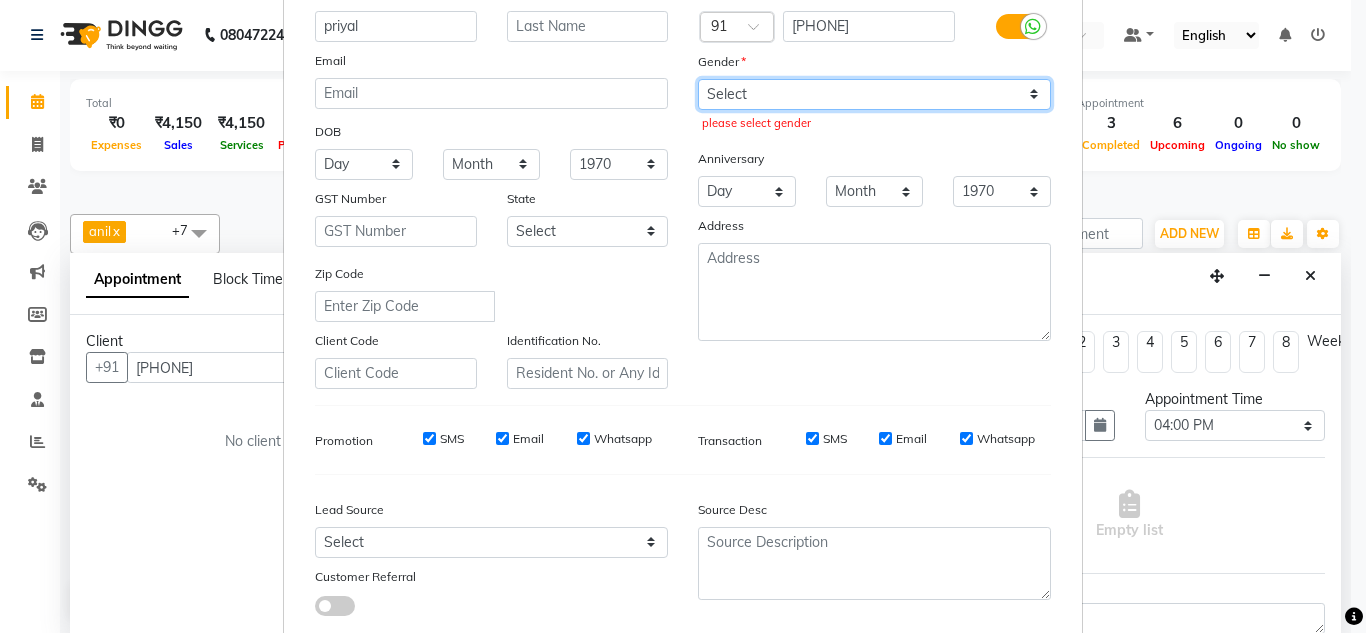 click on "Select Male Female Other Prefer Not To Say" at bounding box center (874, 94) 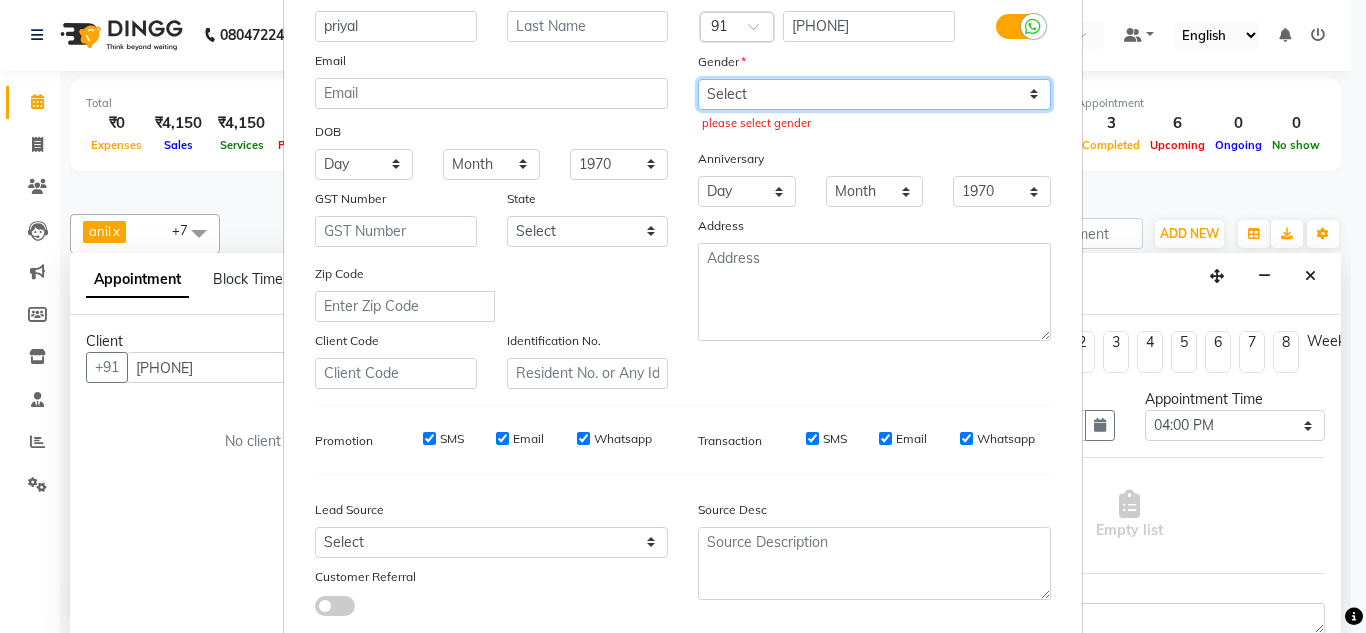 select on "female" 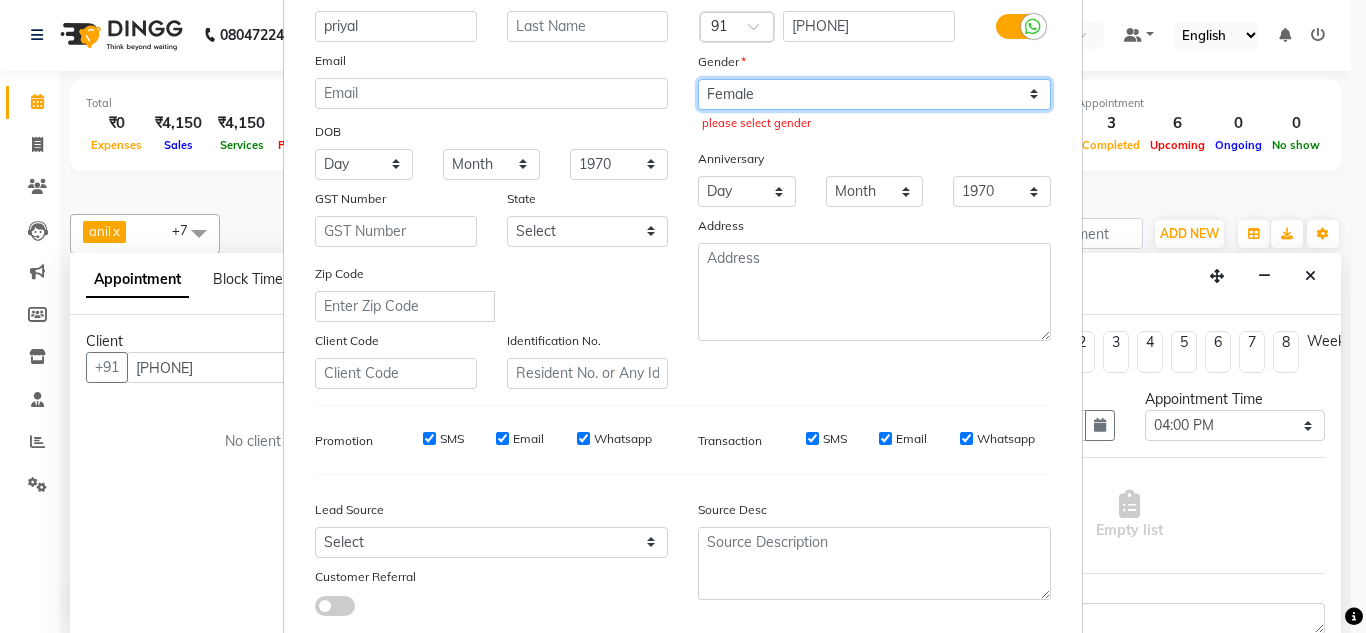 click on "Select Male Female Other Prefer Not To Say" at bounding box center [874, 94] 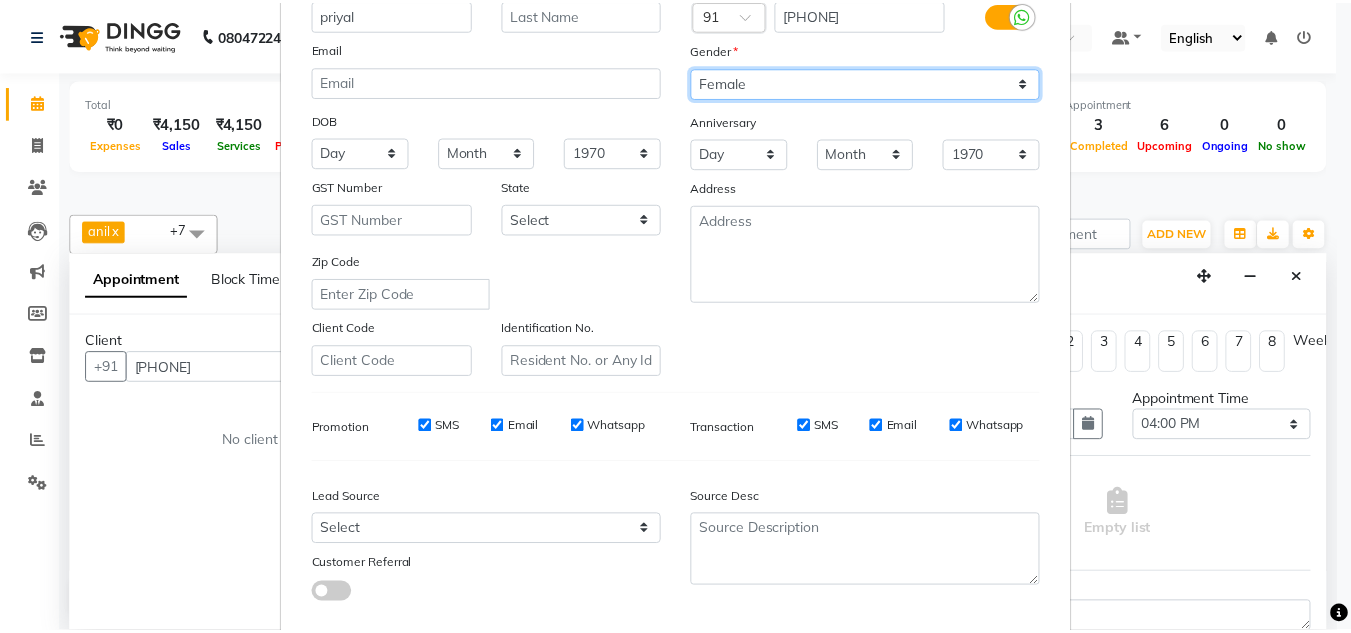 scroll, scrollTop: 290, scrollLeft: 0, axis: vertical 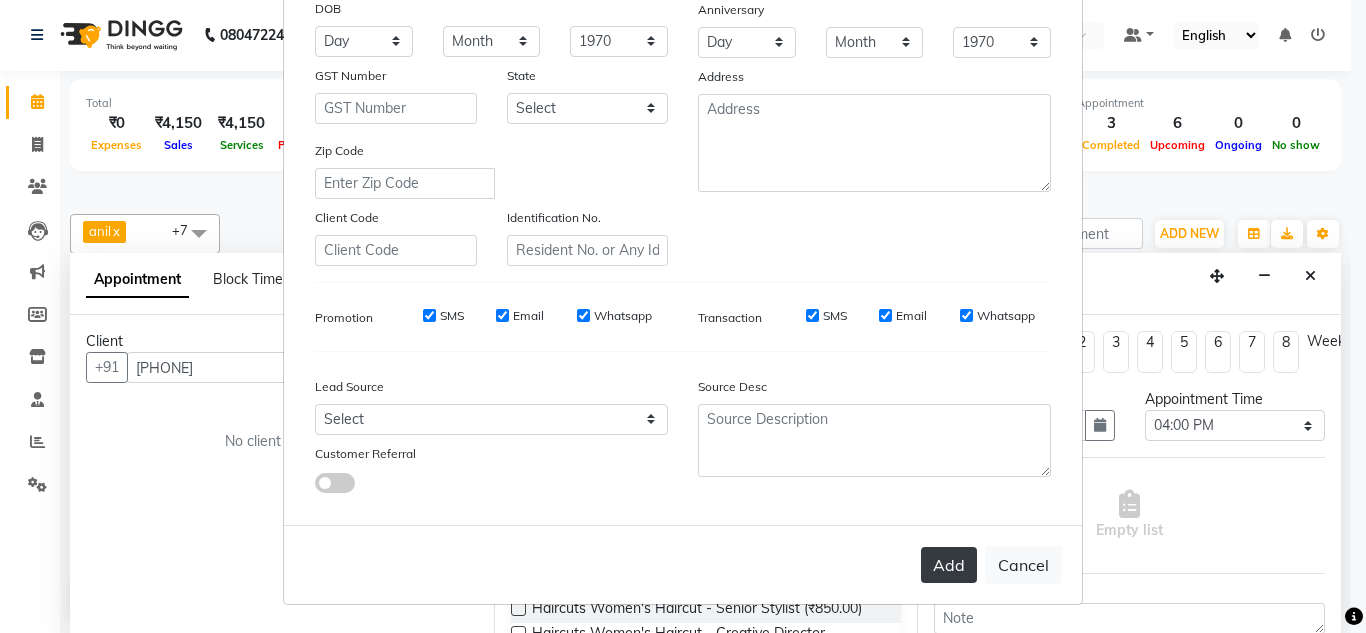 click on "Add" at bounding box center [949, 565] 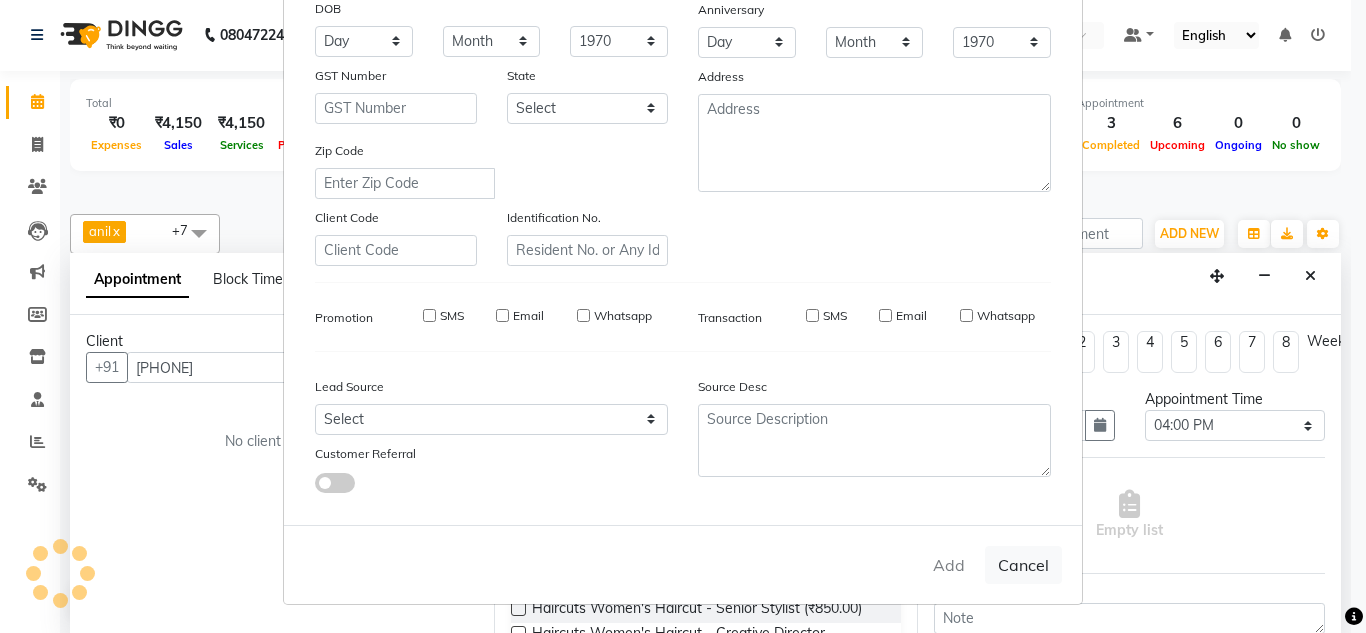 type 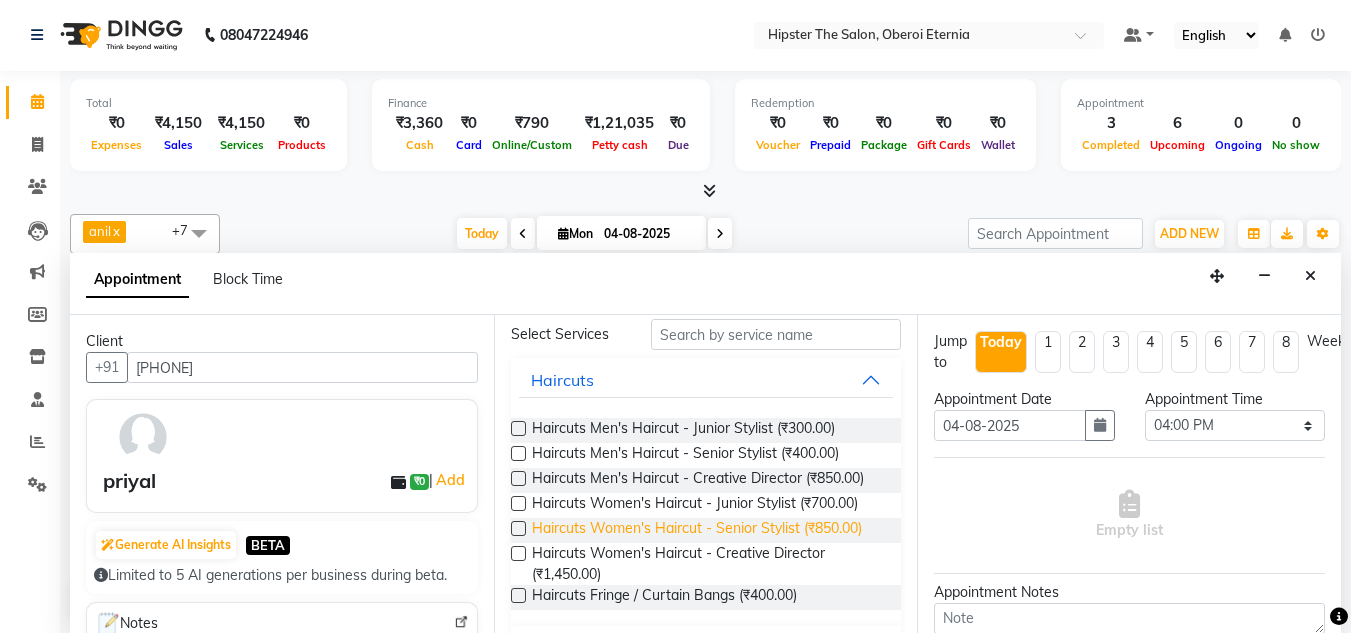 scroll, scrollTop: 83, scrollLeft: 0, axis: vertical 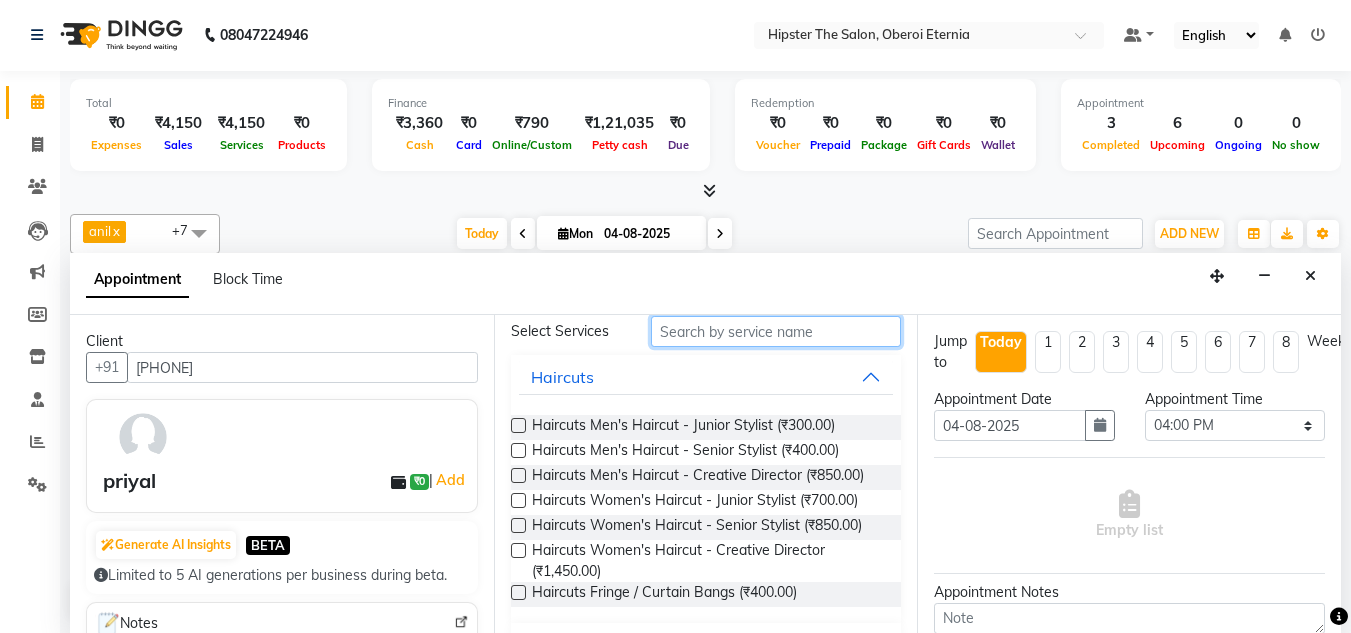 click at bounding box center (776, 331) 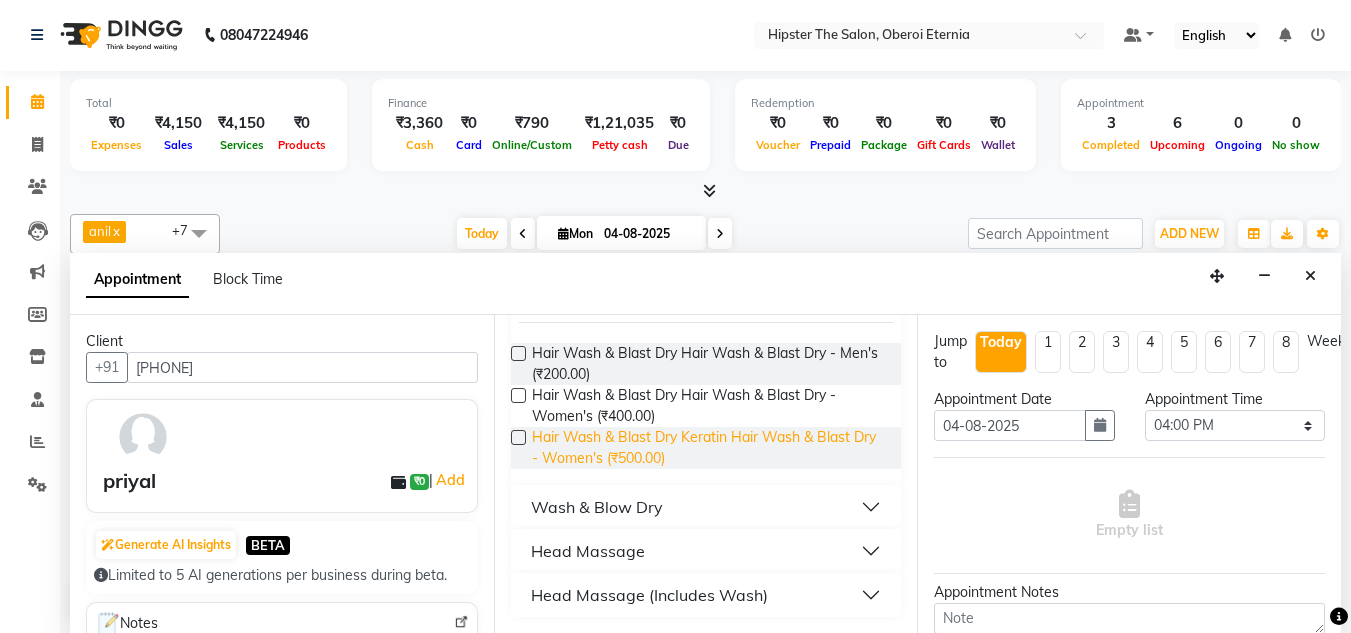 scroll, scrollTop: 153, scrollLeft: 0, axis: vertical 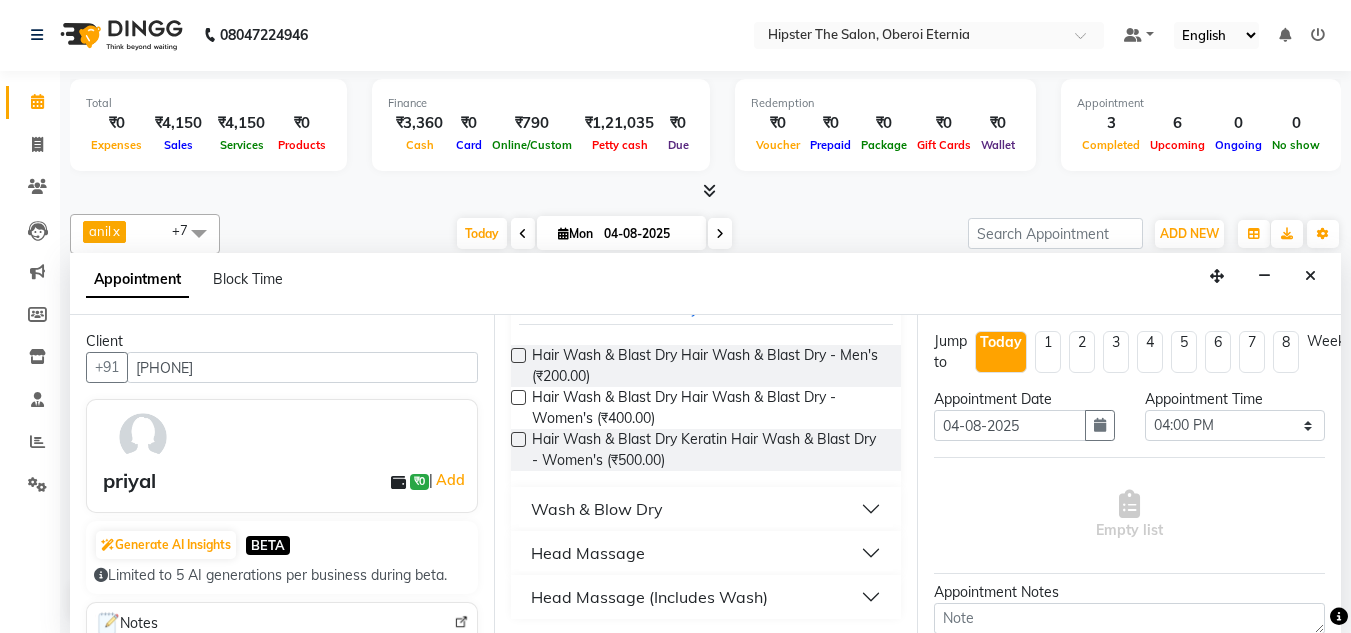 type on "wash" 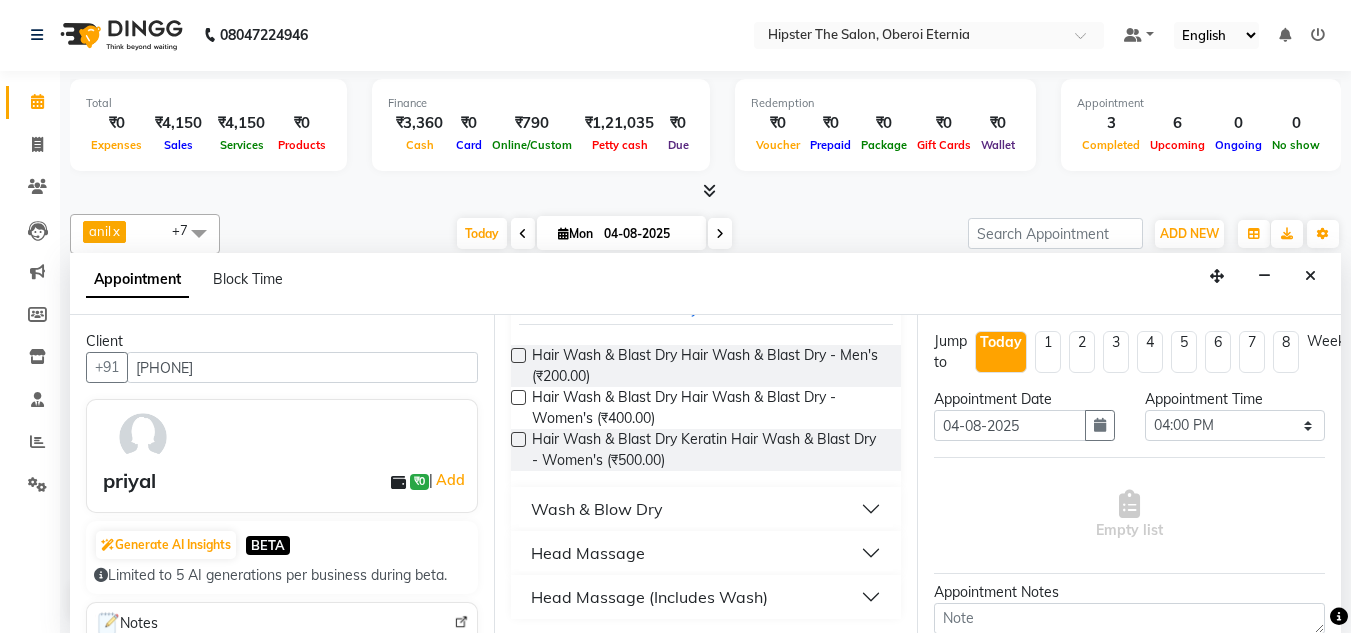 click on "Wash & Blow Dry" at bounding box center (706, 509) 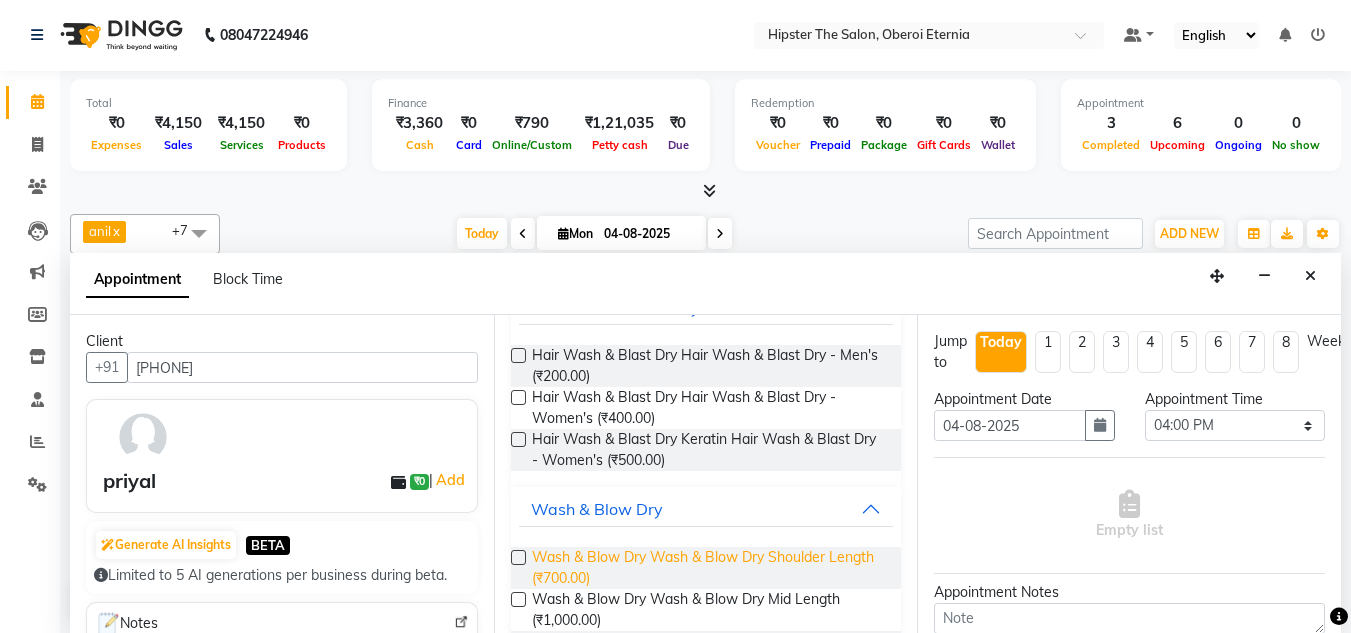 click on "Wash & Blow Dry Wash & Blow Dry Shoulder Length (₹700.00)" at bounding box center [709, 568] 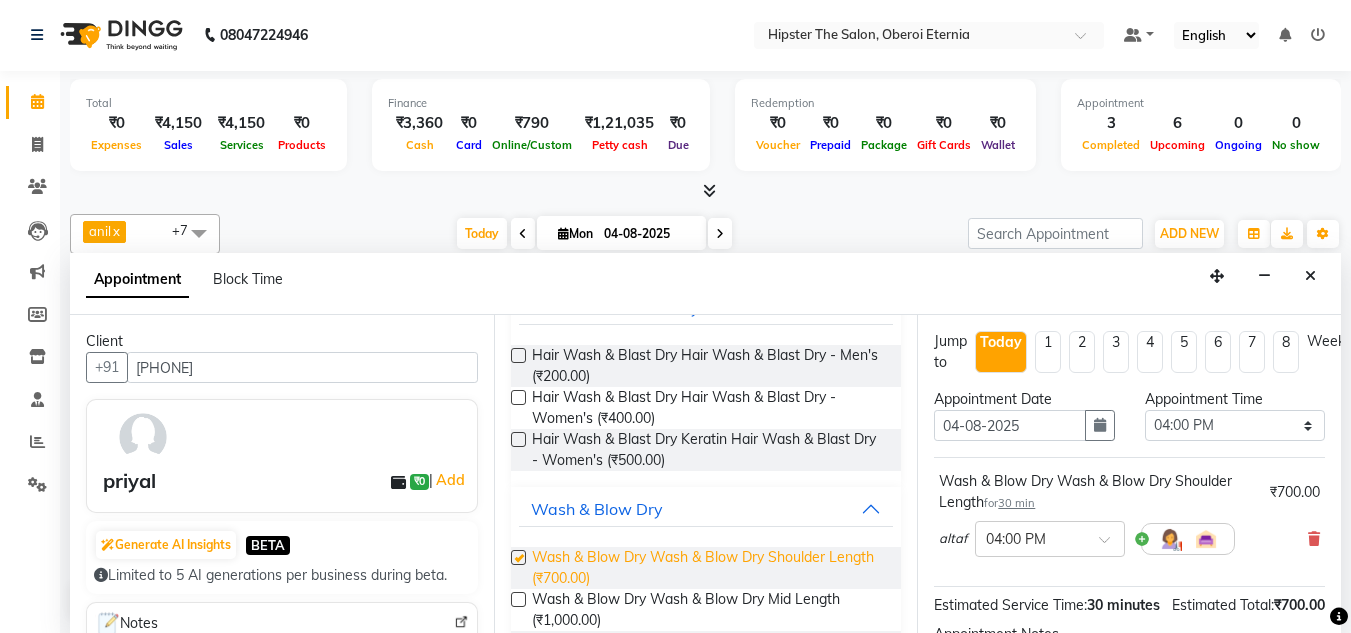 checkbox on "false" 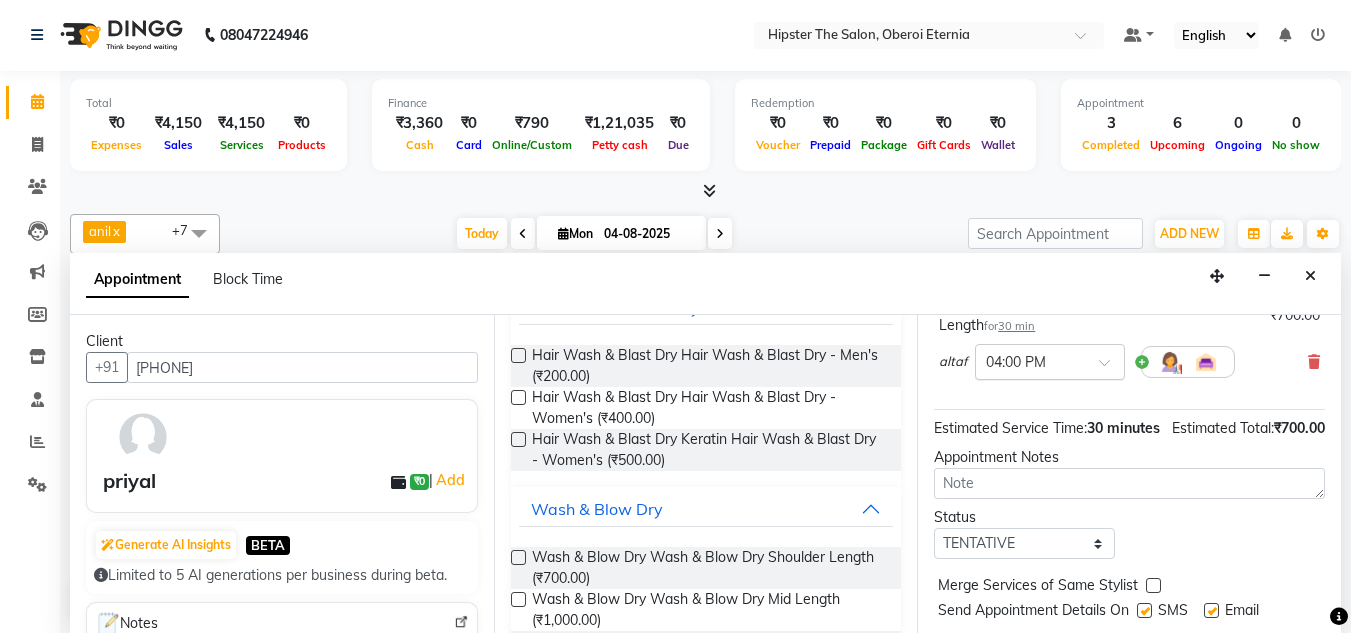 scroll, scrollTop: 265, scrollLeft: 0, axis: vertical 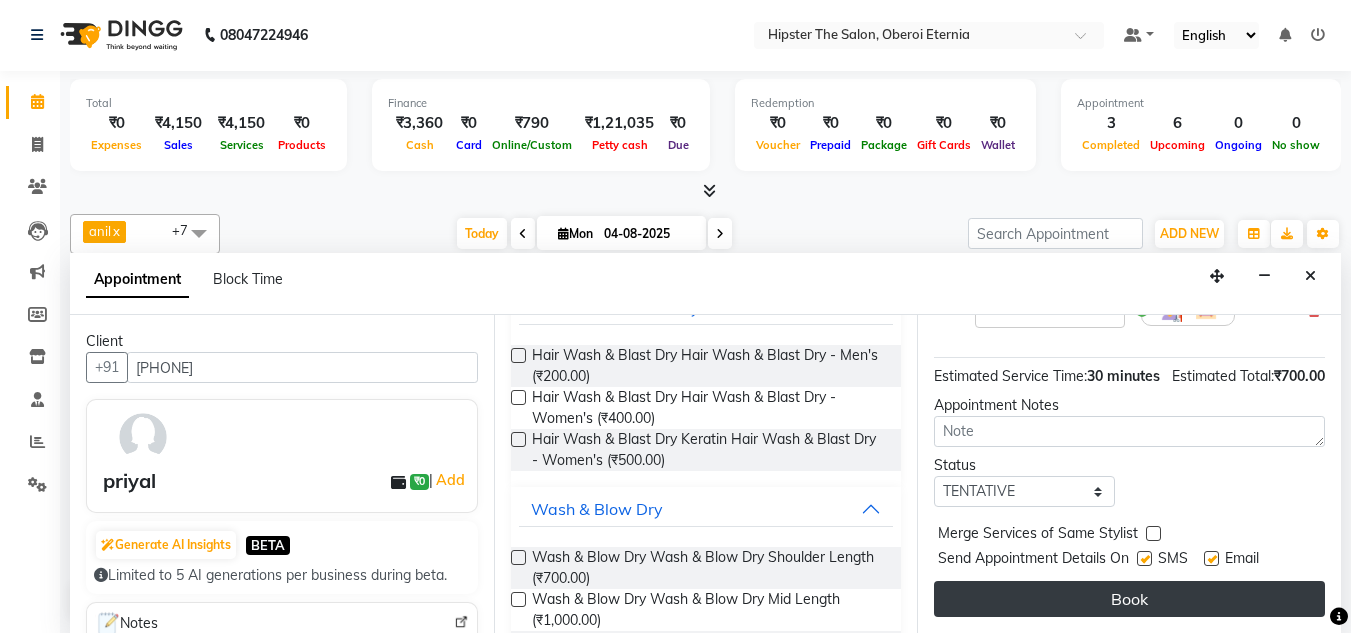 click on "Book" at bounding box center (1129, 599) 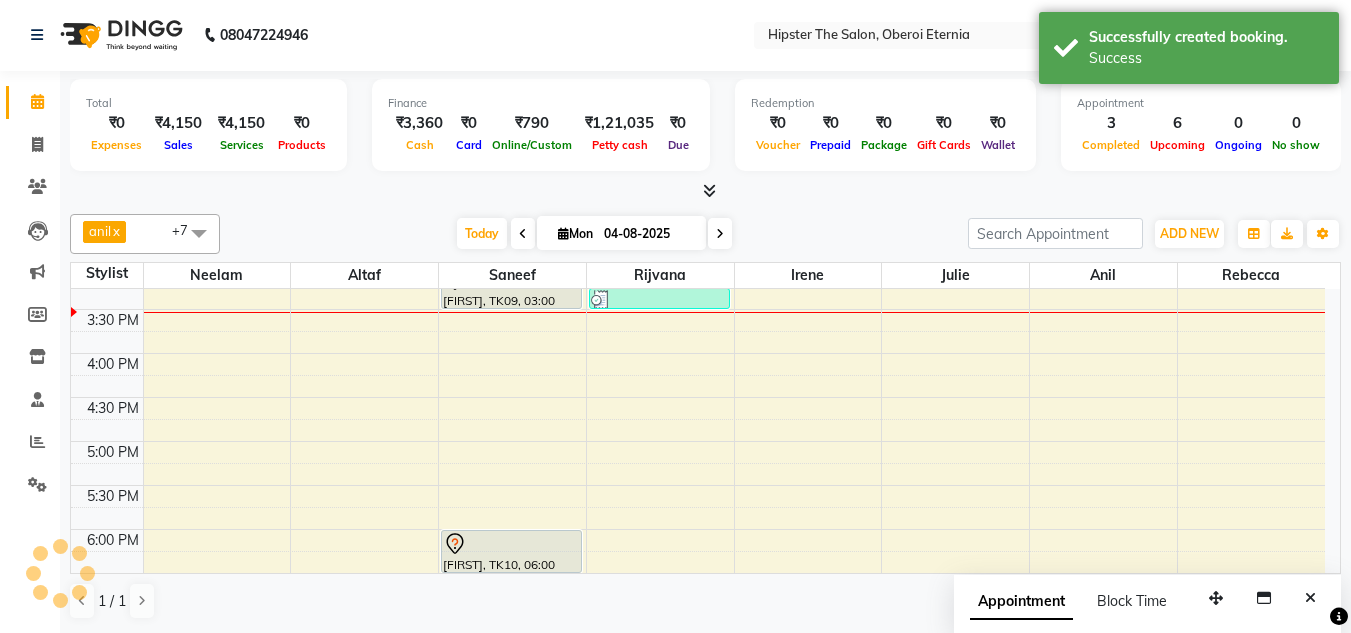 scroll, scrollTop: 0, scrollLeft: 0, axis: both 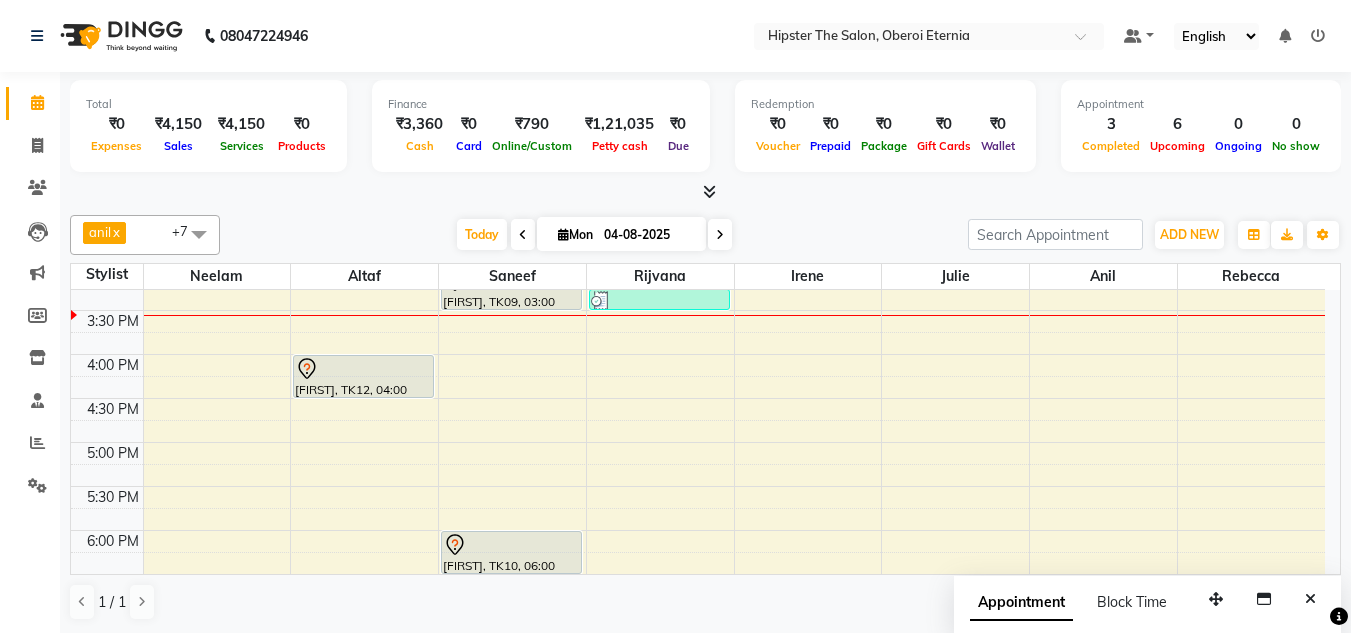 click at bounding box center (720, 234) 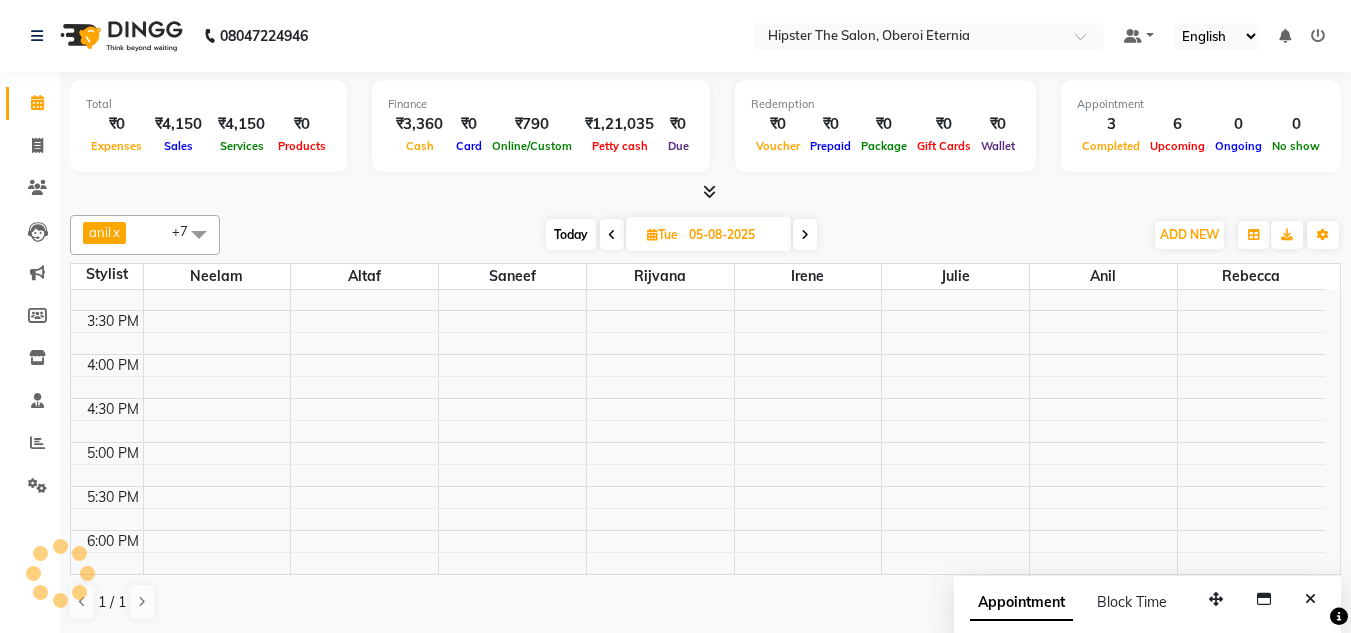 scroll, scrollTop: 617, scrollLeft: 0, axis: vertical 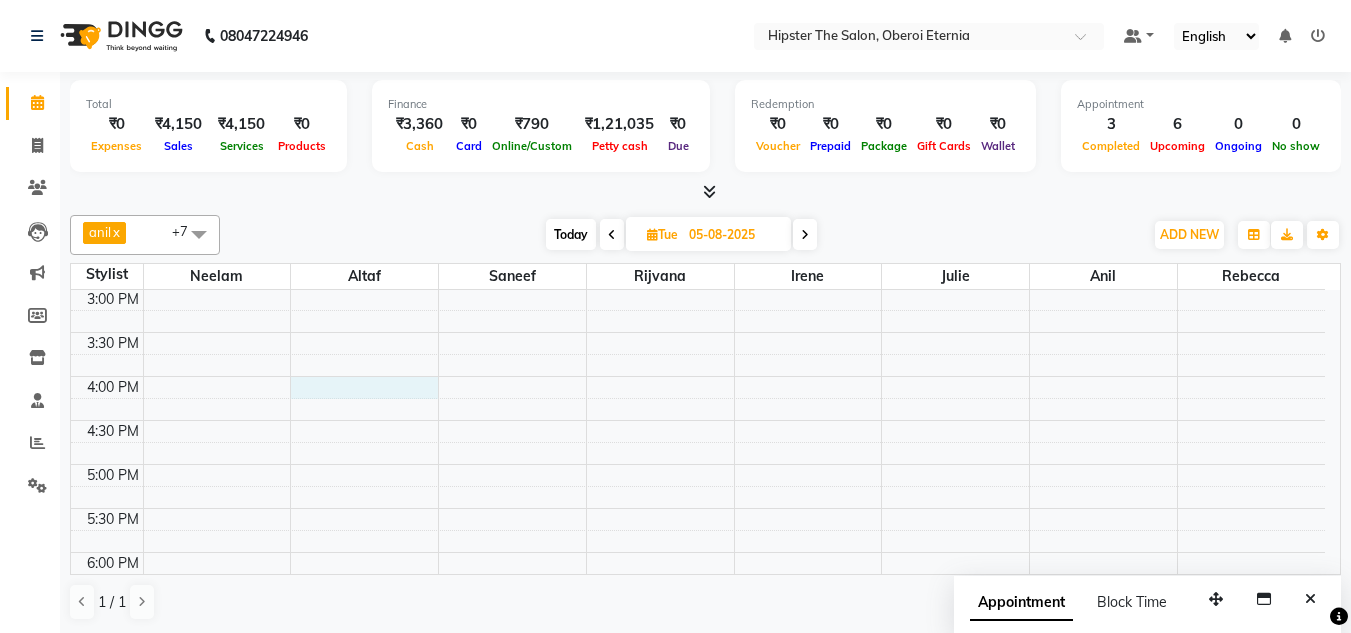 click on "8:00 AM 8:30 AM 9:00 AM 9:30 AM 10:00 AM 10:30 AM 11:00 AM 11:30 AM 12:00 PM 12:30 PM 1:00 PM 1:30 PM 2:00 PM 2:30 PM 3:00 PM 3:30 PM 4:00 PM 4:30 PM 5:00 PM 5:30 PM 6:00 PM 6:30 PM 7:00 PM 7:30 PM 8:00 PM 8:30 PM [FIRST] [LAST], 07:45 PM-07:55 PM, Threading Eyebrows [FIRST] [LAST], 08:00 PM-08:05 PM, Threading Upper Lip" at bounding box center [698, 244] 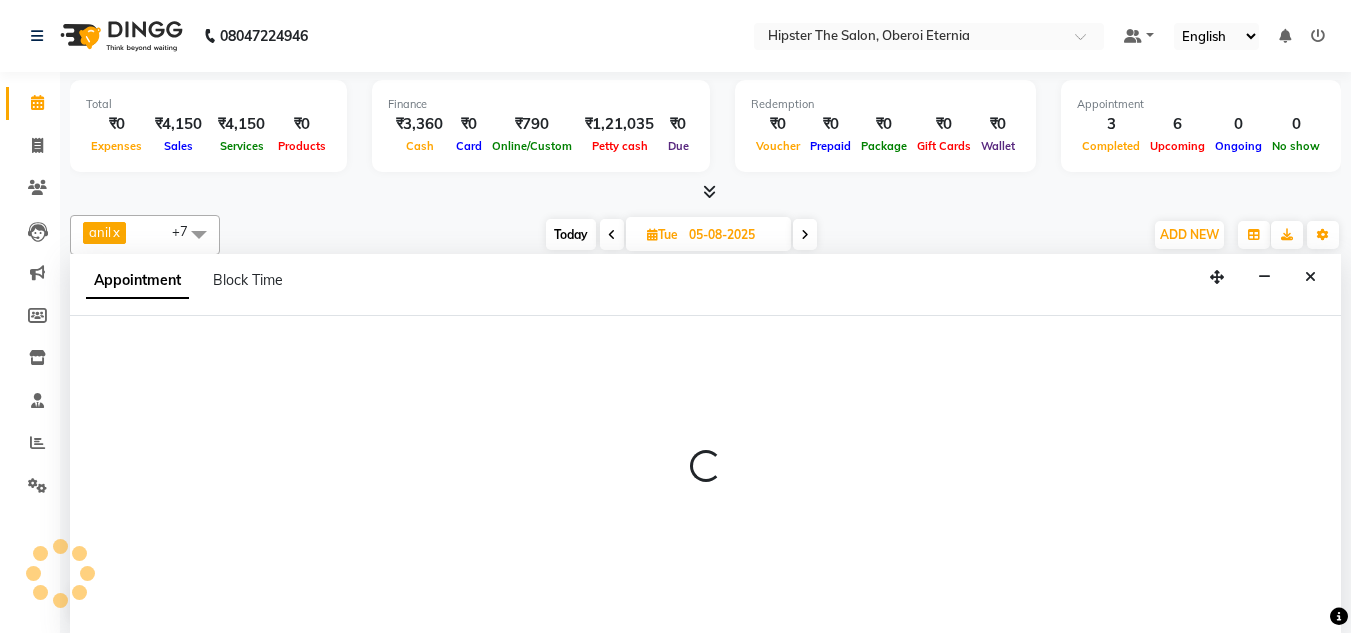 scroll, scrollTop: 1, scrollLeft: 0, axis: vertical 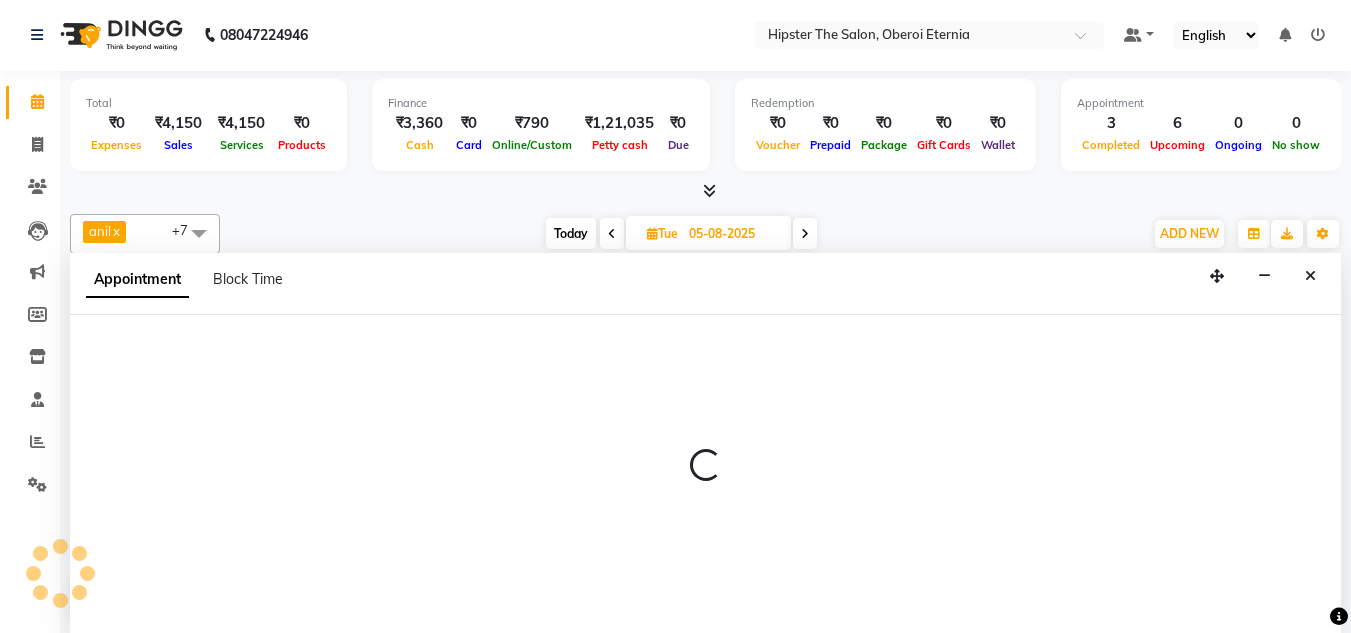 select on "85979" 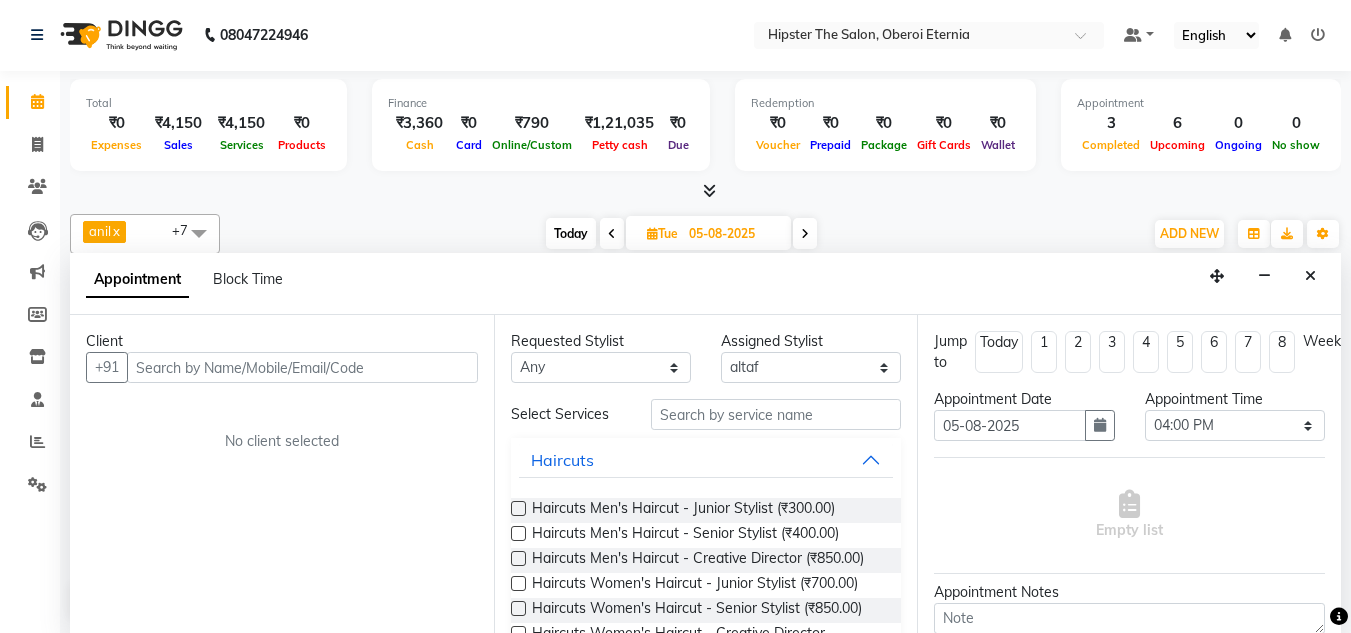 click at bounding box center (302, 367) 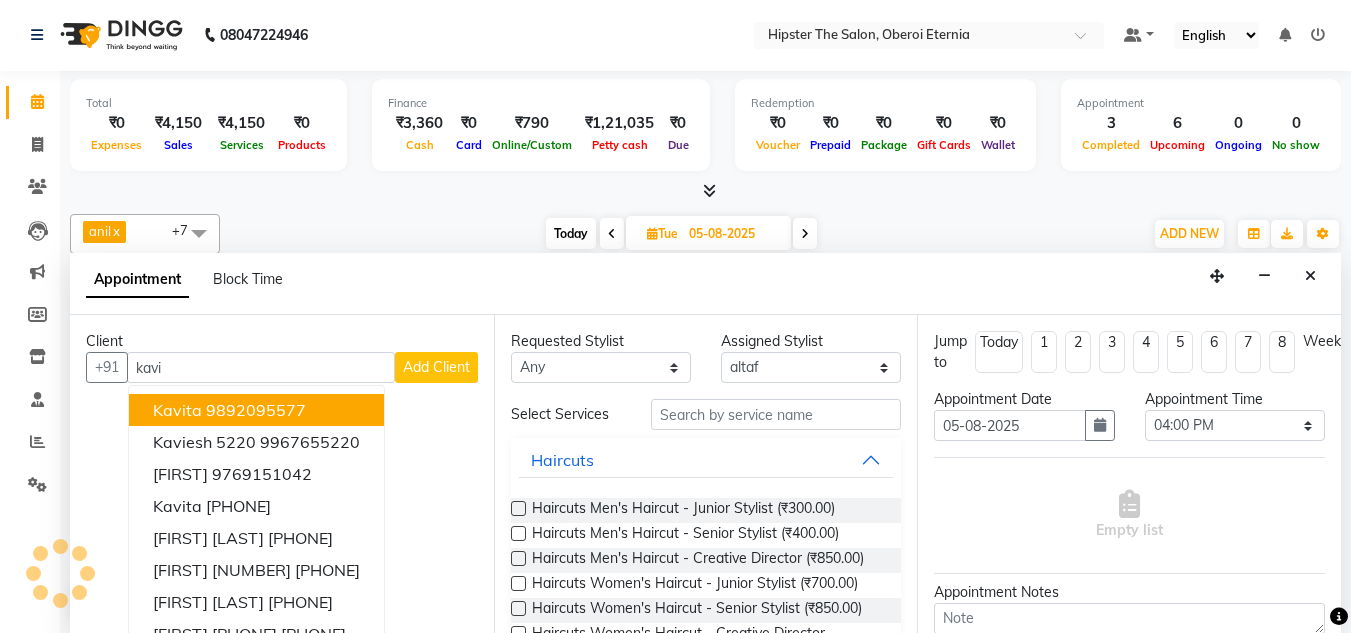 type on "kavit" 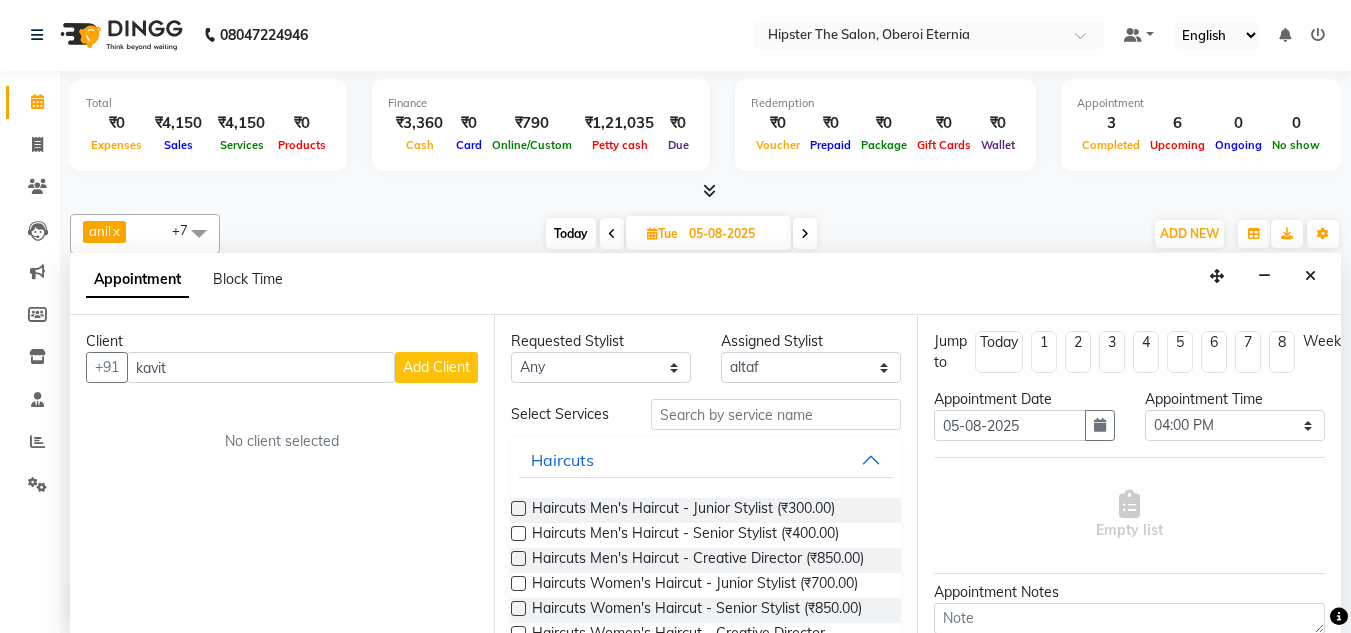 scroll, scrollTop: 0, scrollLeft: 0, axis: both 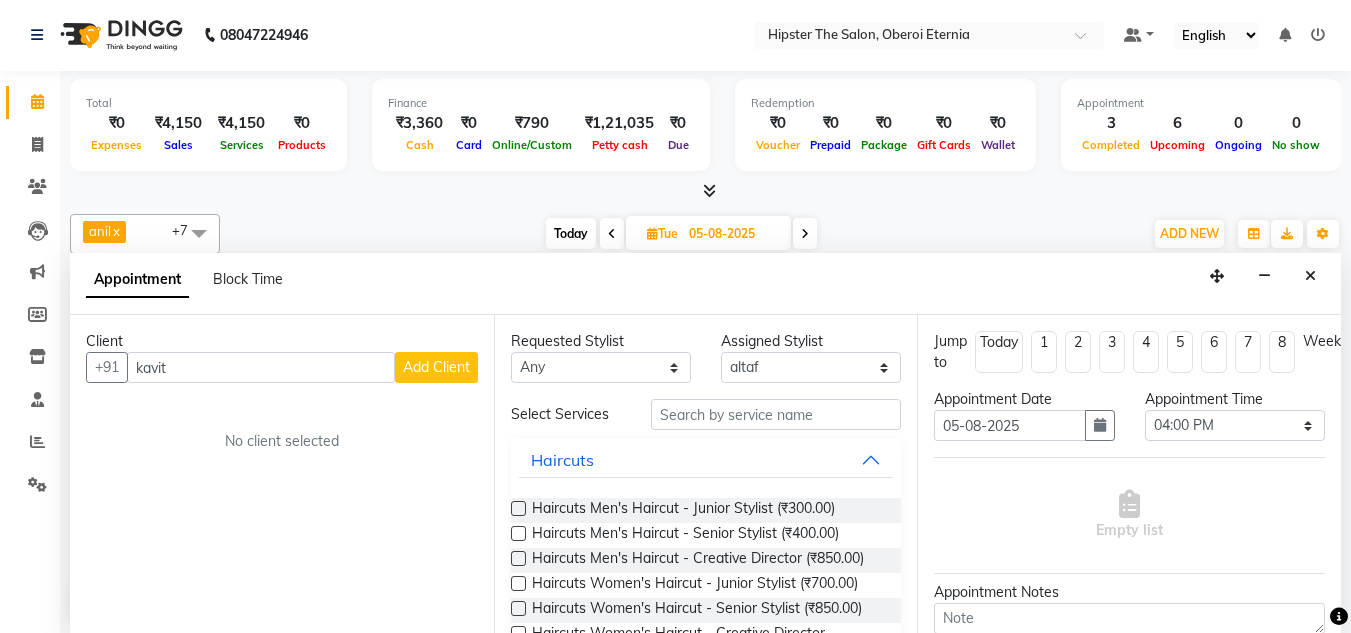 click on "kavit" at bounding box center [261, 367] 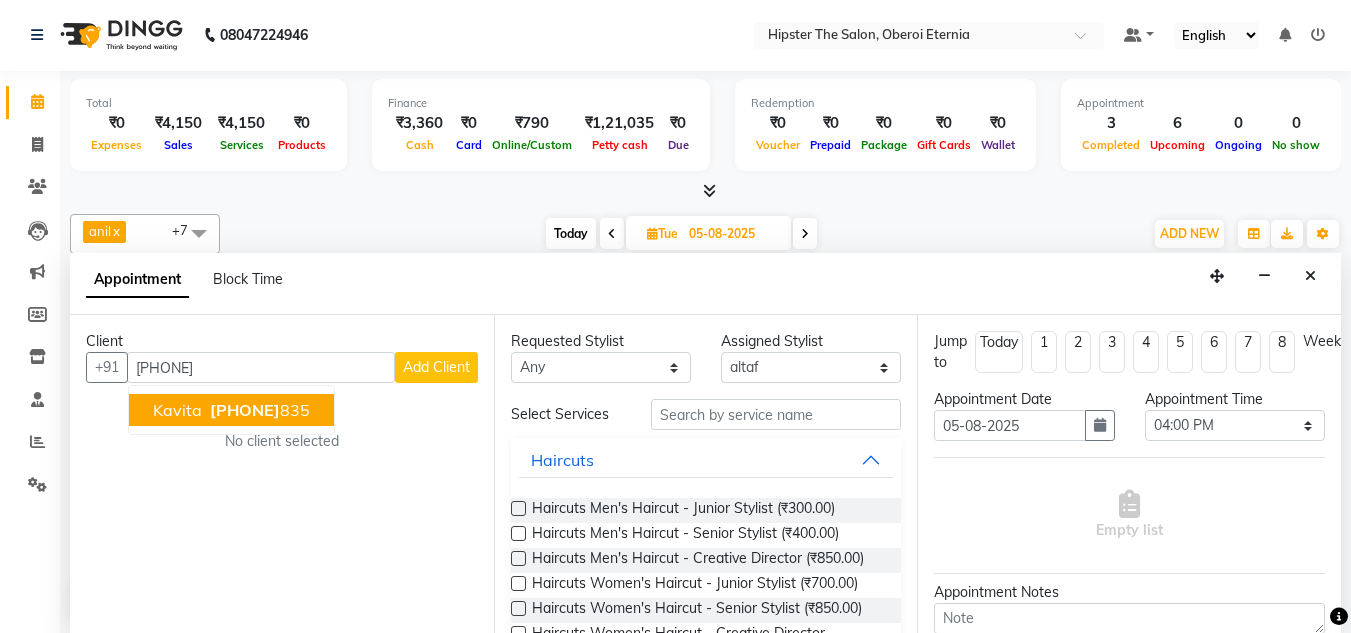 click on "[PHONE]" at bounding box center (245, 410) 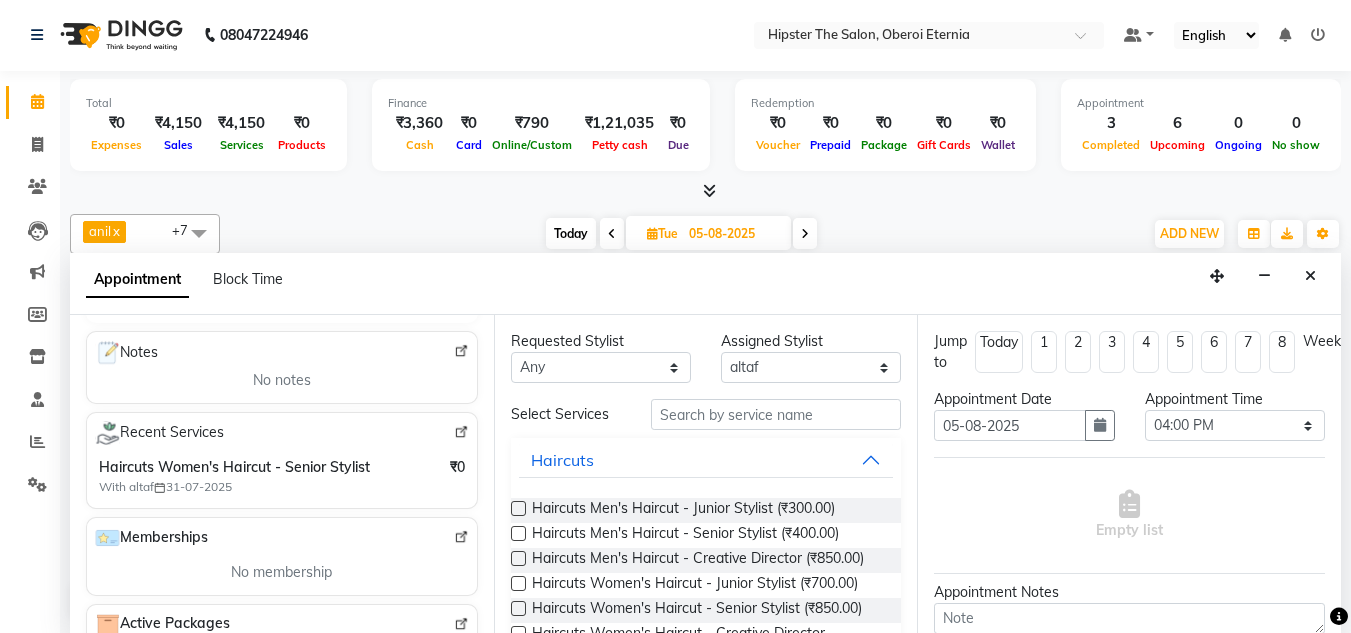 scroll, scrollTop: 271, scrollLeft: 0, axis: vertical 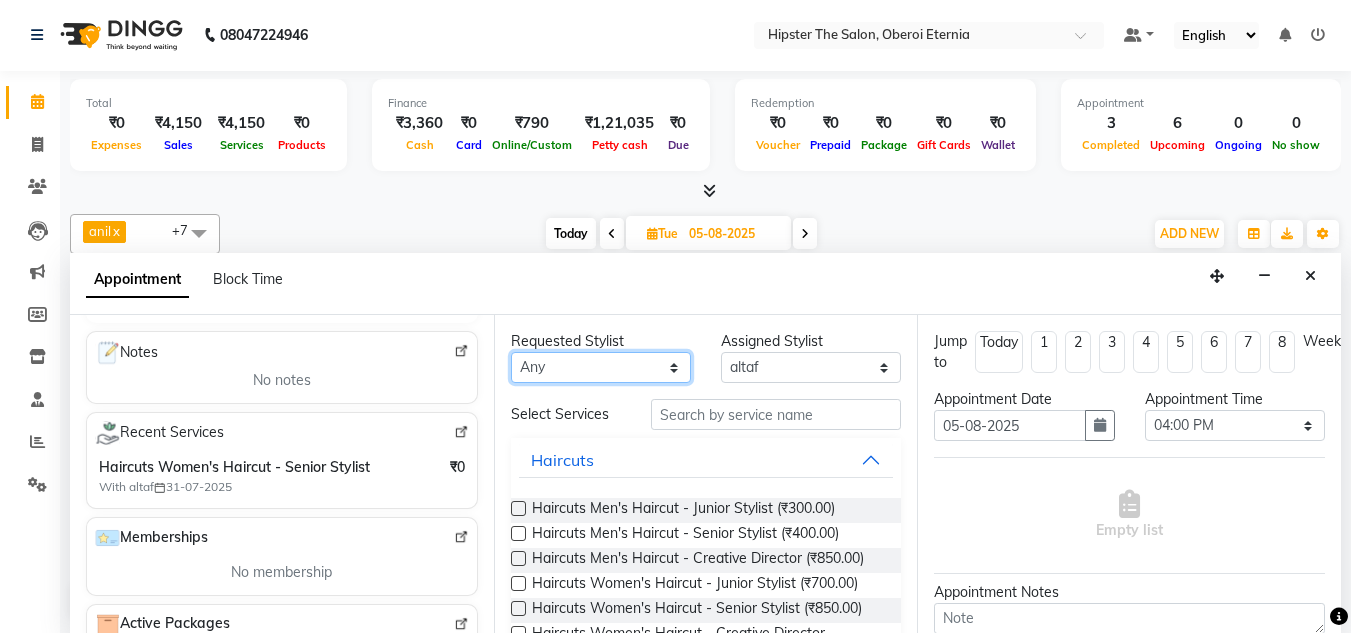 click on "Any [FIRST] [FIRST] [FIRST] [FIRST] [FIRST] [FIRST] [FIRST] [FIRST] [FIRST] [FIRST] [FIRST] [FIRST] [FIRST] [FIRST] [FIRST] [FIRST] [FIRST] [FIRST] [FIRST] [FIRST] [FIRST] [FIRST] [FIRST] [FIRST] [FIRST] [FIRST] [FIRST] [FIRST] [FIRST] [FIRST] [FIRST]" at bounding box center [601, 367] 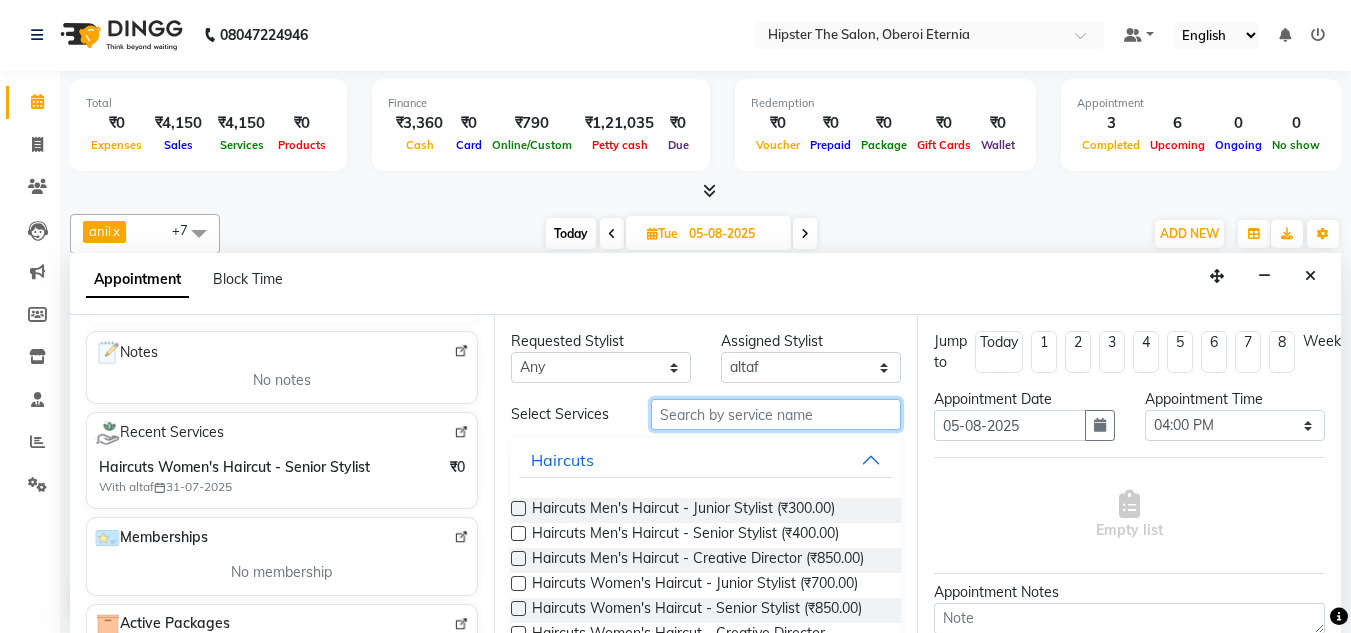 click at bounding box center [776, 414] 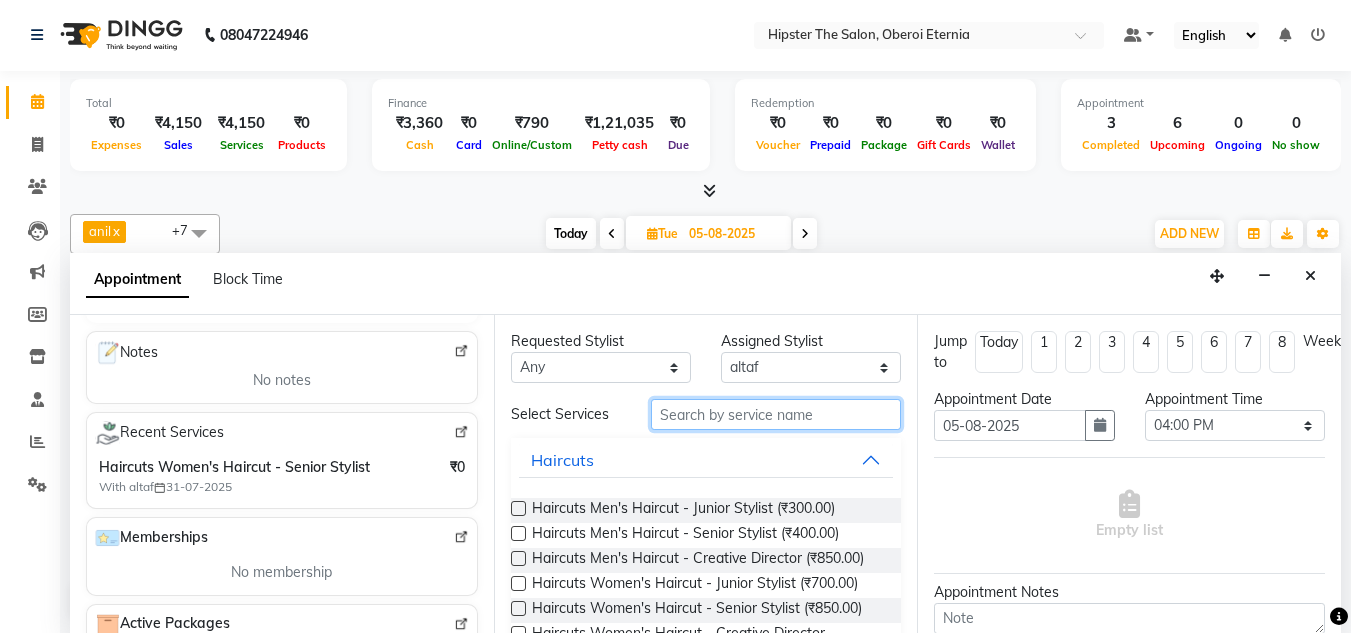 click at bounding box center (776, 414) 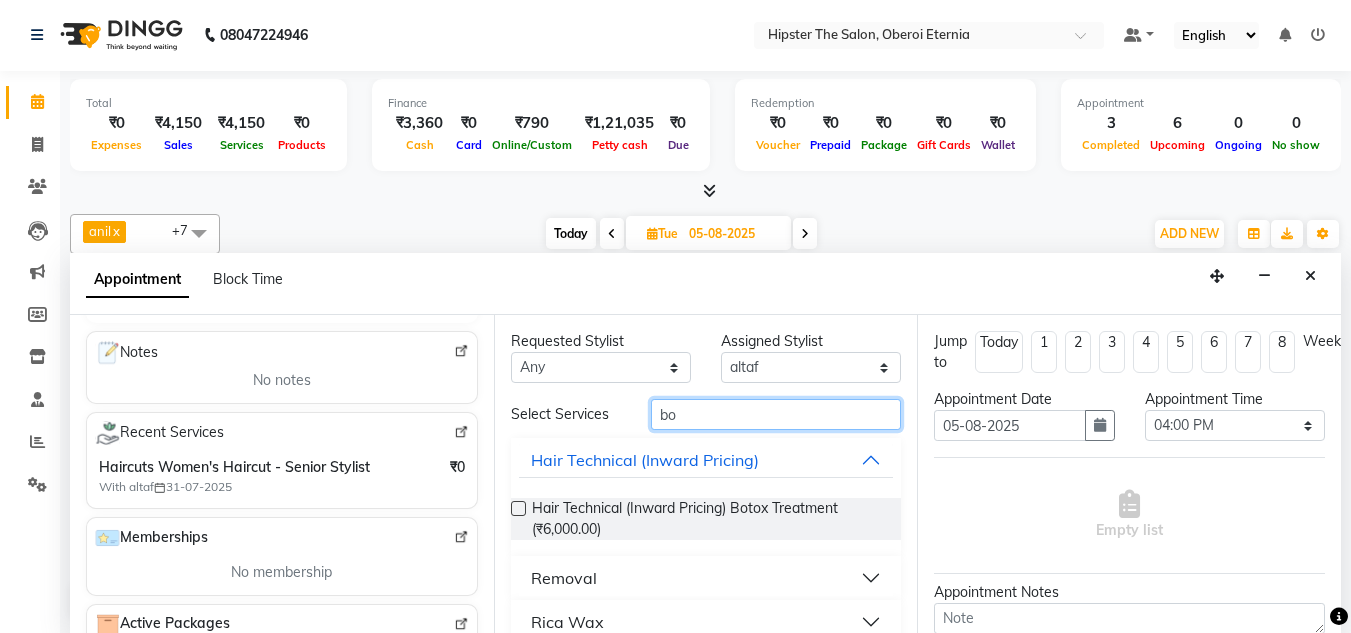 type on "bo" 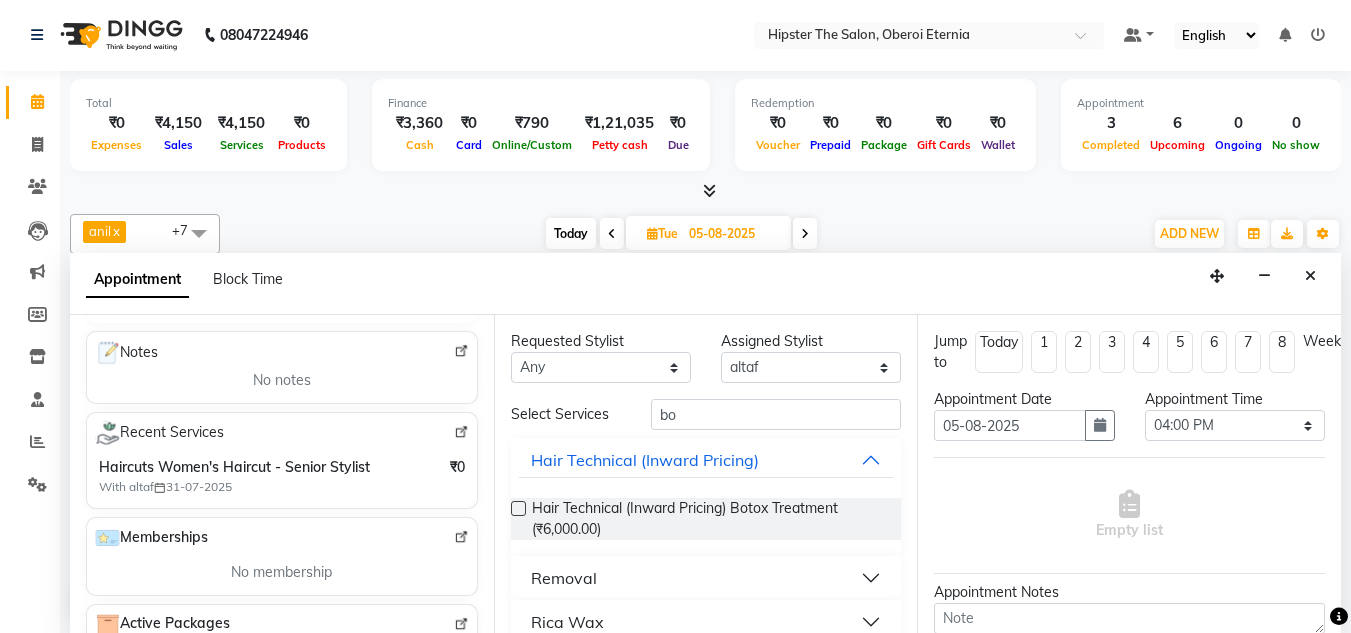 click at bounding box center (518, 508) 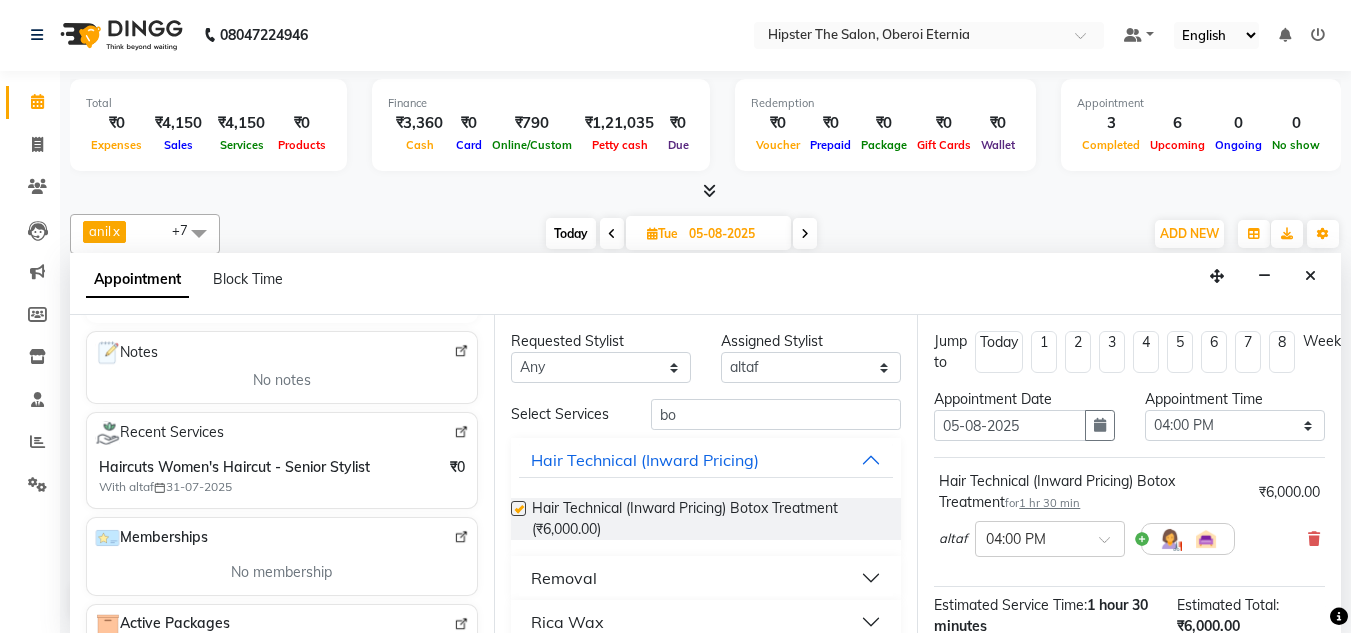 checkbox on "false" 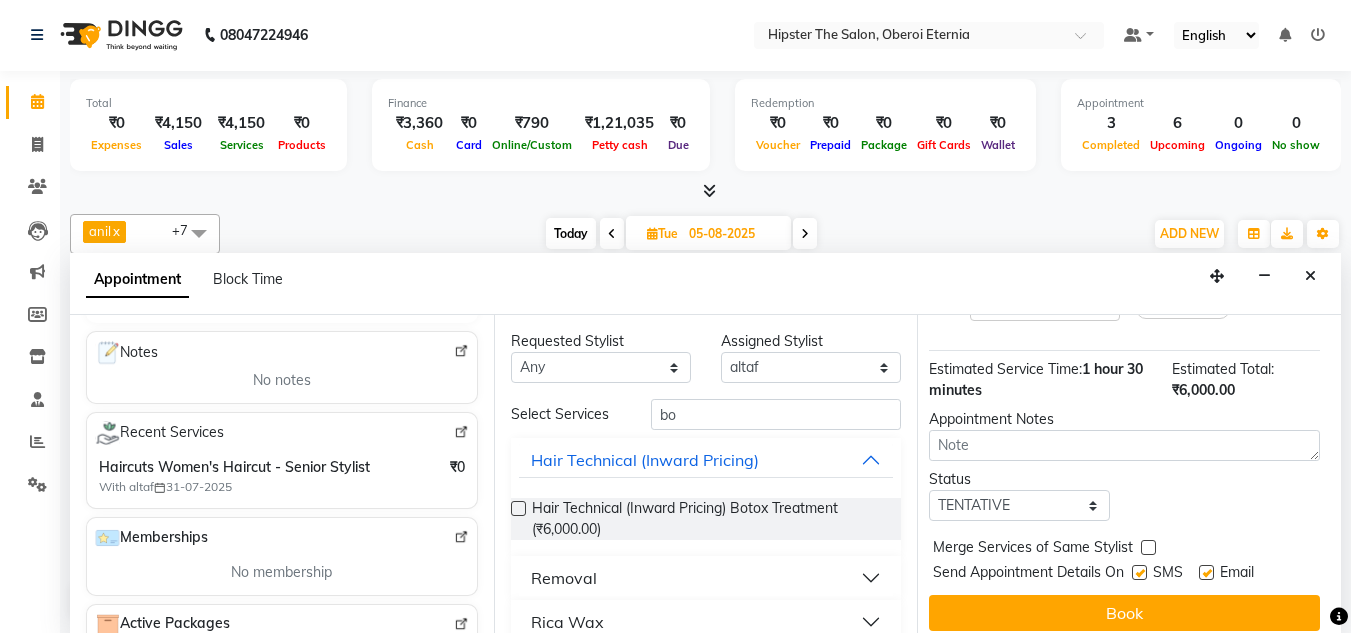 scroll, scrollTop: 265, scrollLeft: 5, axis: both 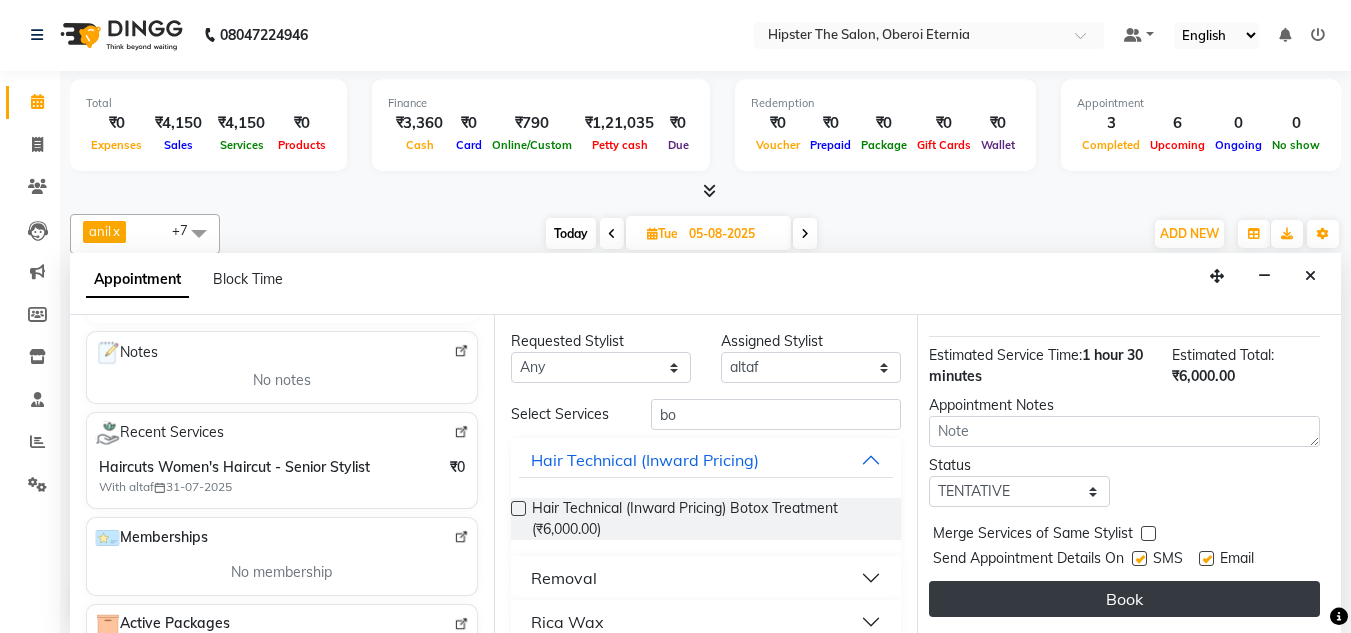 click on "Book" at bounding box center (1124, 599) 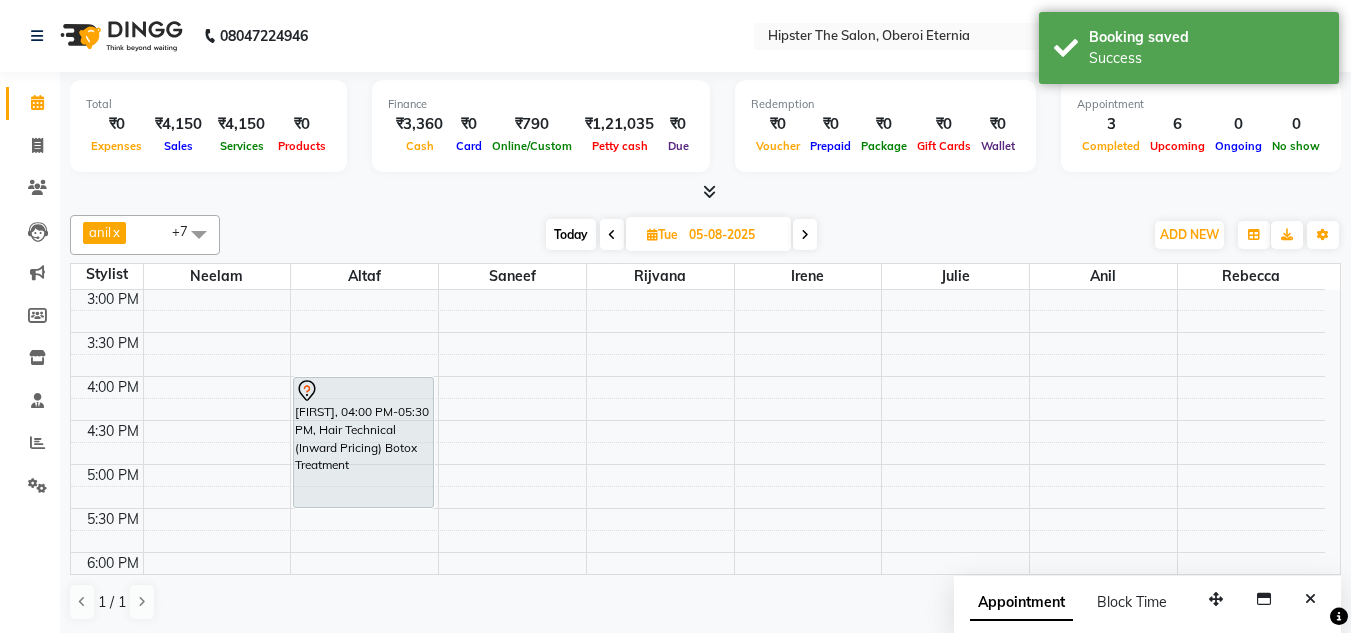 scroll, scrollTop: 1, scrollLeft: 0, axis: vertical 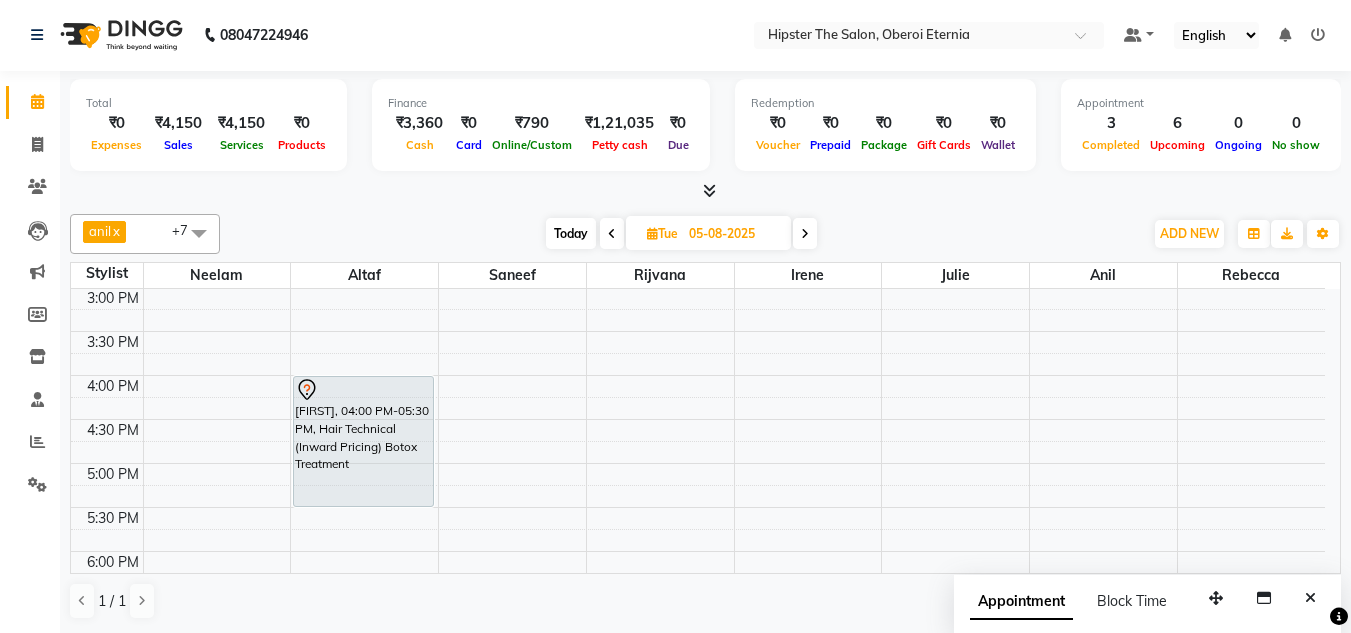 click on "Today" at bounding box center [571, 233] 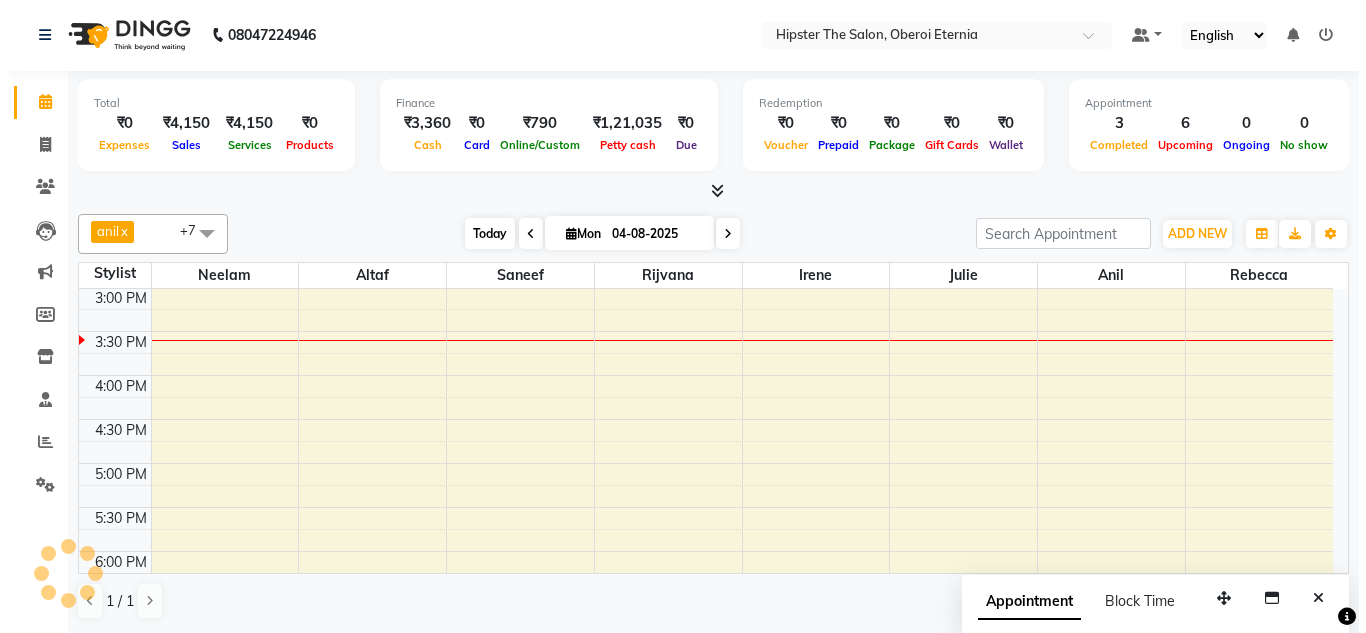 scroll, scrollTop: 617, scrollLeft: 0, axis: vertical 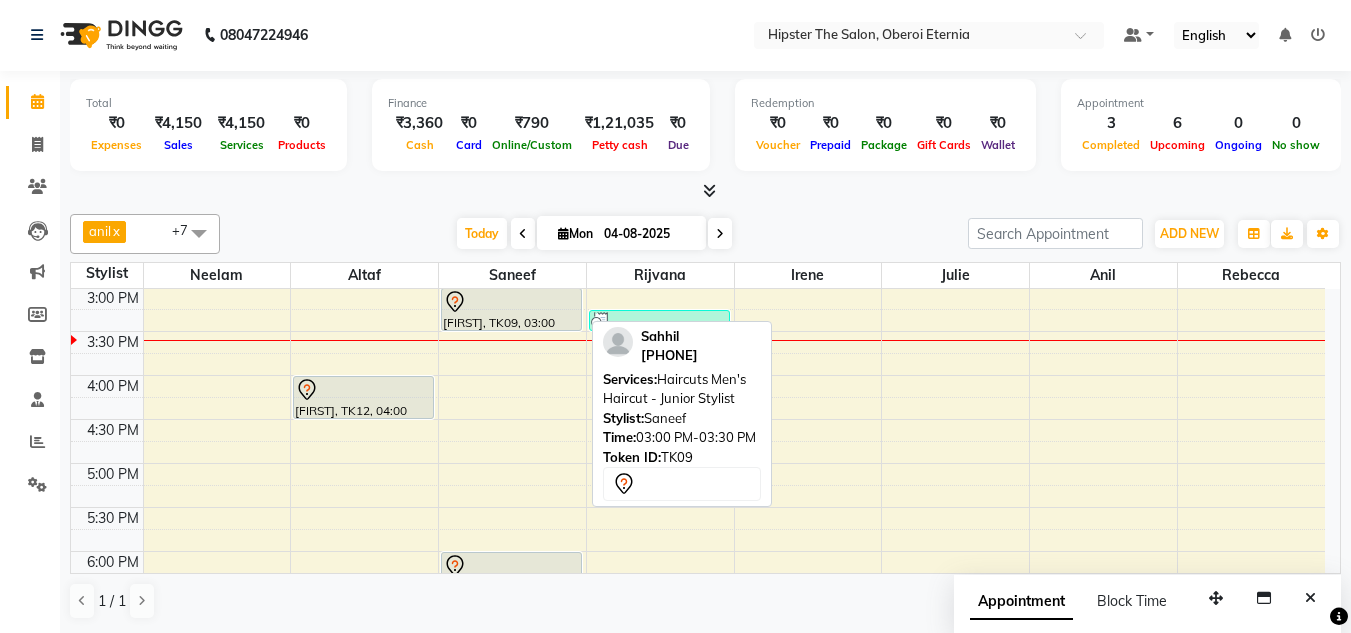 click on "[FIRST], TK09, 03:00 PM-03:30 PM, Haircuts Men's Haircut - Junior Stylist" at bounding box center (511, 309) 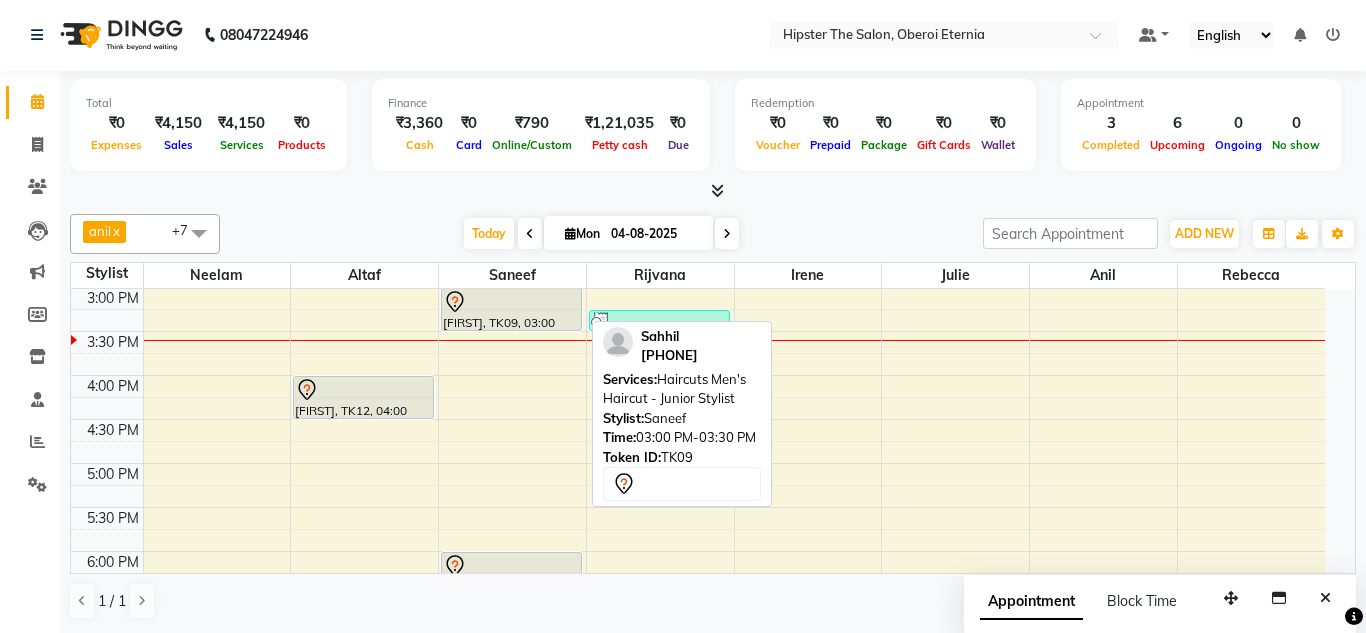 select on "7" 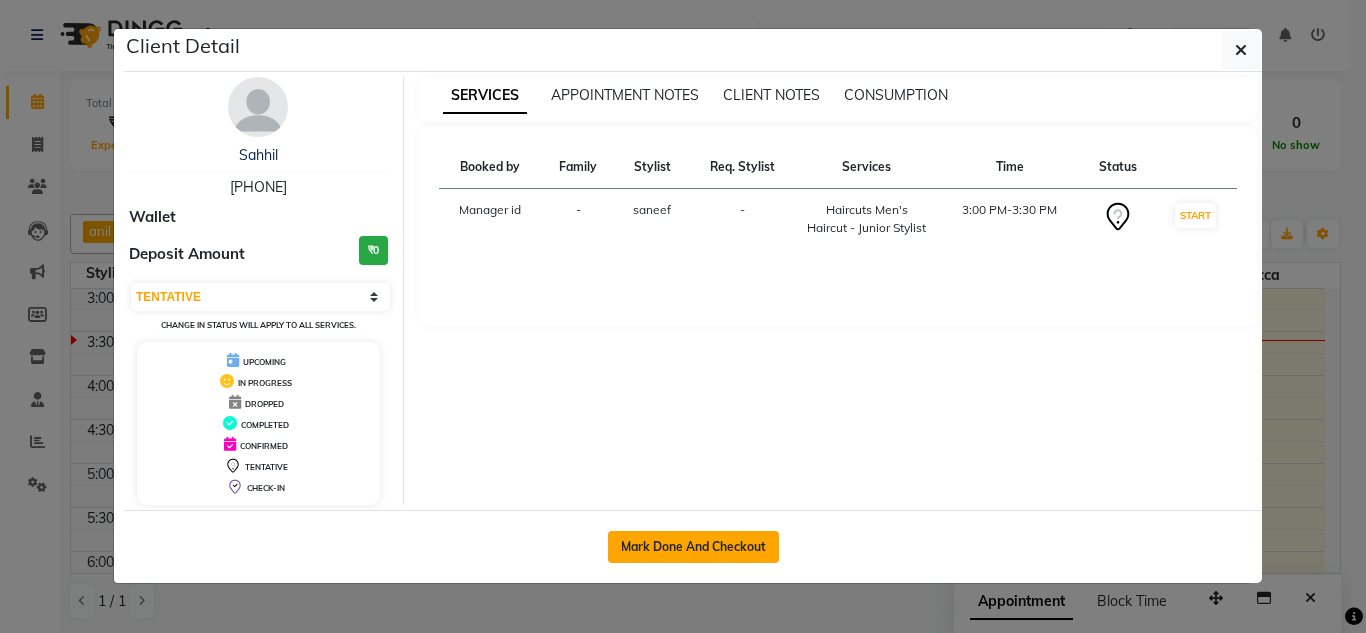 click on "Mark Done And Checkout" 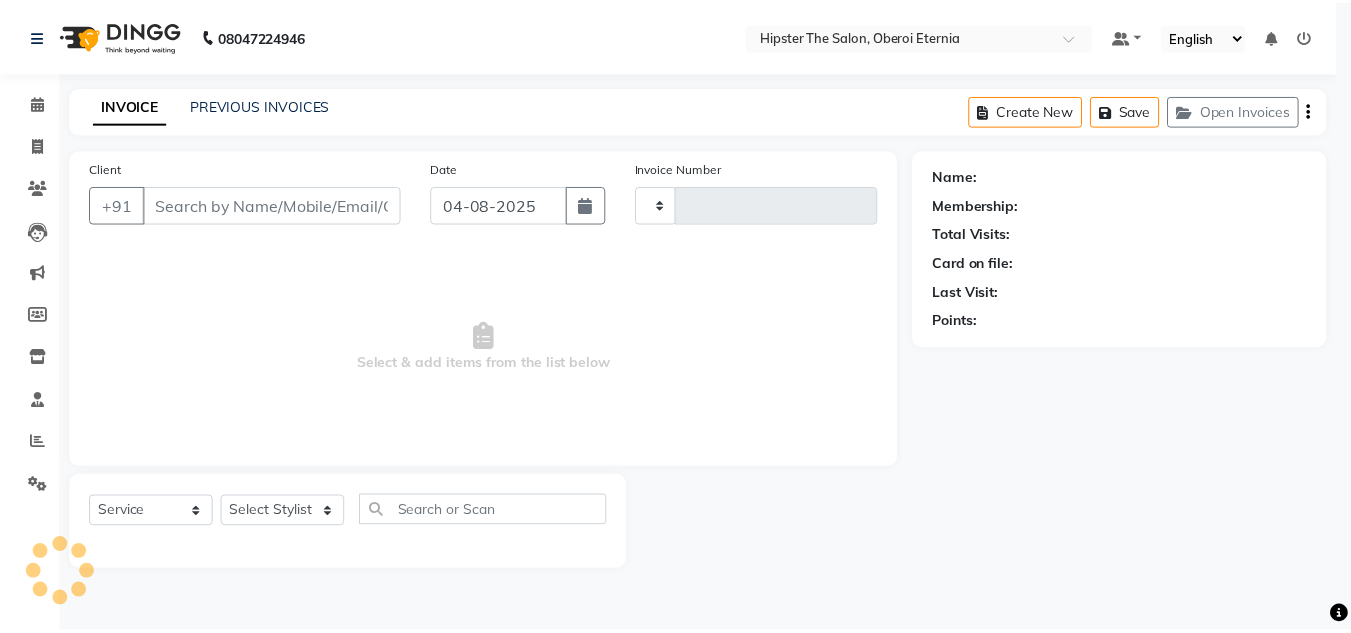 scroll, scrollTop: 0, scrollLeft: 0, axis: both 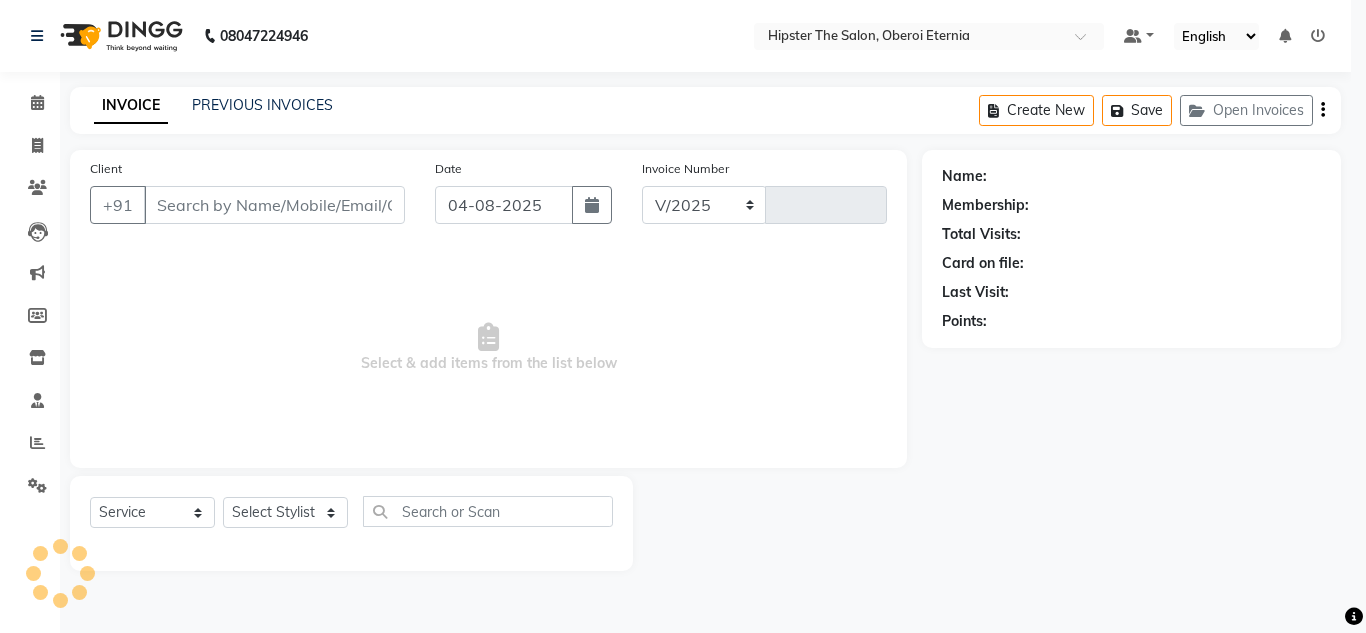 select on "8592" 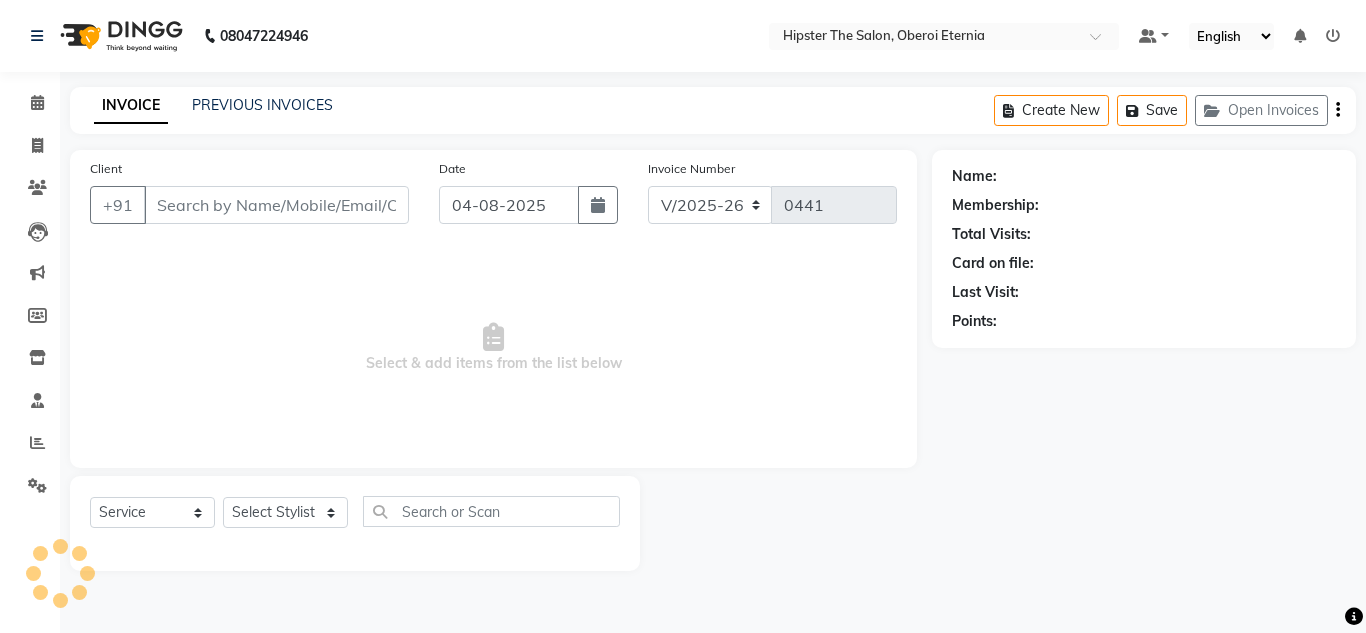 type on "[PHONE]" 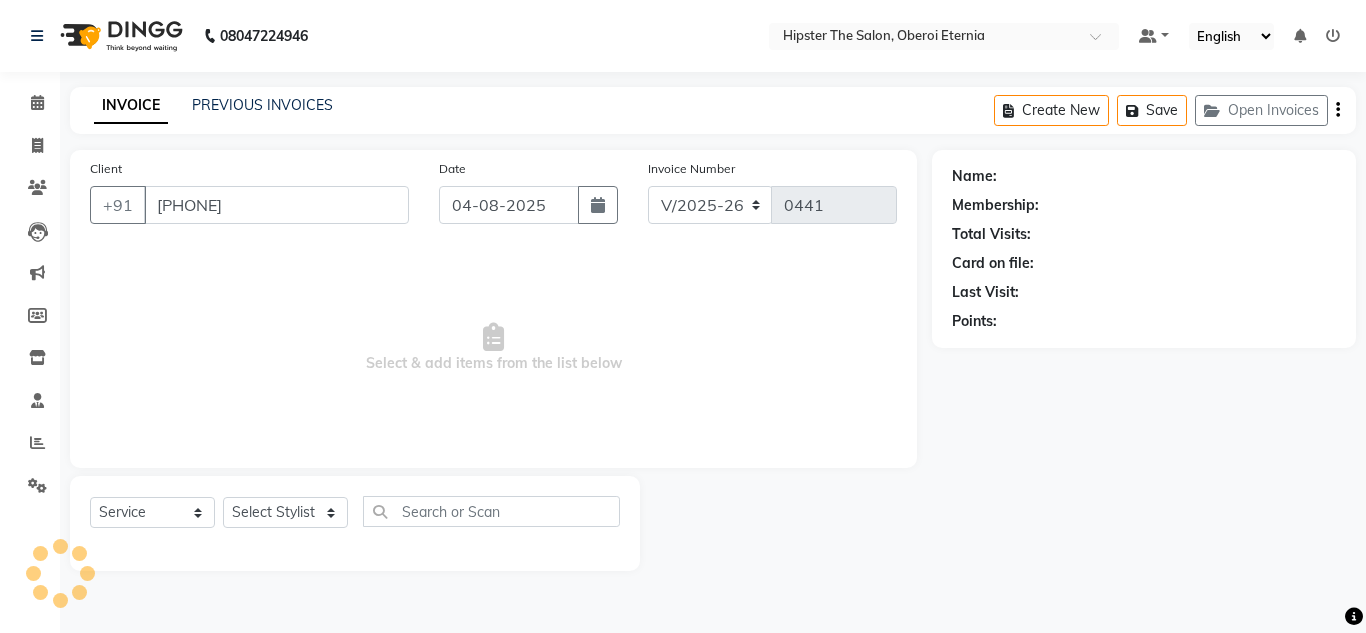 select on "85980" 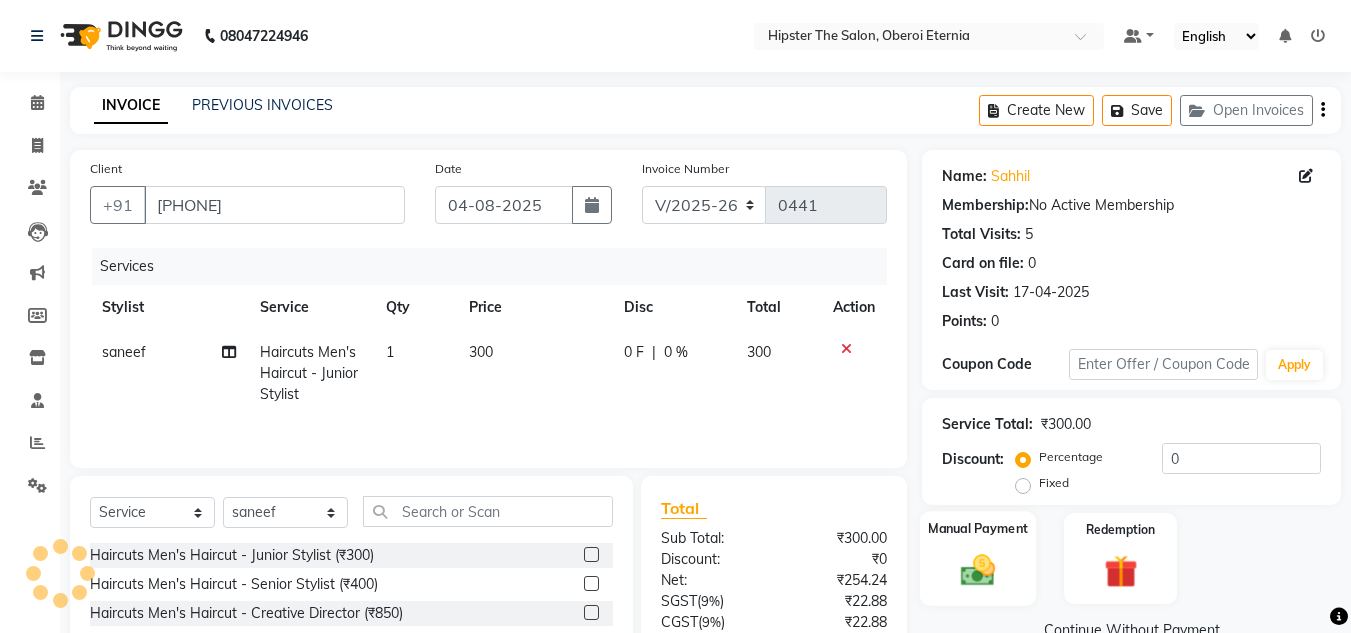click 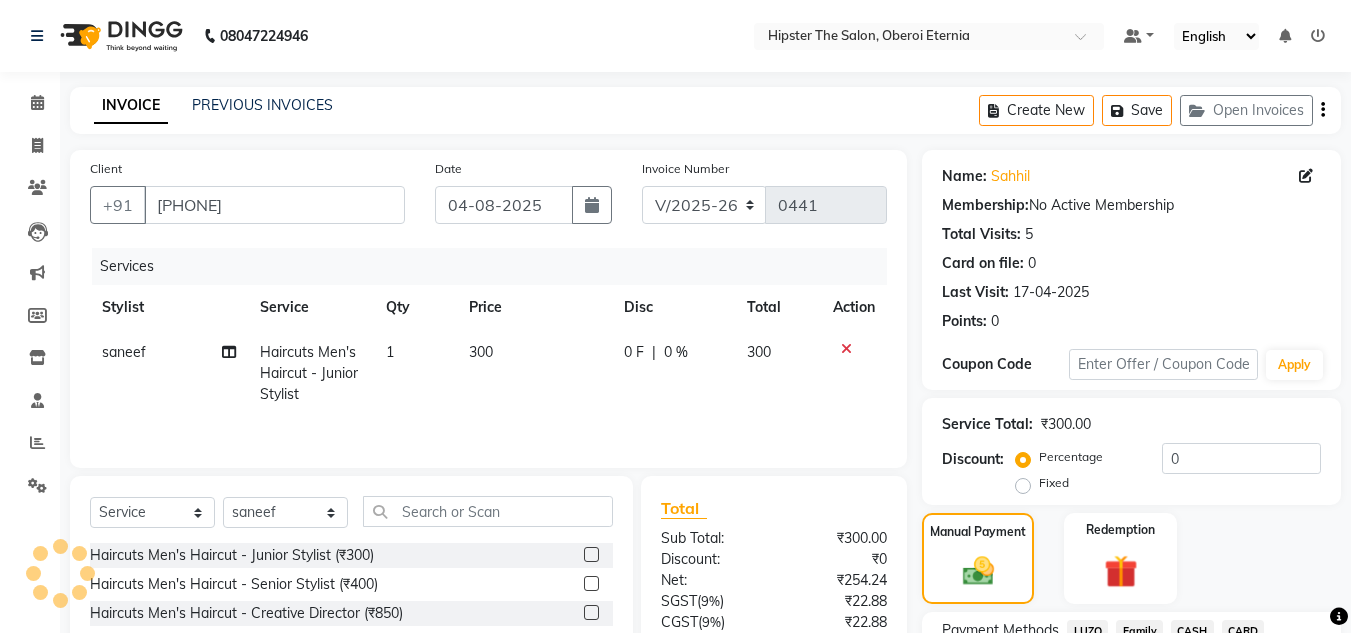 scroll, scrollTop: 170, scrollLeft: 0, axis: vertical 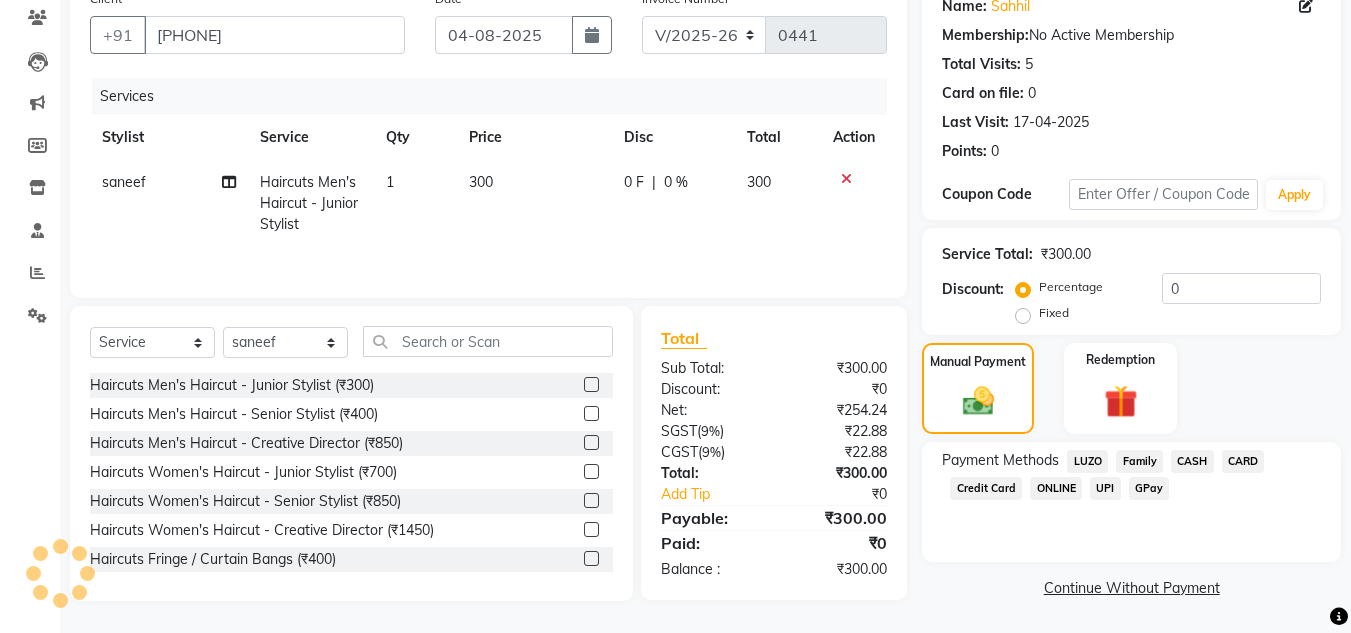 click on "CASH" 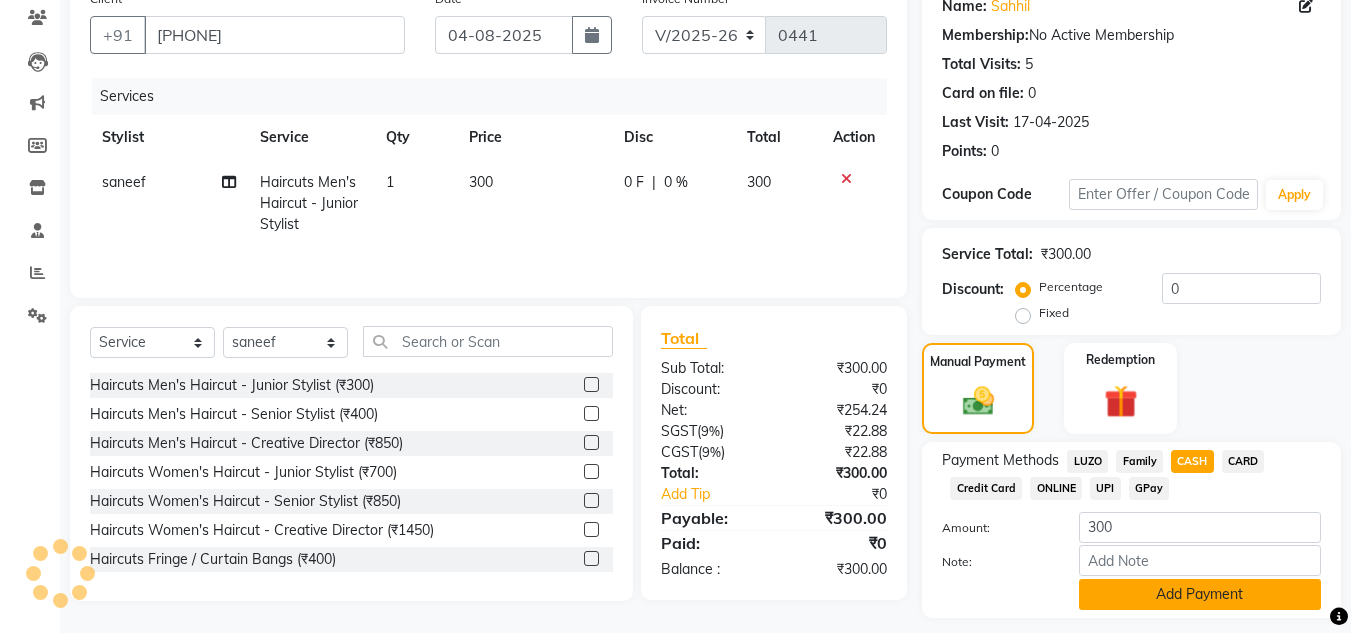 scroll, scrollTop: 226, scrollLeft: 0, axis: vertical 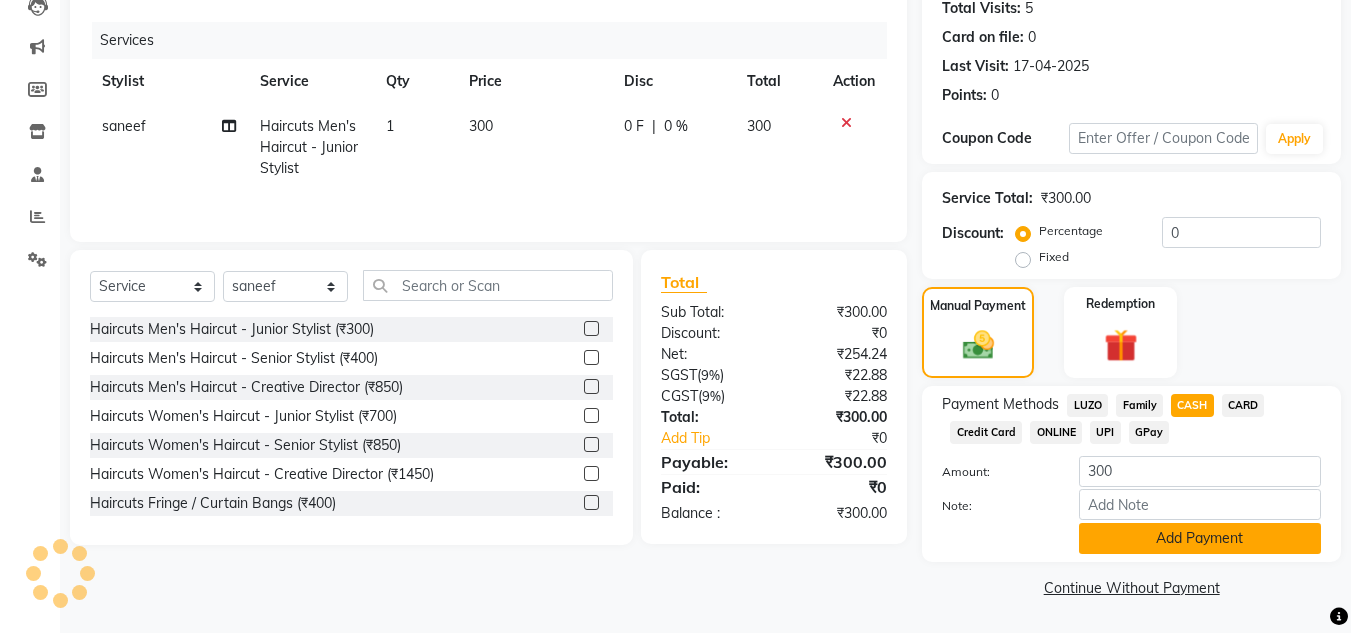 click on "Add Payment" 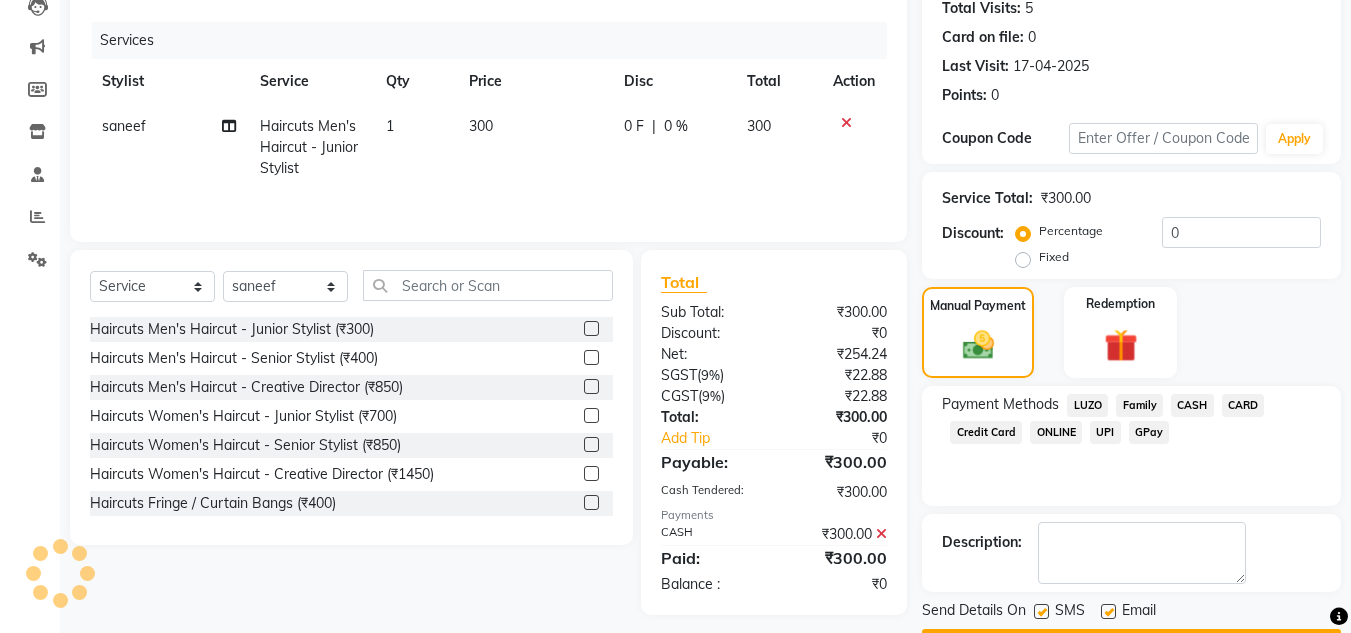 scroll, scrollTop: 283, scrollLeft: 0, axis: vertical 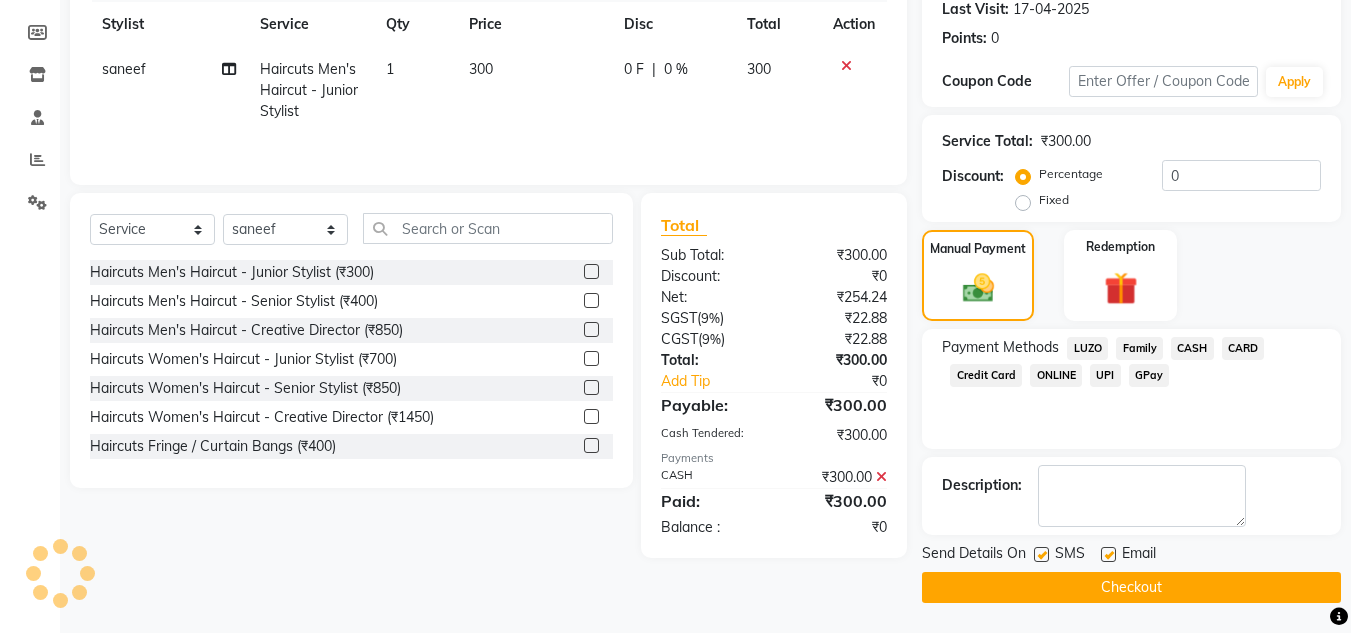 click on "Checkout" 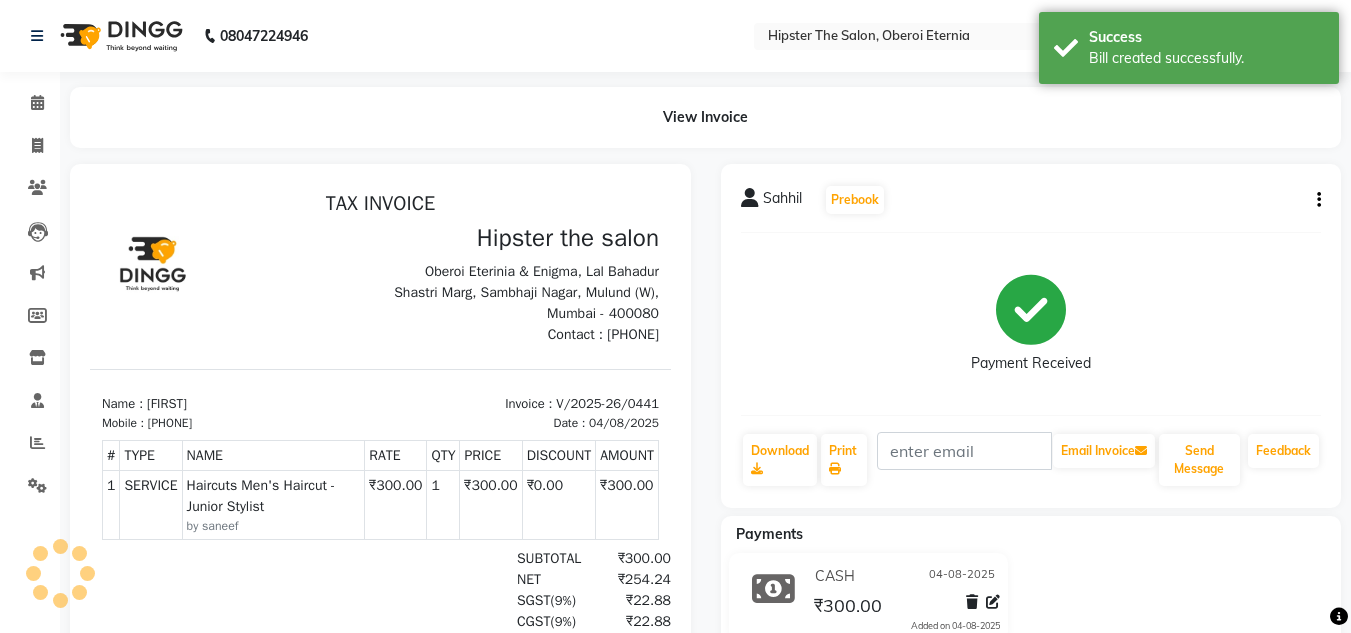scroll, scrollTop: 0, scrollLeft: 0, axis: both 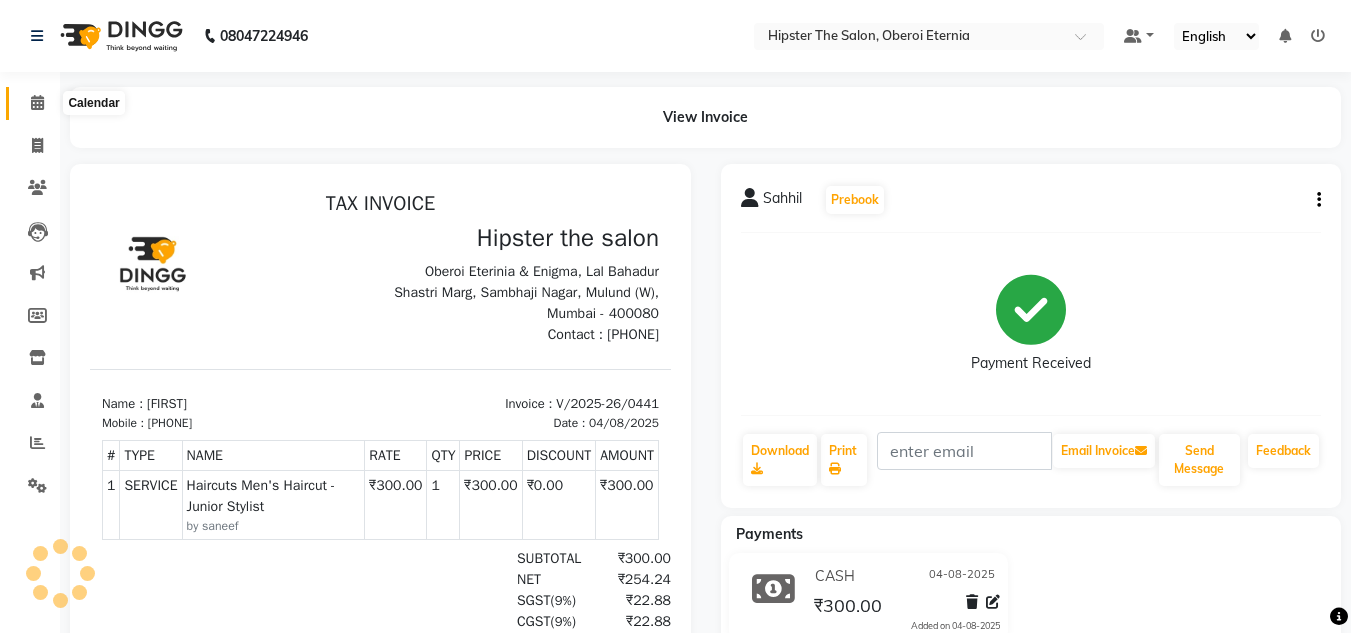 click 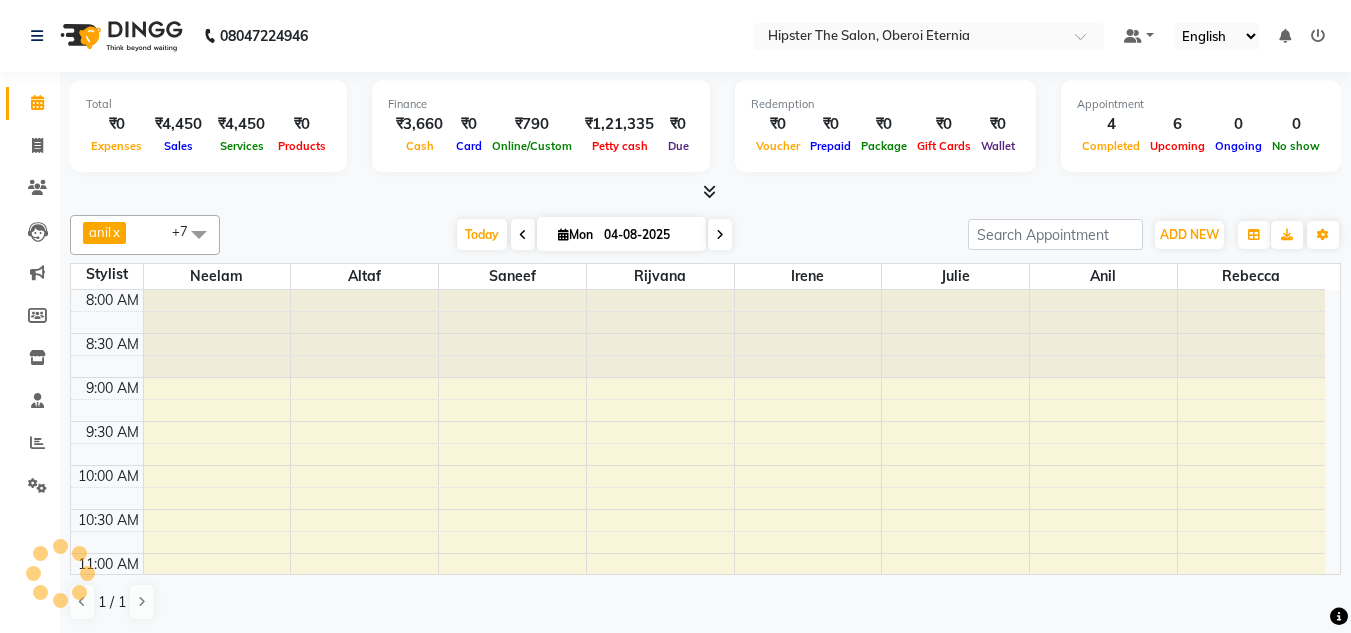 scroll, scrollTop: 617, scrollLeft: 0, axis: vertical 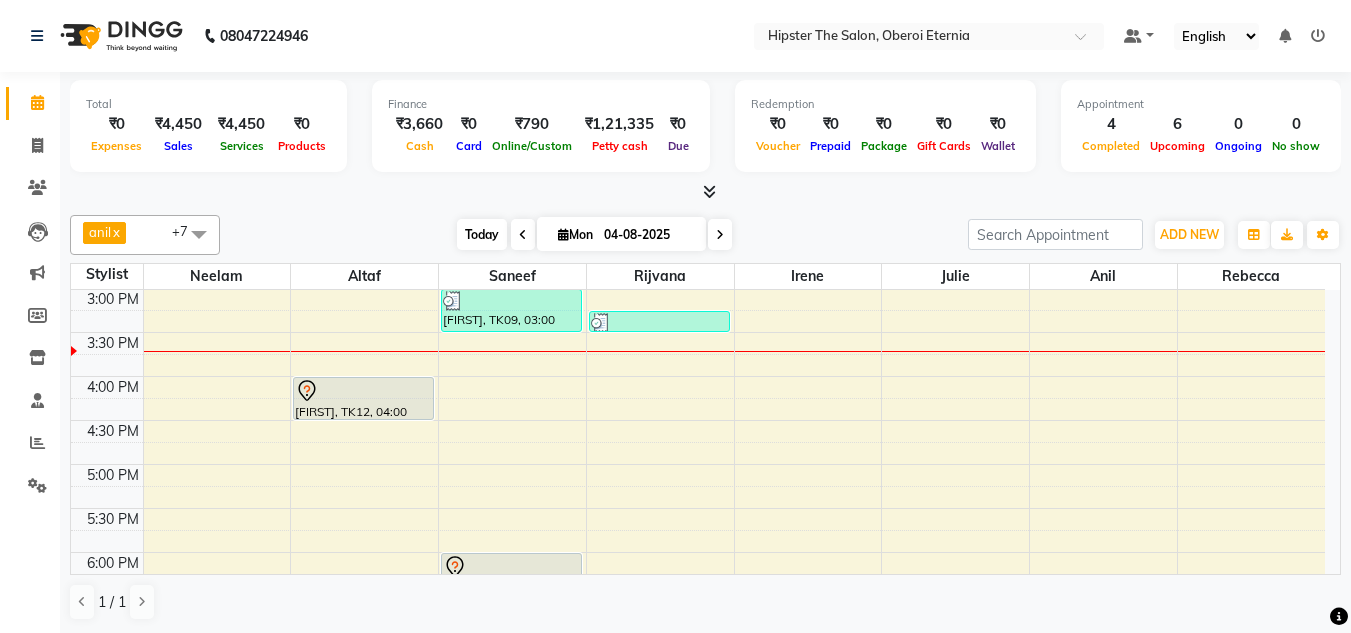 click on "Today" at bounding box center [482, 234] 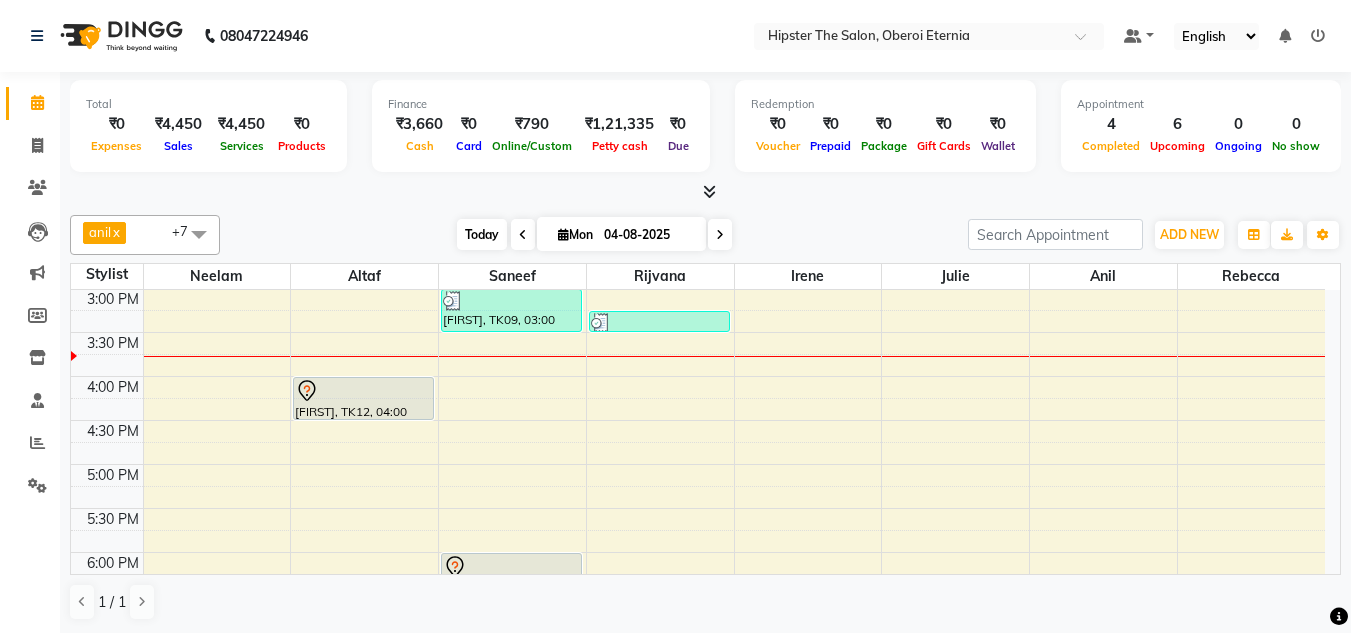 click on "Today" at bounding box center [482, 234] 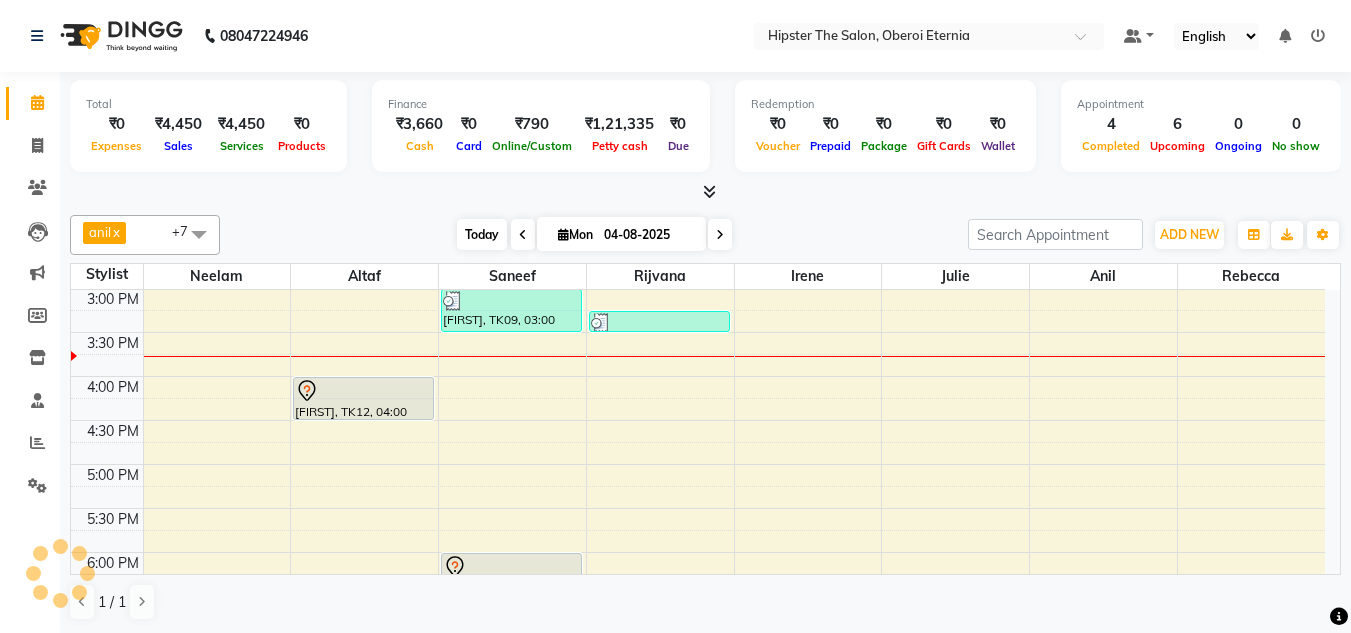 scroll, scrollTop: 0, scrollLeft: 0, axis: both 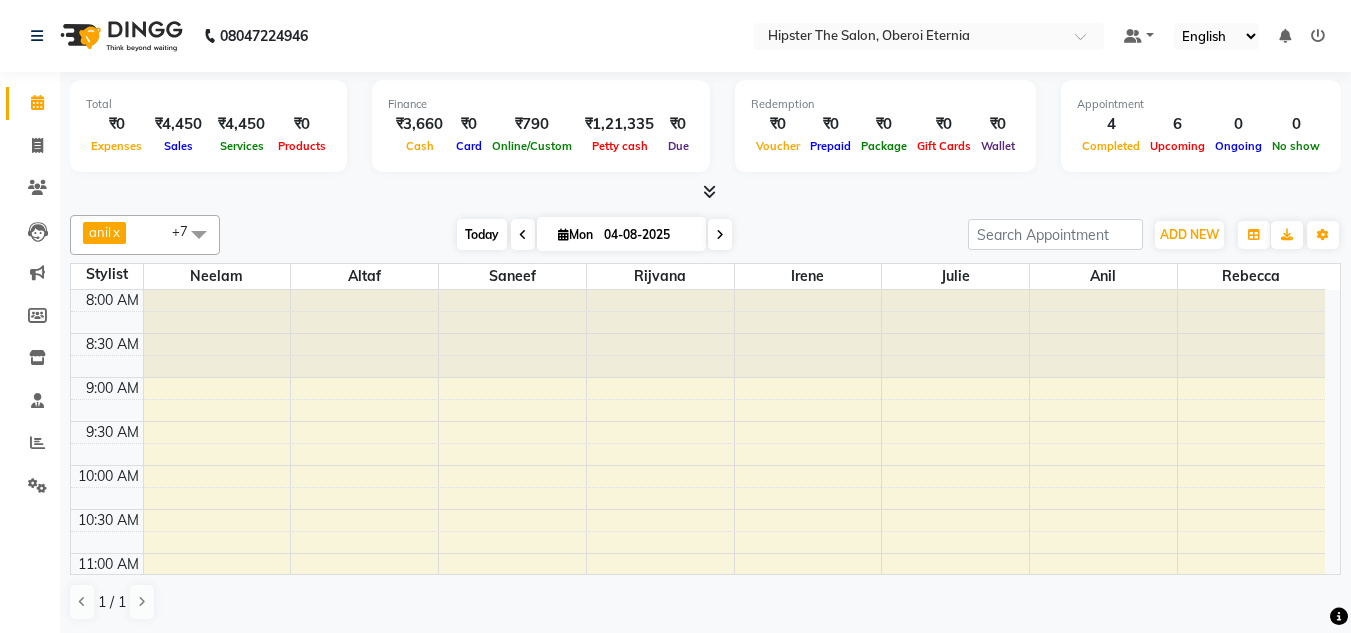 click on "Today" at bounding box center (482, 234) 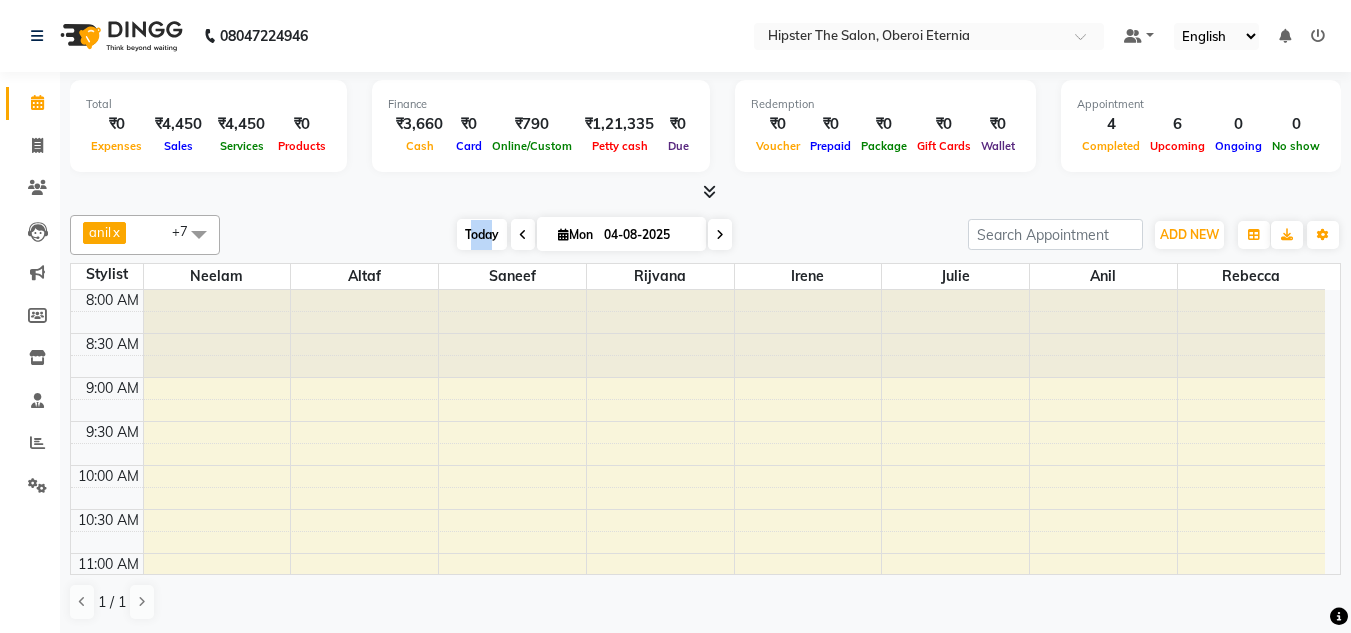 drag, startPoint x: 465, startPoint y: 233, endPoint x: 488, endPoint y: 220, distance: 26.41969 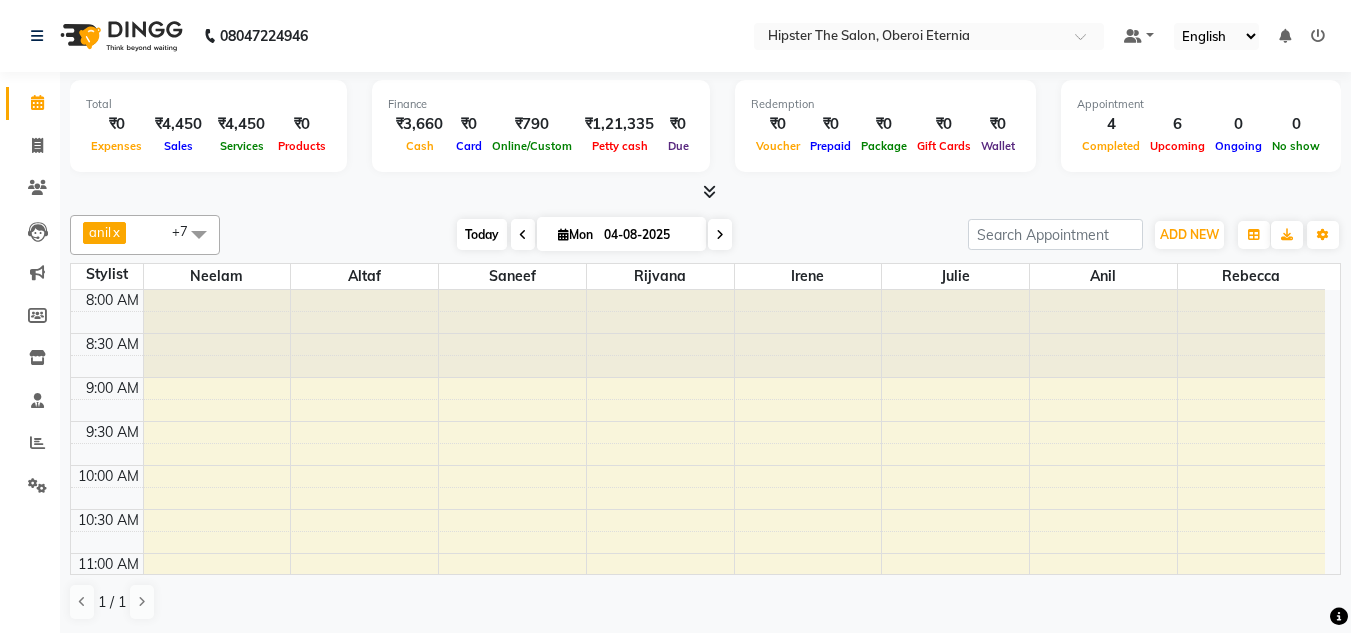 click on "Today" at bounding box center (482, 234) 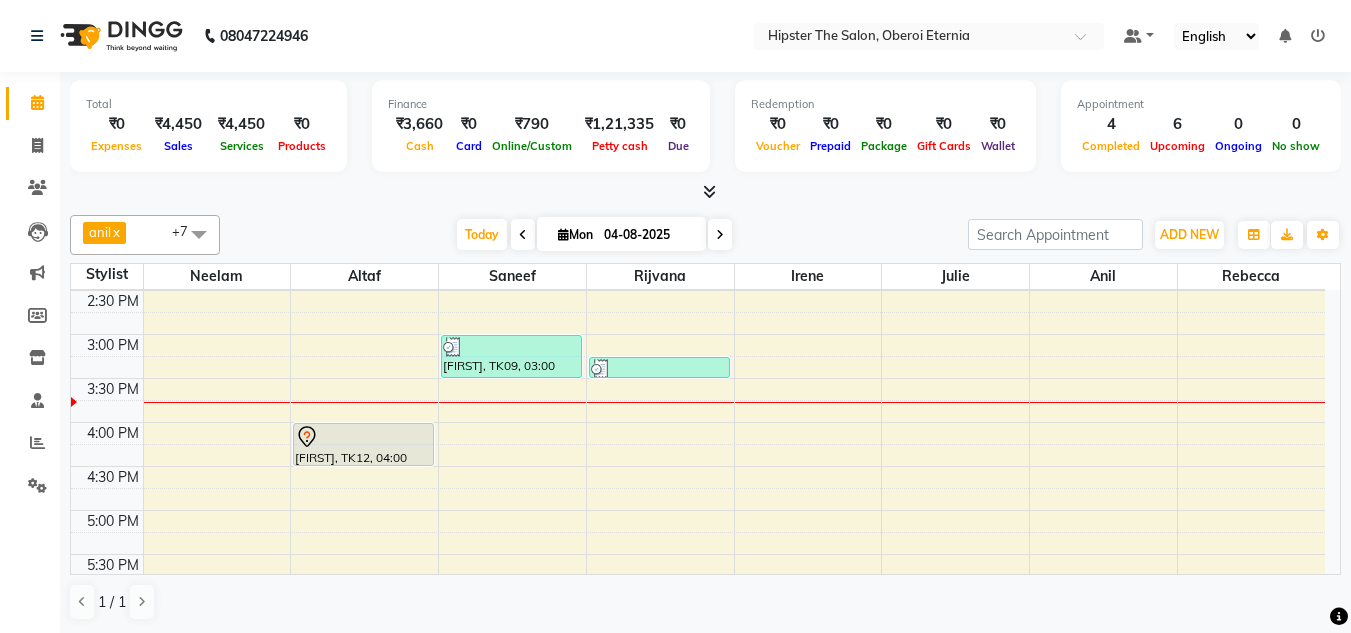 scroll, scrollTop: 573, scrollLeft: 0, axis: vertical 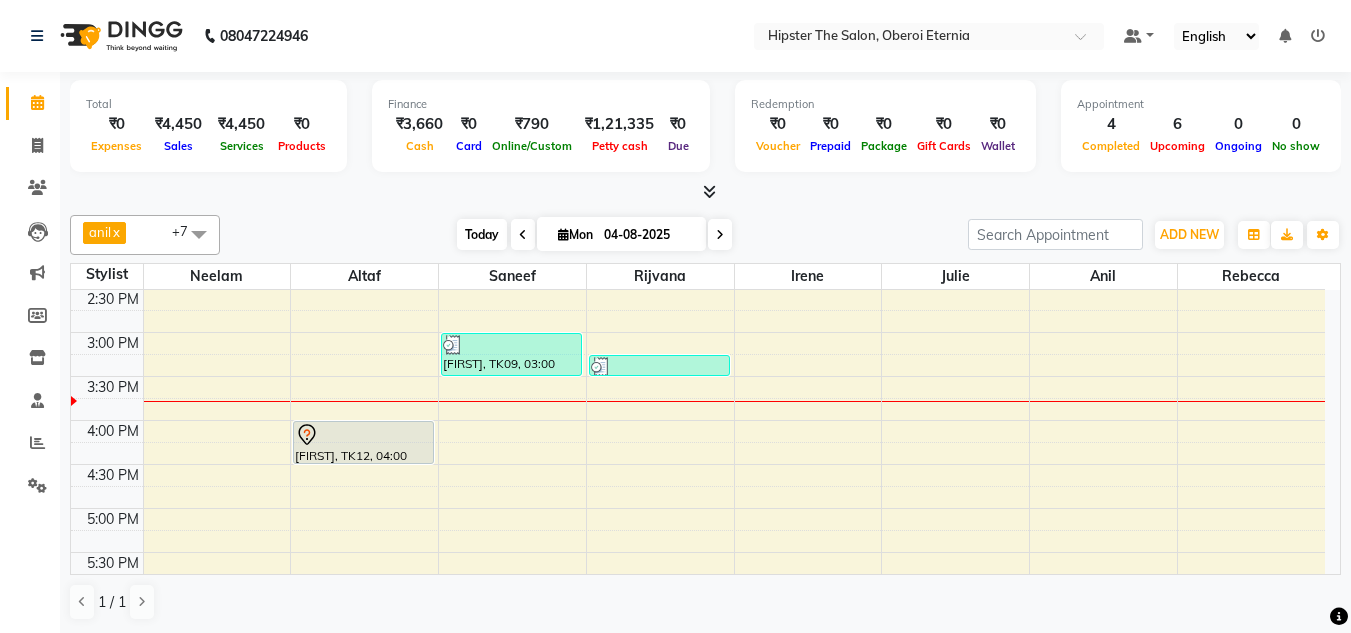 click on "Today" at bounding box center [482, 234] 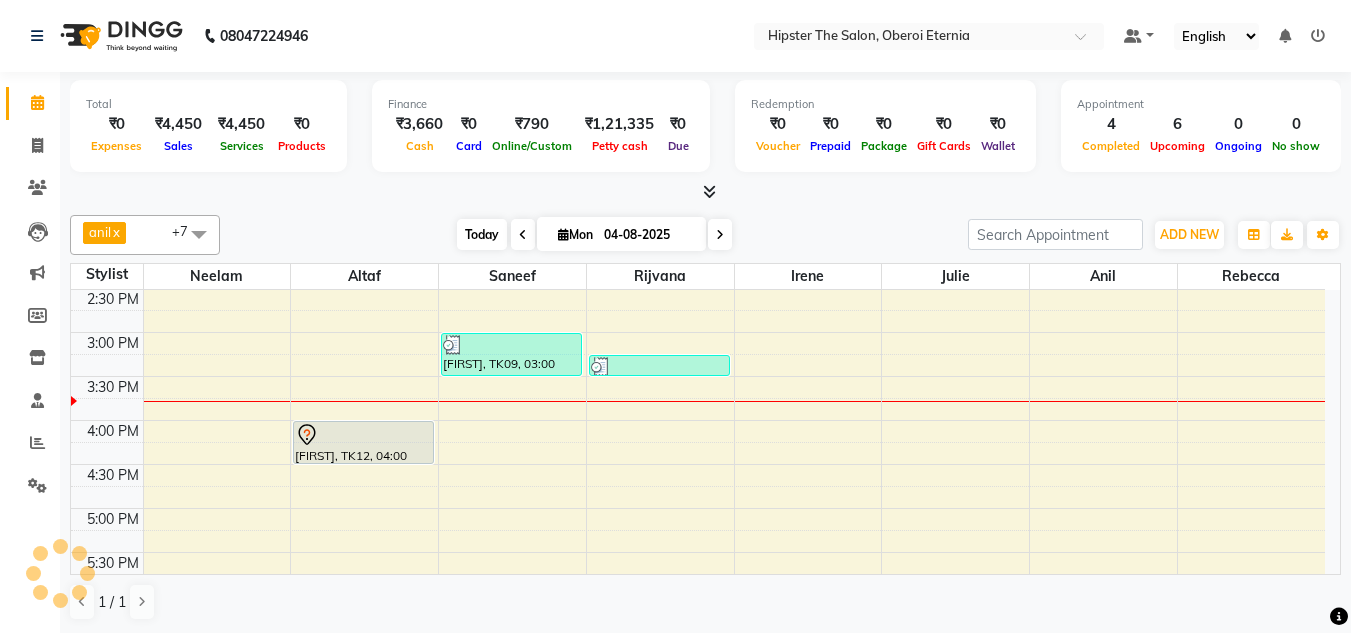scroll, scrollTop: 0, scrollLeft: 0, axis: both 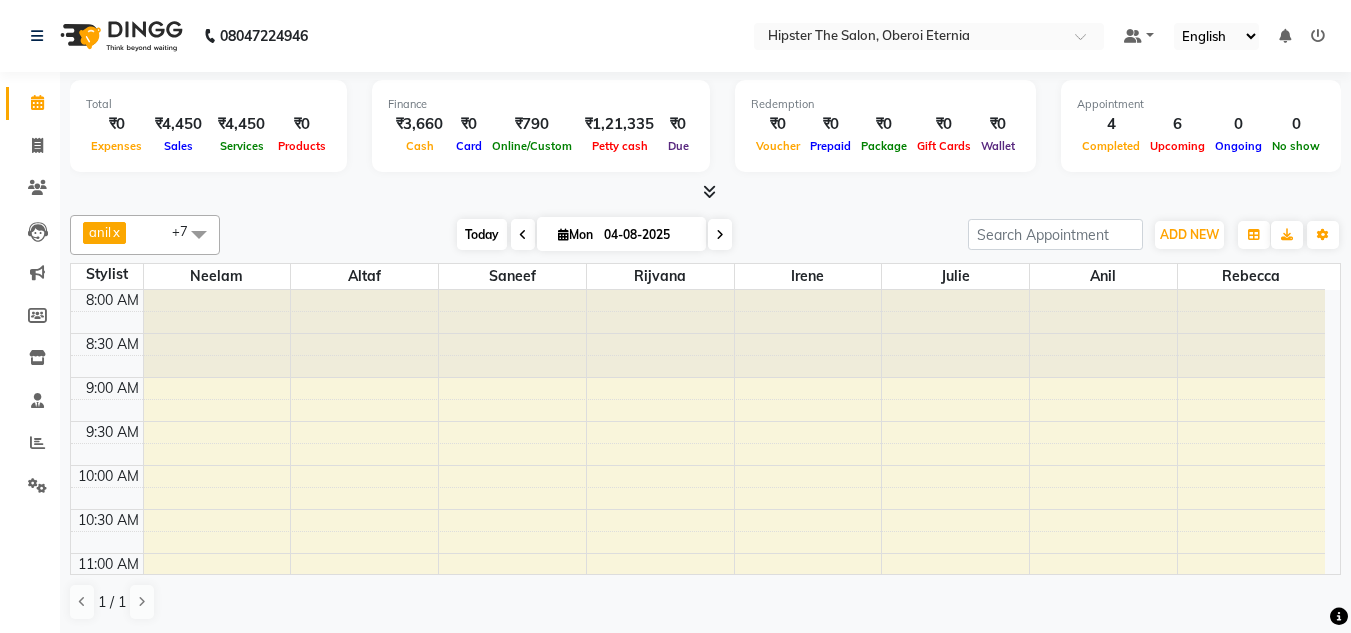 click on "Today" at bounding box center [482, 234] 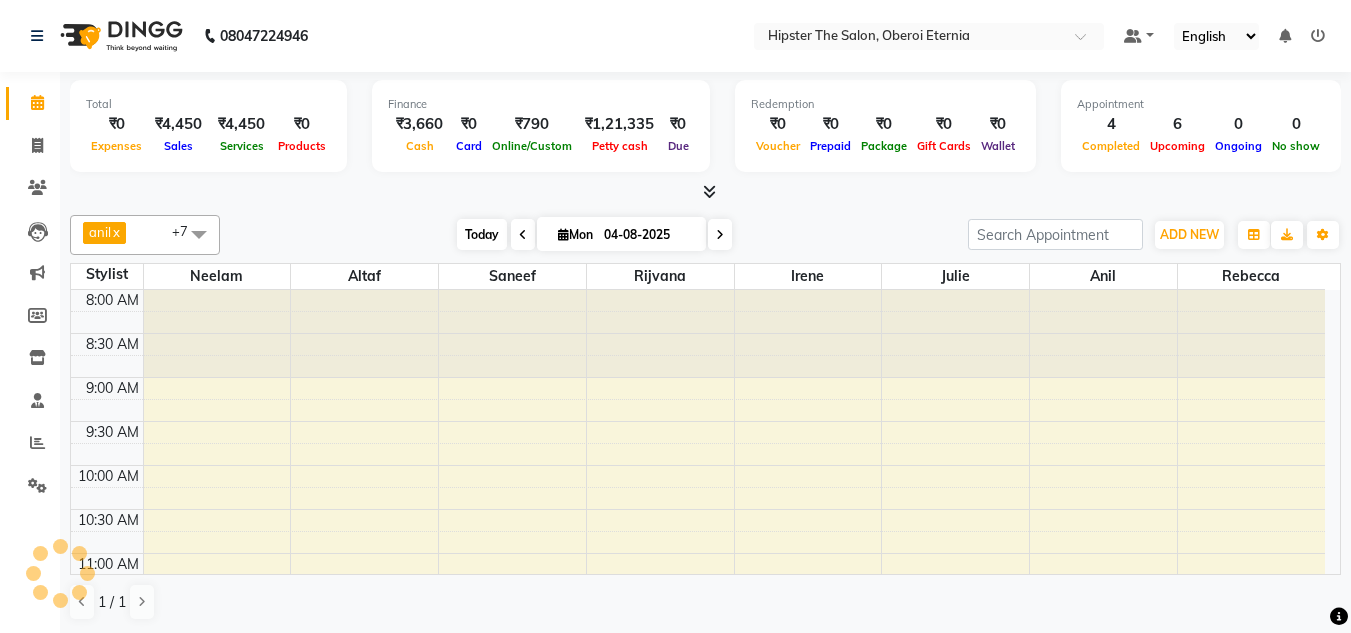 scroll, scrollTop: 617, scrollLeft: 0, axis: vertical 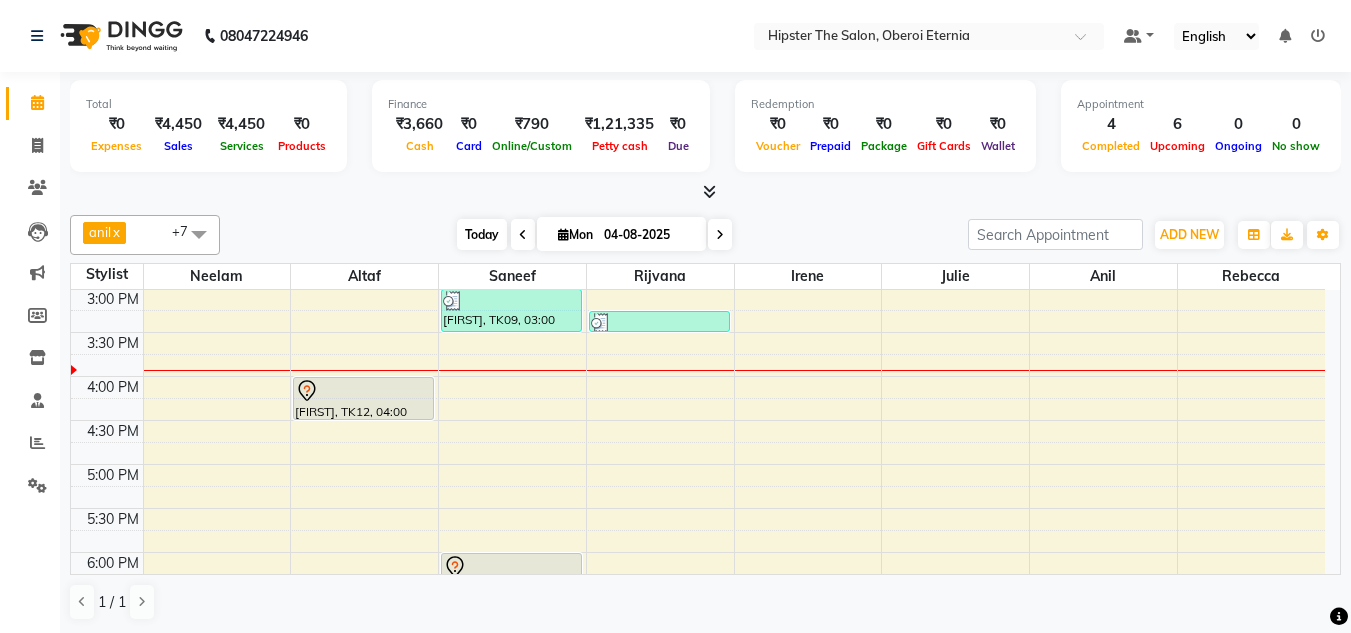 click on "Today" at bounding box center (482, 234) 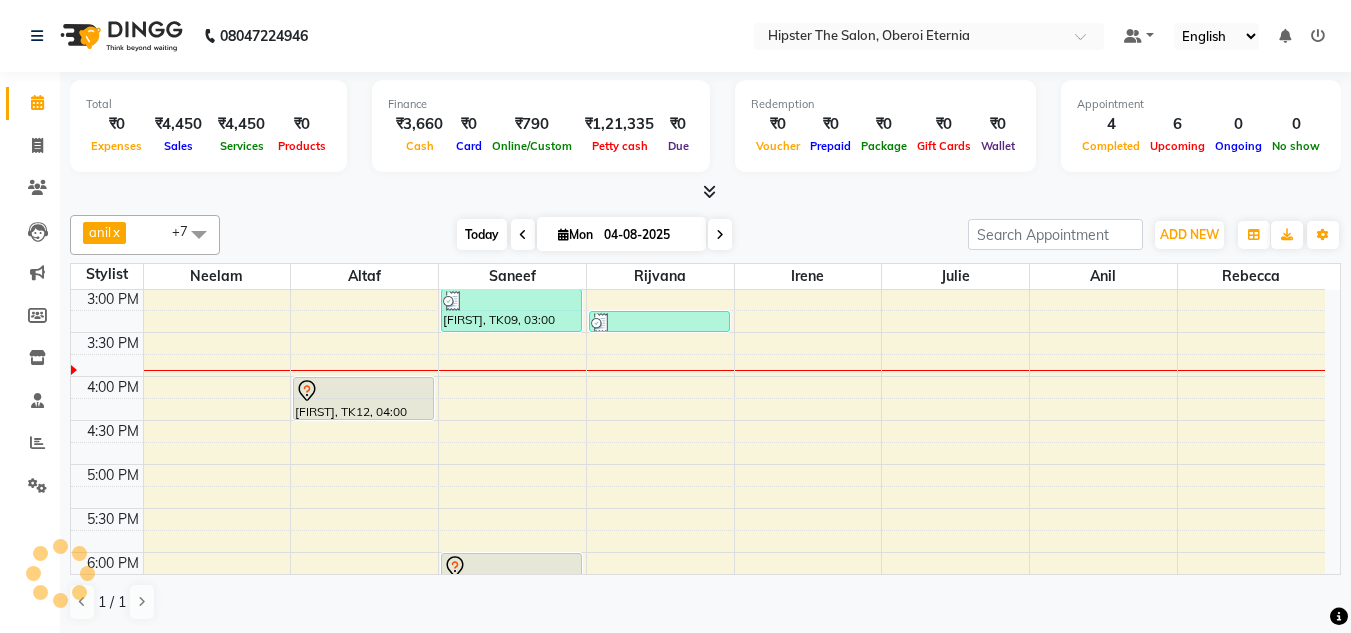 scroll, scrollTop: 617, scrollLeft: 0, axis: vertical 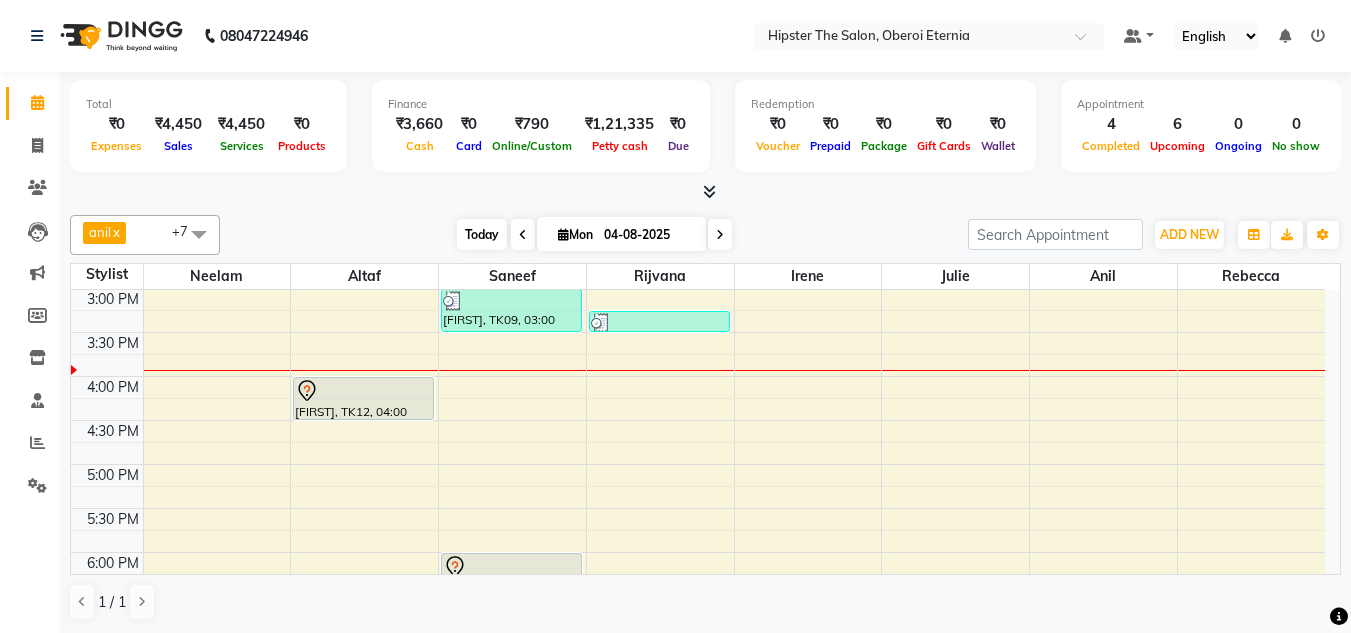 click on "Today" at bounding box center [482, 234] 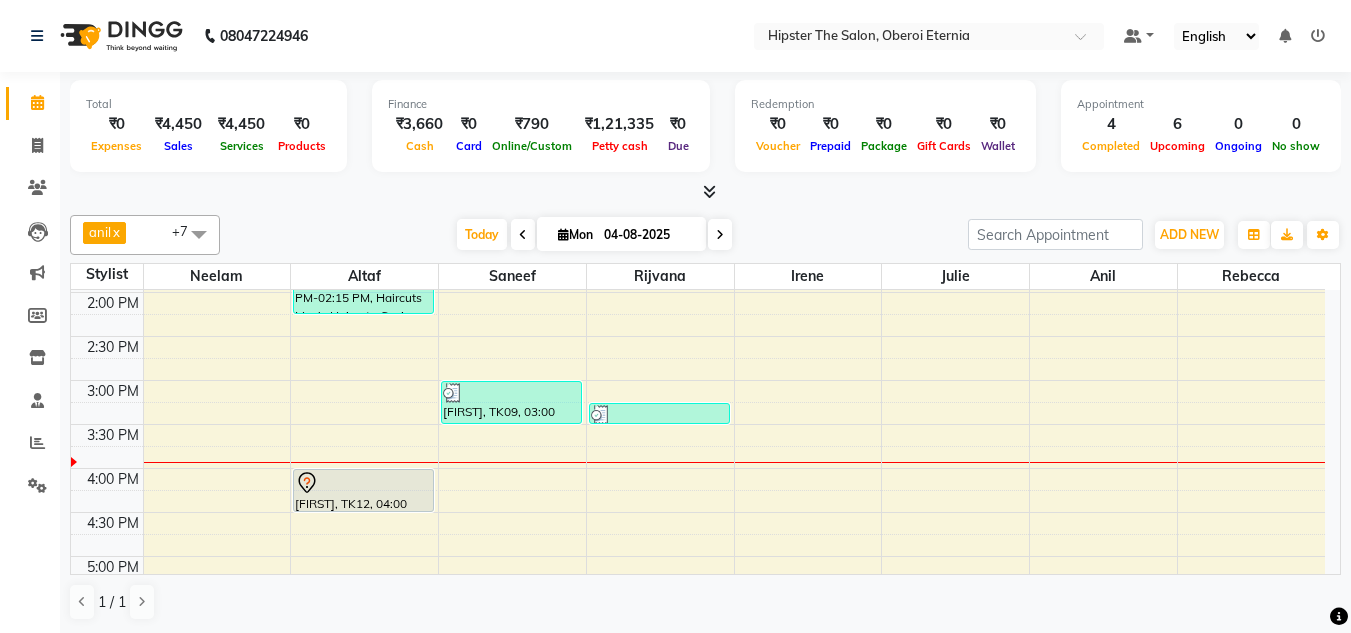 scroll, scrollTop: 524, scrollLeft: 0, axis: vertical 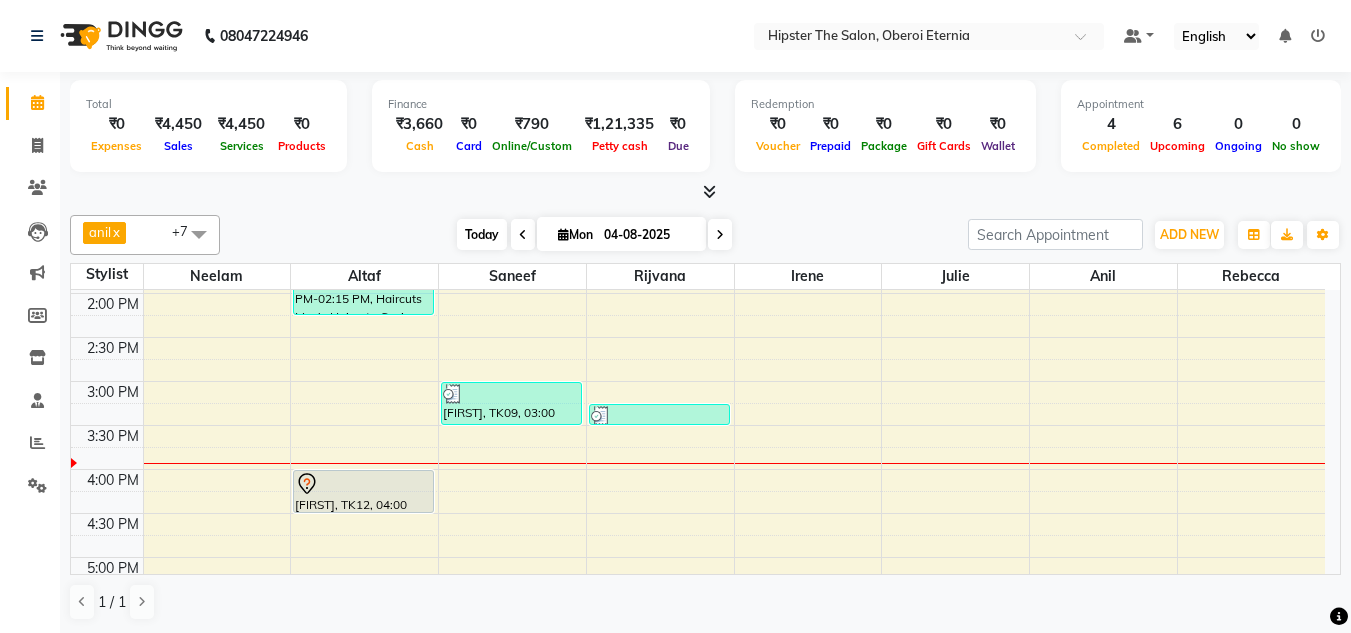 click on "Today" at bounding box center (482, 234) 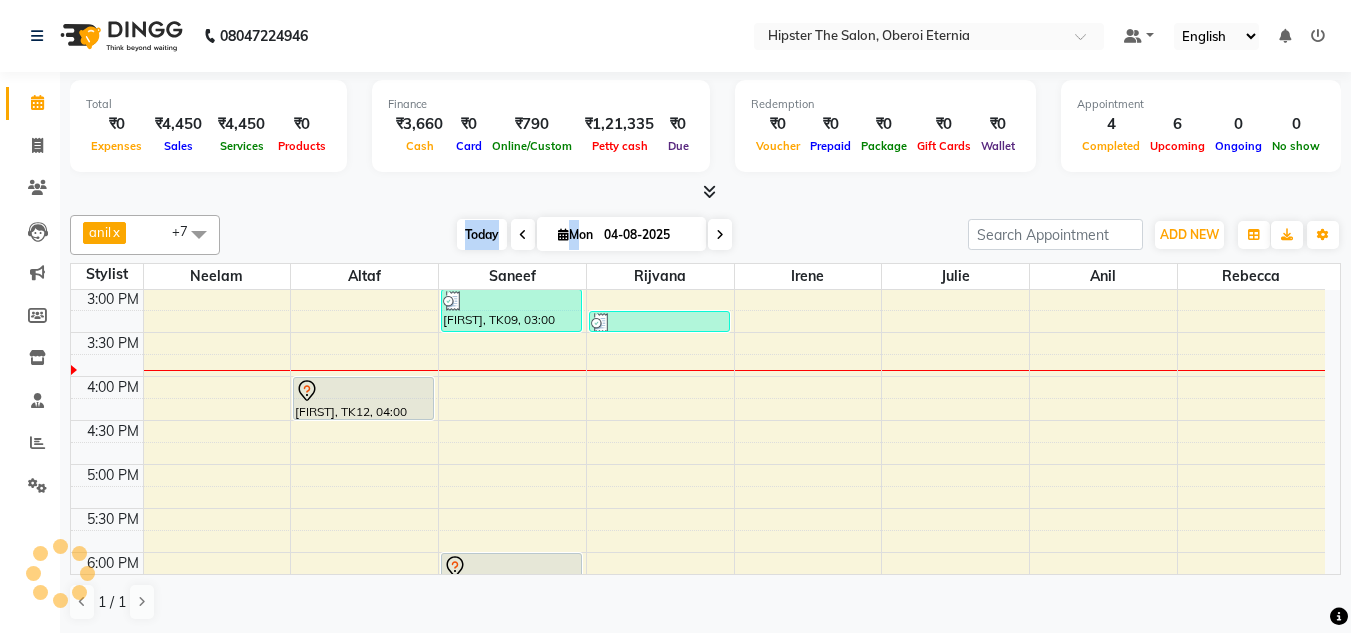 click on "Today" at bounding box center [482, 234] 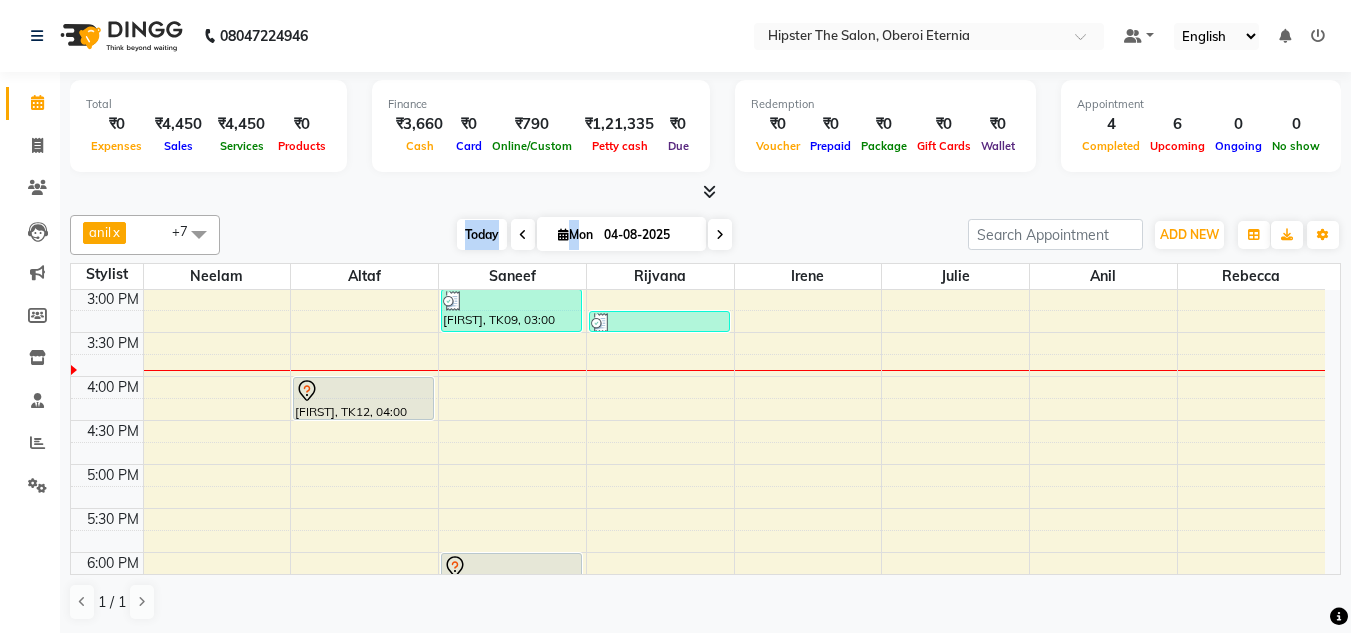 click on "Today" at bounding box center [482, 234] 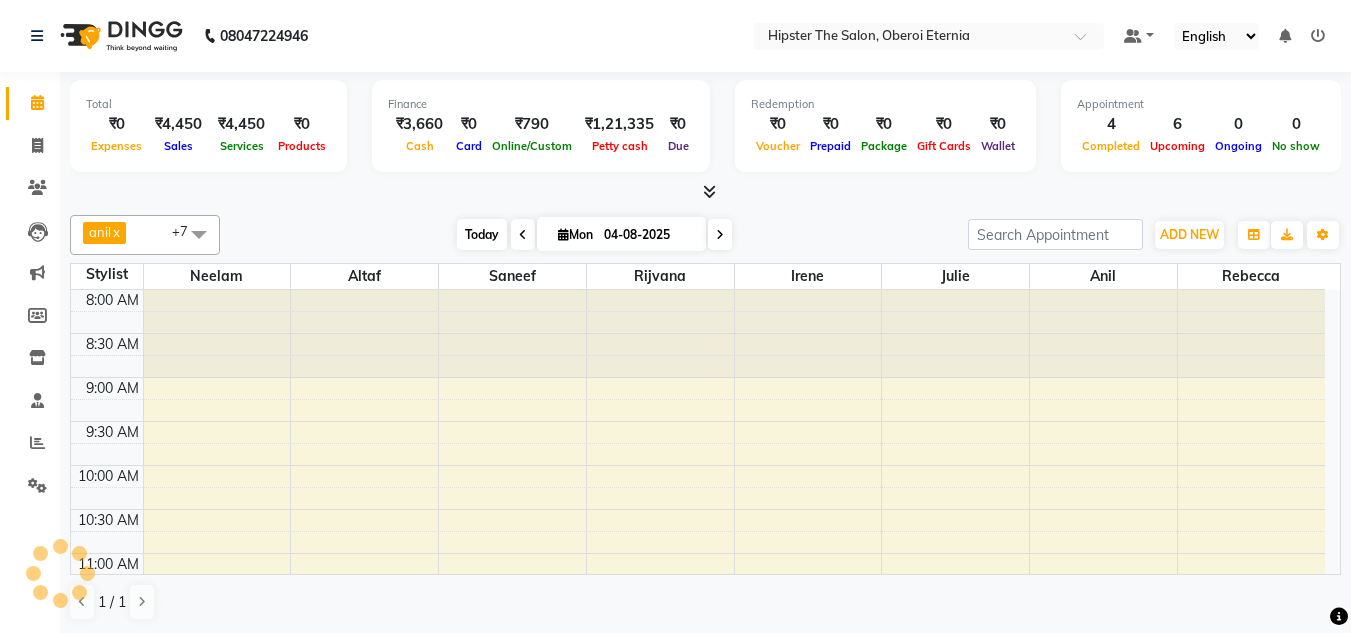 scroll, scrollTop: 617, scrollLeft: 0, axis: vertical 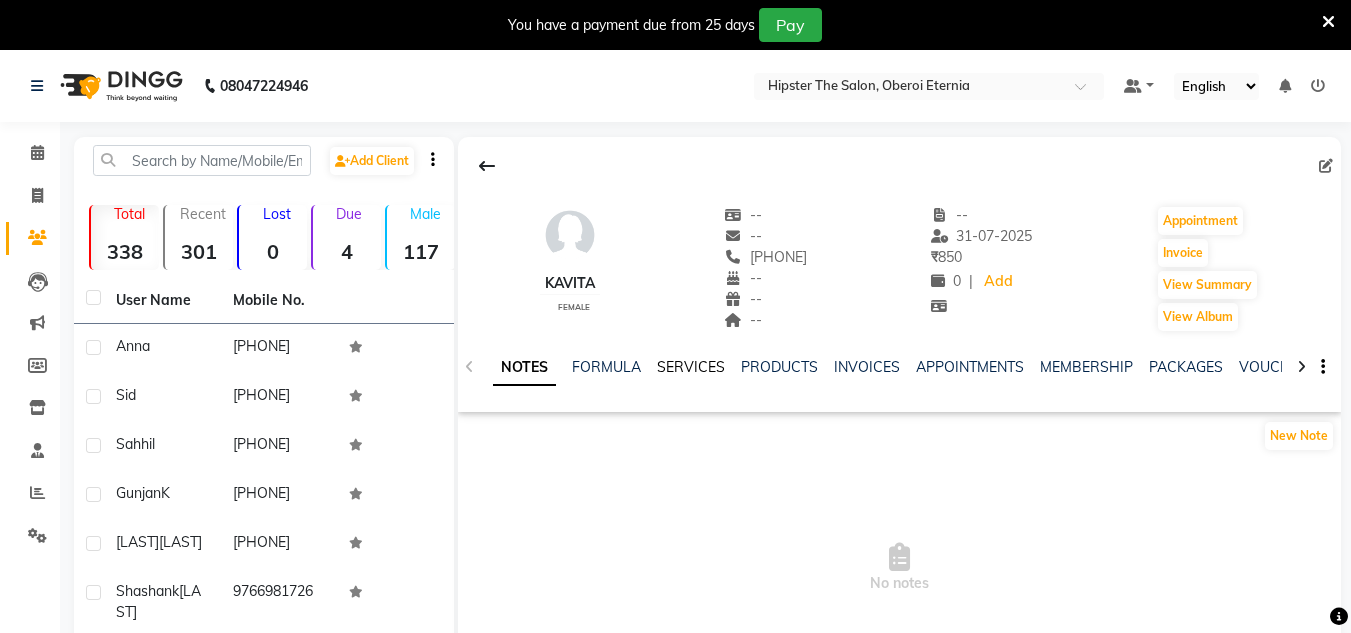 click on "SERVICES" 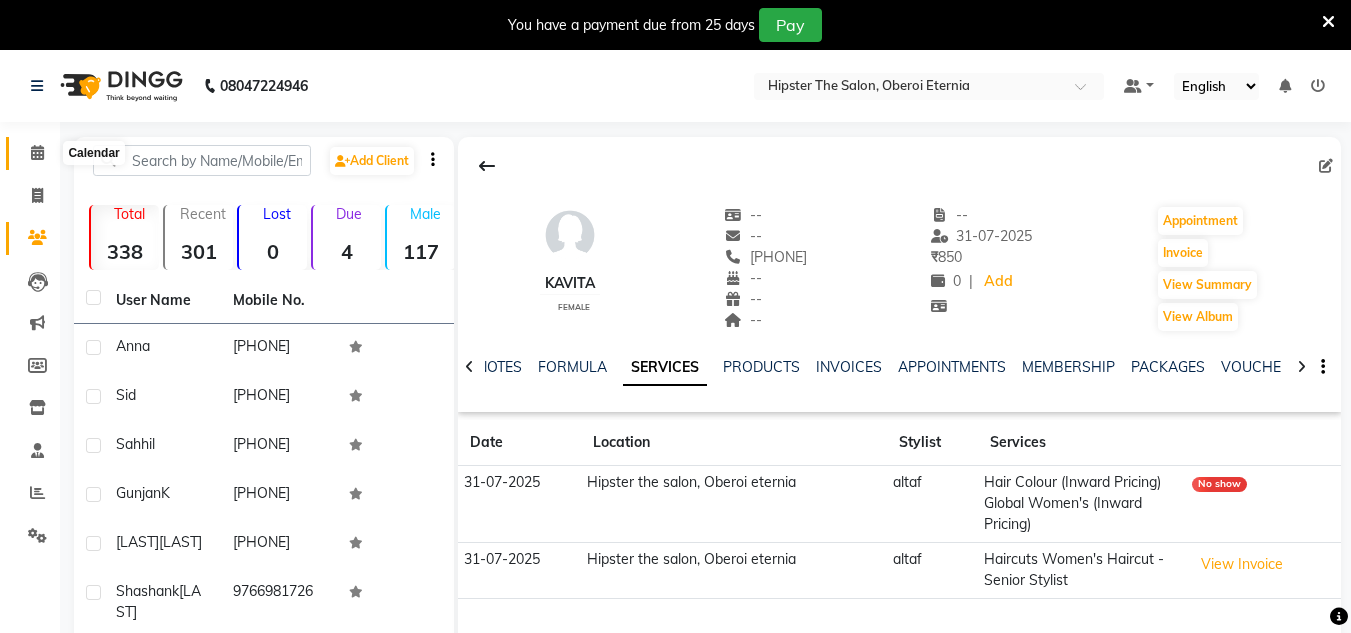 click 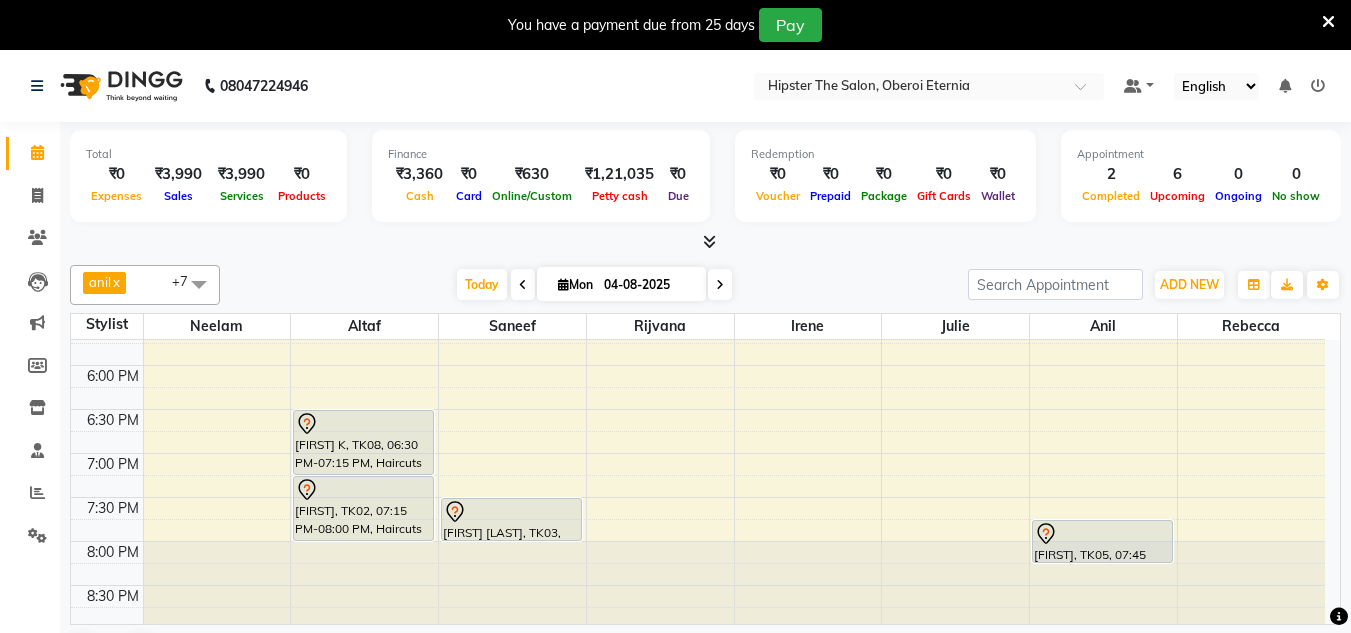 scroll, scrollTop: 859, scrollLeft: 0, axis: vertical 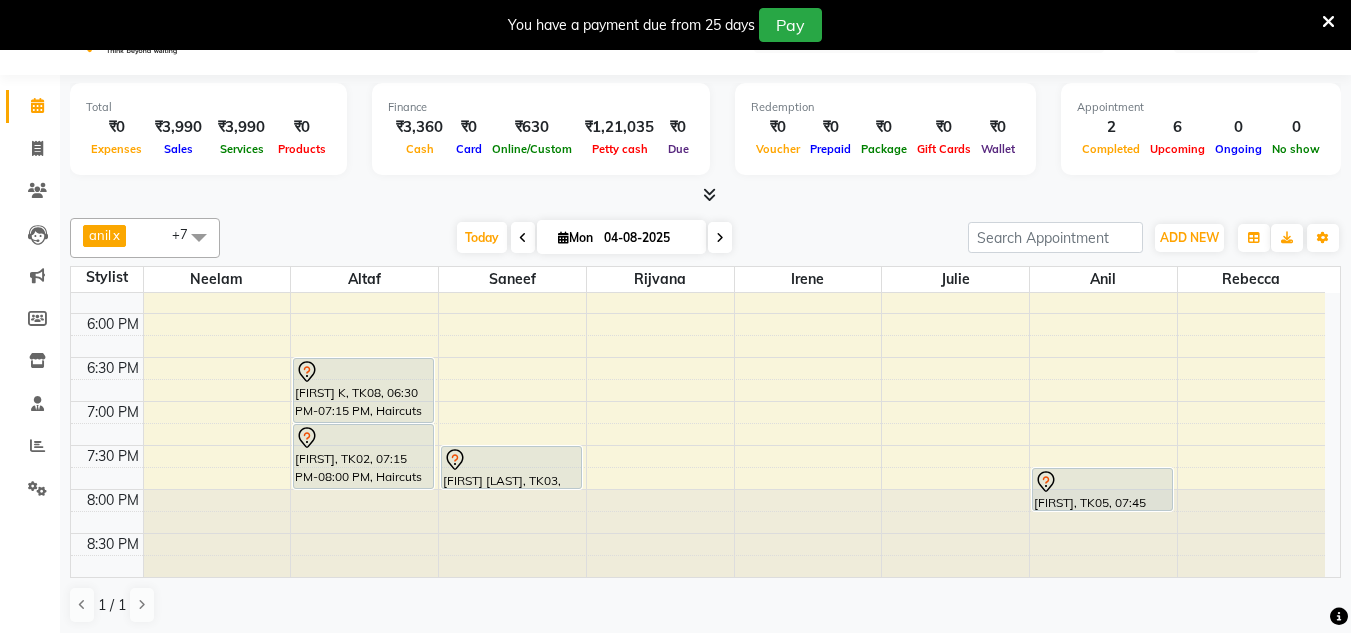 click at bounding box center [720, 237] 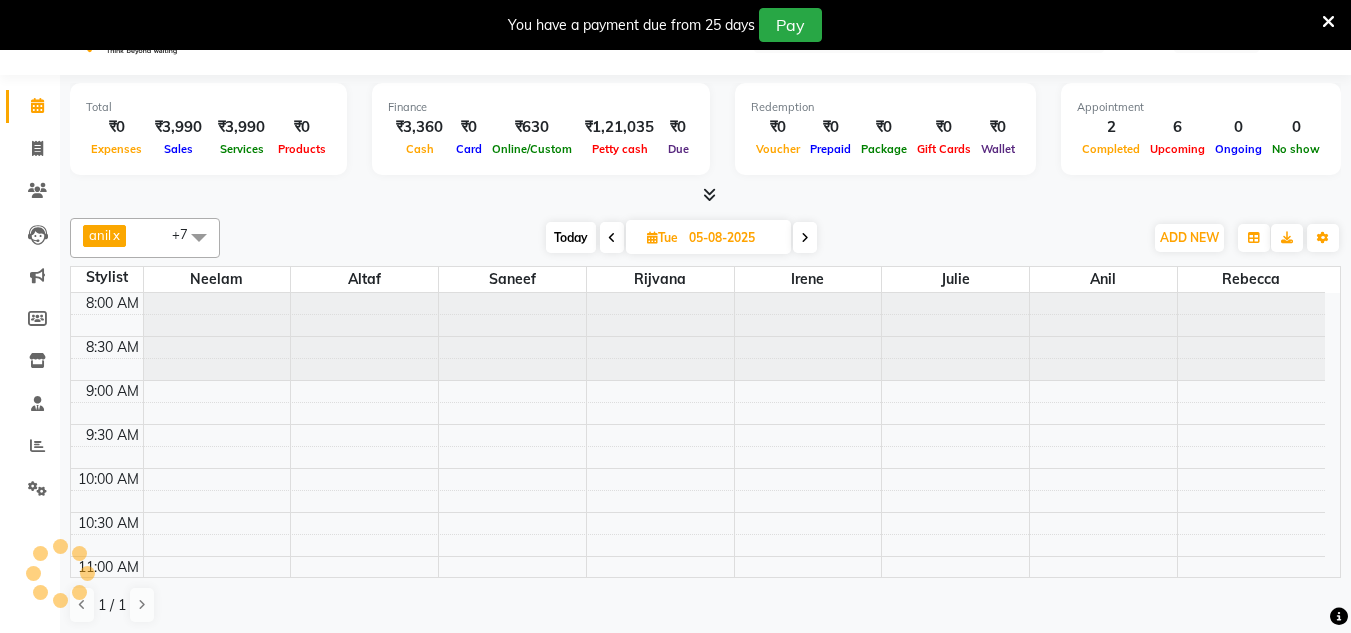 scroll, scrollTop: 617, scrollLeft: 0, axis: vertical 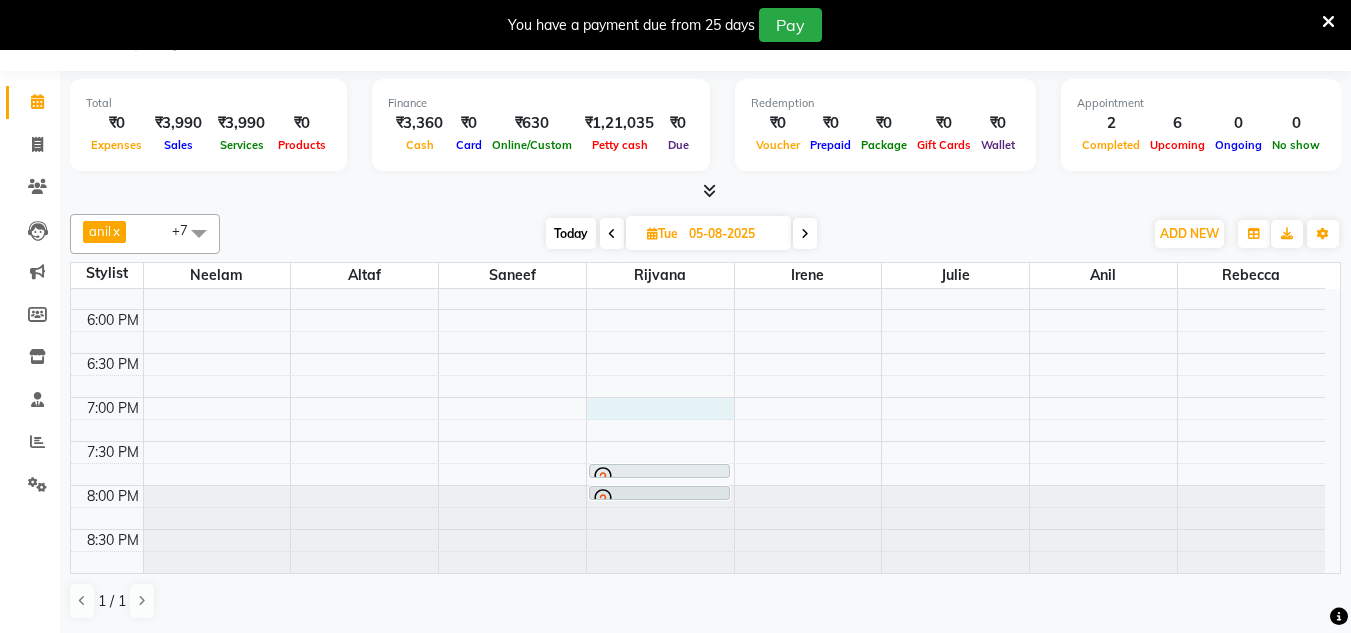 click on "8:00 AM 8:30 AM 9:00 AM 9:30 AM 10:00 AM 10:30 AM 11:00 AM 11:30 AM 12:00 PM 12:30 PM 1:00 PM 1:30 PM 2:00 PM 2:30 PM 3:00 PM 3:30 PM 4:00 PM 4:30 PM 5:00 PM 5:30 PM 6:00 PM 6:30 PM 7:00 PM 7:30 PM 8:00 PM 8:30 PM             Pranjal Adwani, 07:45 PM-07:55 PM, Threading Eyebrows             Pranjal Adwani, 08:00 PM-08:05 PM, Threading Upper Lip" at bounding box center (698, 1) 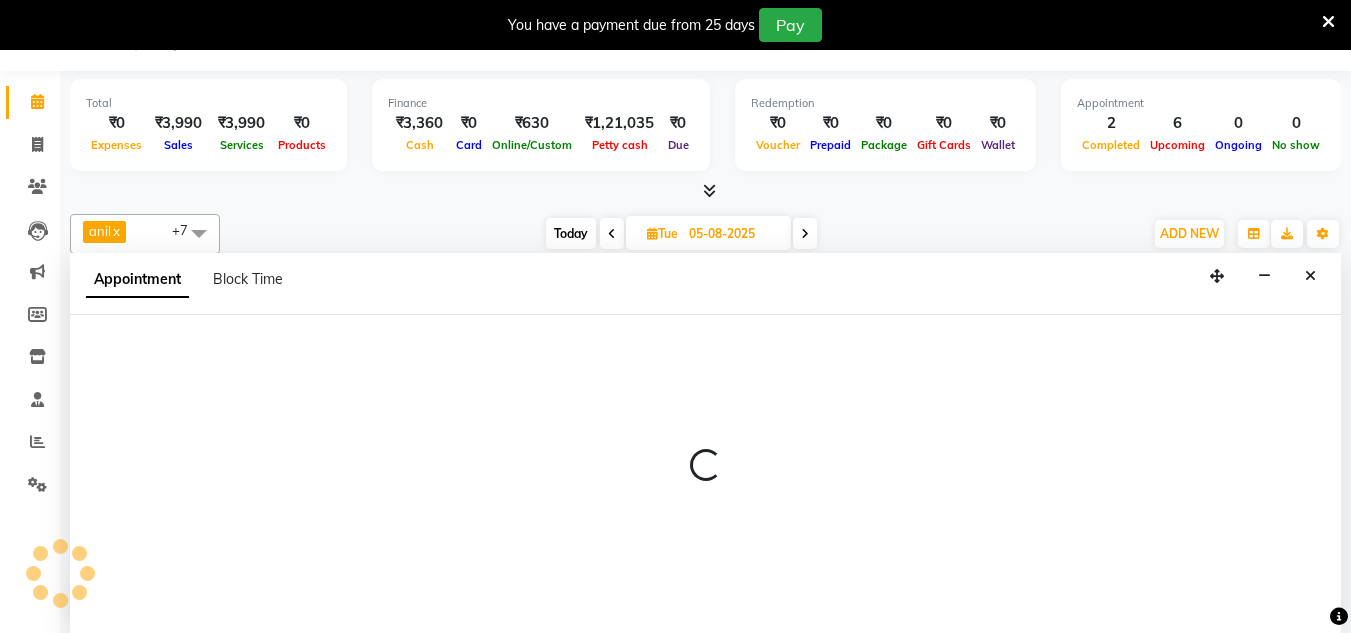 select on "85981" 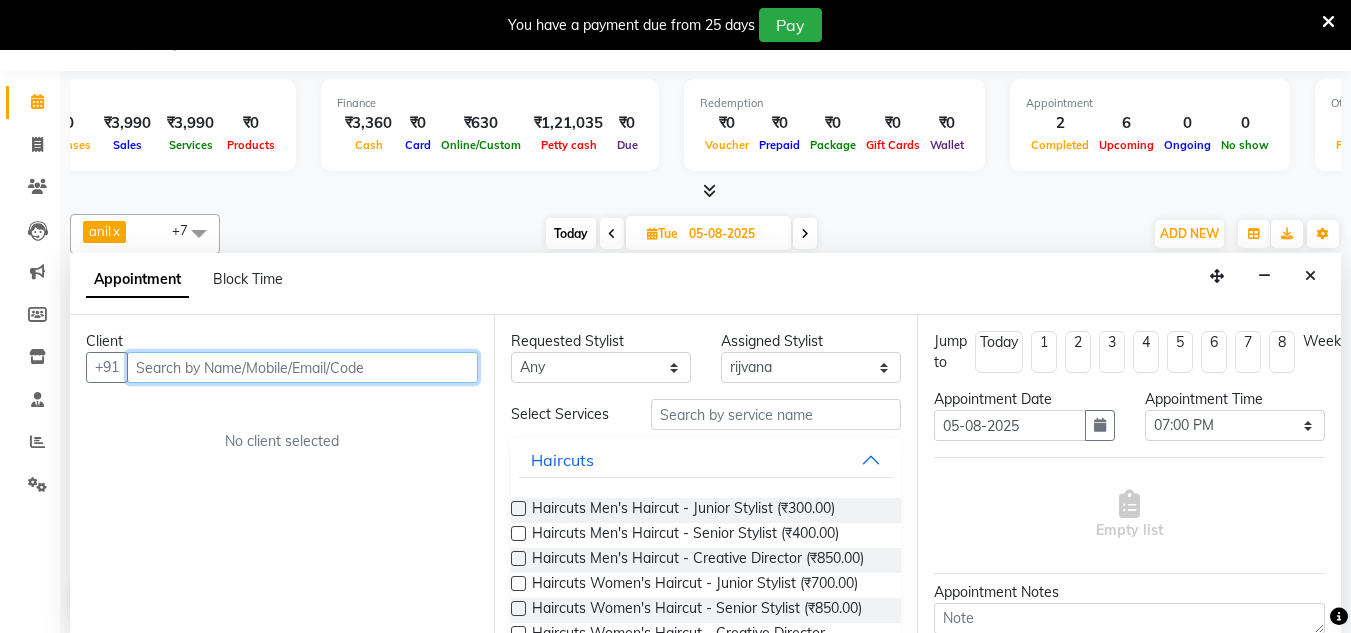 scroll, scrollTop: 0, scrollLeft: 0, axis: both 